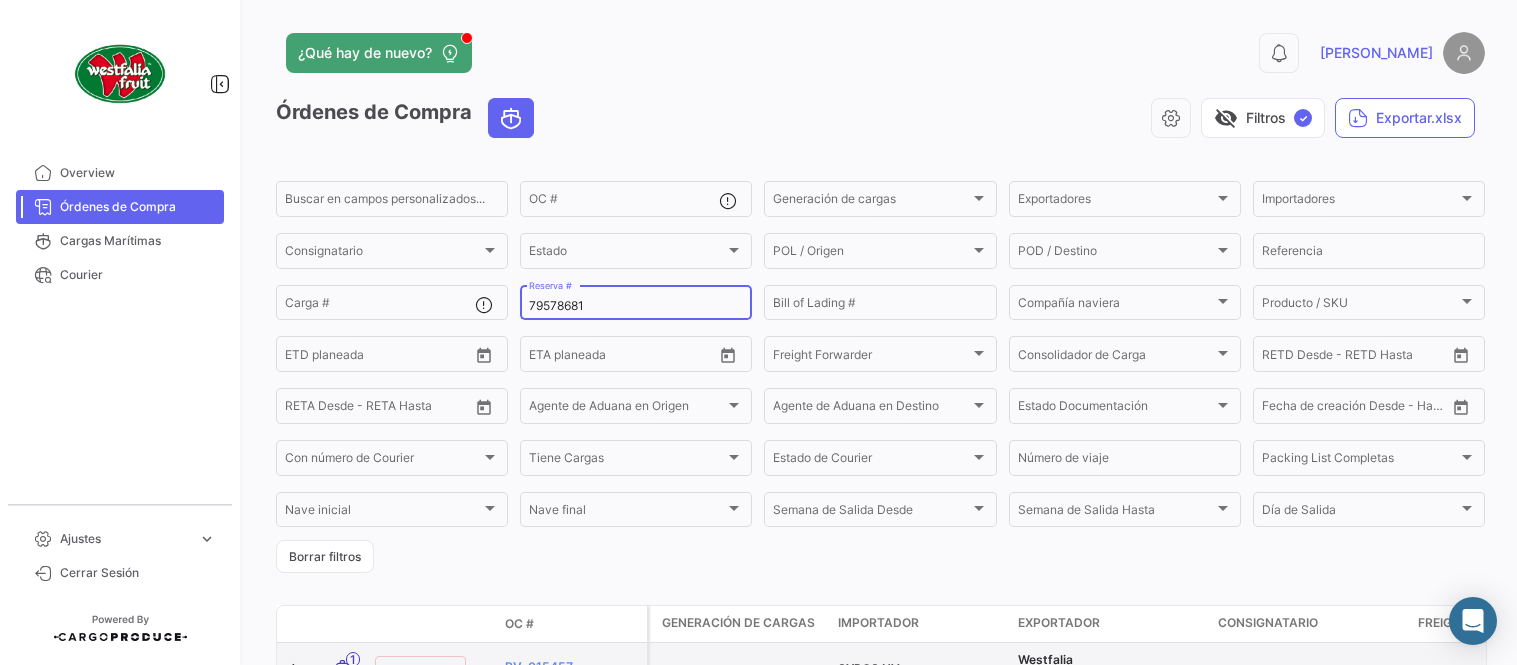 scroll, scrollTop: 0, scrollLeft: 0, axis: both 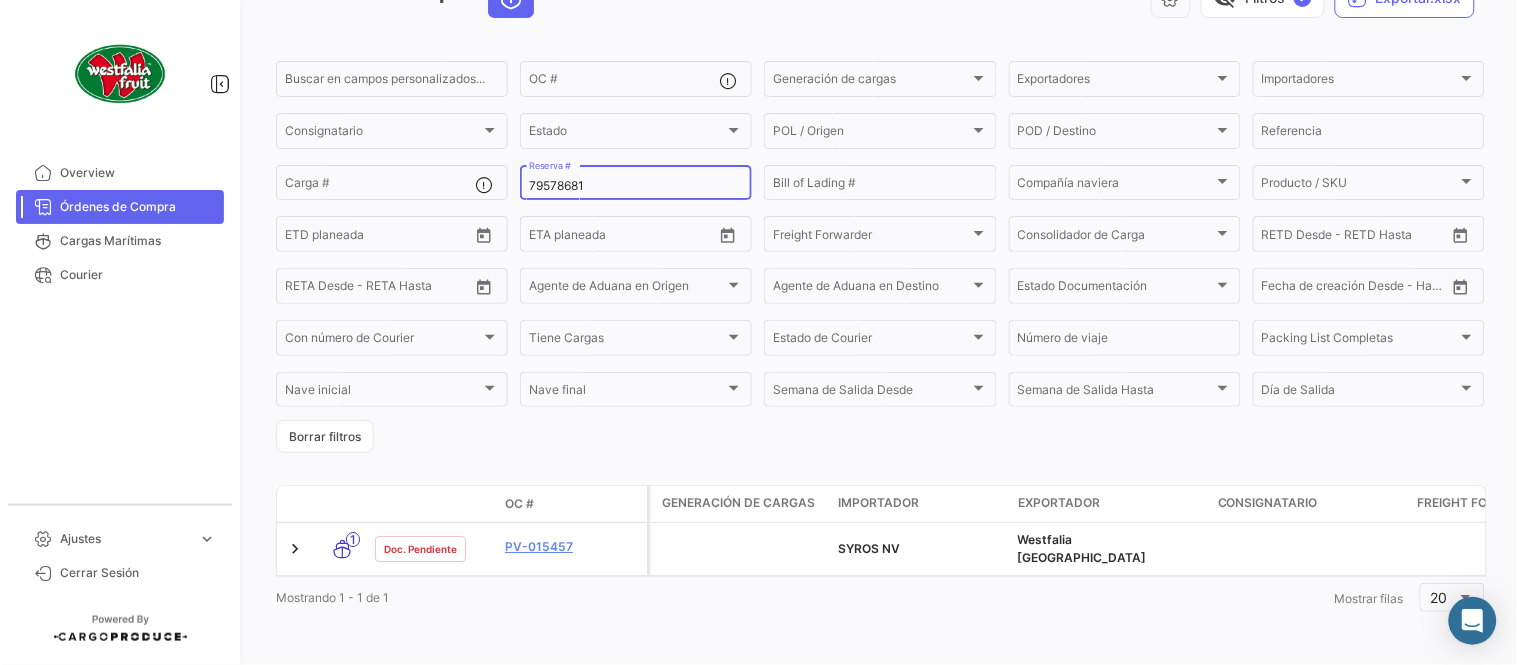 type on "79578681" 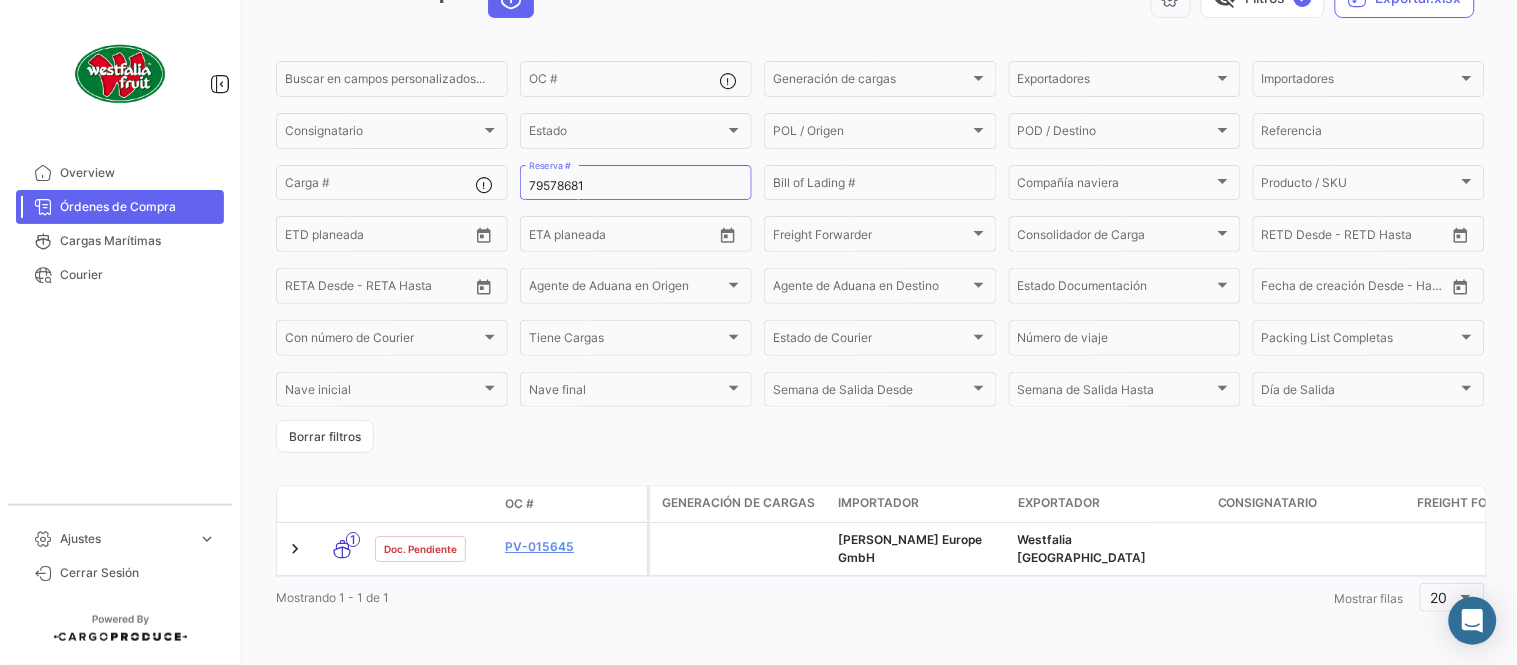 click on "Órdenes de Compra   visibility_off   Filtros  ✓  Exportar.xlsx" 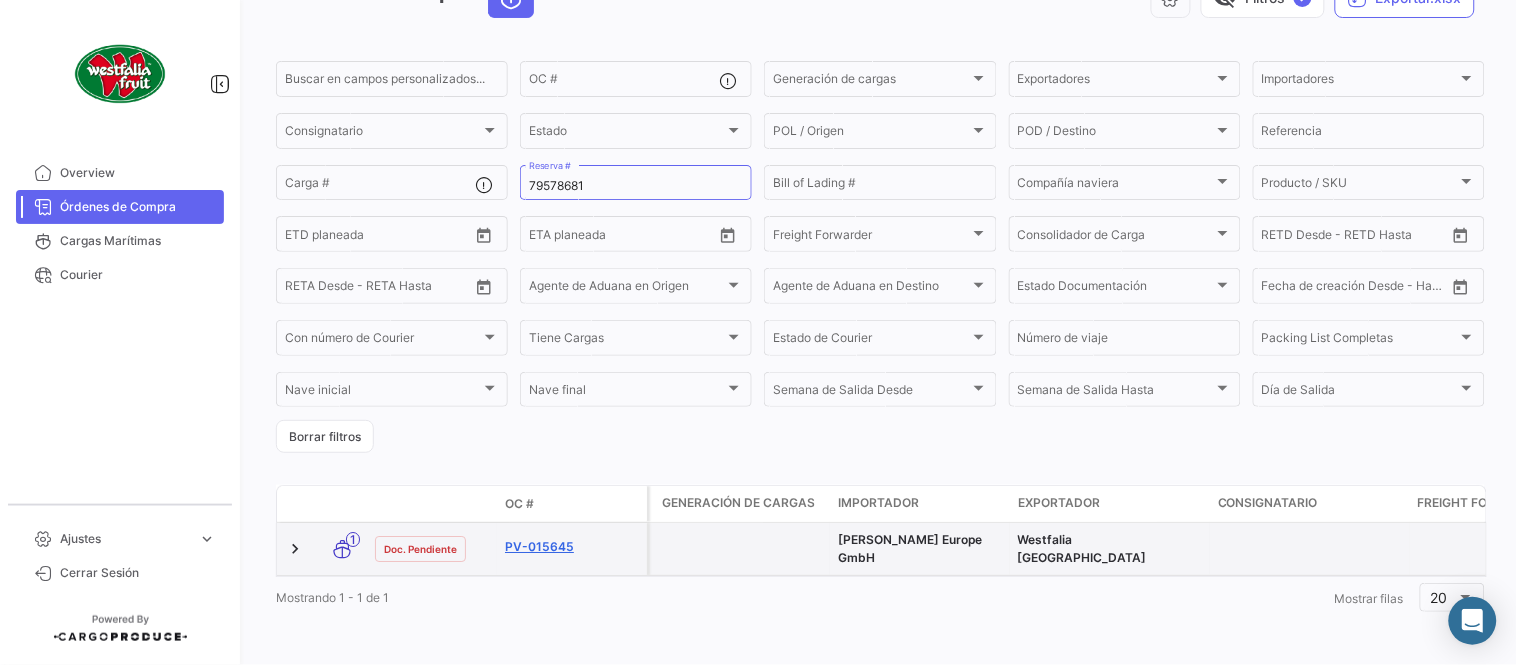 click on "PV-015645" 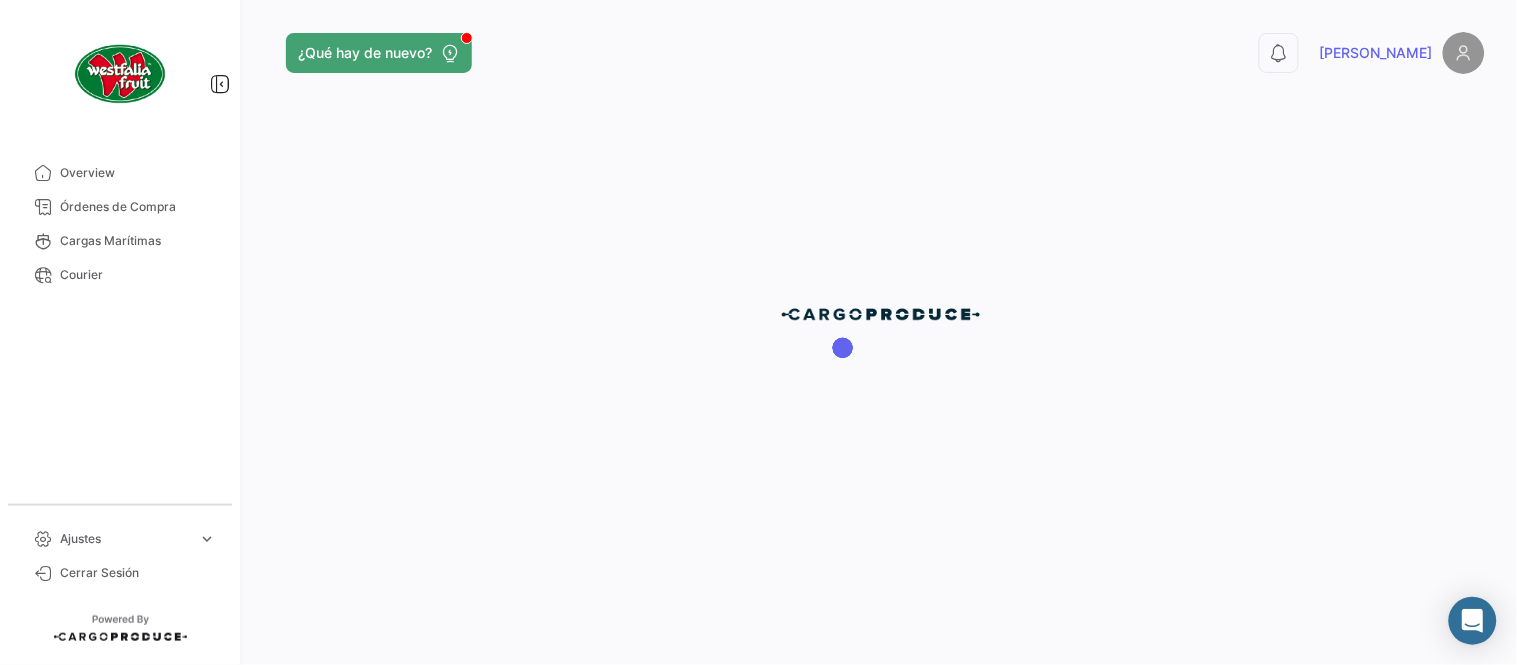 scroll, scrollTop: 0, scrollLeft: 0, axis: both 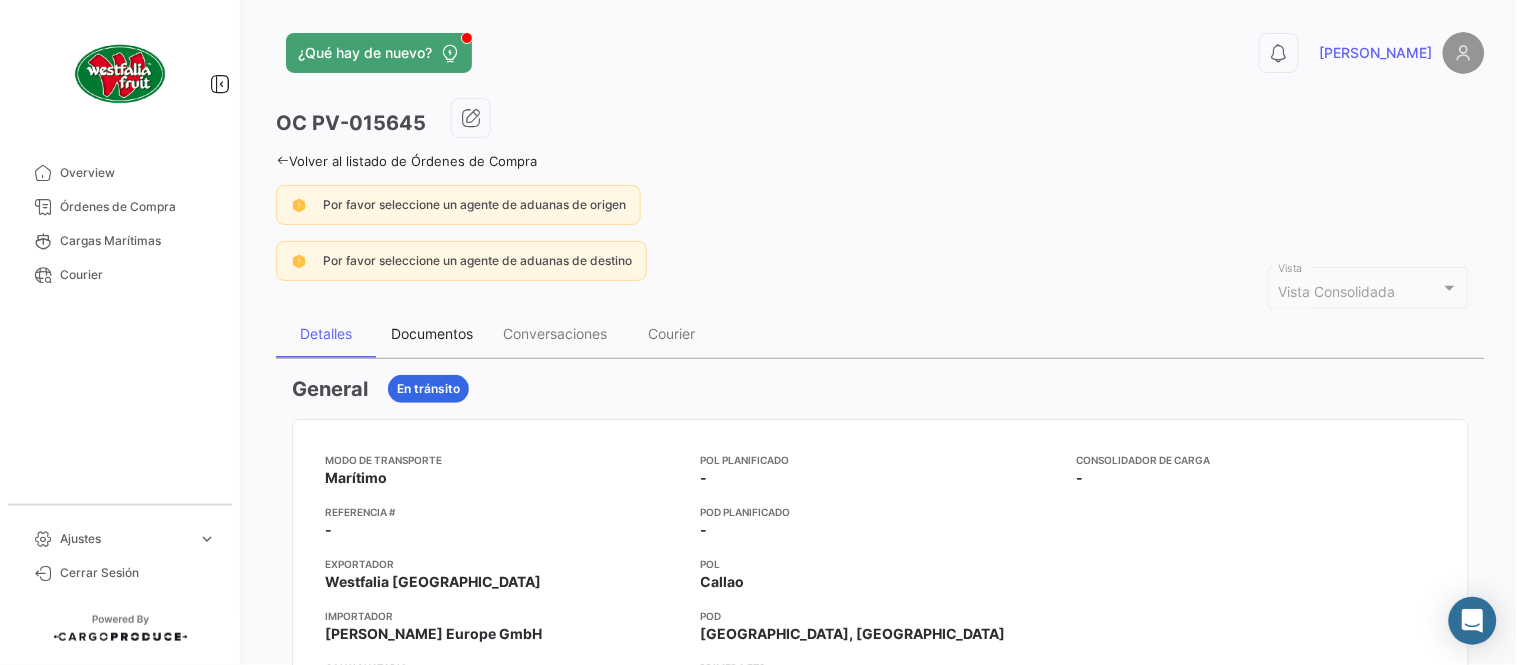 click on "Documentos" at bounding box center (432, 333) 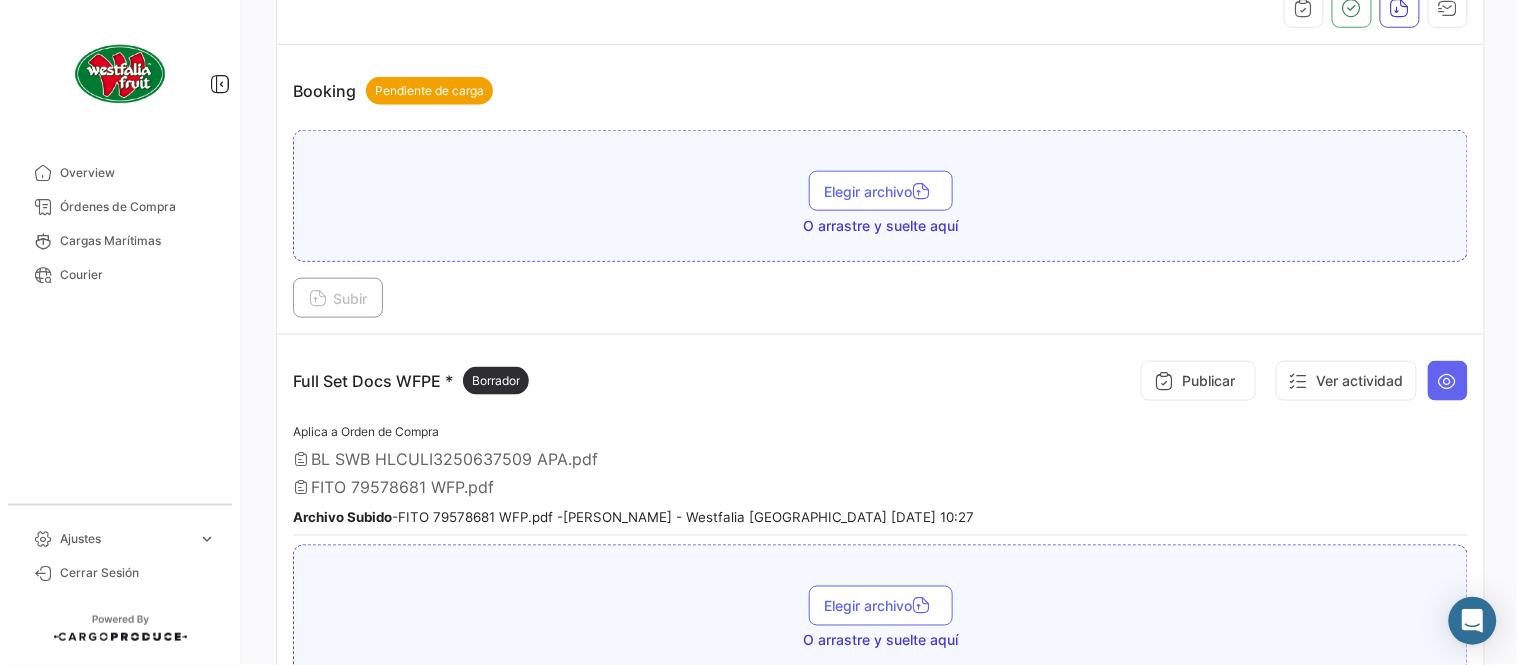 scroll, scrollTop: 555, scrollLeft: 0, axis: vertical 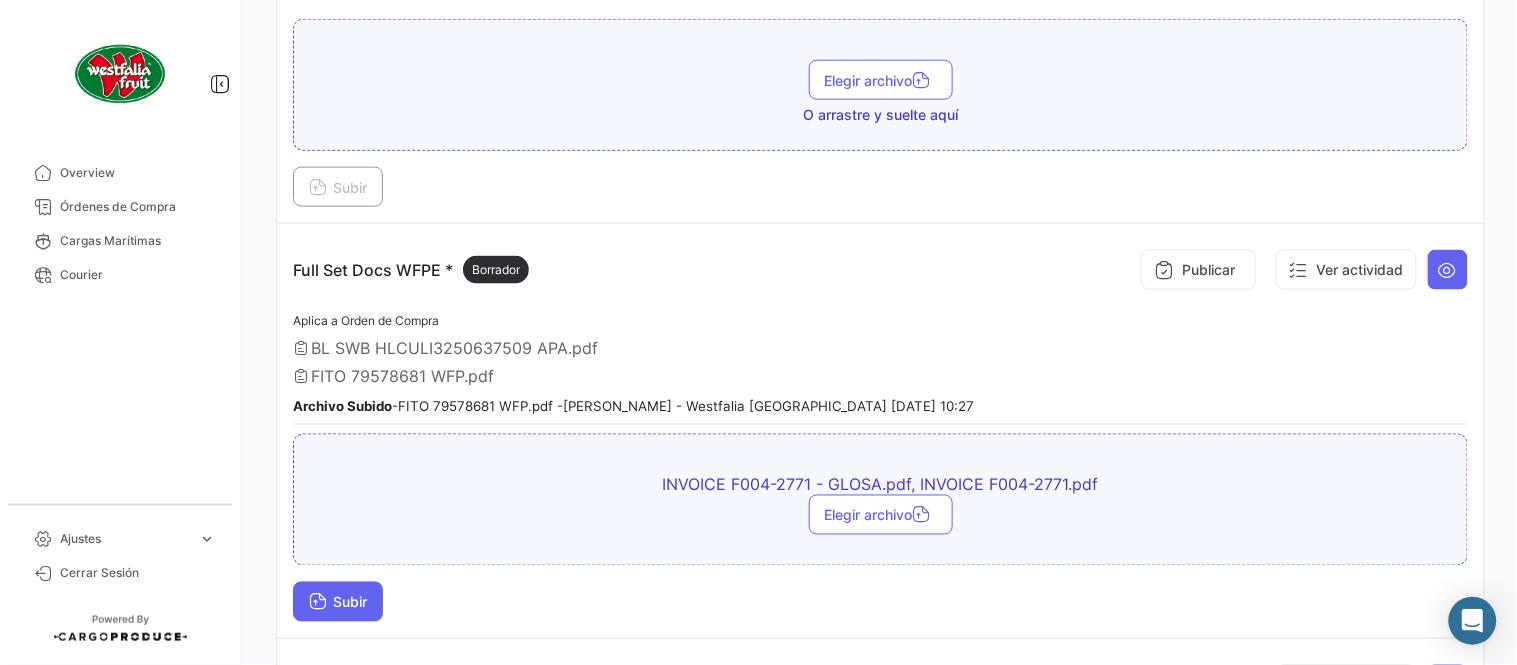 click on "Subir" at bounding box center [338, 602] 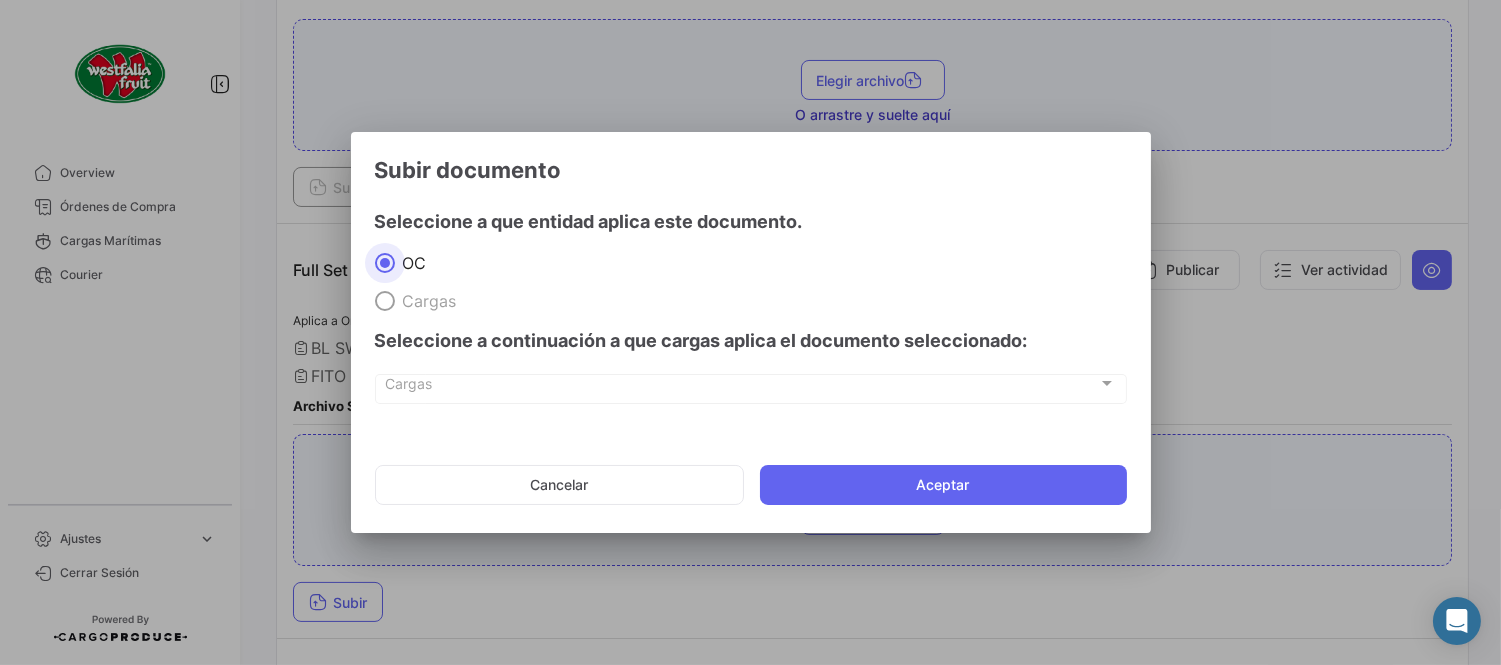 drag, startPoint x: 875, startPoint y: 482, endPoint x: 966, endPoint y: 546, distance: 111.25197 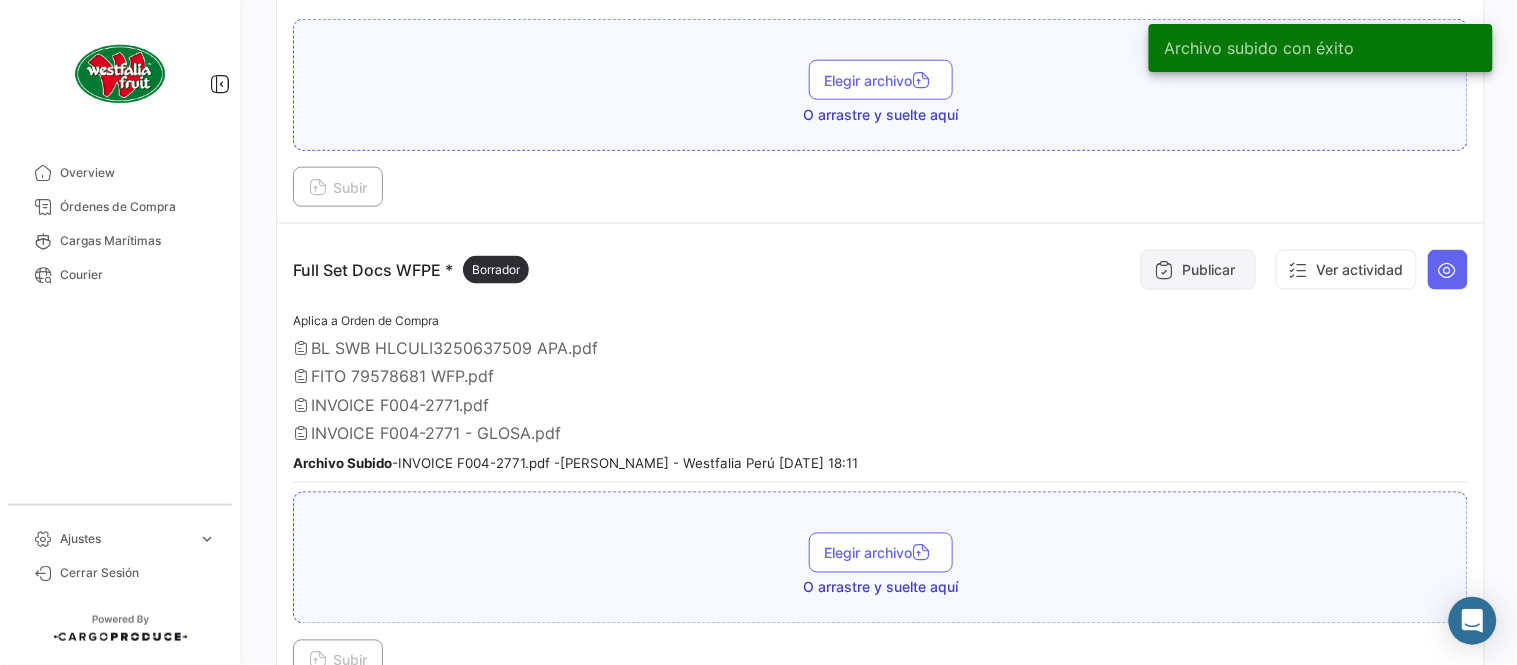 click on "Publicar" at bounding box center [1198, 270] 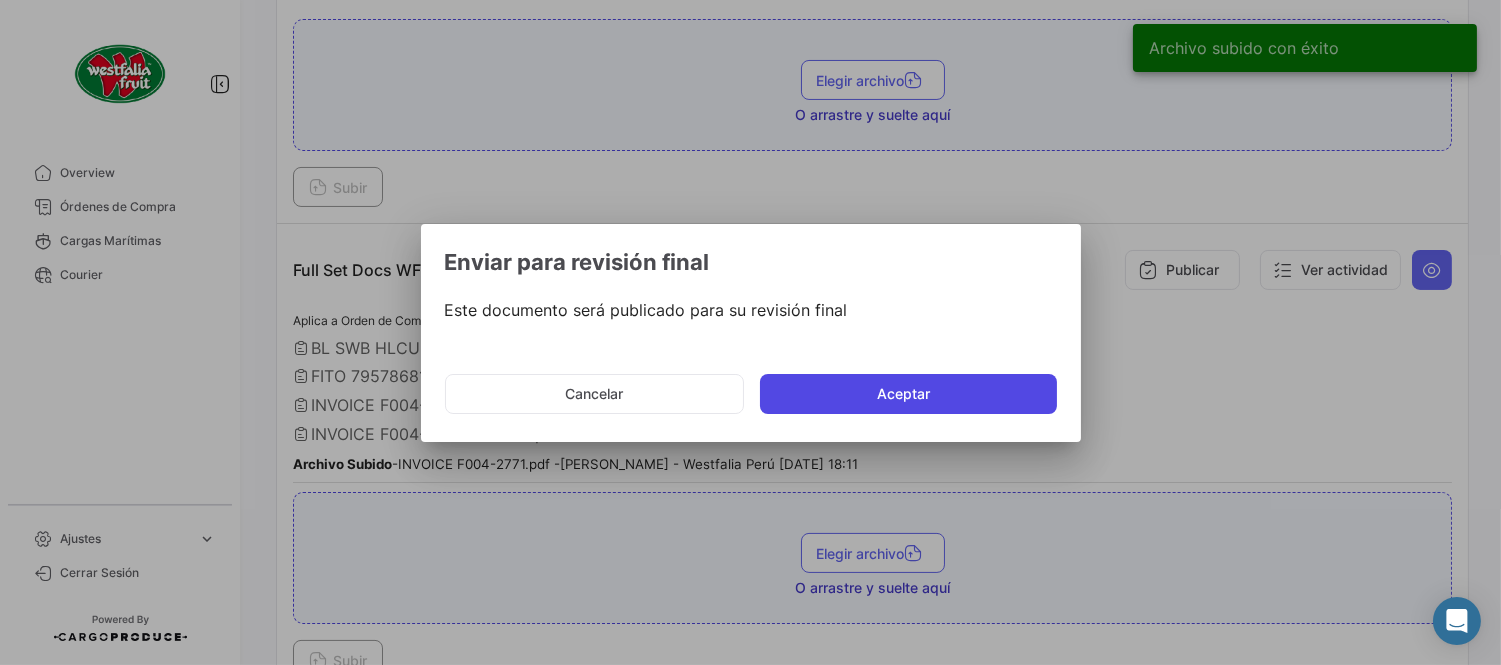 click on "Aceptar" 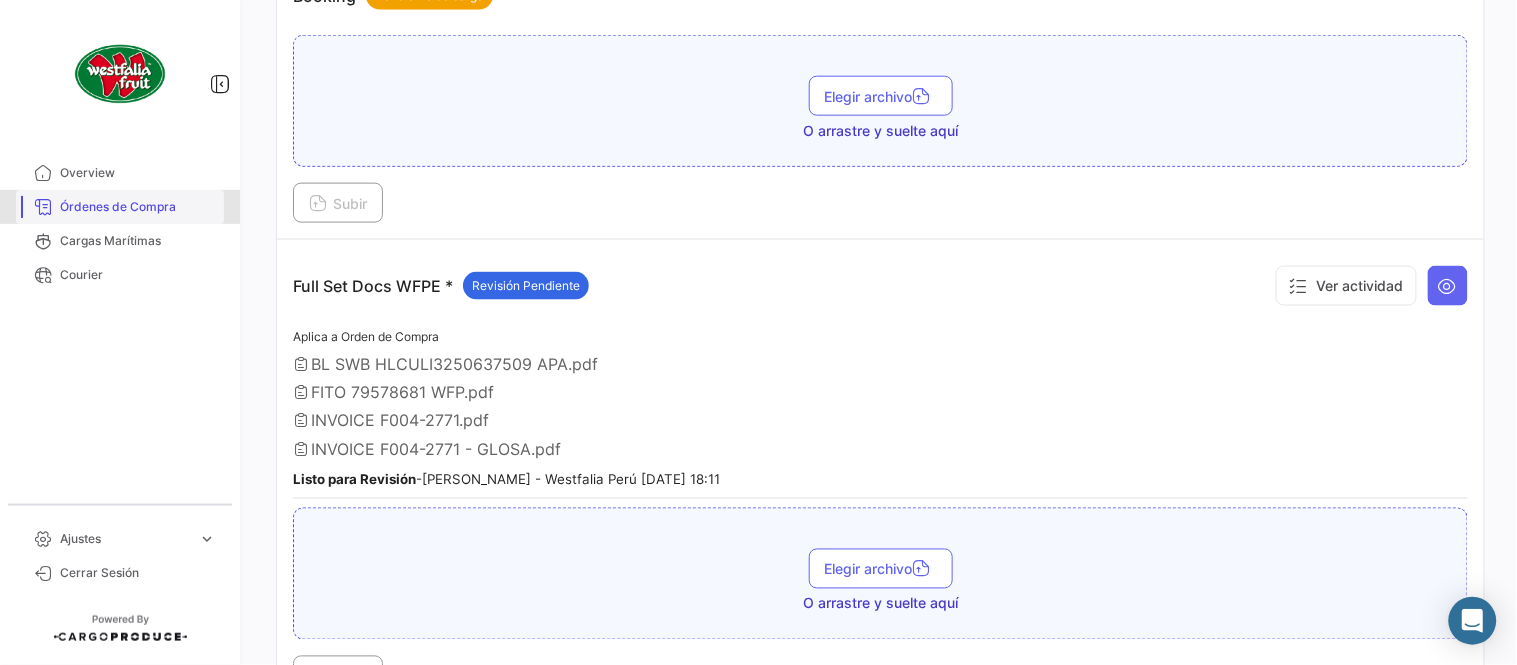 click on "Órdenes de Compra" at bounding box center (138, 207) 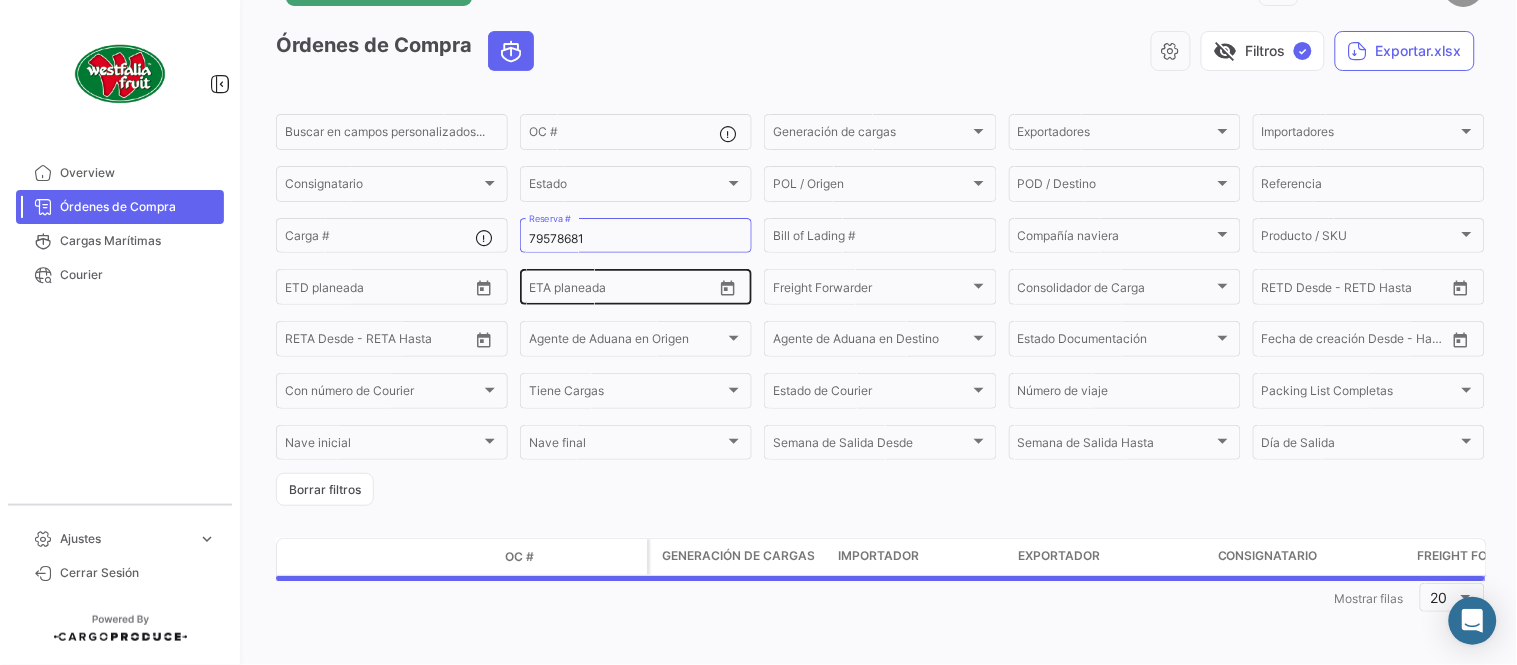 scroll, scrollTop: 0, scrollLeft: 0, axis: both 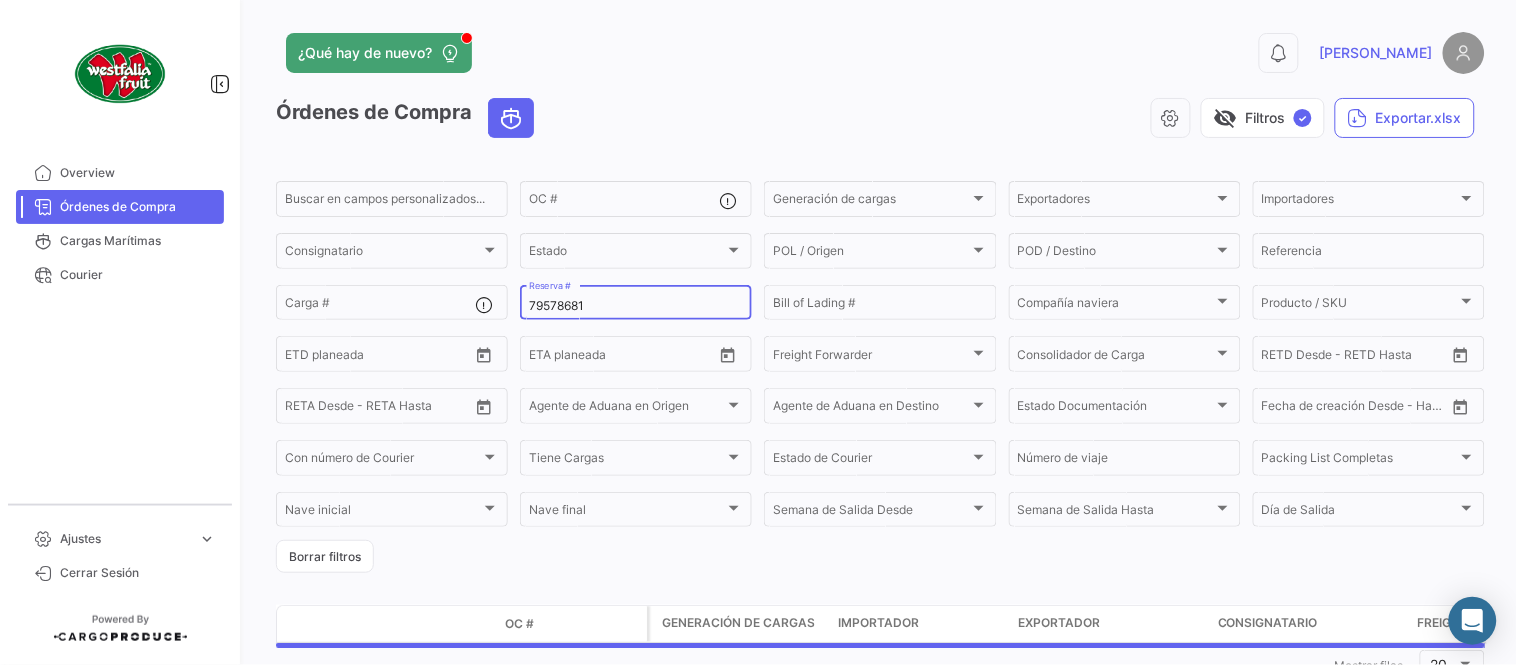 click on "79578681" at bounding box center [636, 306] 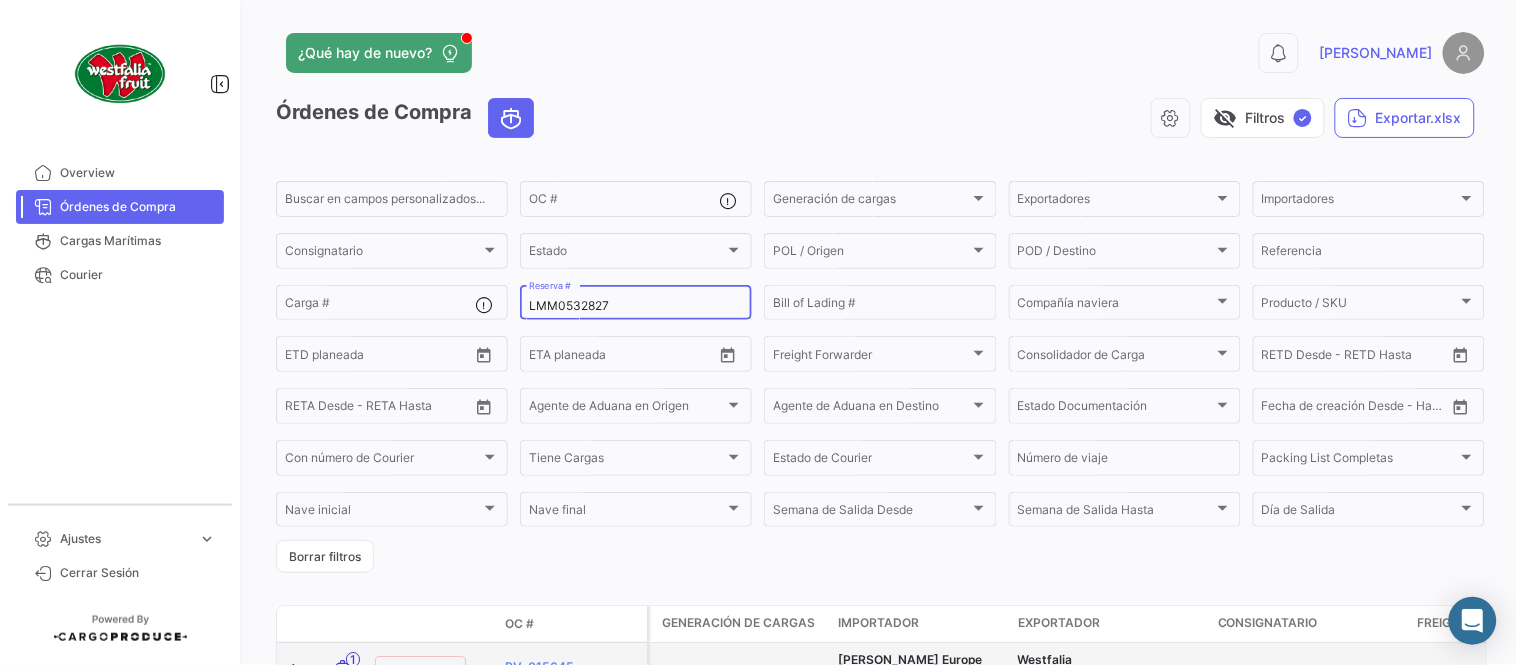type on "LMM0532827" 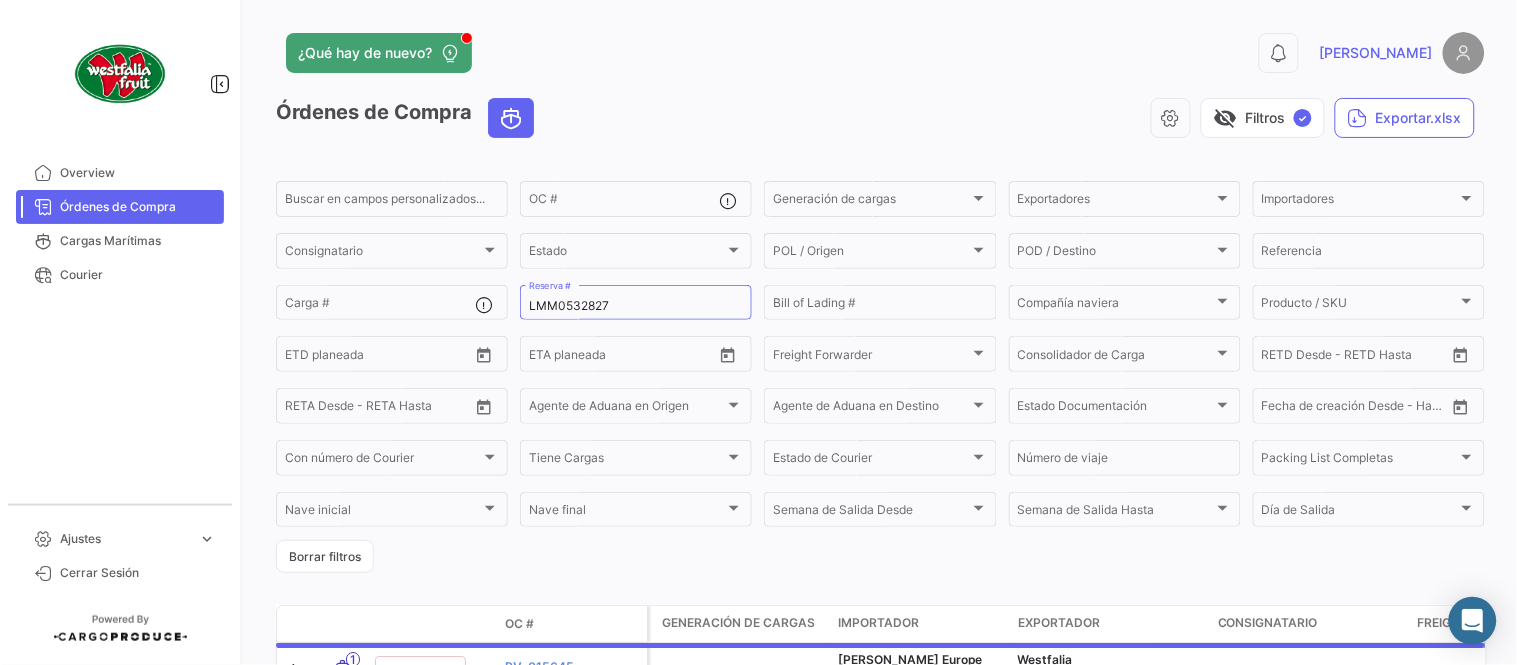 click on "¿Qué hay de nuevo?" 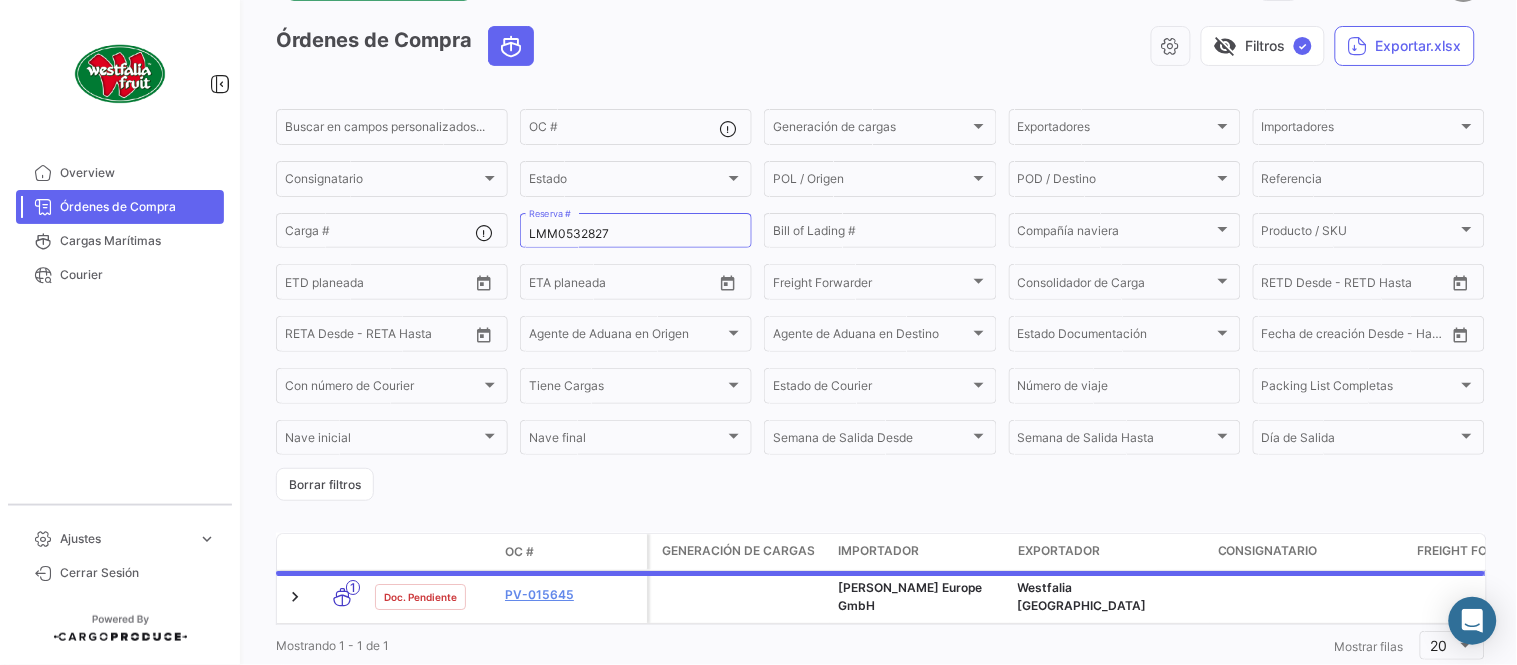 scroll, scrollTop: 128, scrollLeft: 0, axis: vertical 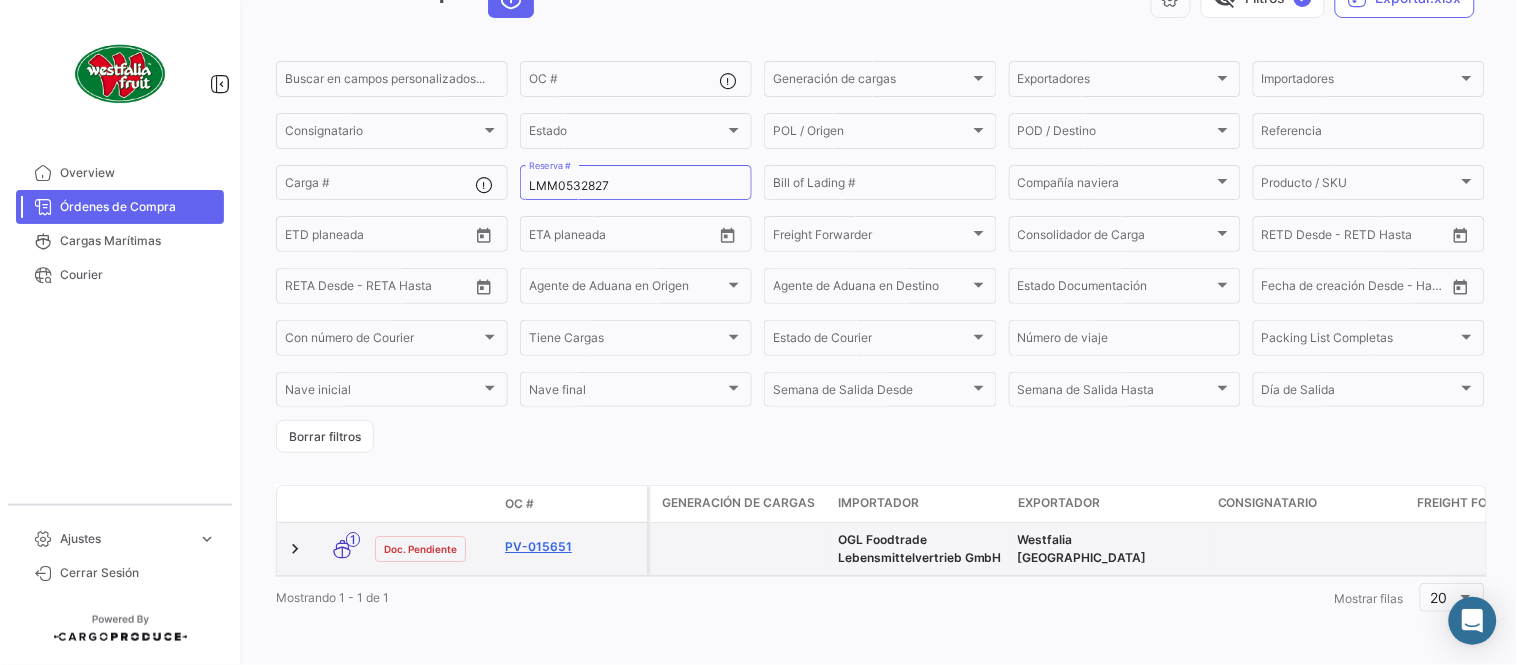 click on "PV-015651" 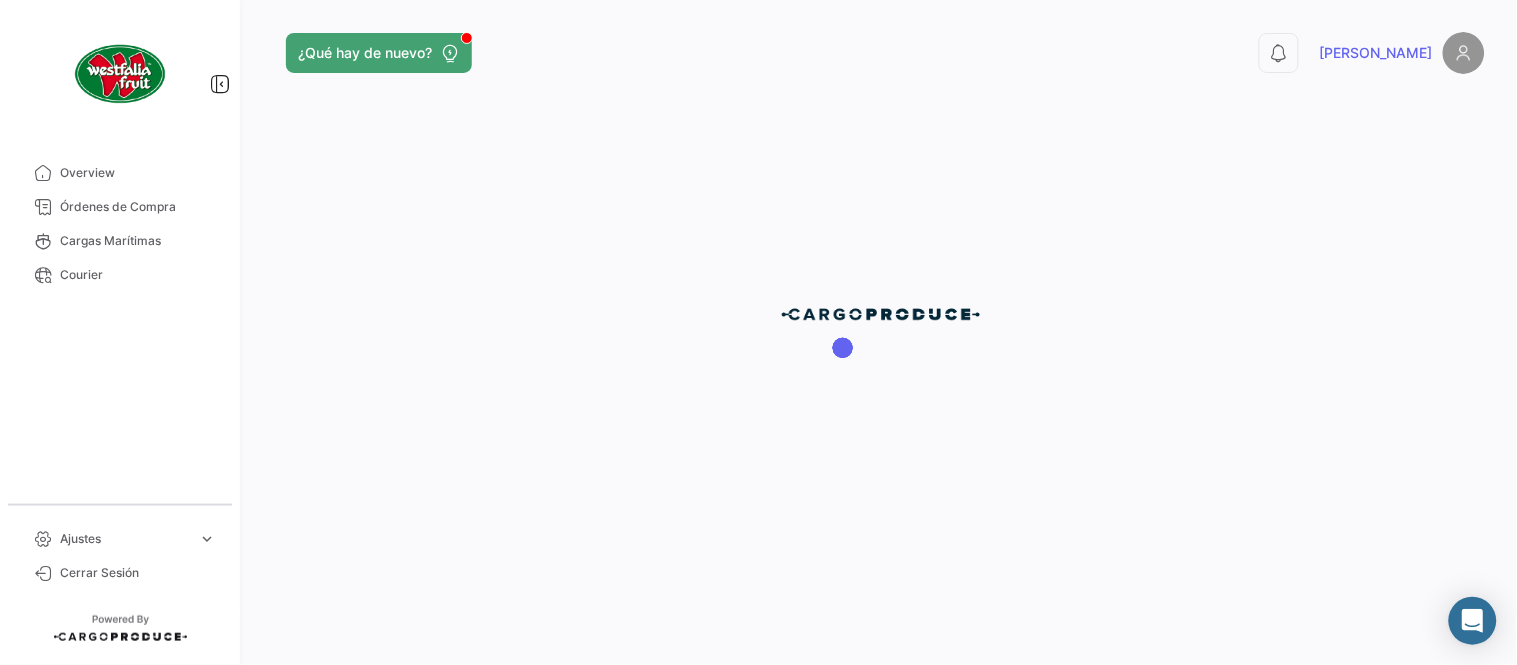 scroll, scrollTop: 0, scrollLeft: 0, axis: both 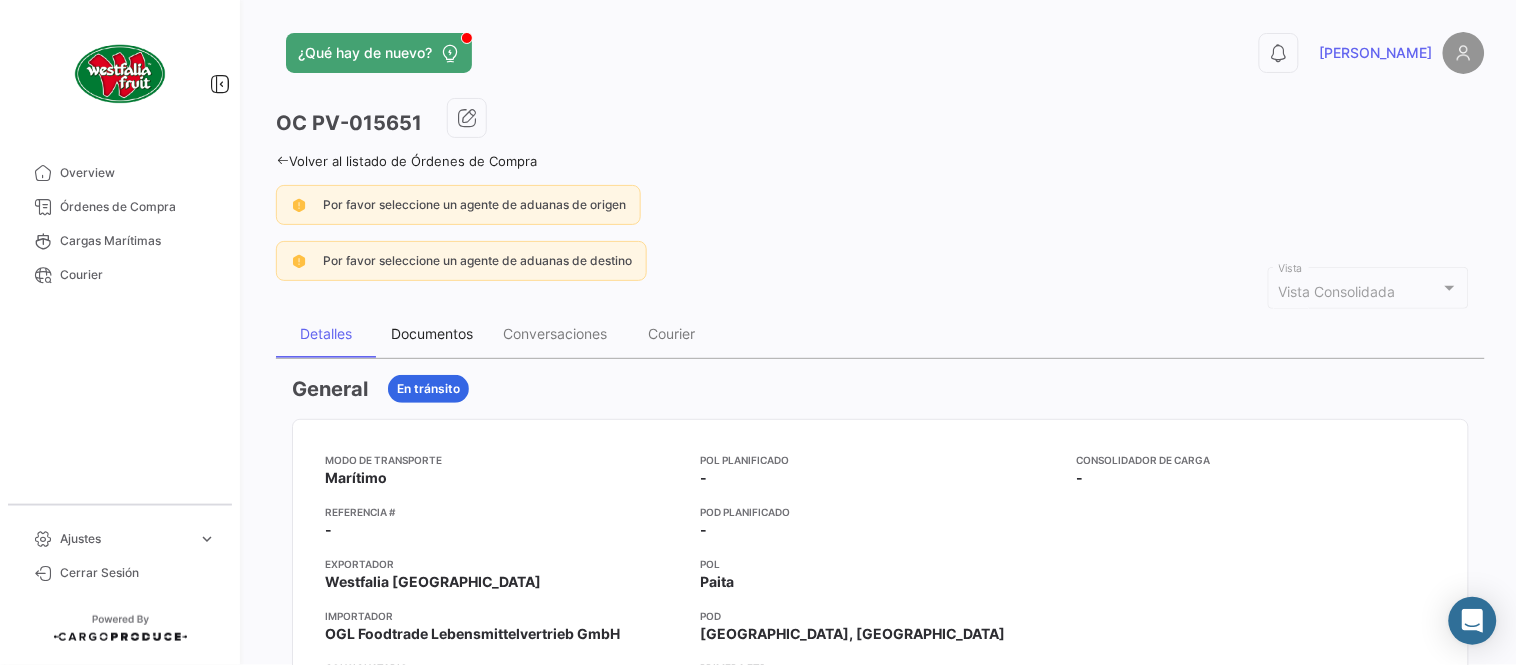 click on "Documentos" at bounding box center (432, 333) 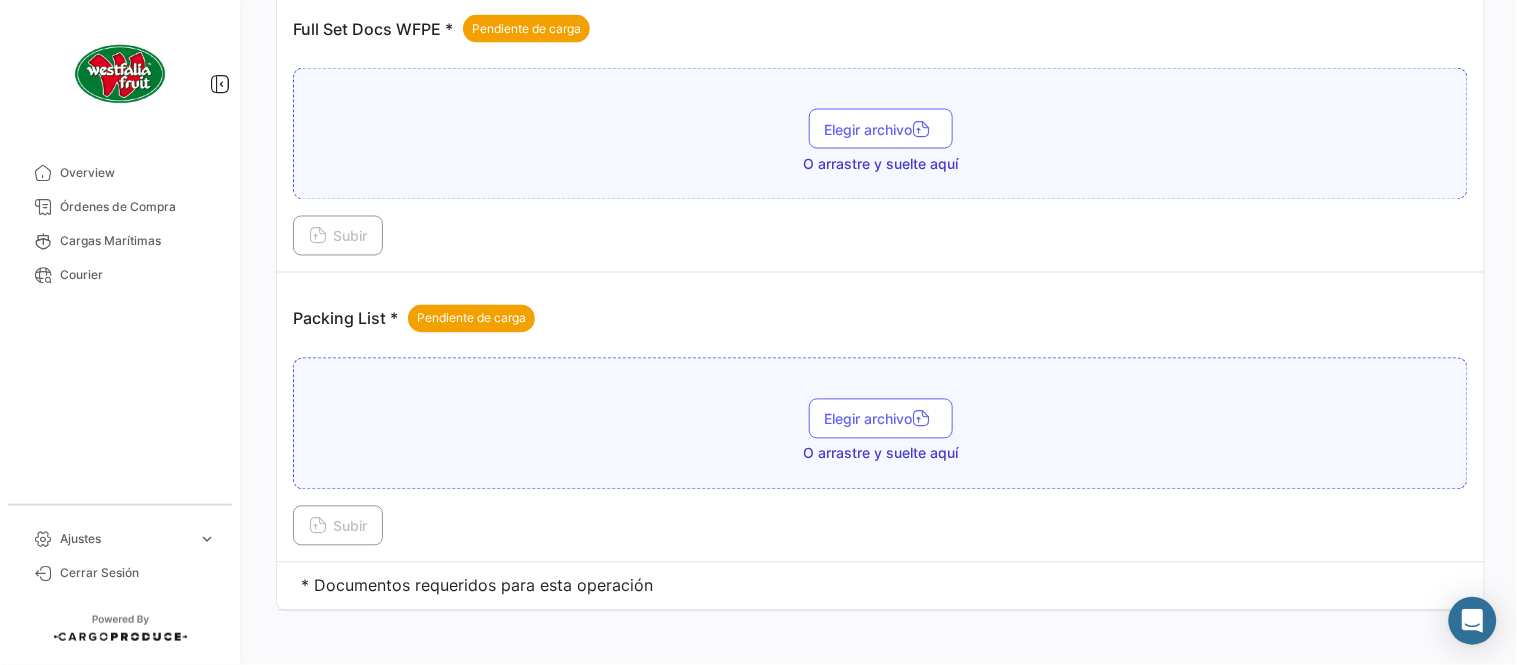scroll, scrollTop: 806, scrollLeft: 0, axis: vertical 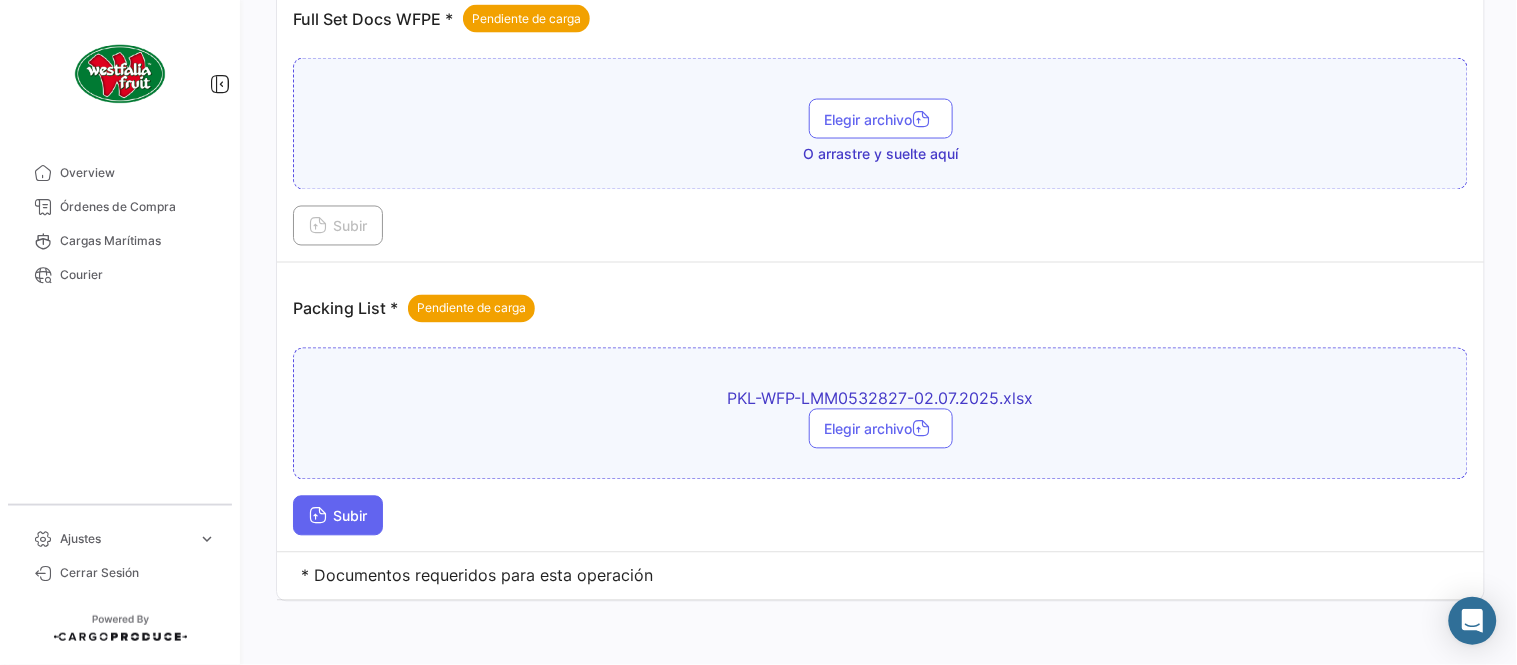 click on "Subir" at bounding box center [338, 516] 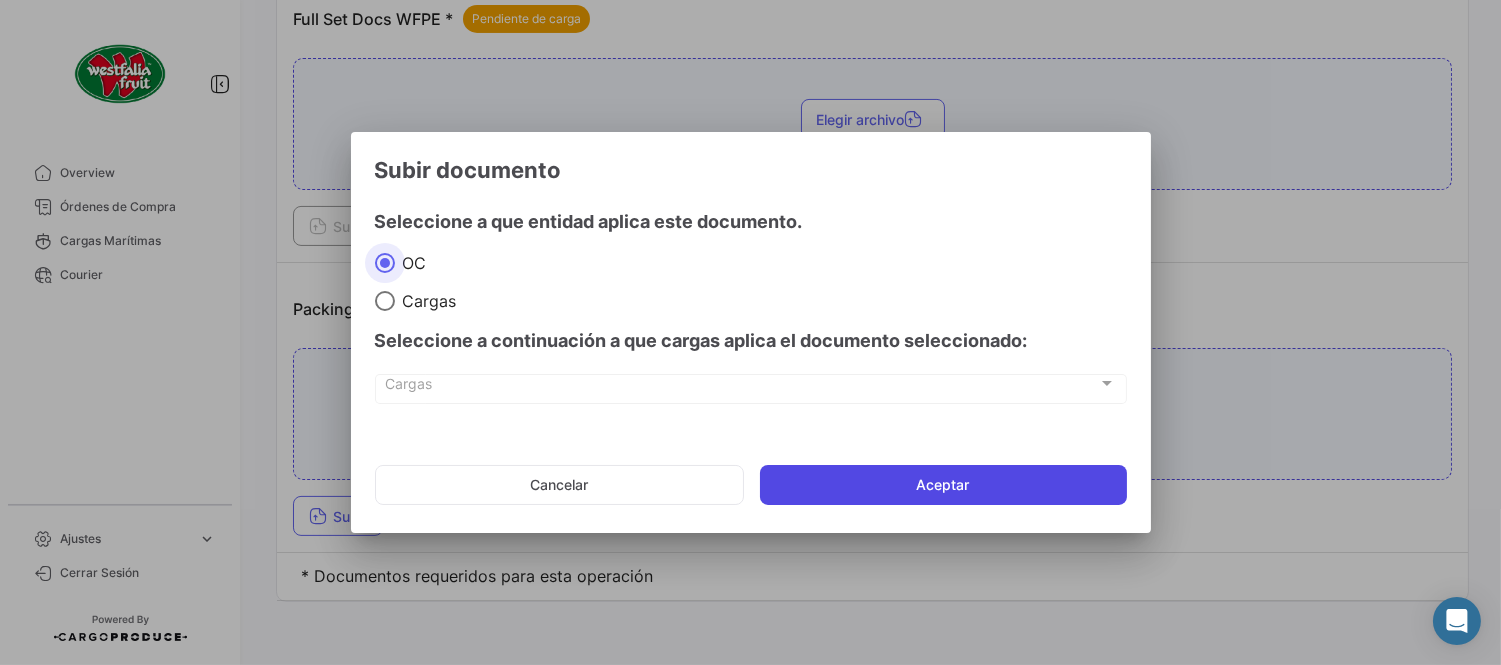 click on "Aceptar" 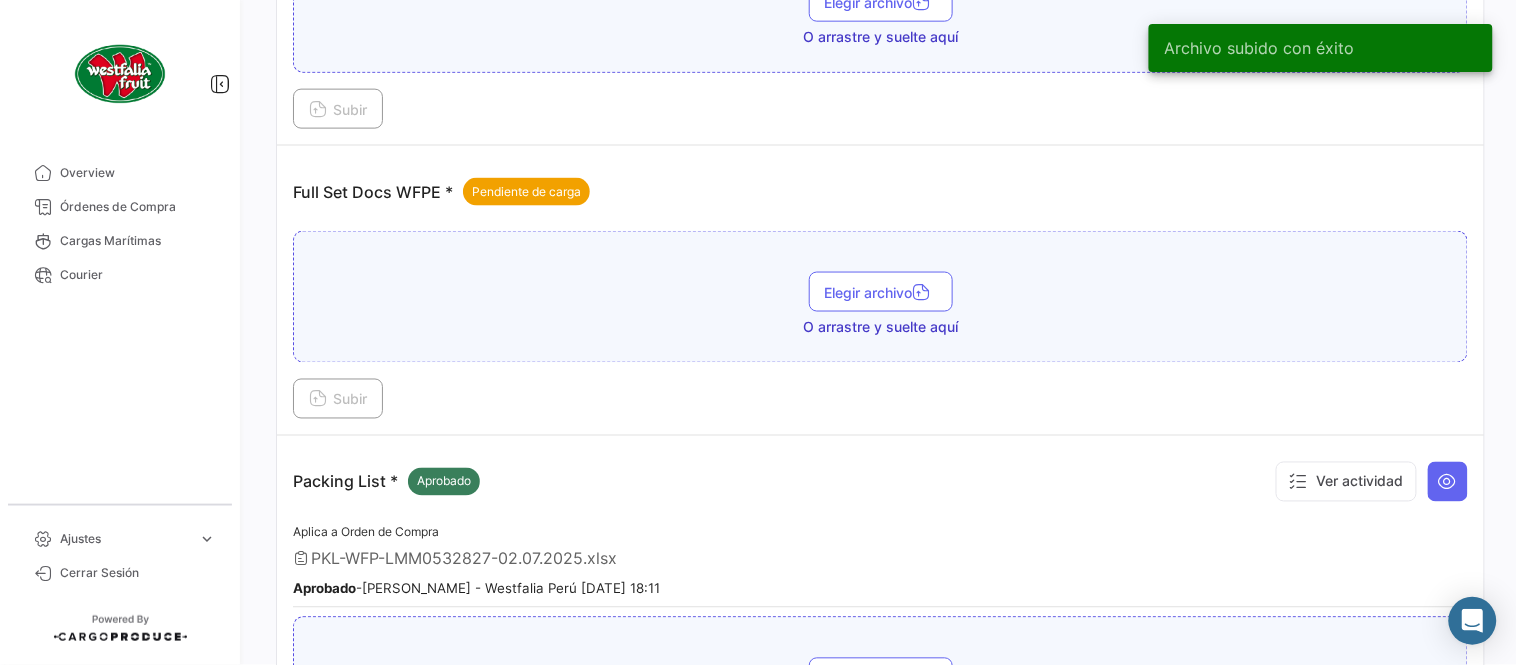 scroll, scrollTop: 596, scrollLeft: 0, axis: vertical 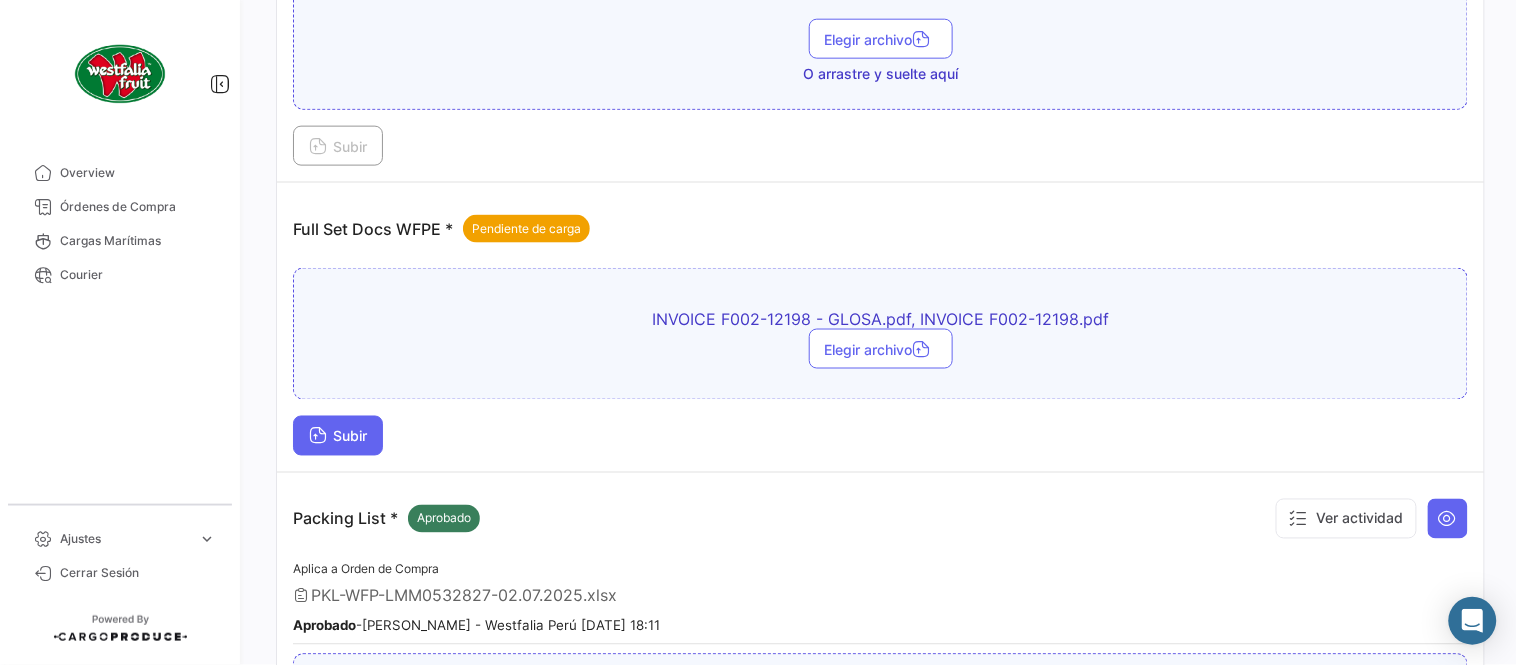 click on "Subir" at bounding box center [338, 436] 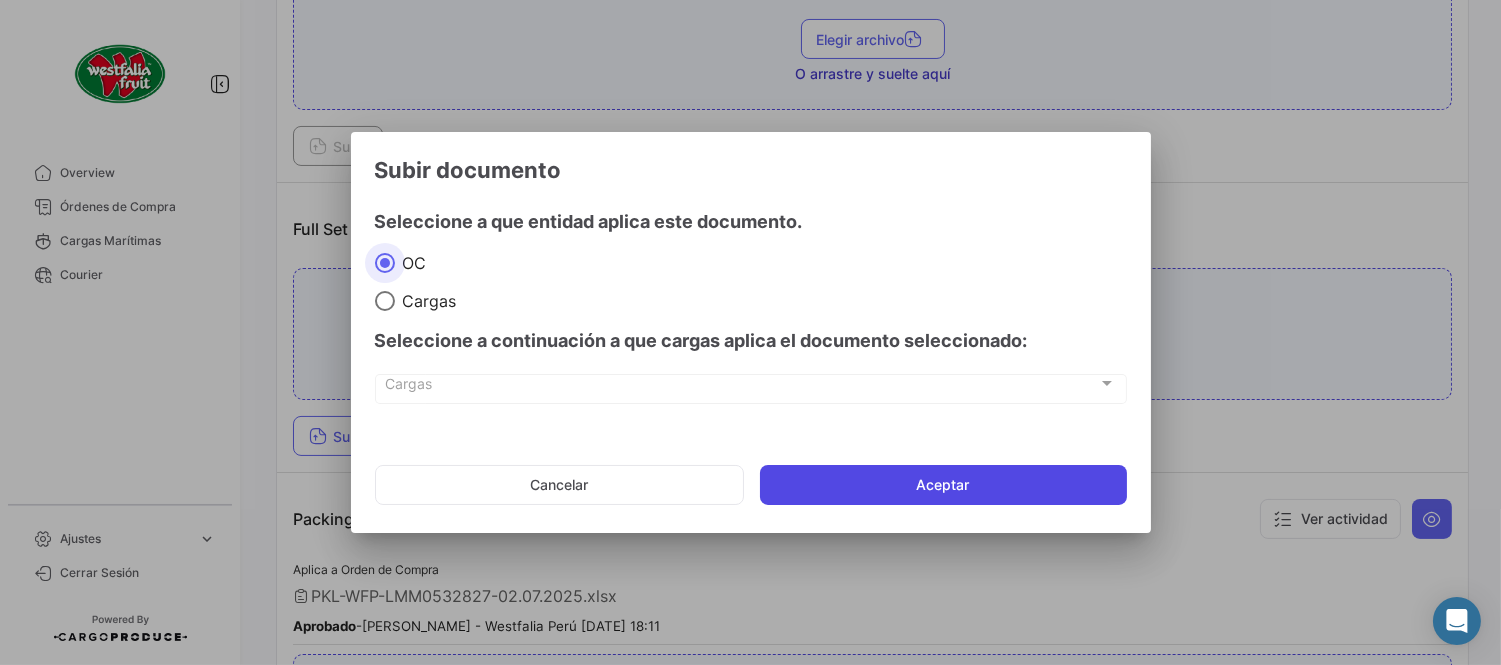 click on "Aceptar" 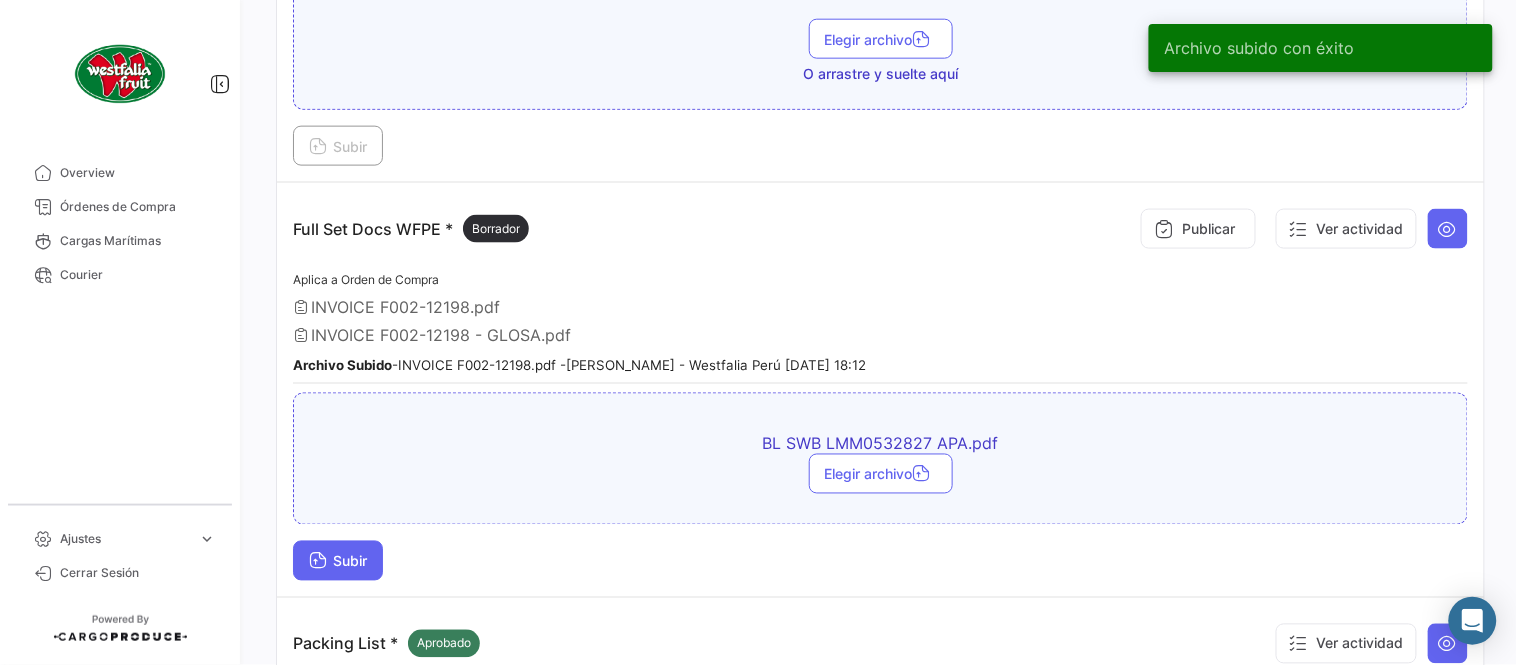click on "Subir" at bounding box center (338, 561) 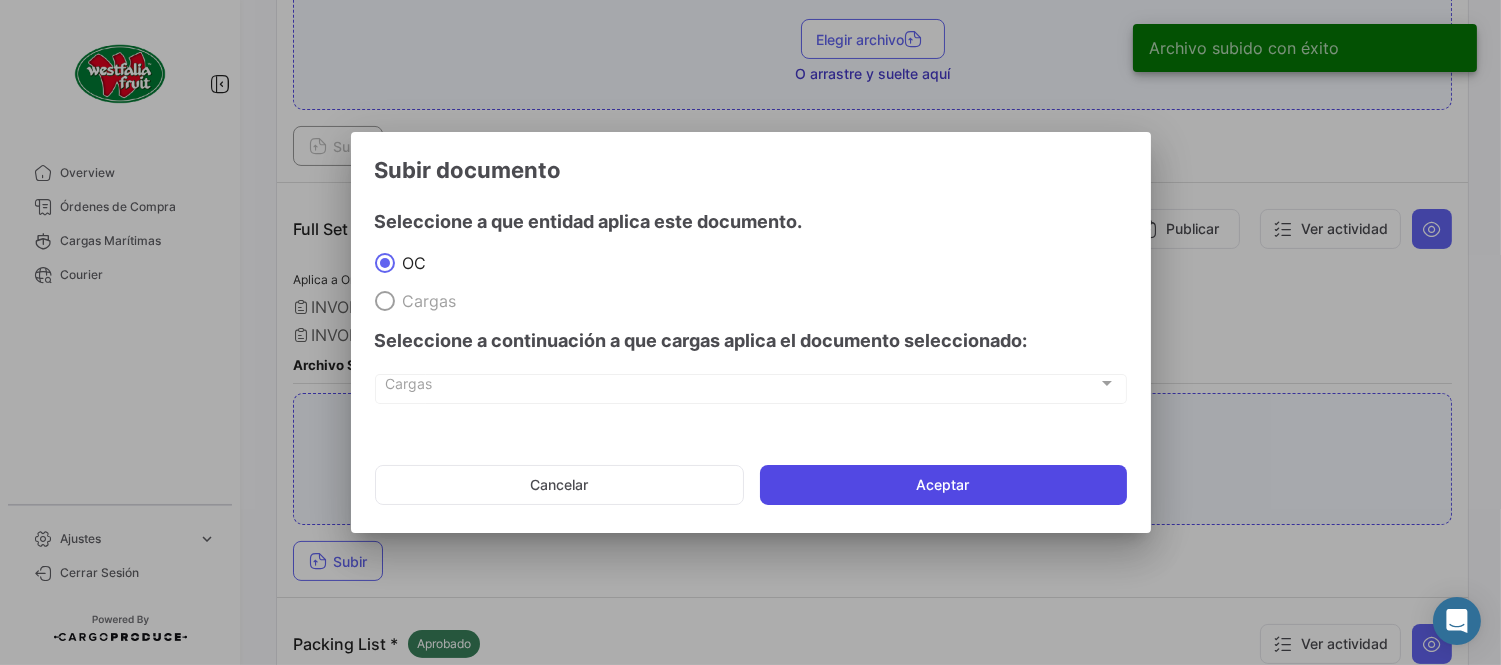 click on "Aceptar" 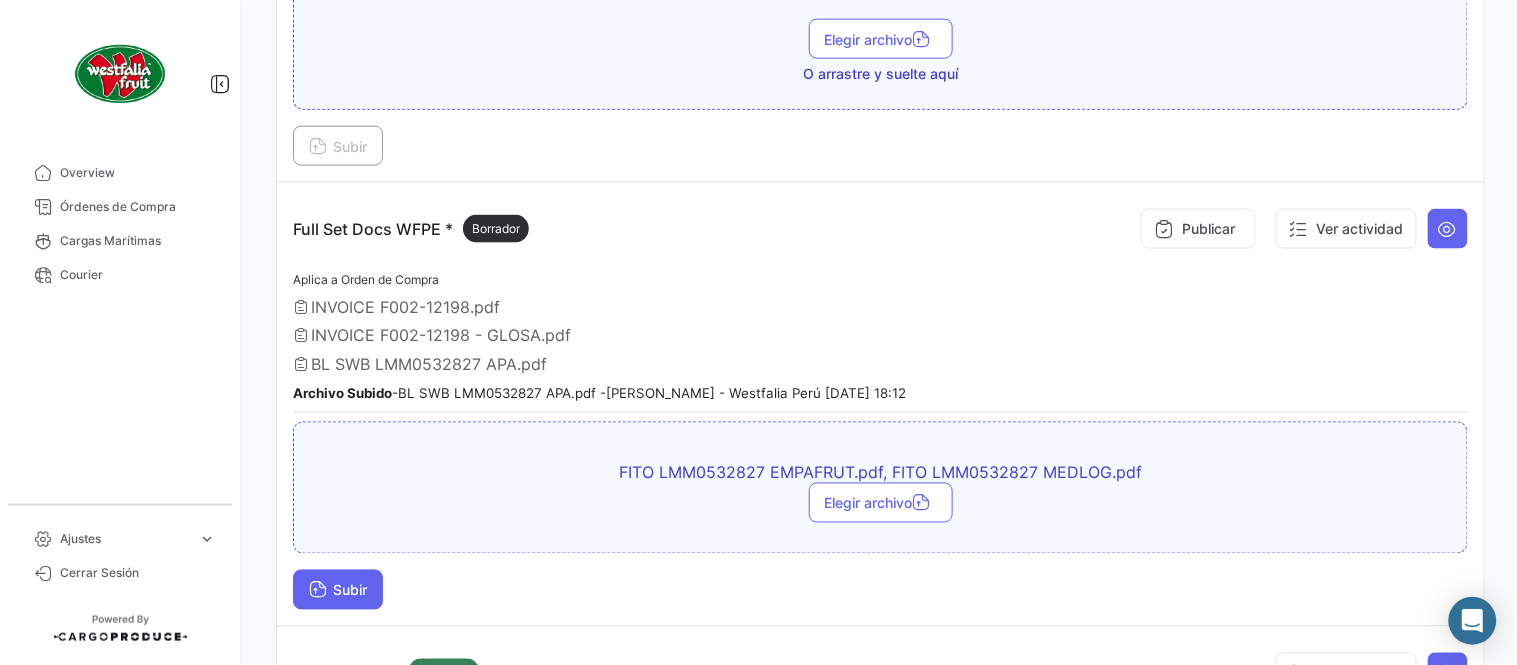 click on "Subir" at bounding box center (338, 590) 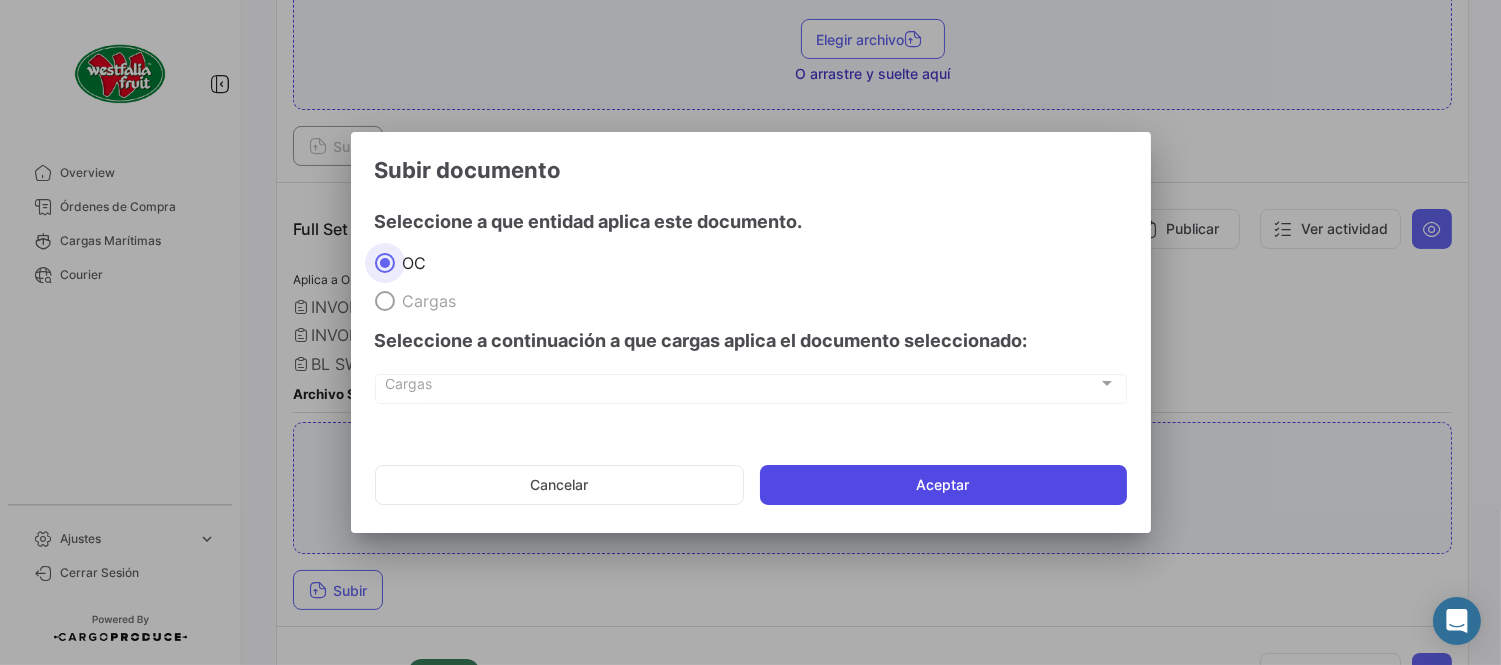 click on "Aceptar" 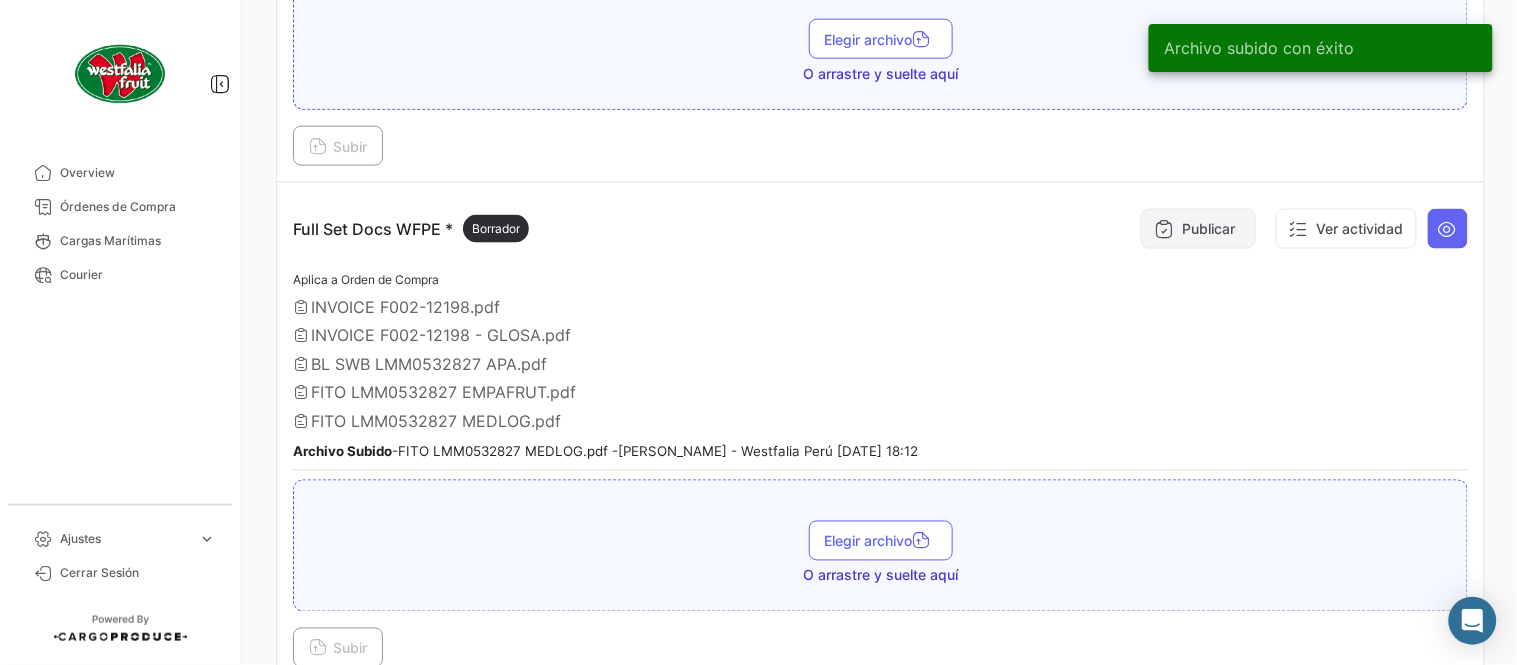 click on "Publicar" at bounding box center (1198, 229) 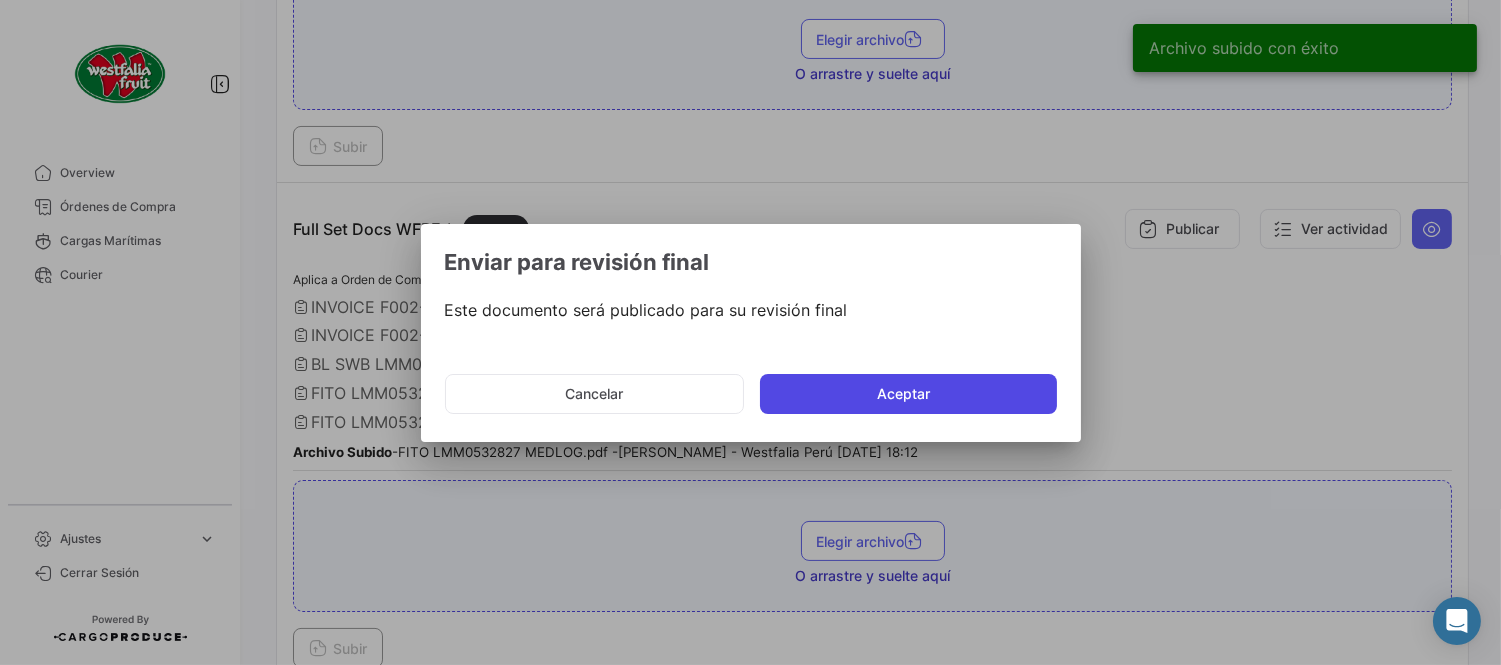 click on "Aceptar" 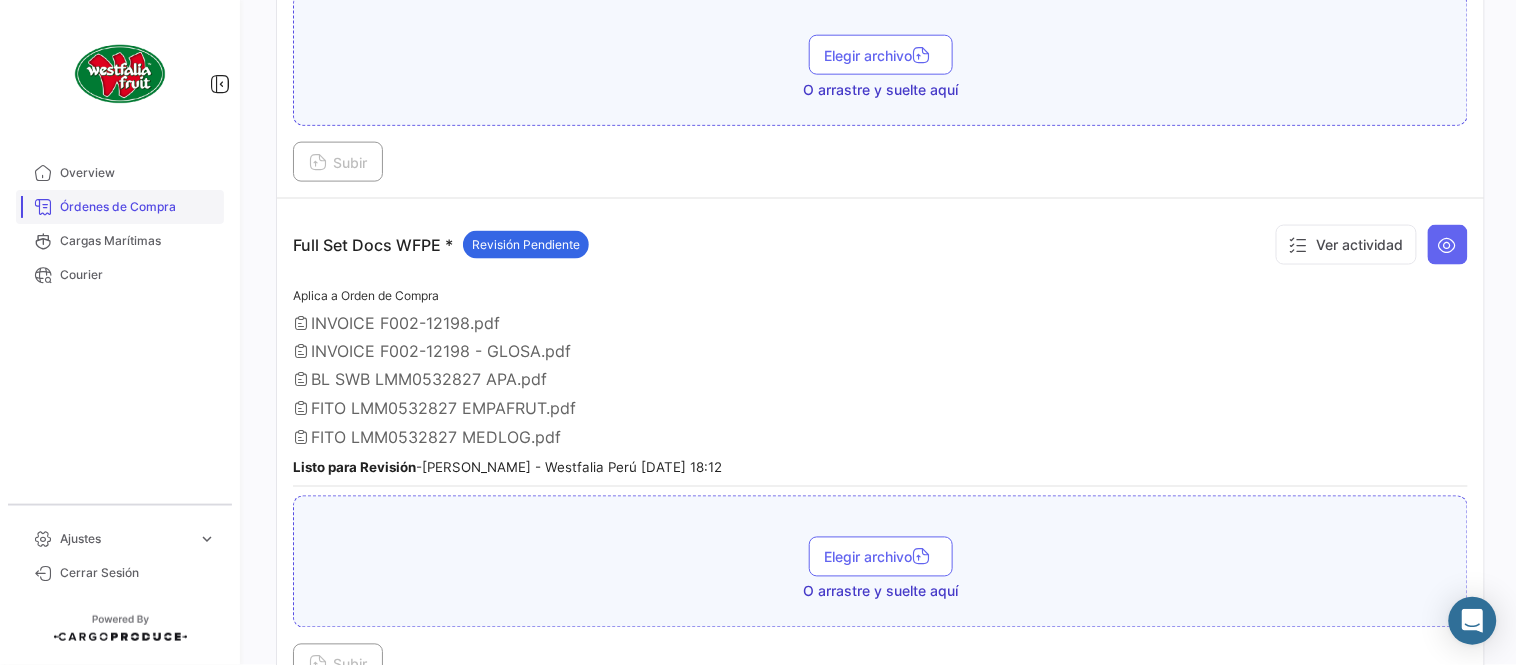 click on "Órdenes de Compra" at bounding box center [120, 207] 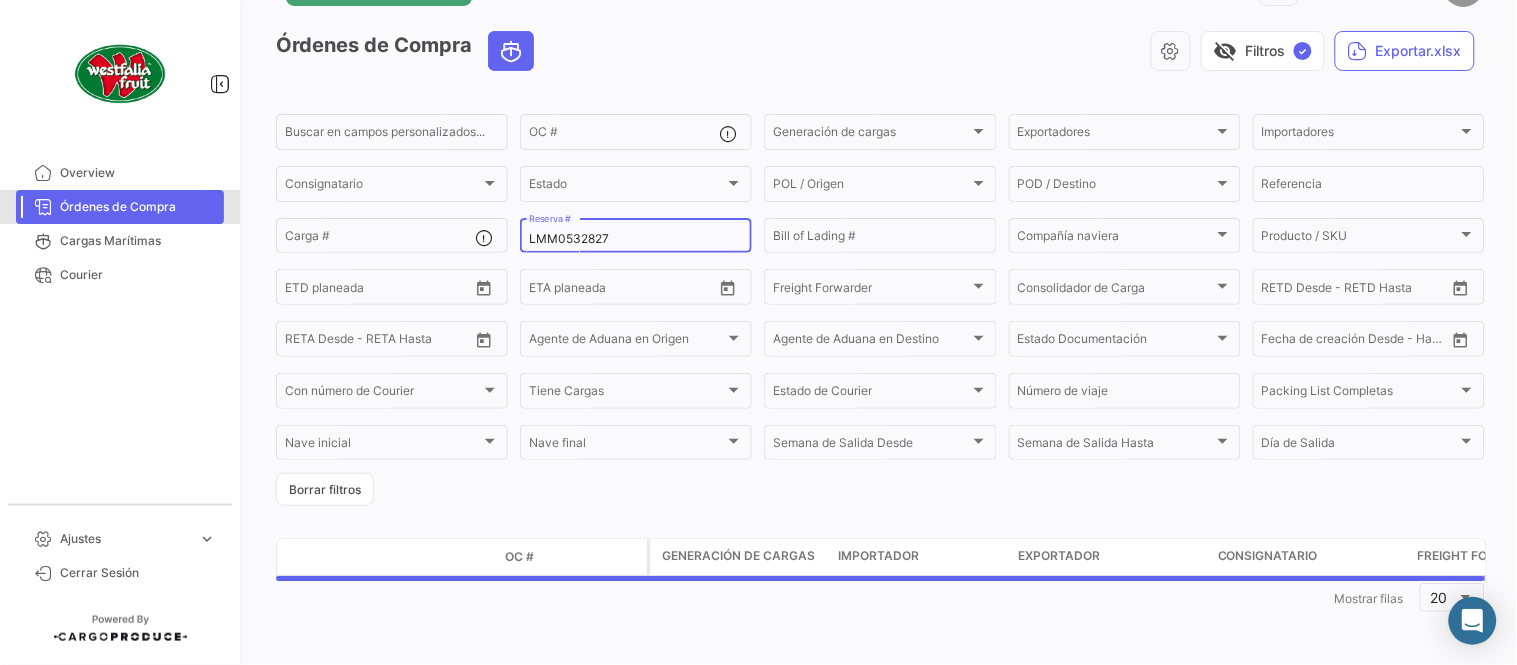 scroll, scrollTop: 0, scrollLeft: 0, axis: both 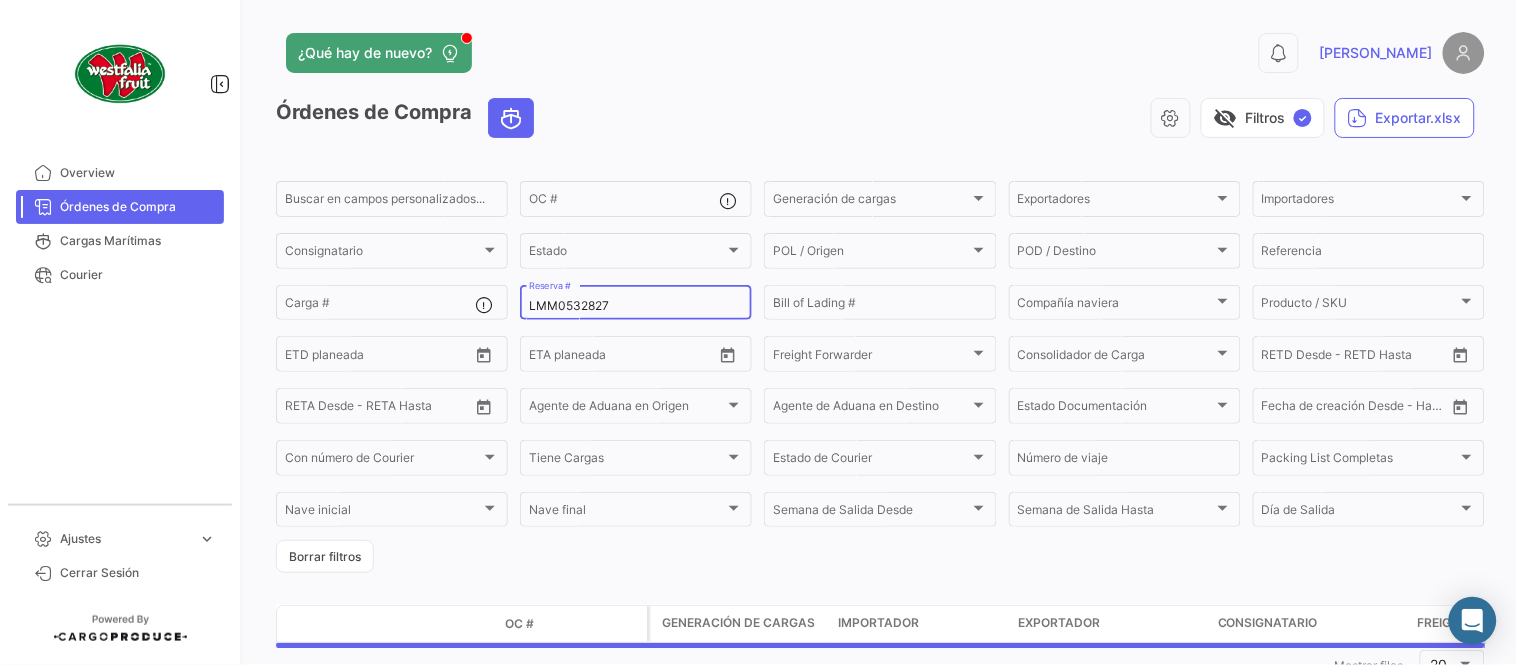 click on "LMM0532827" at bounding box center (636, 306) 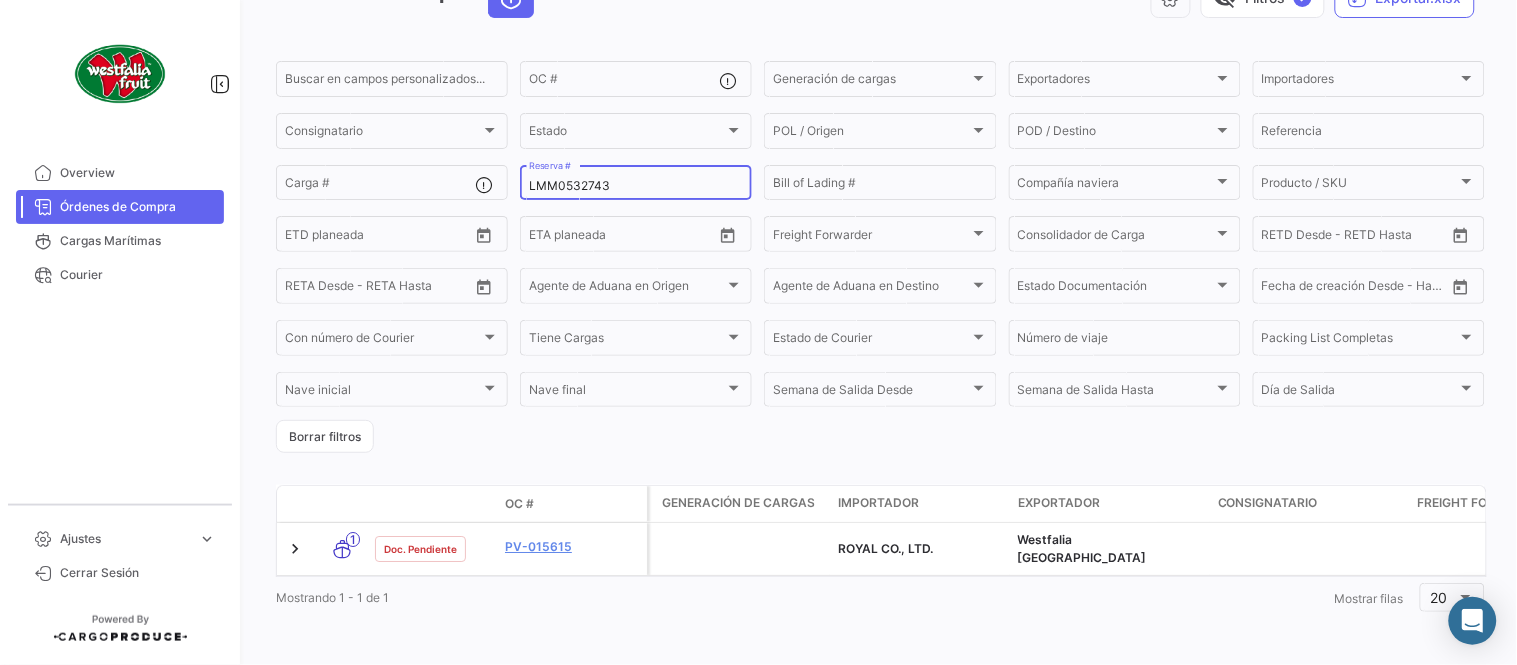 scroll, scrollTop: 128, scrollLeft: 0, axis: vertical 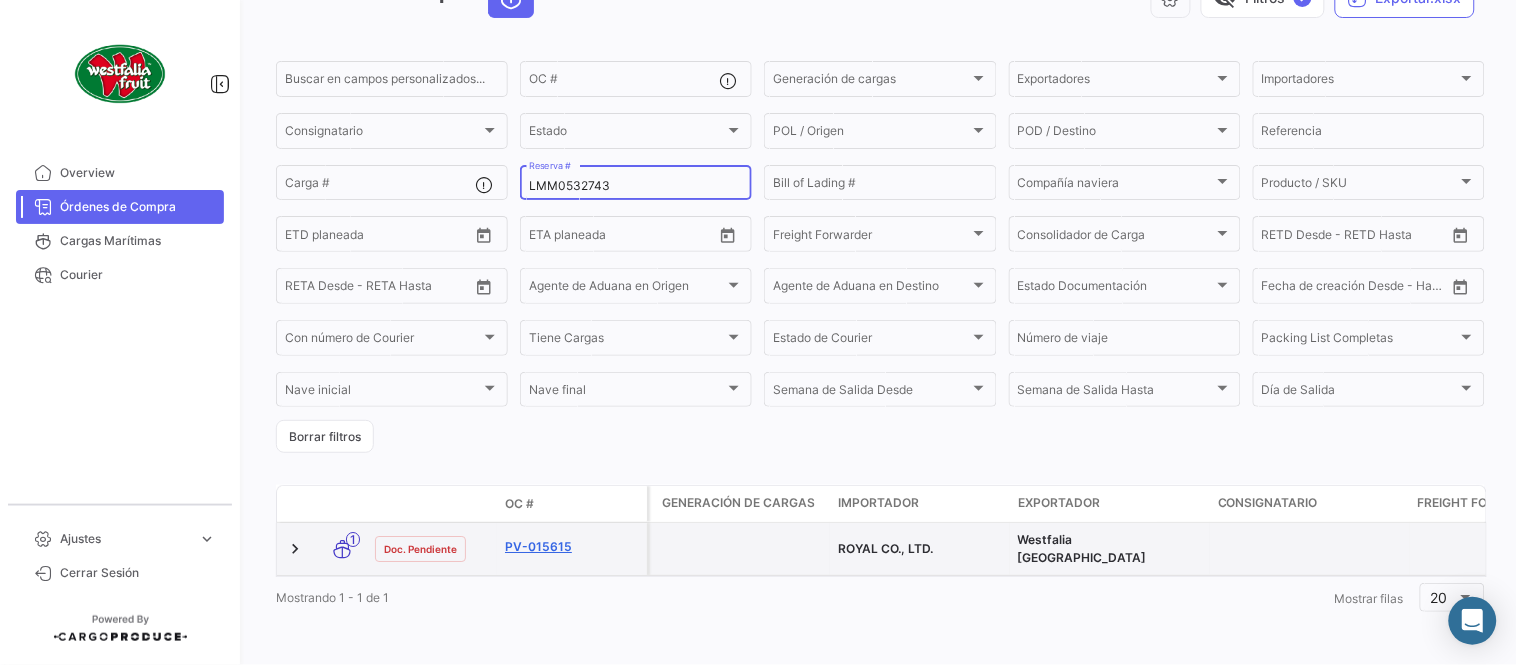 click on "PV-015615" 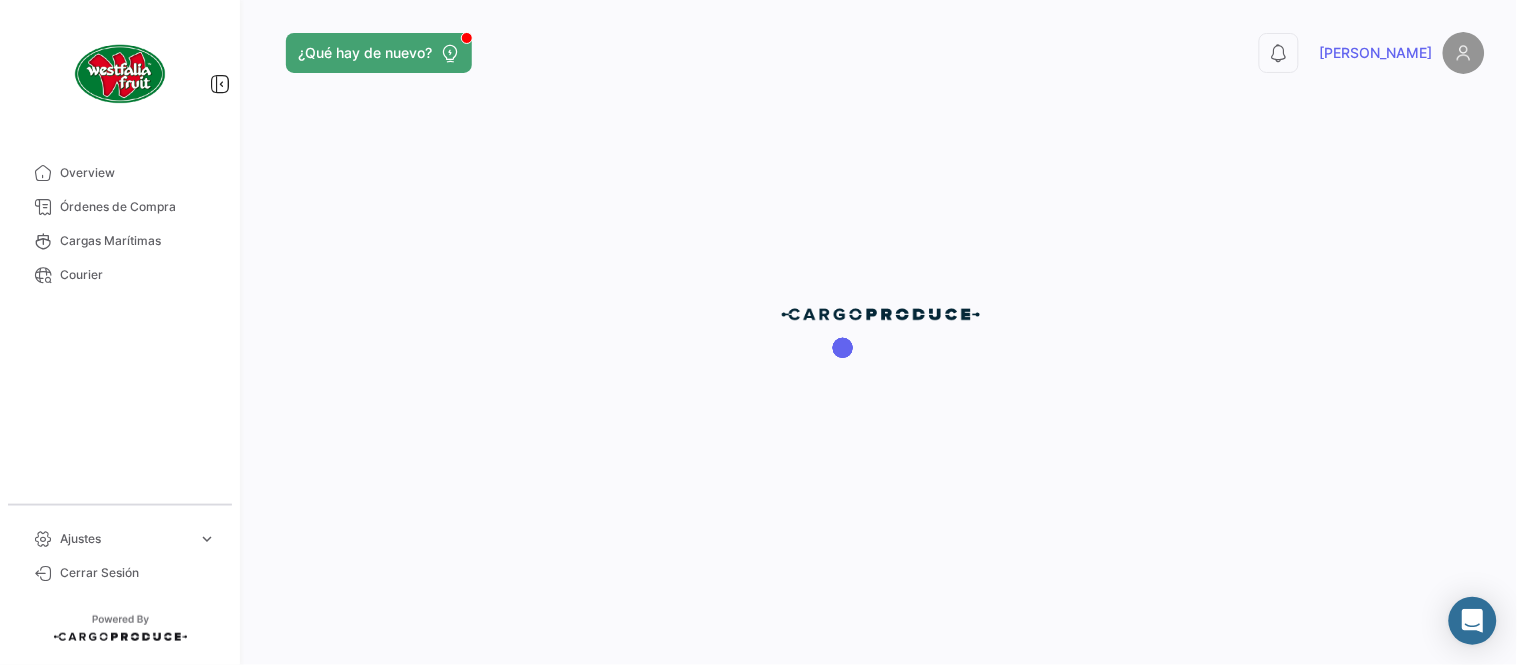 scroll, scrollTop: 0, scrollLeft: 0, axis: both 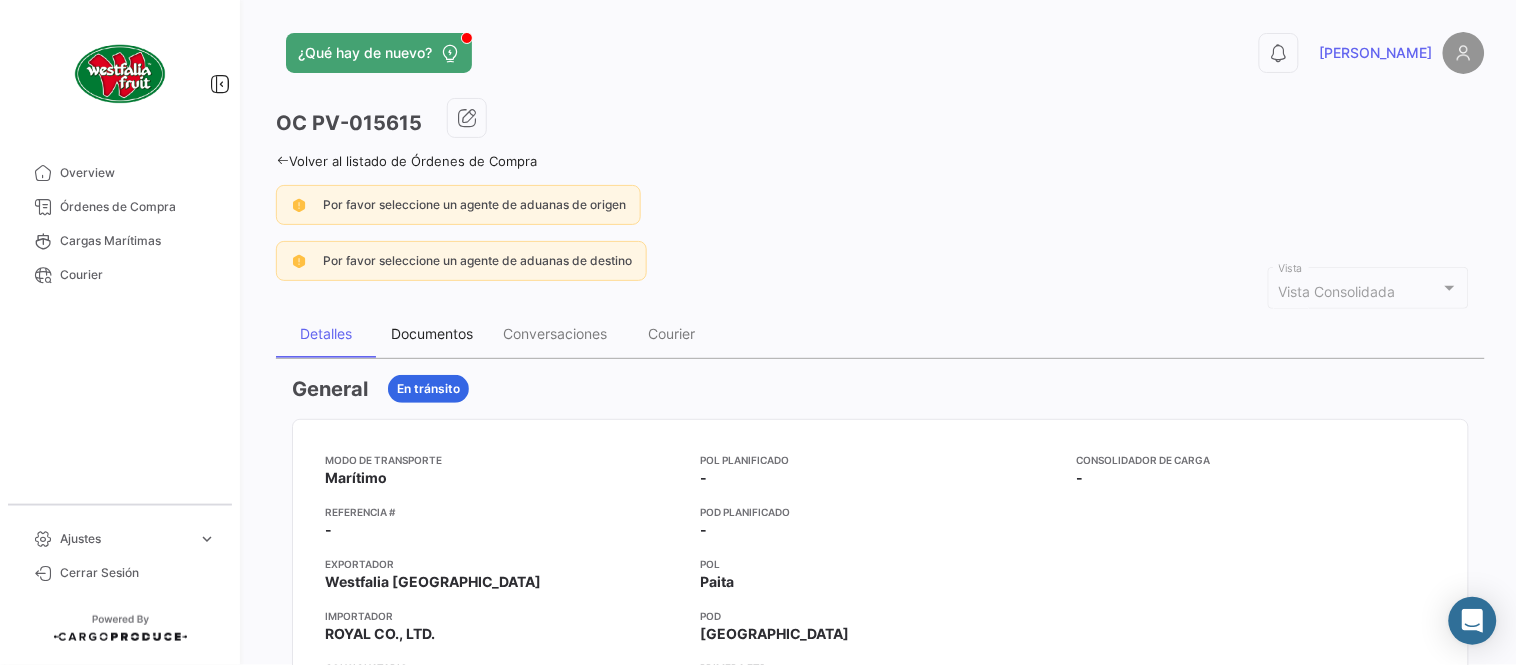 click on "Documentos" at bounding box center (432, 333) 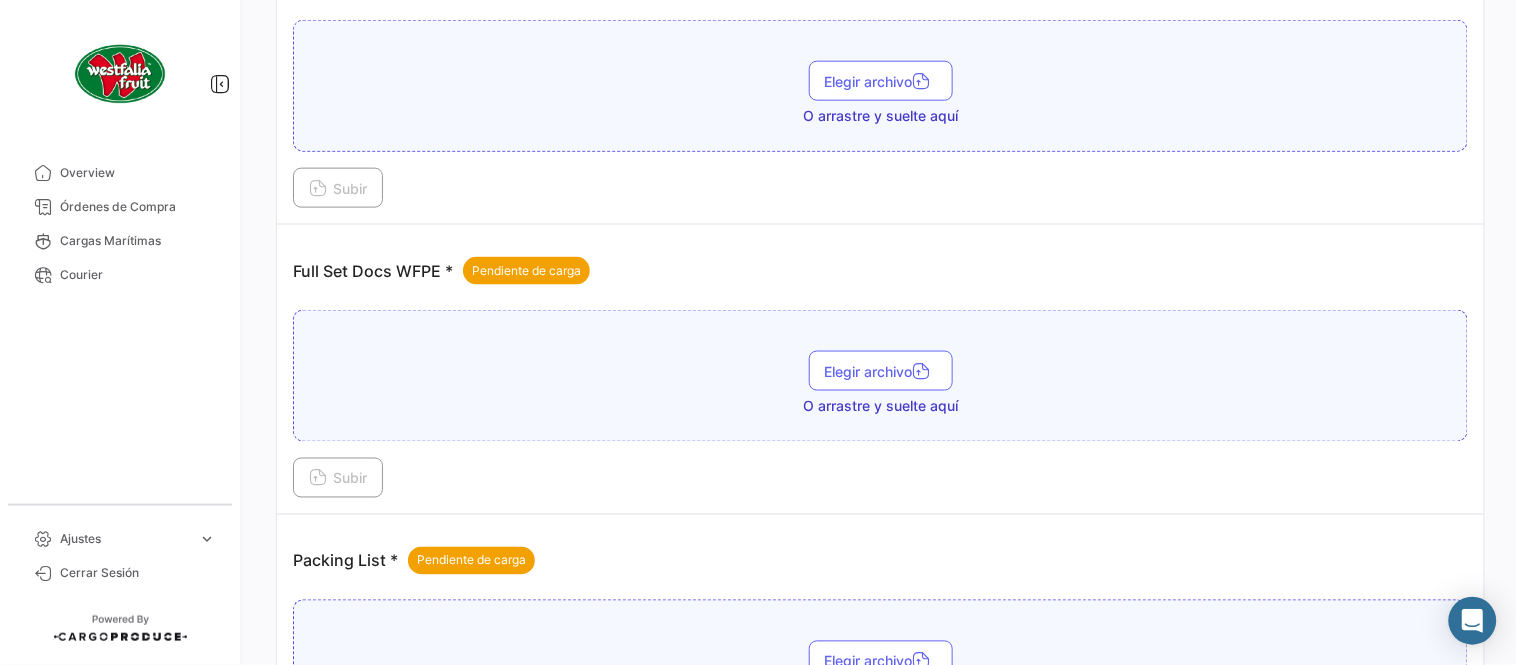 scroll, scrollTop: 806, scrollLeft: 0, axis: vertical 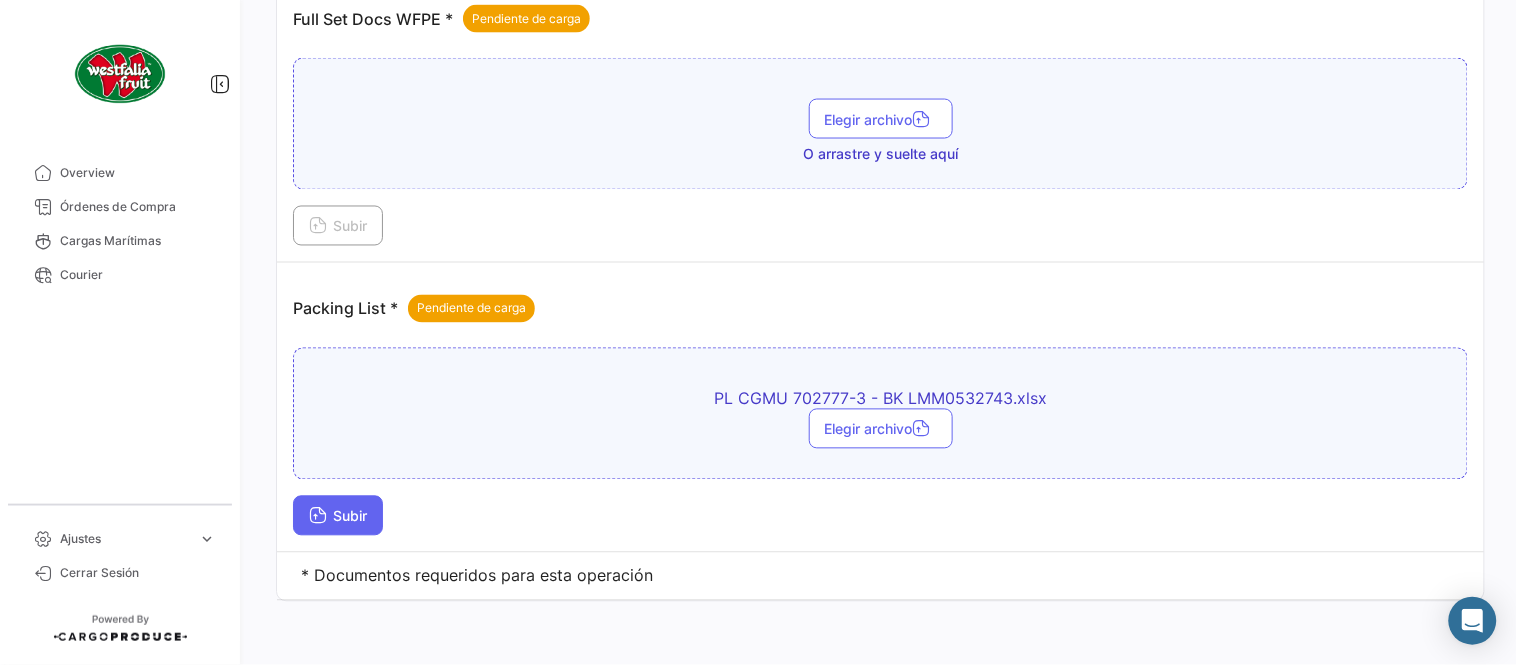 click on "Subir" at bounding box center (338, 516) 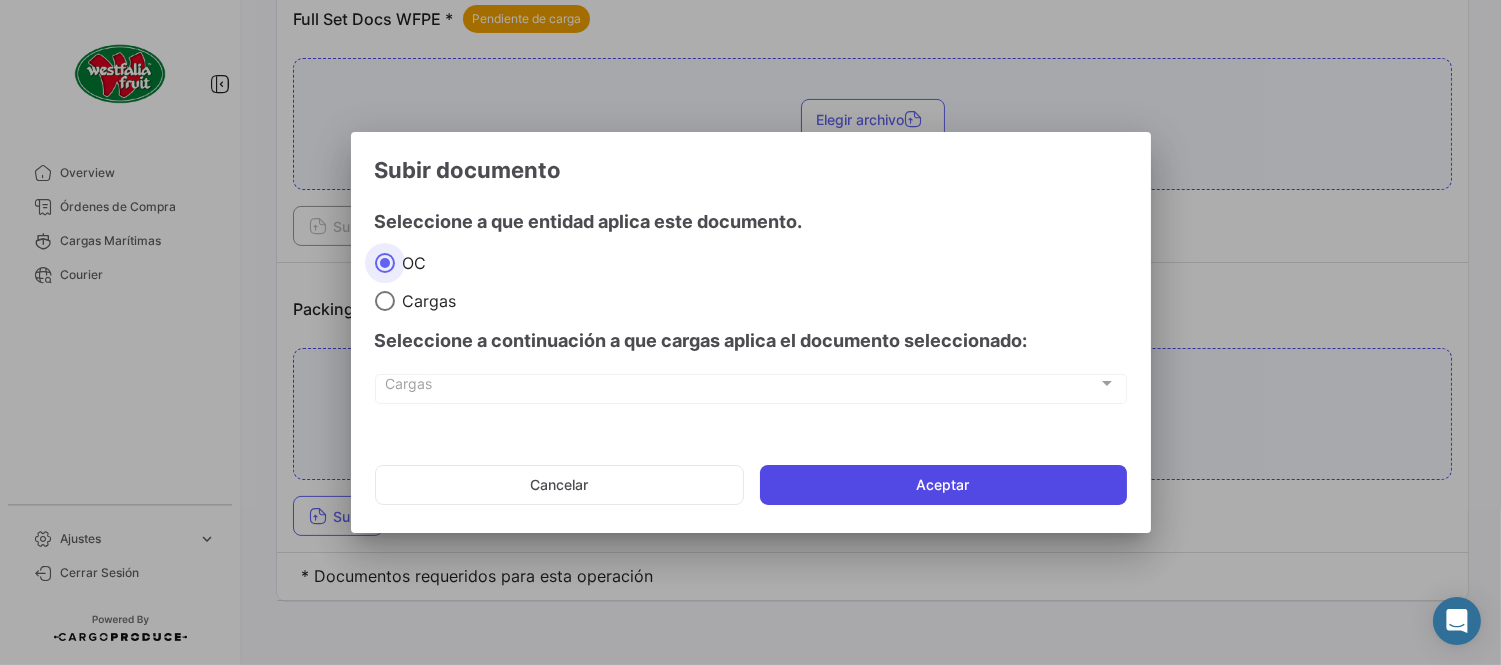 click on "Aceptar" 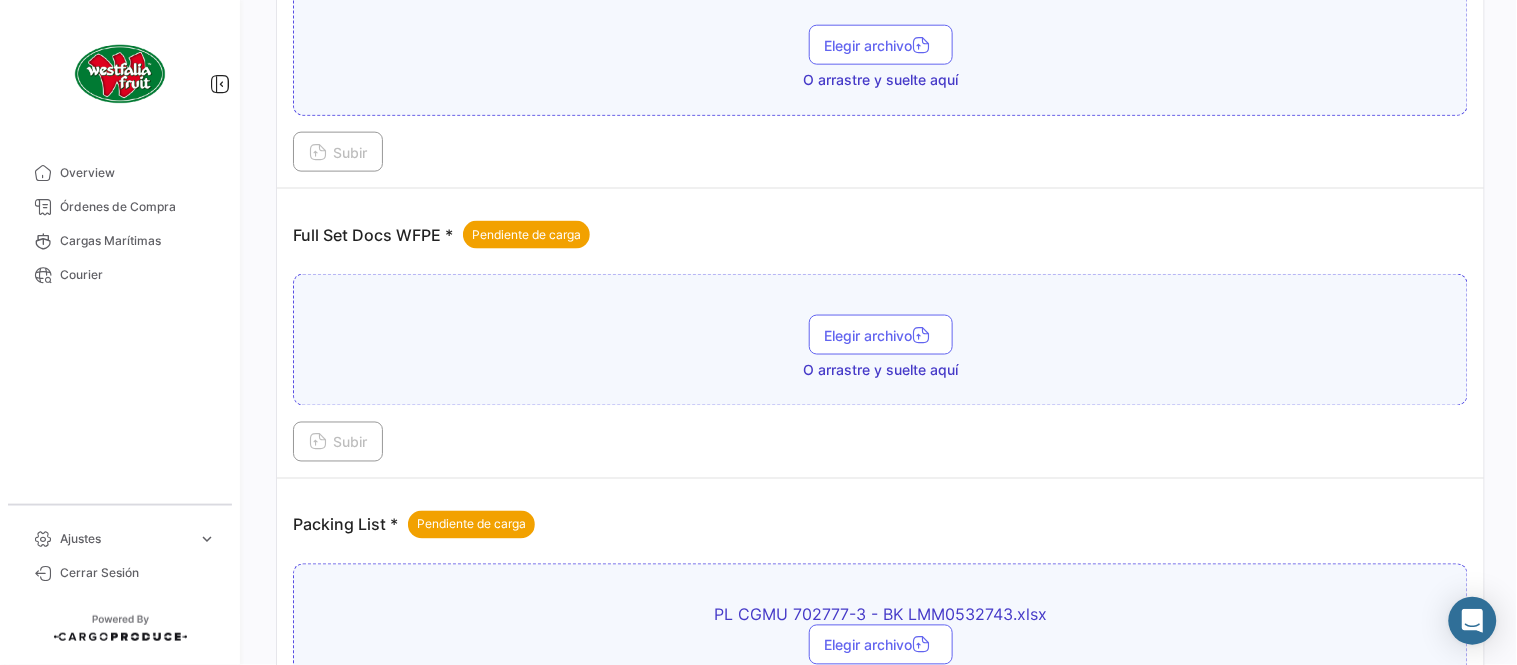 scroll, scrollTop: 584, scrollLeft: 0, axis: vertical 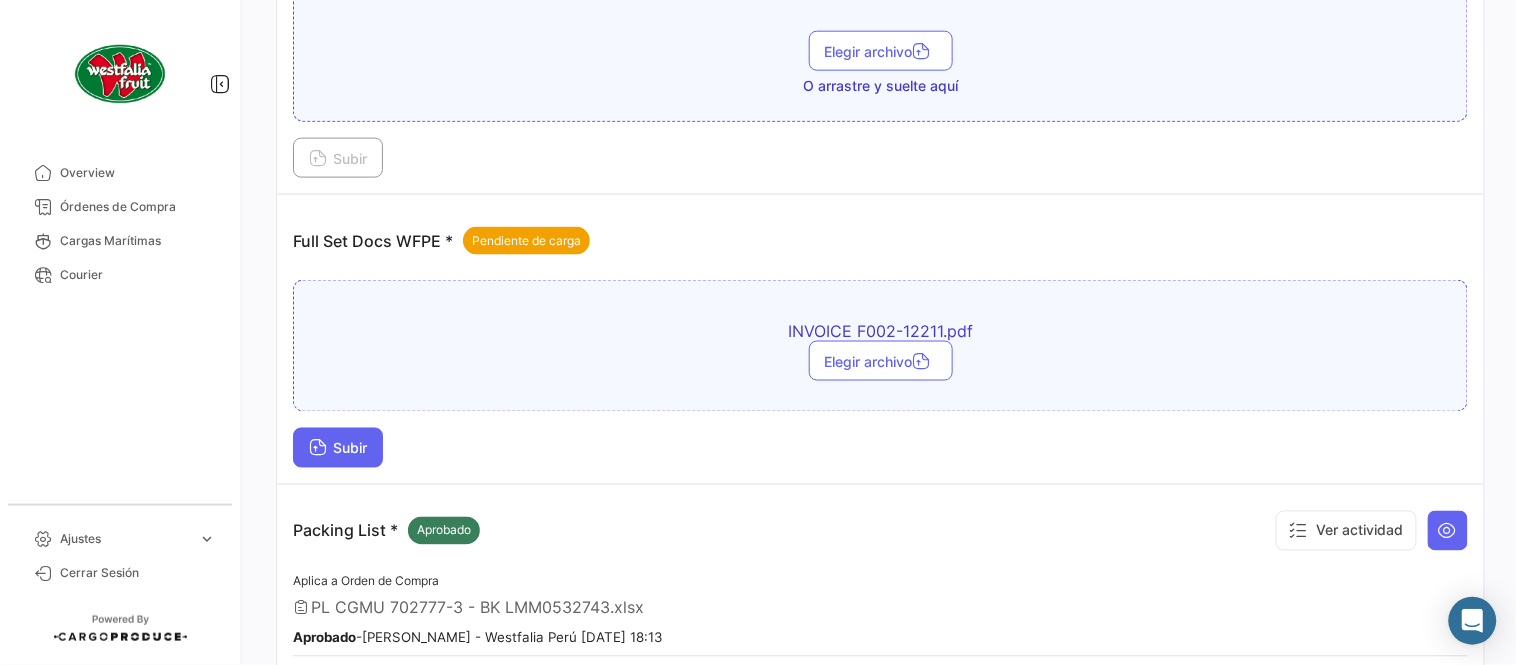 click on "Subir" at bounding box center (338, 448) 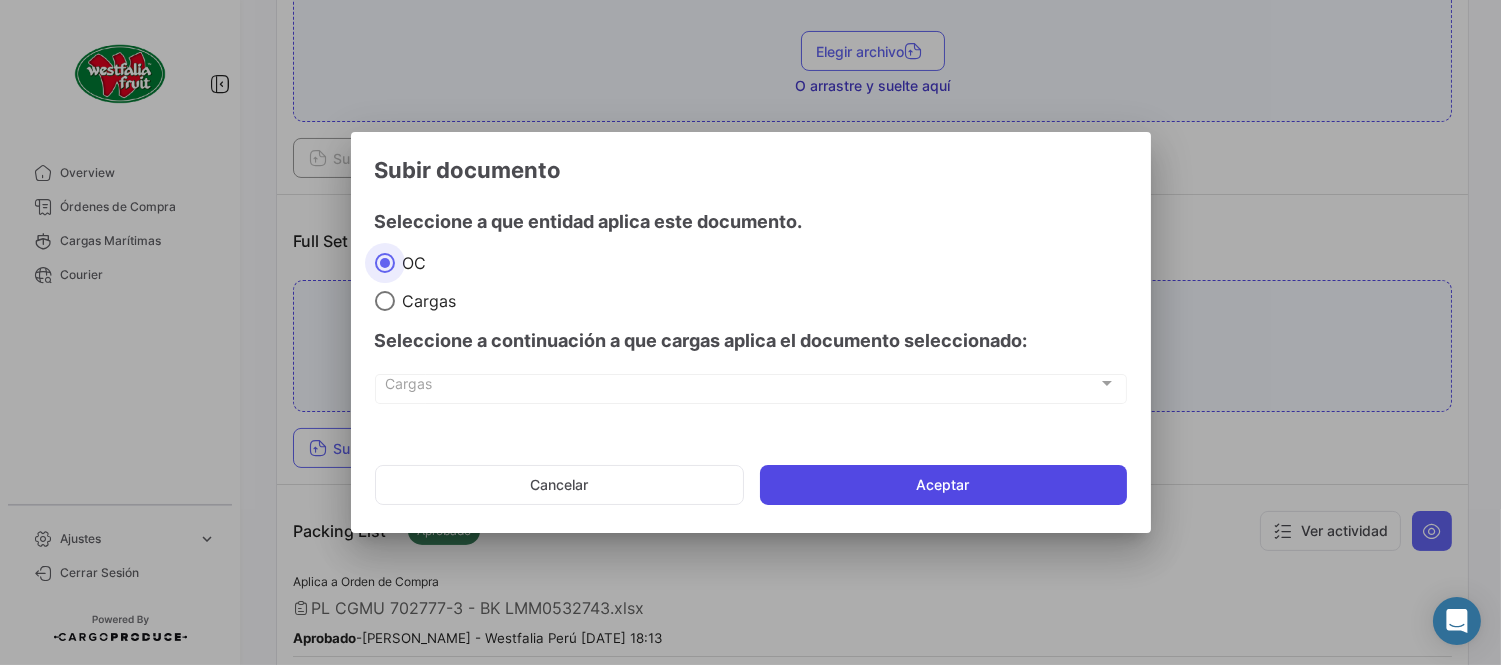 click on "Aceptar" 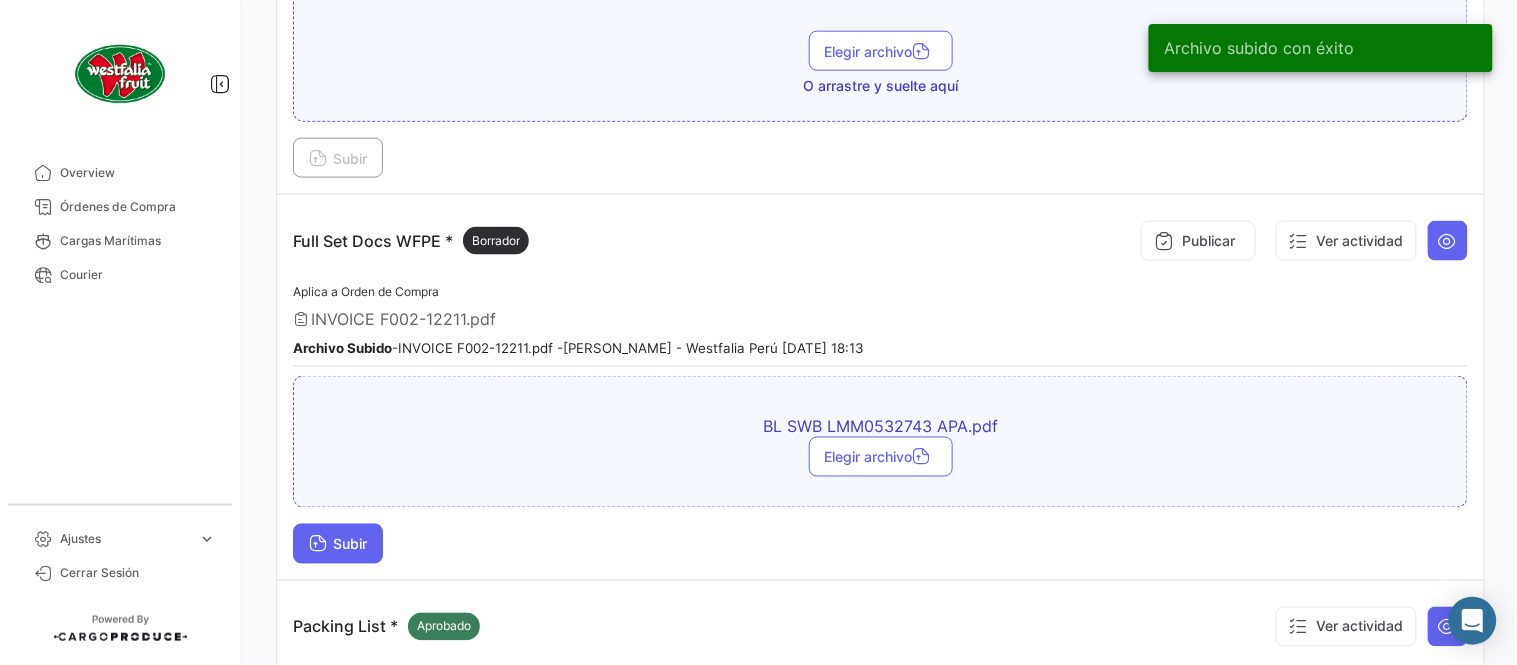 click on "Subir" at bounding box center (338, 544) 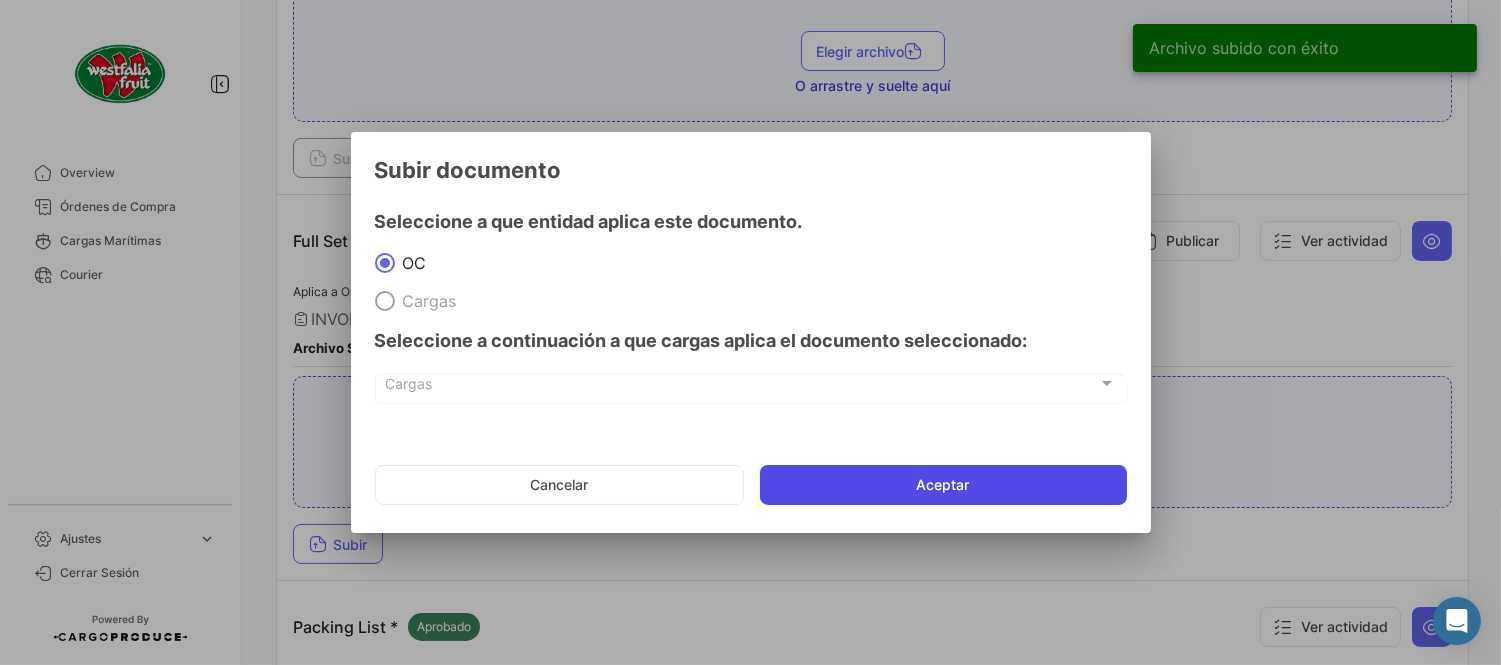 click on "Aceptar" 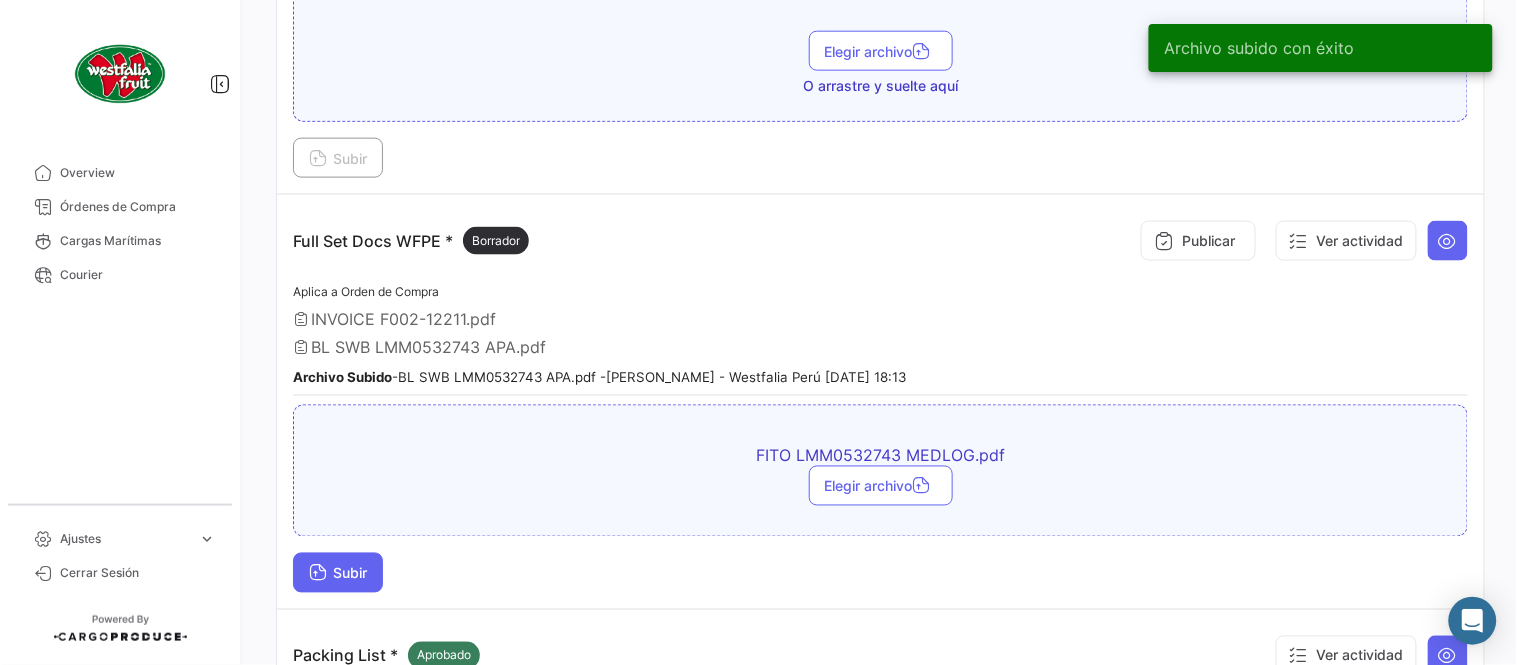 click on "Subir" at bounding box center [338, 573] 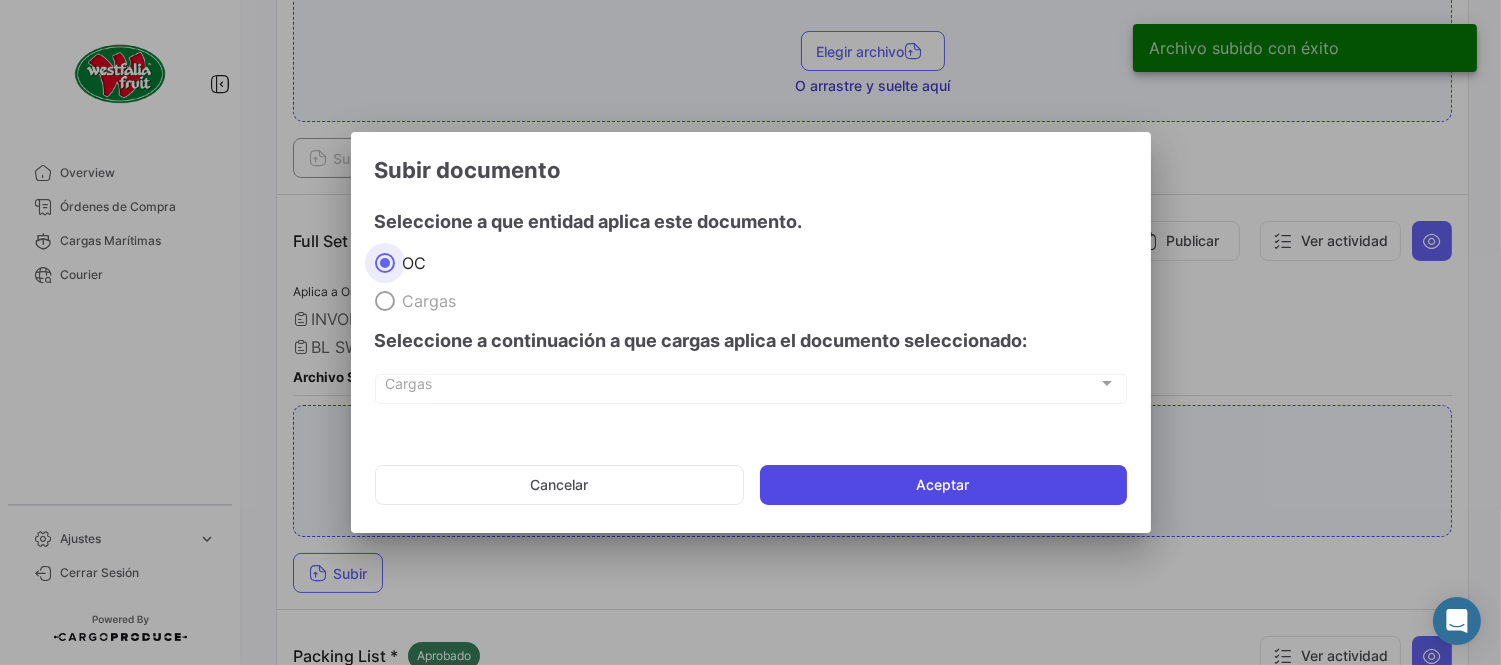 click on "Aceptar" 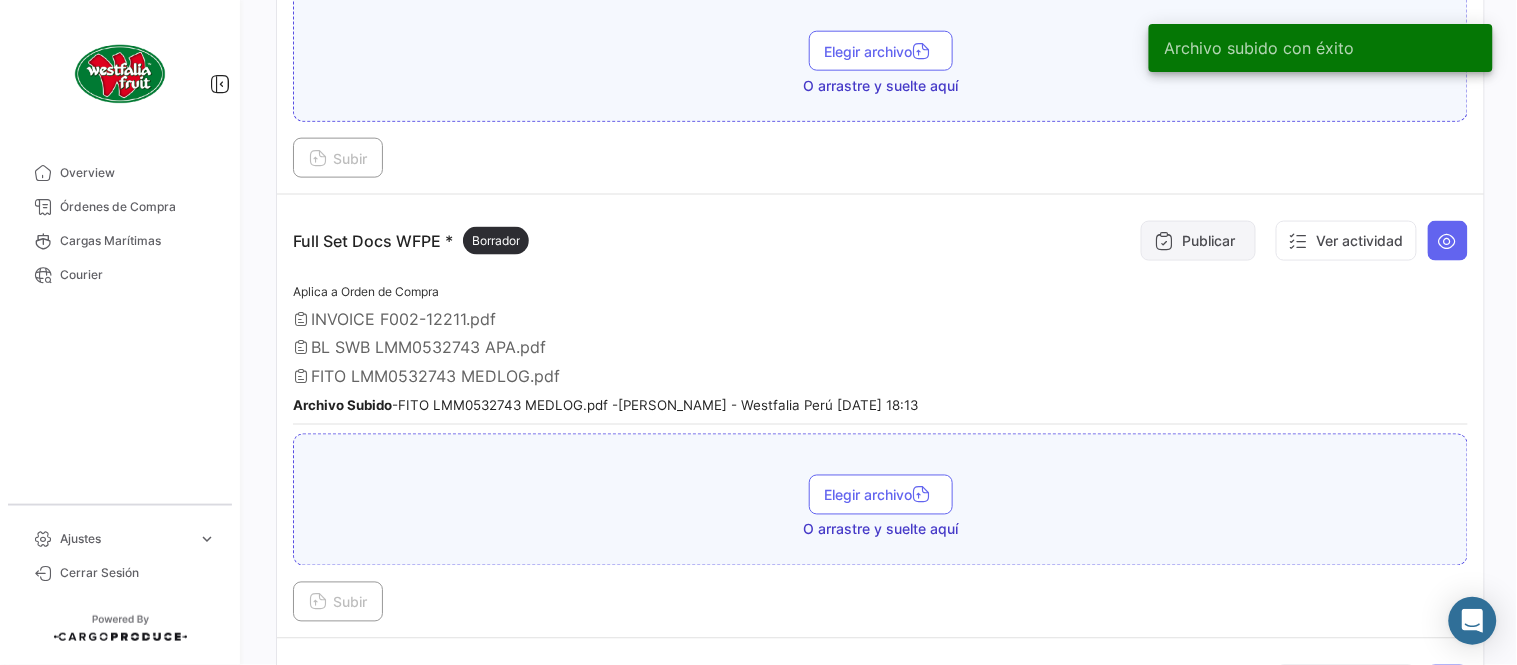 click on "Publicar" at bounding box center (1198, 241) 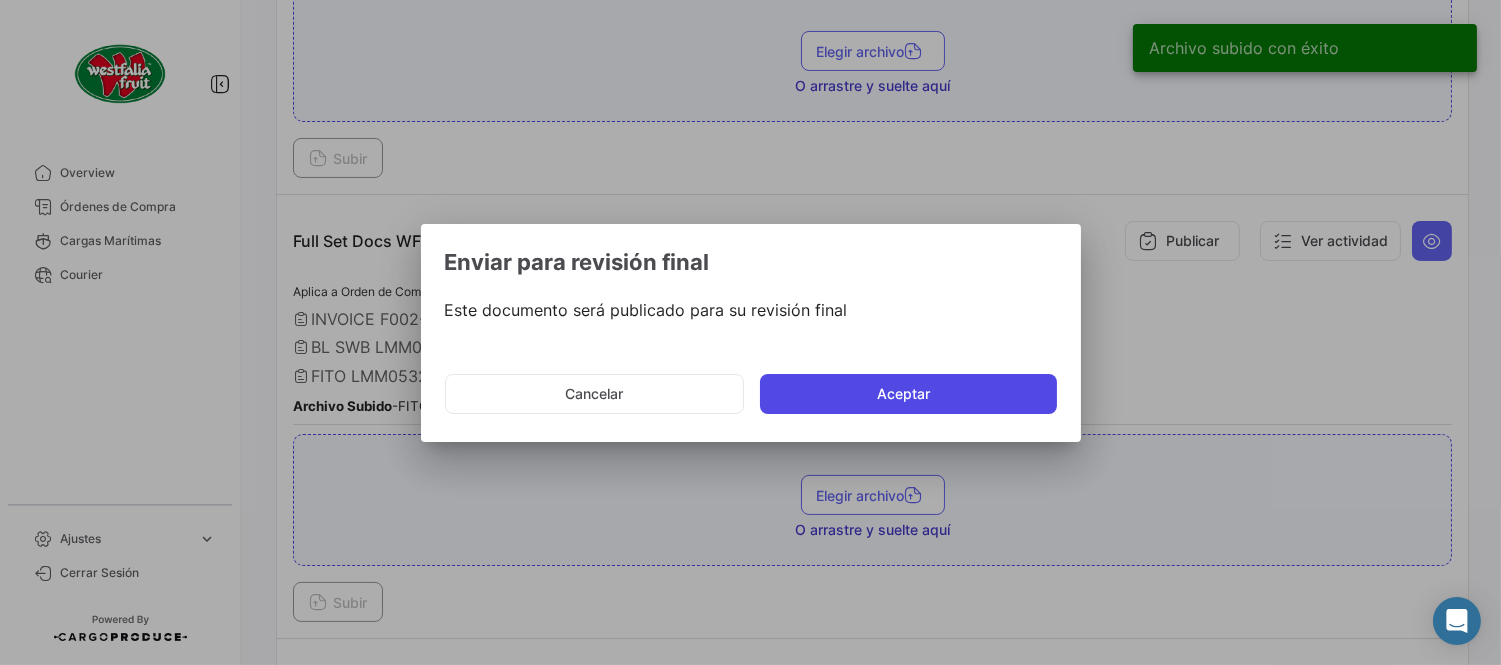 click on "Aceptar" 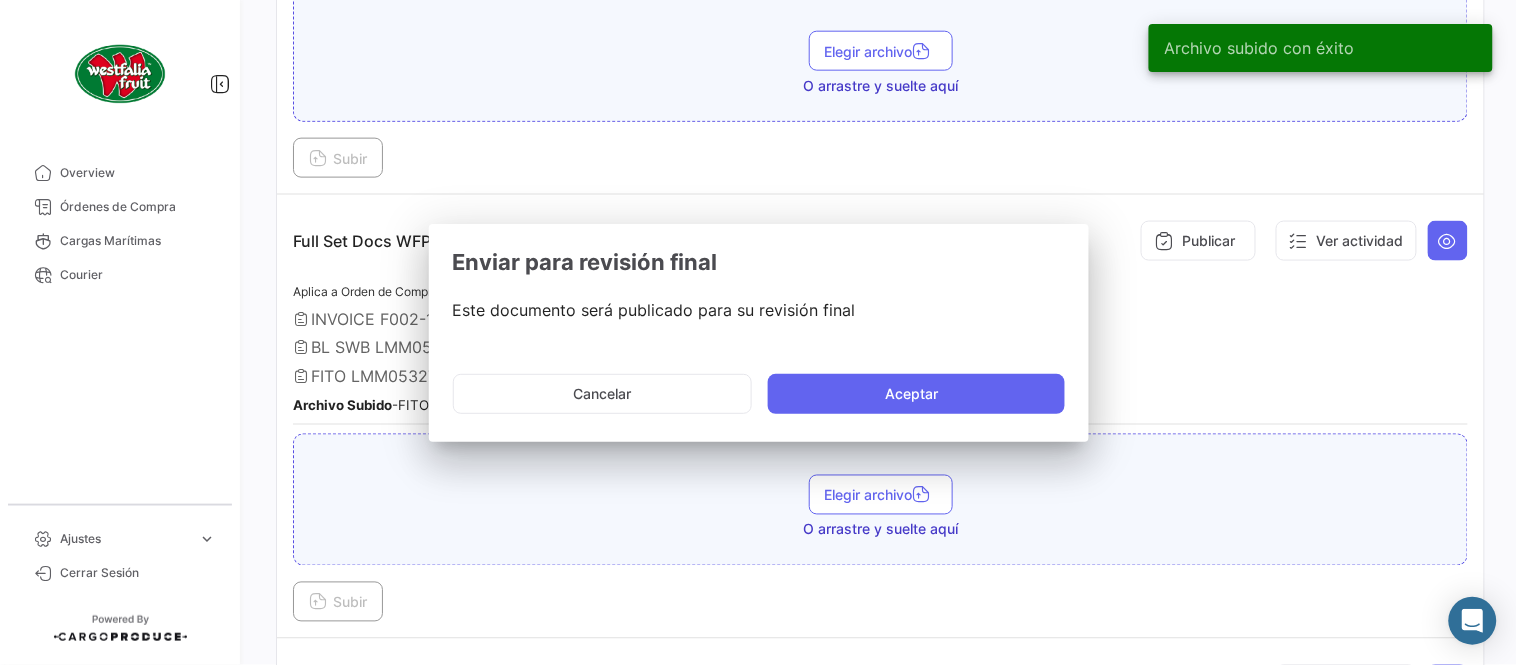 type 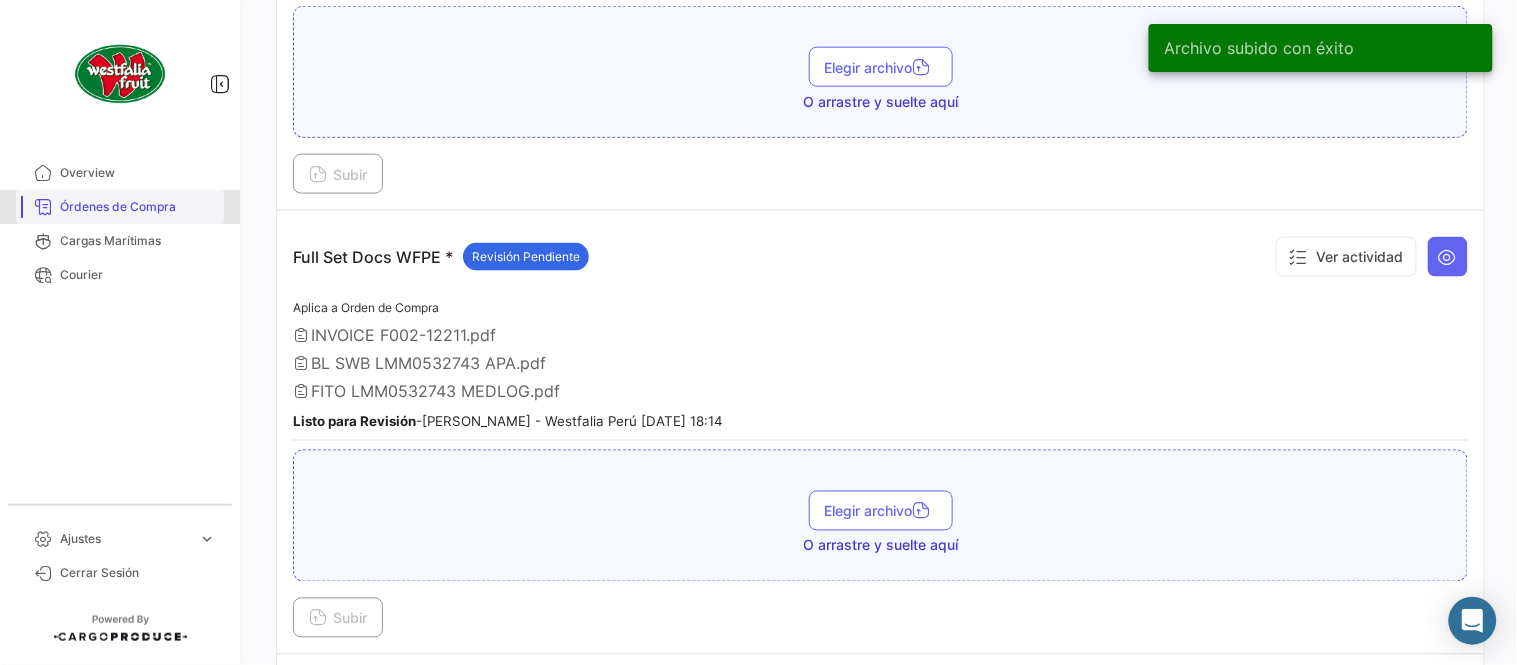 click on "Órdenes de Compra" at bounding box center (138, 207) 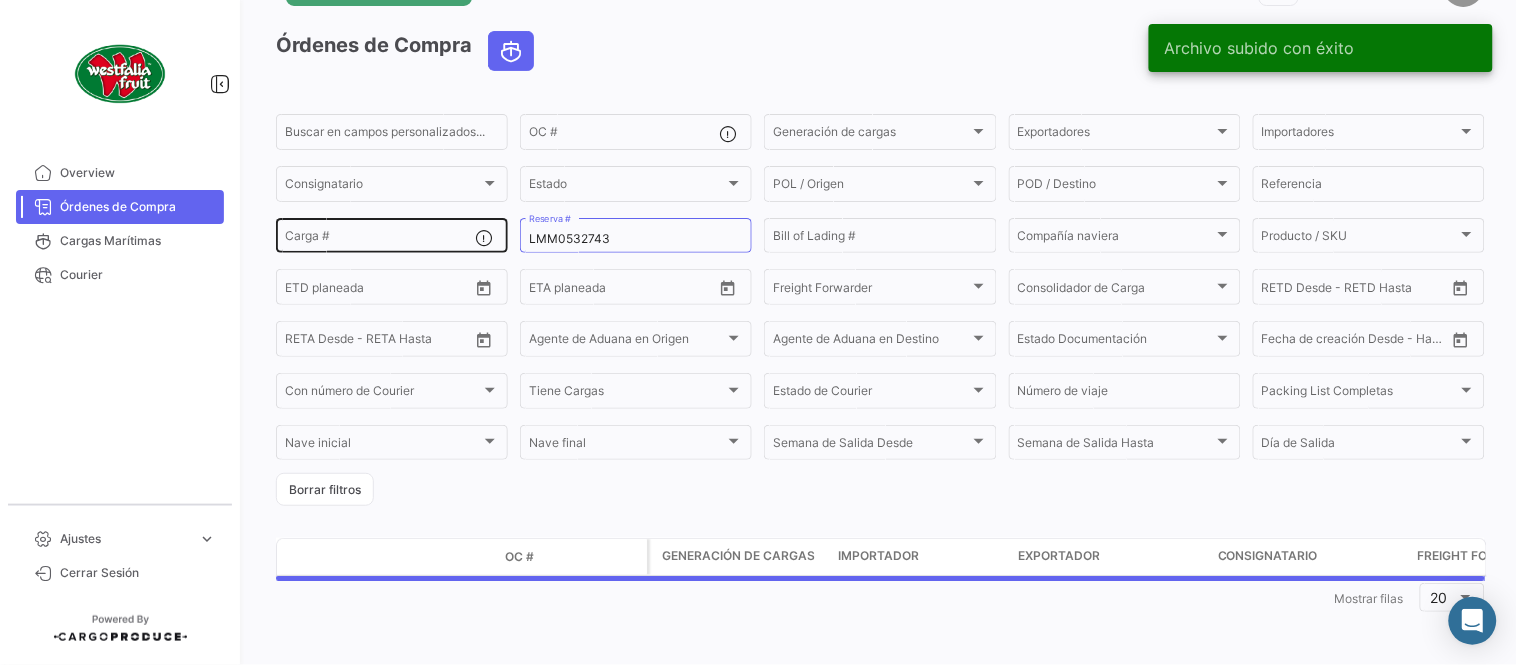 scroll, scrollTop: 0, scrollLeft: 0, axis: both 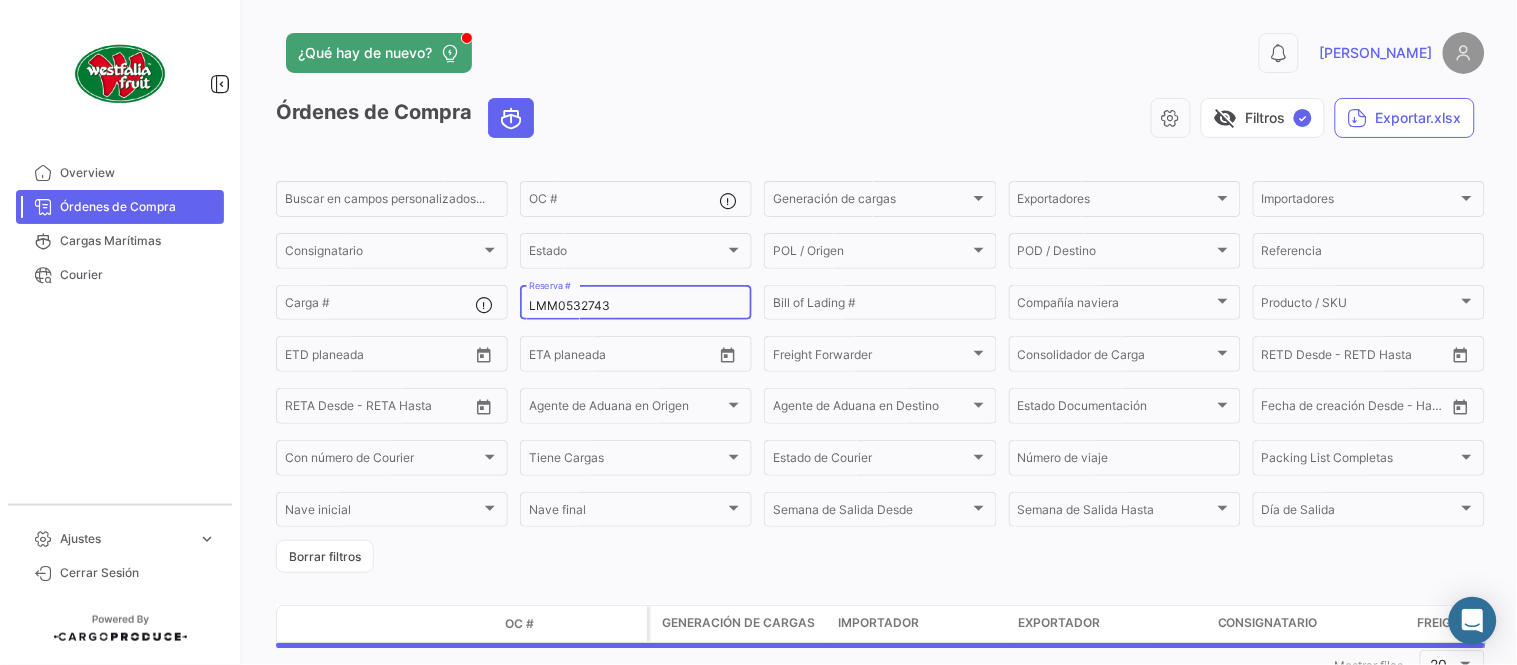 click on "LMM0532743" at bounding box center (636, 306) 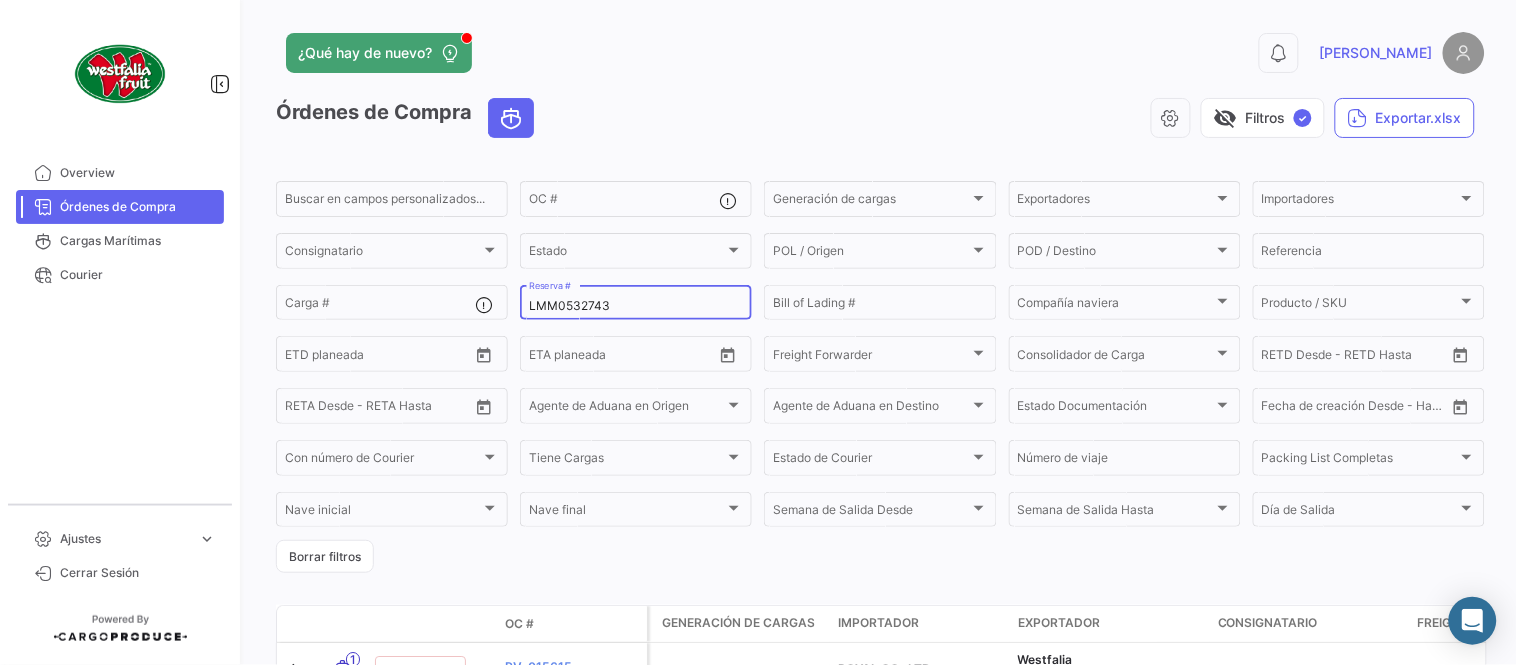 paste on "326" 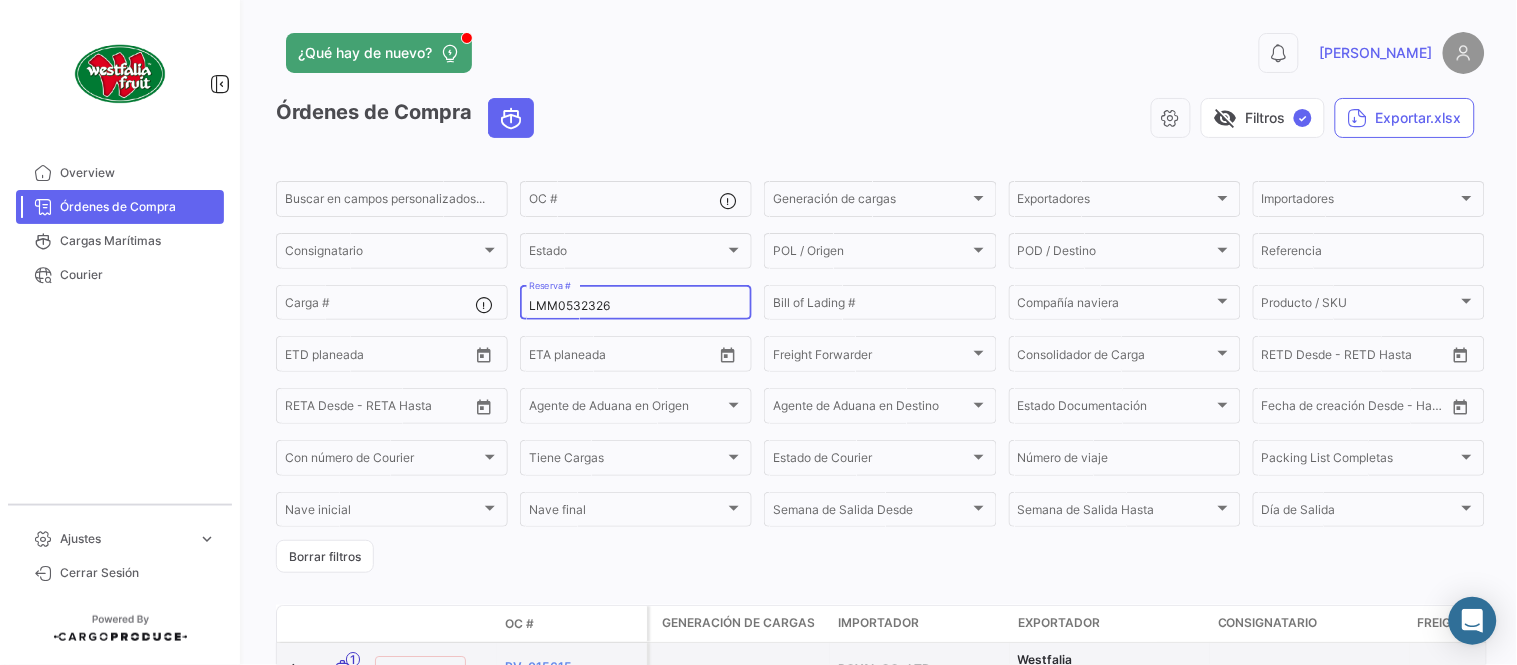 type on "LMM0532326" 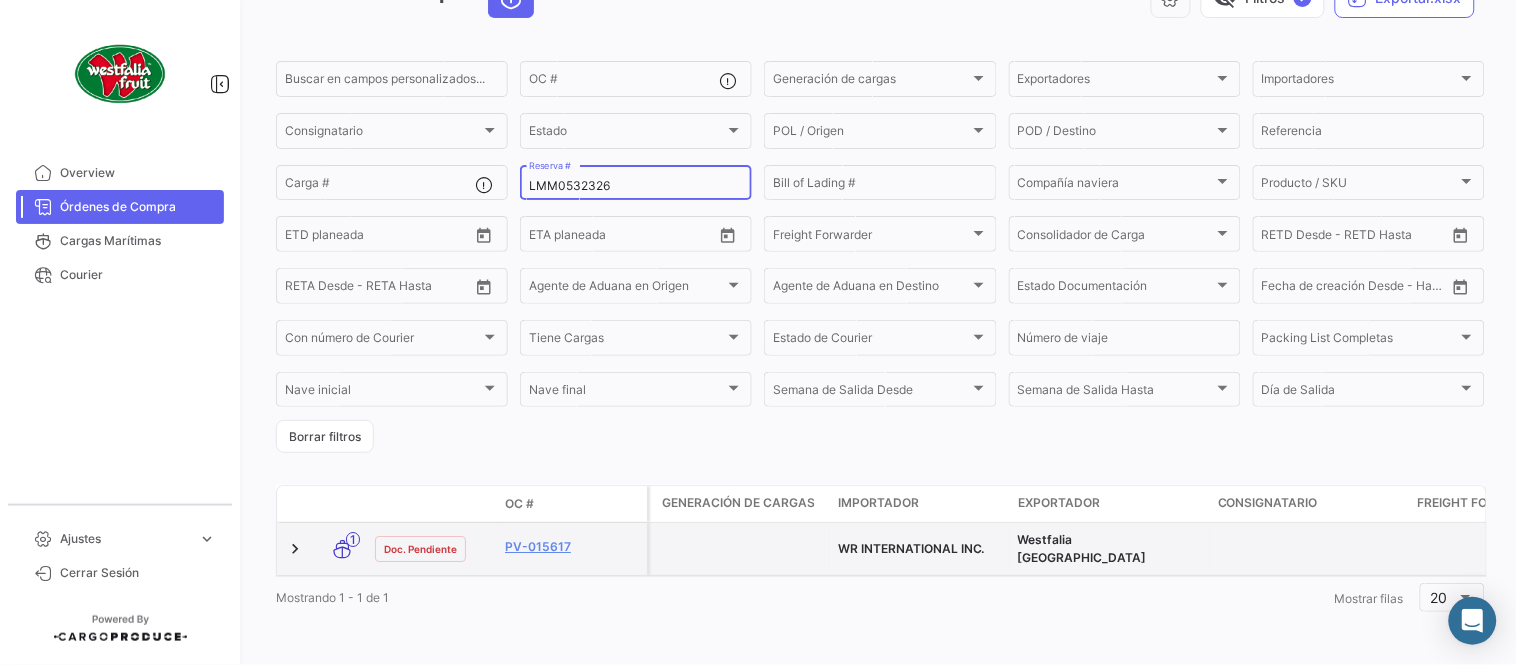 scroll, scrollTop: 128, scrollLeft: 0, axis: vertical 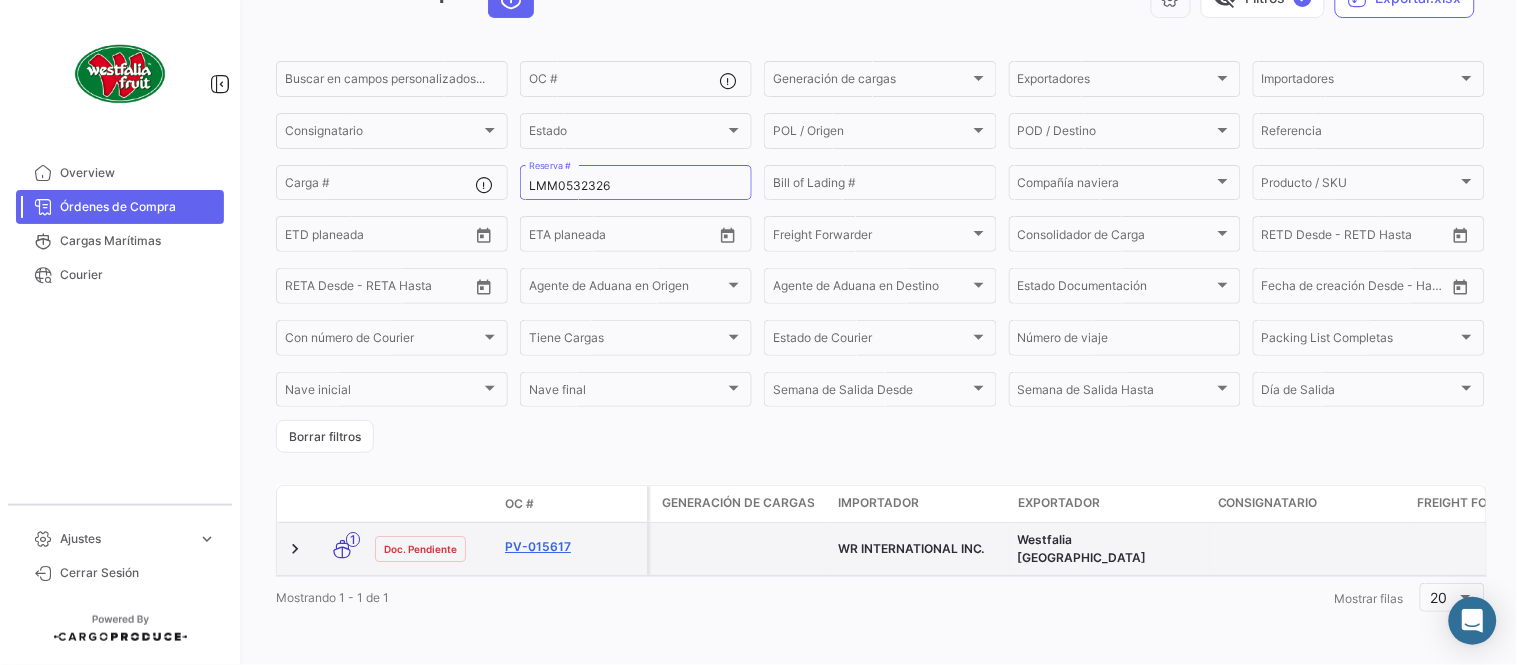 click on "PV-015617" 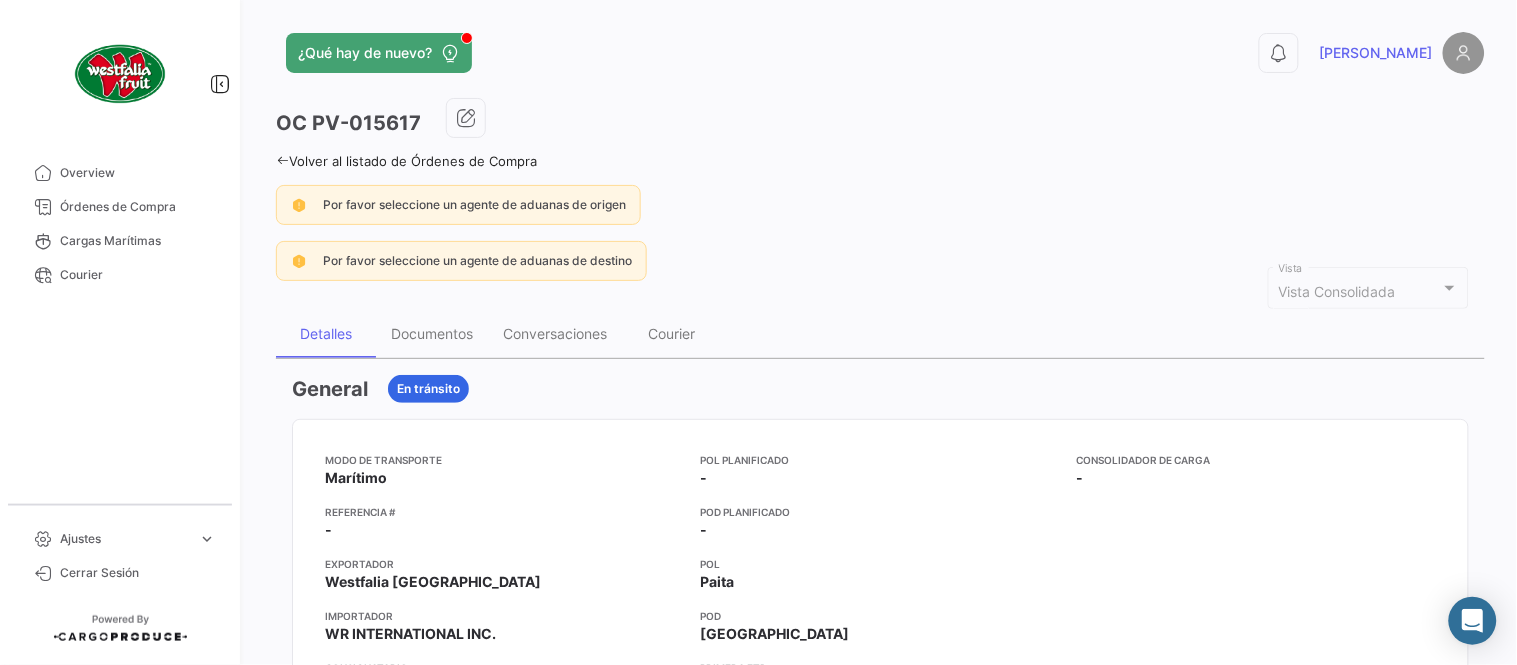 click on "OC
PV-015617" 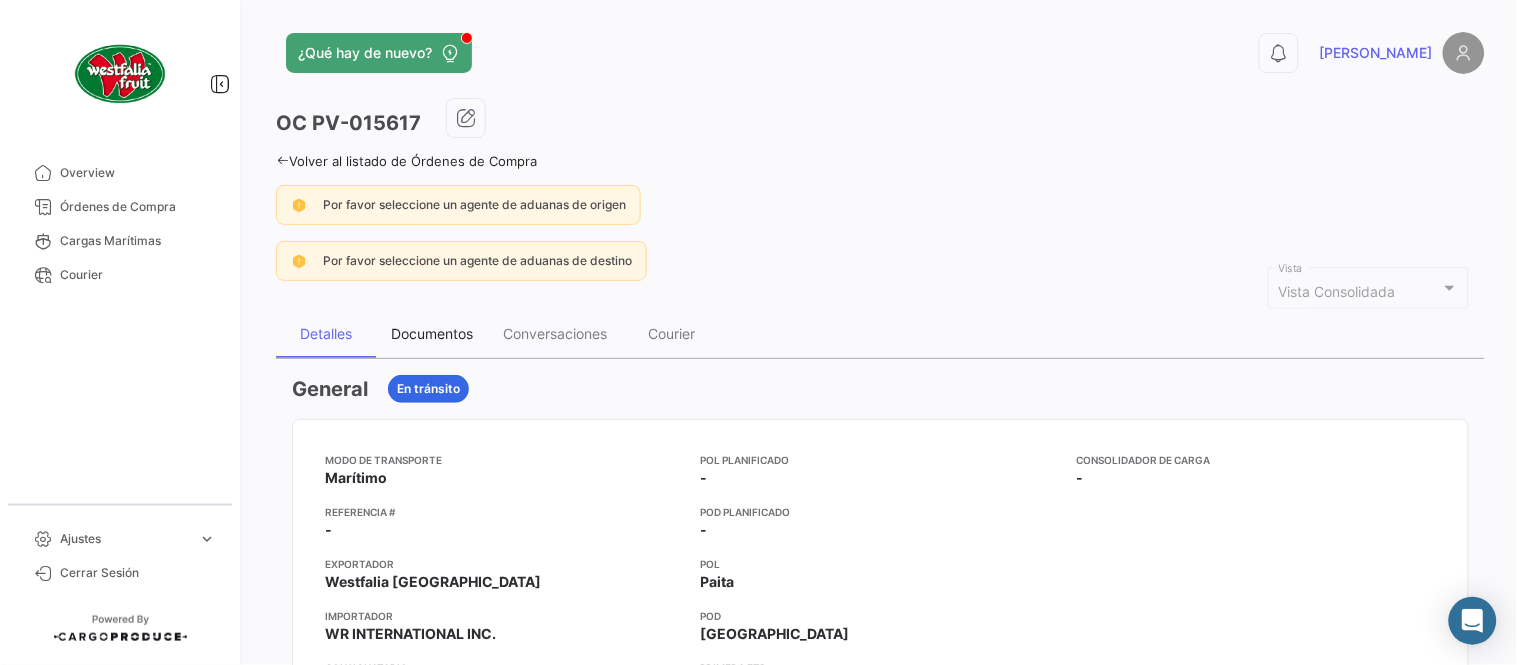 click on "Documentos" at bounding box center (432, 333) 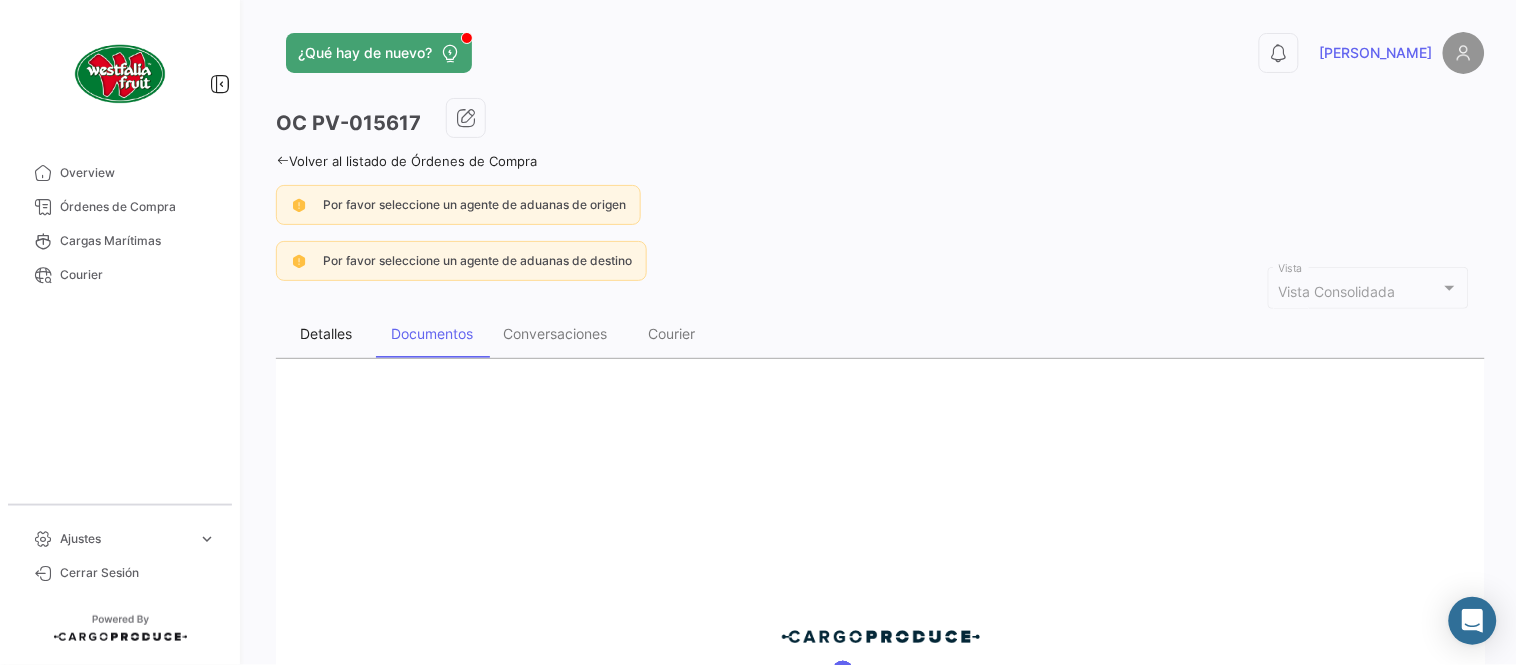 click on "Detalles" at bounding box center [326, 334] 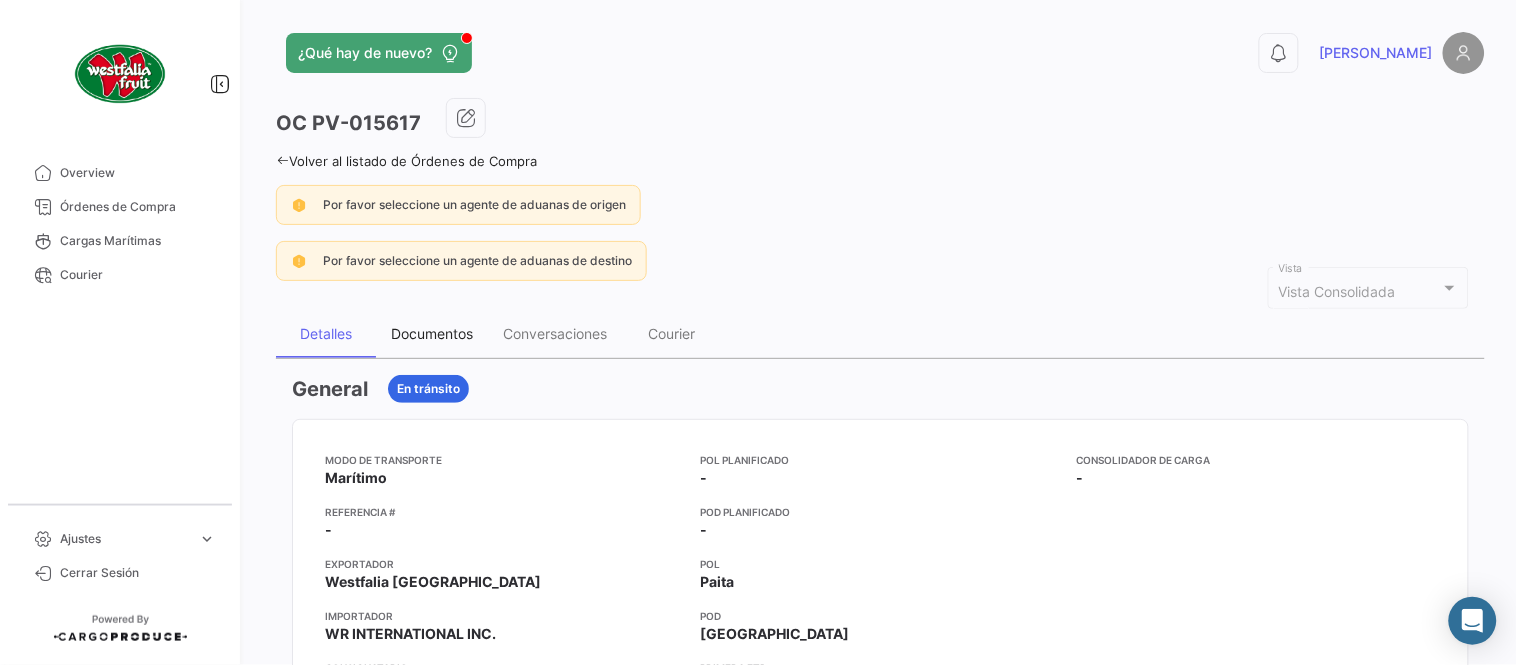 click on "Documentos" at bounding box center [432, 333] 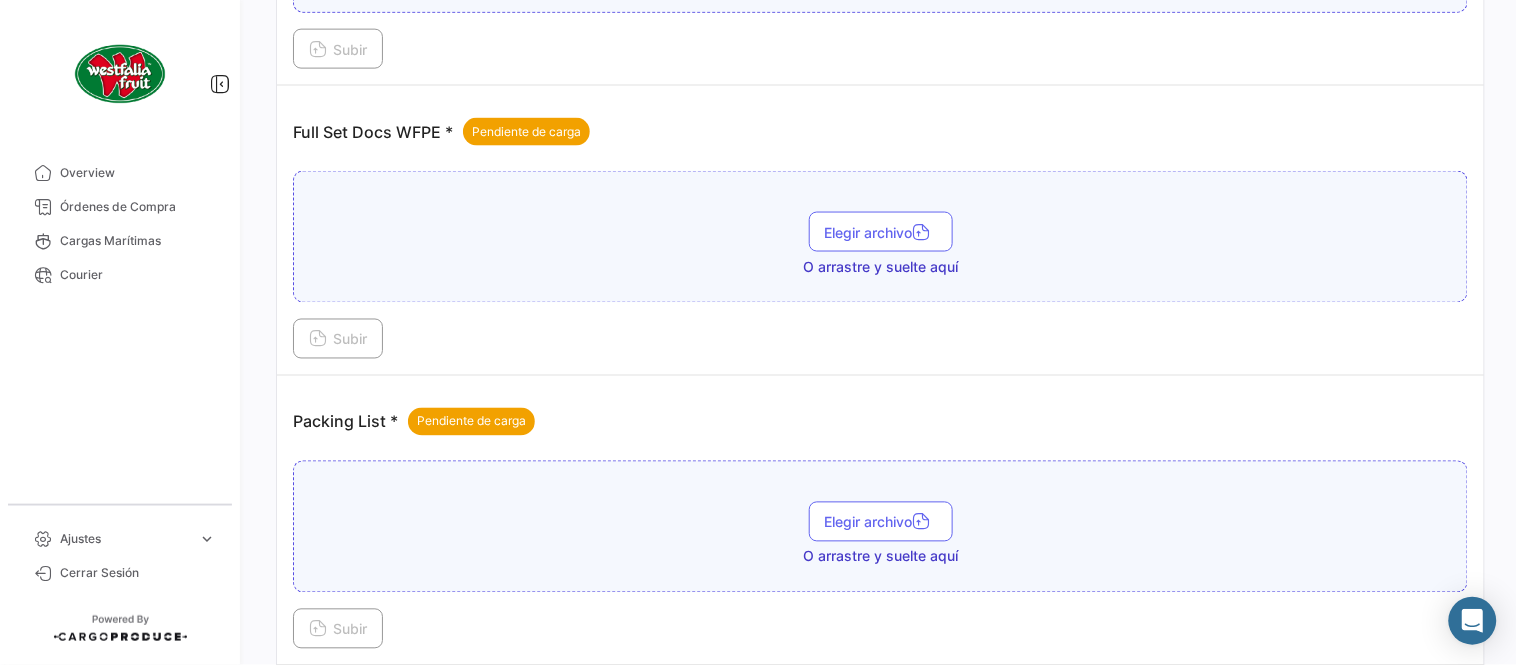 scroll, scrollTop: 806, scrollLeft: 0, axis: vertical 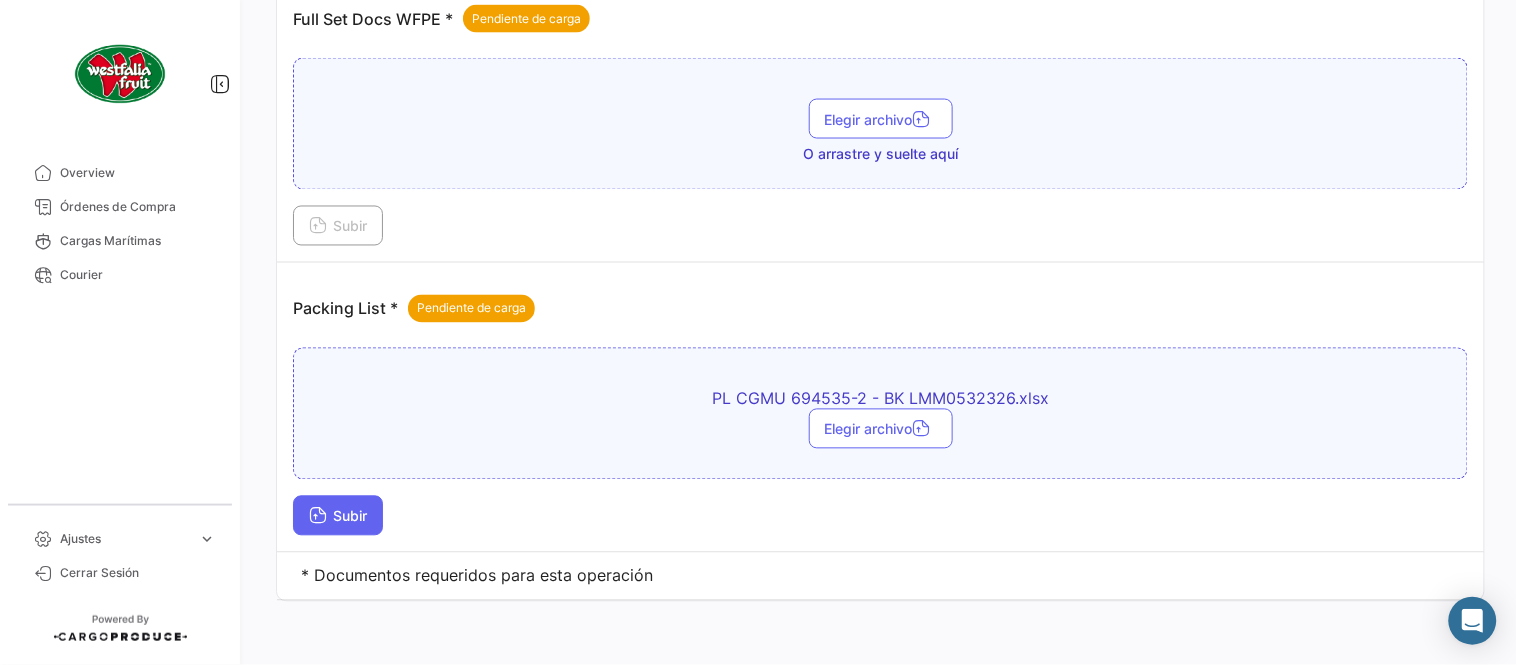click on "Subir" at bounding box center [338, 516] 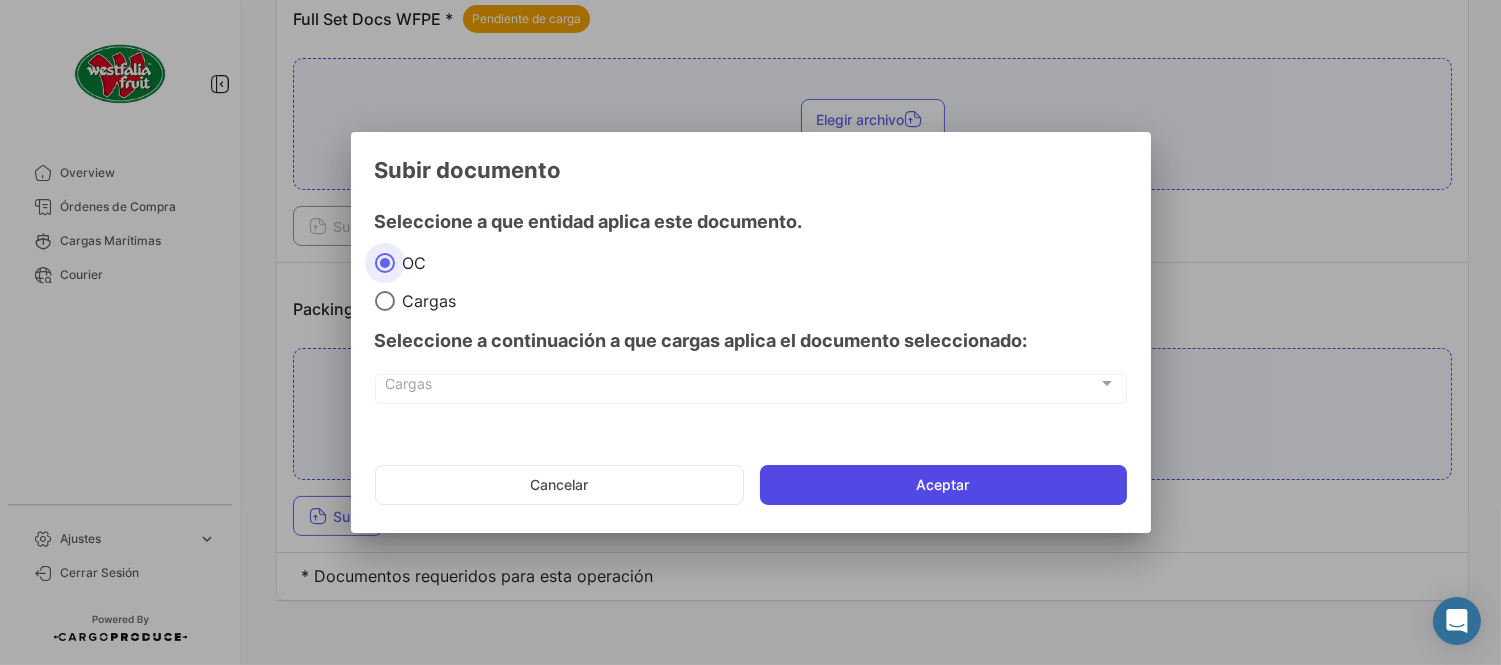 click on "Aceptar" 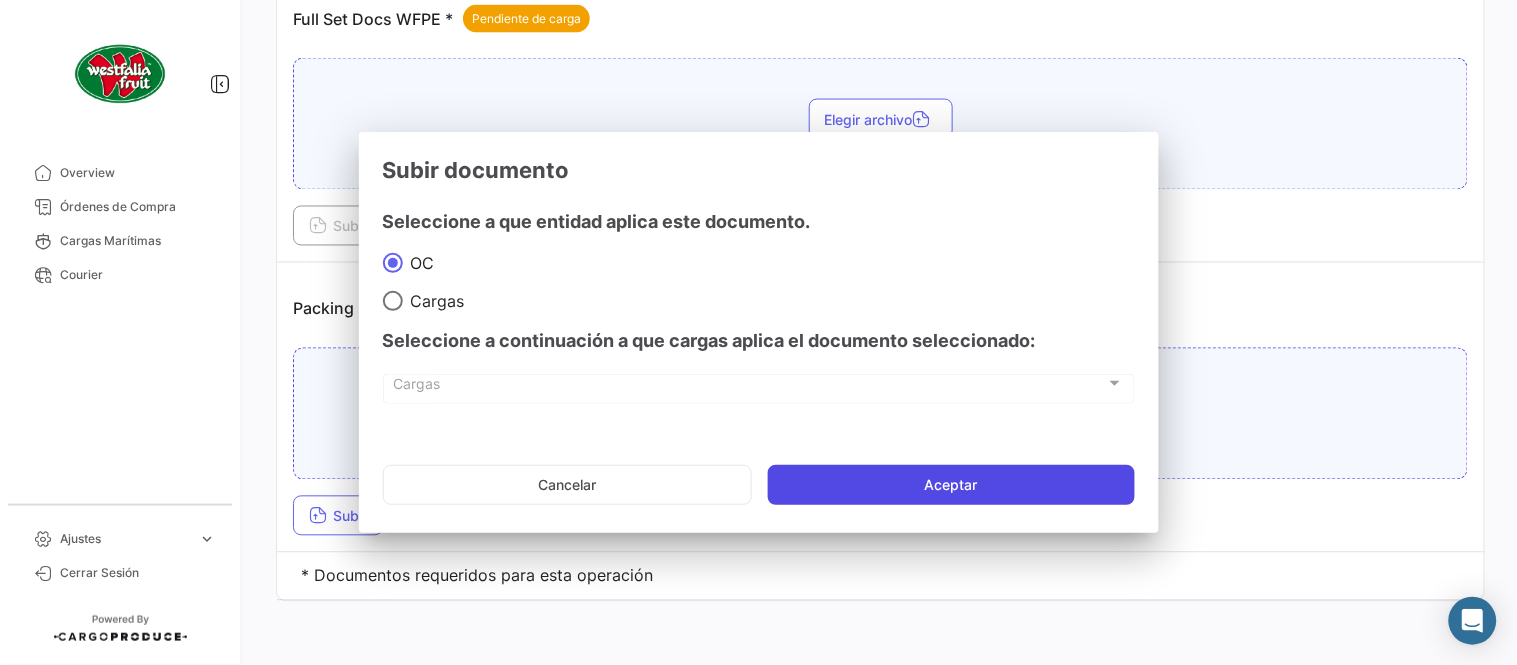 click on "PL CGMU 694535-2 - BK LMM0532326.xlsx   Elegir archivo   Subir" at bounding box center [880, 442] 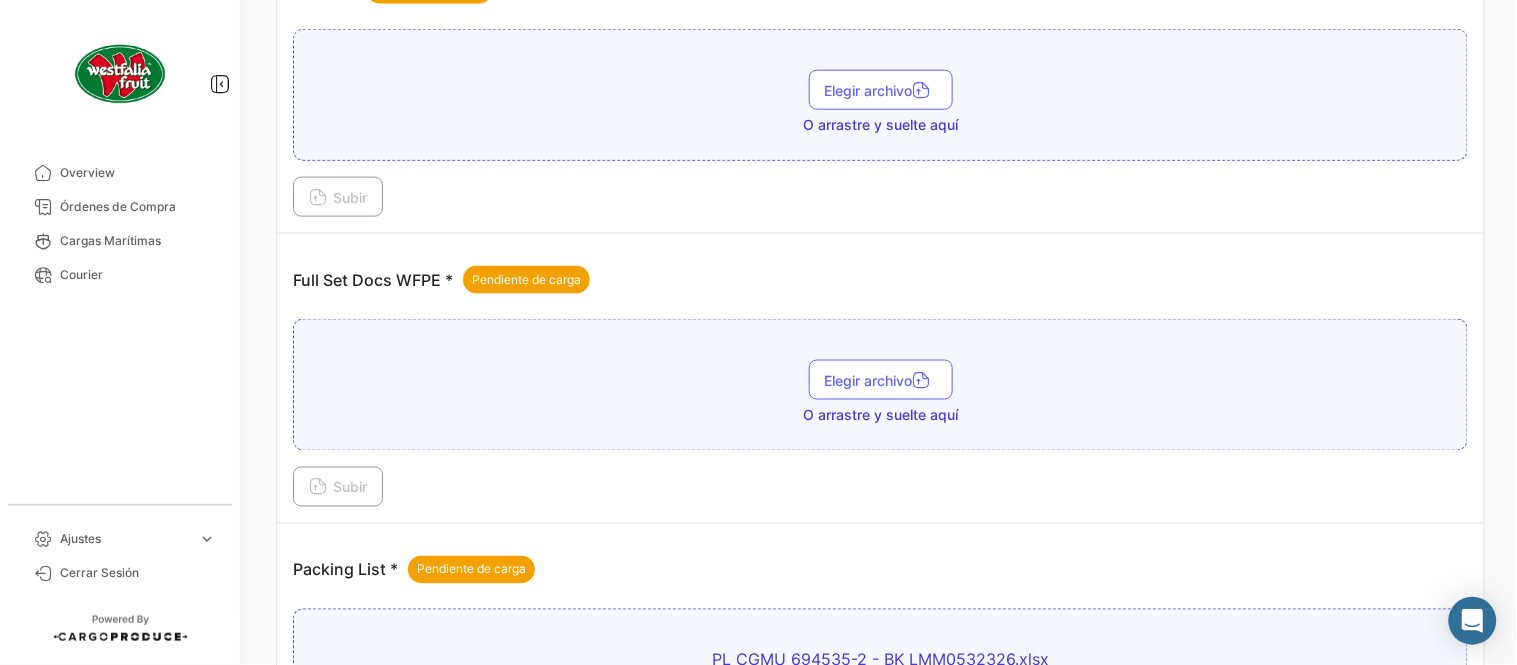 scroll, scrollTop: 584, scrollLeft: 0, axis: vertical 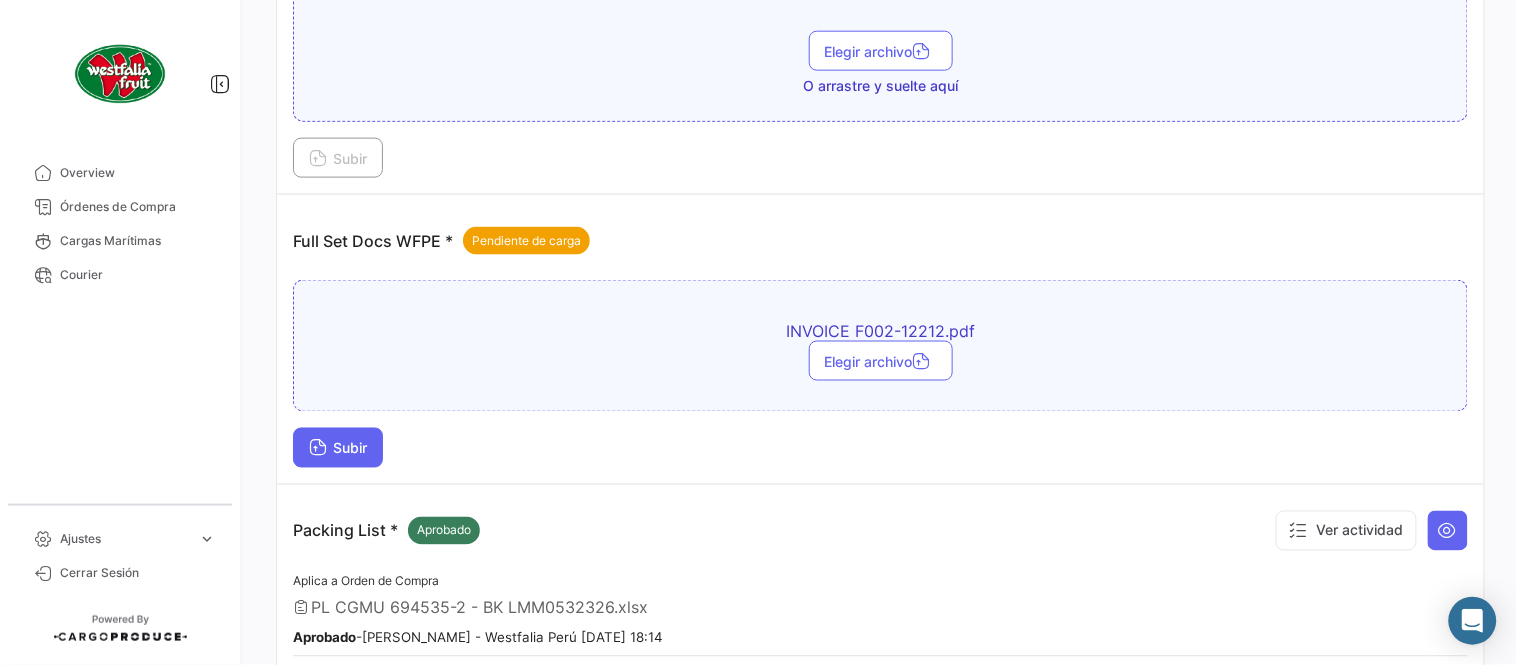 click on "Subir" at bounding box center (338, 448) 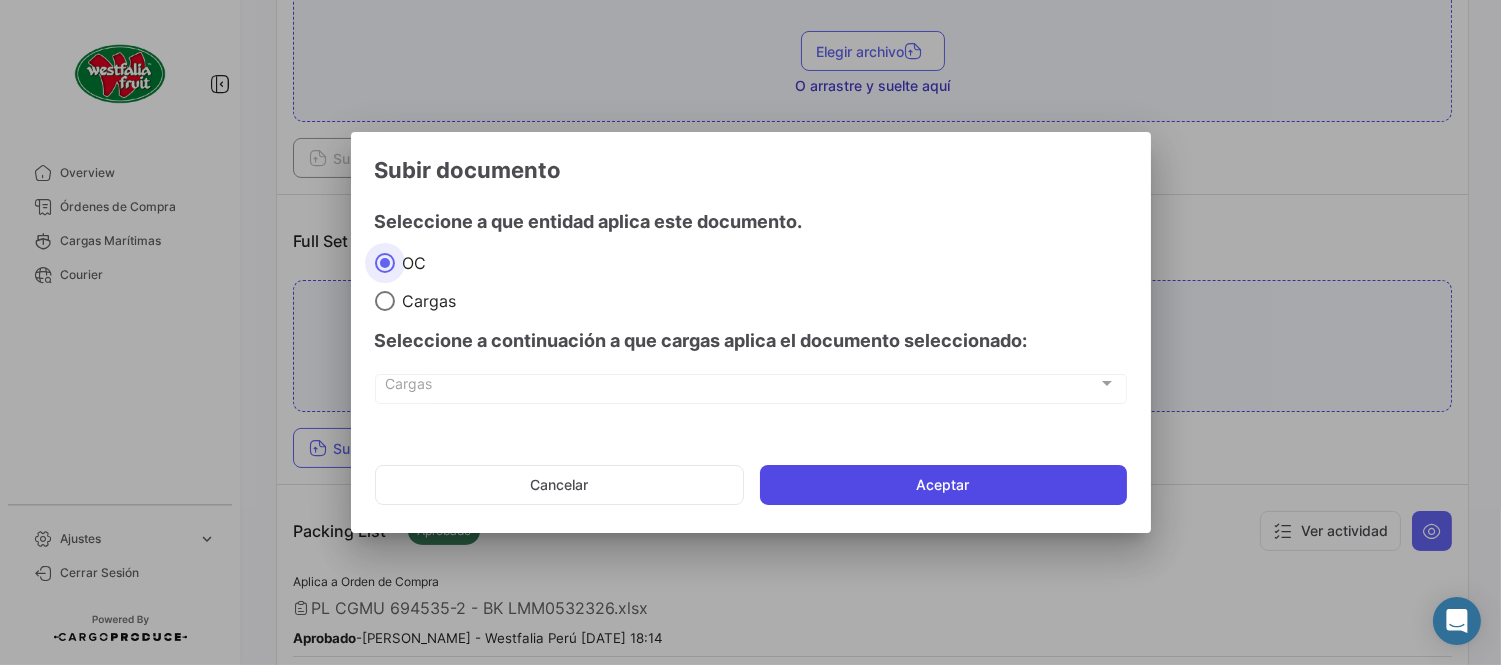 click on "Aceptar" 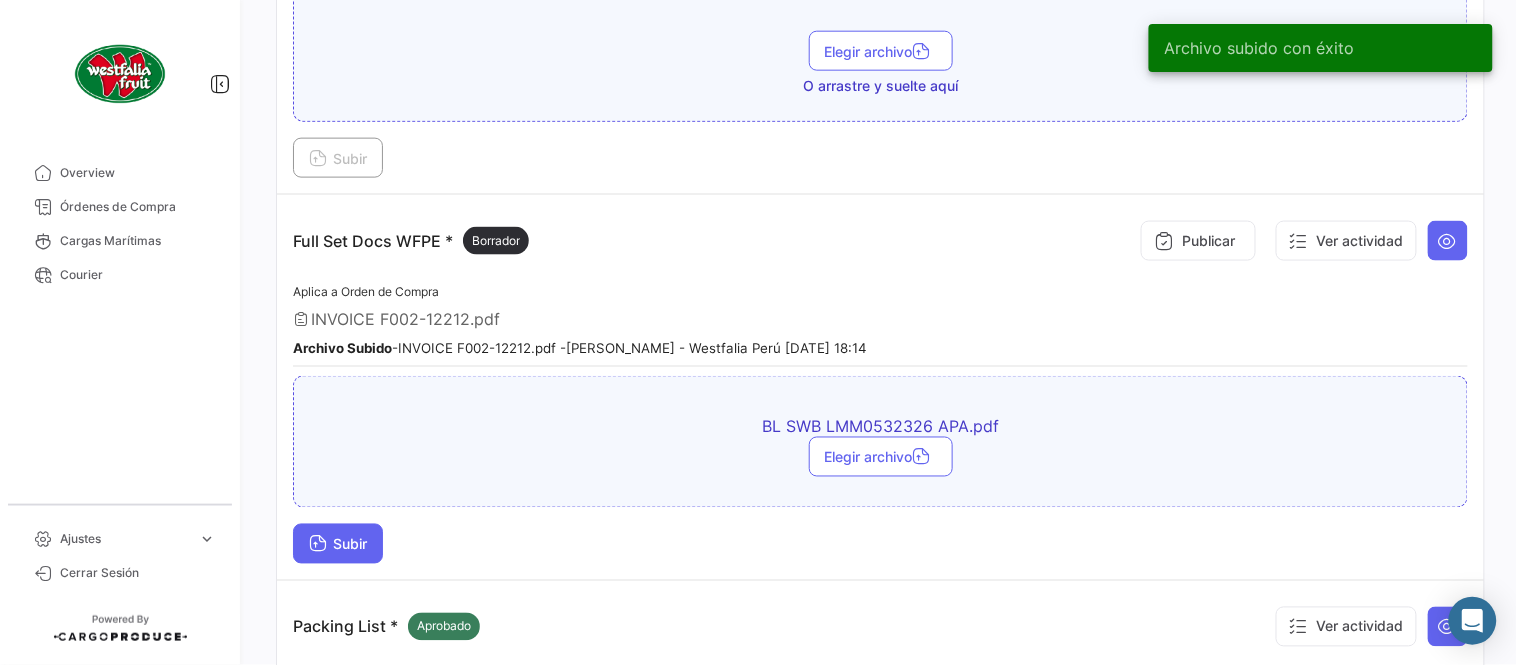 click on "Subir" at bounding box center [338, 544] 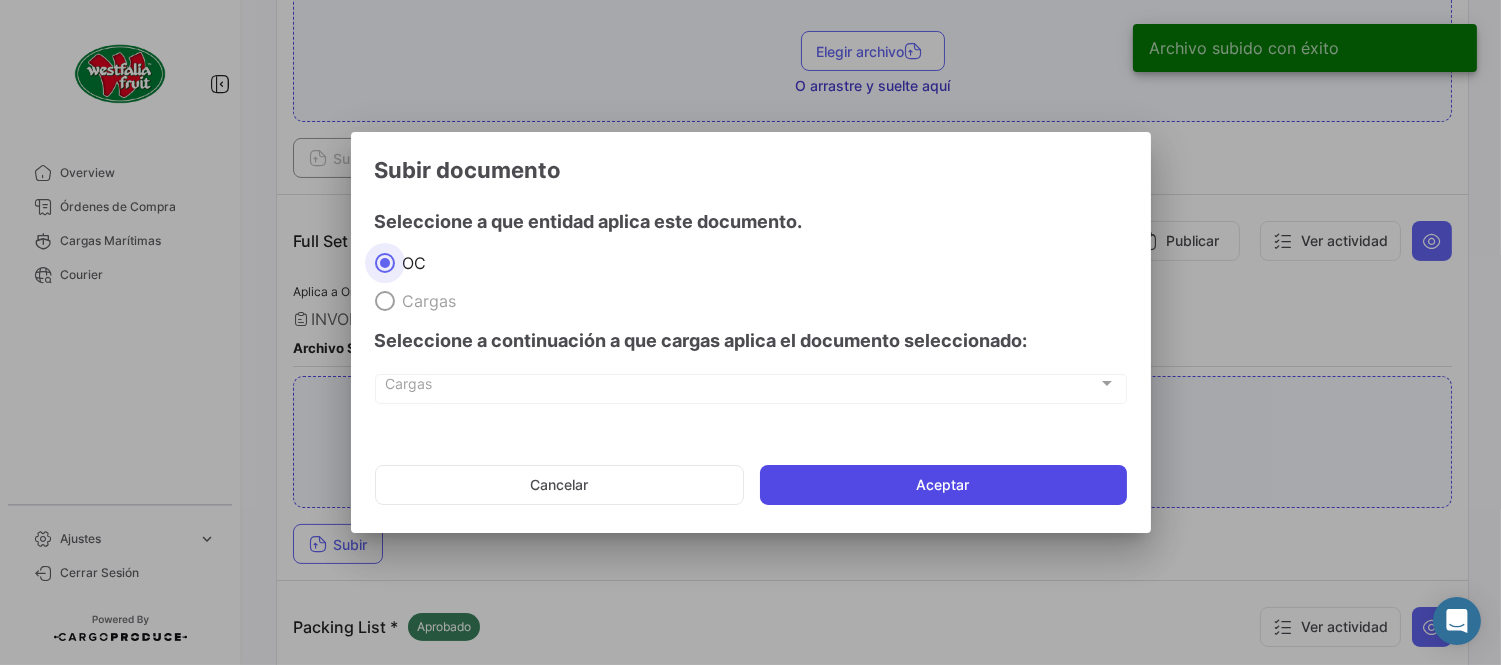 click on "Aceptar" 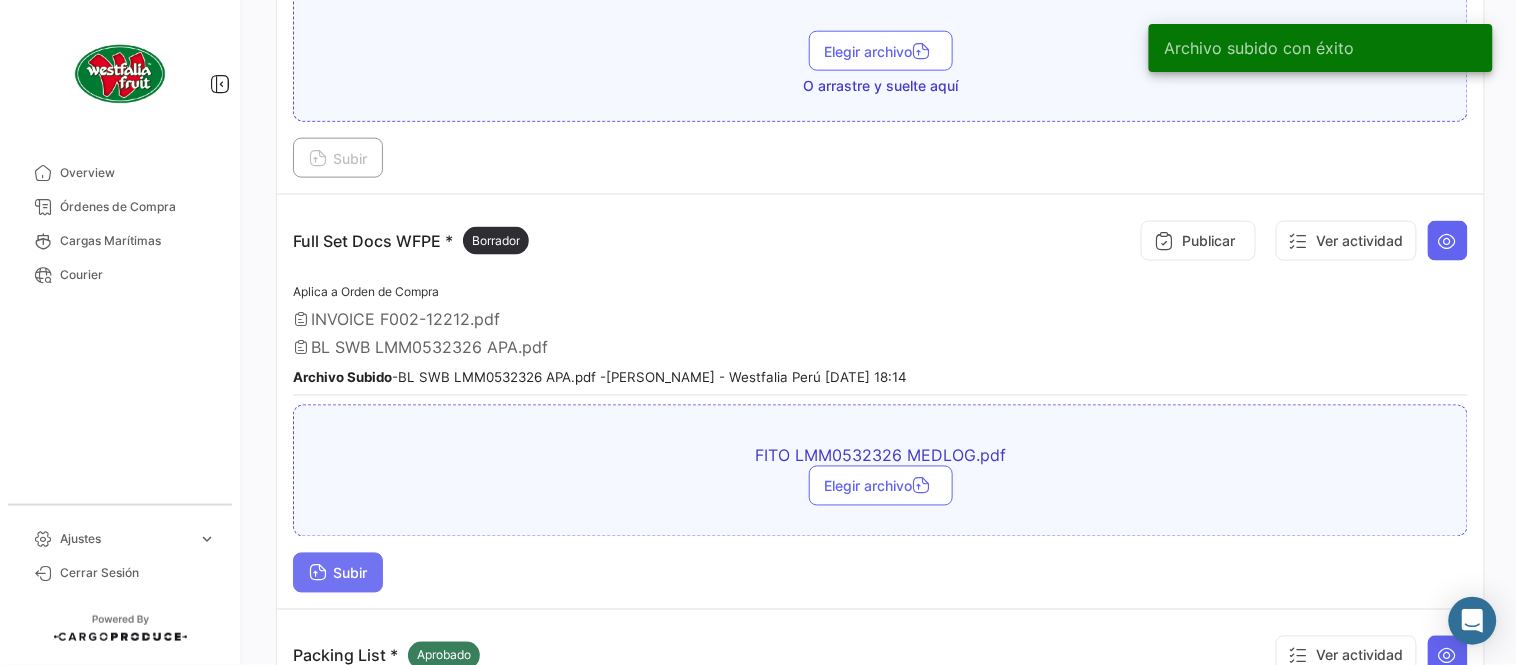 click on "Subir" at bounding box center [338, 573] 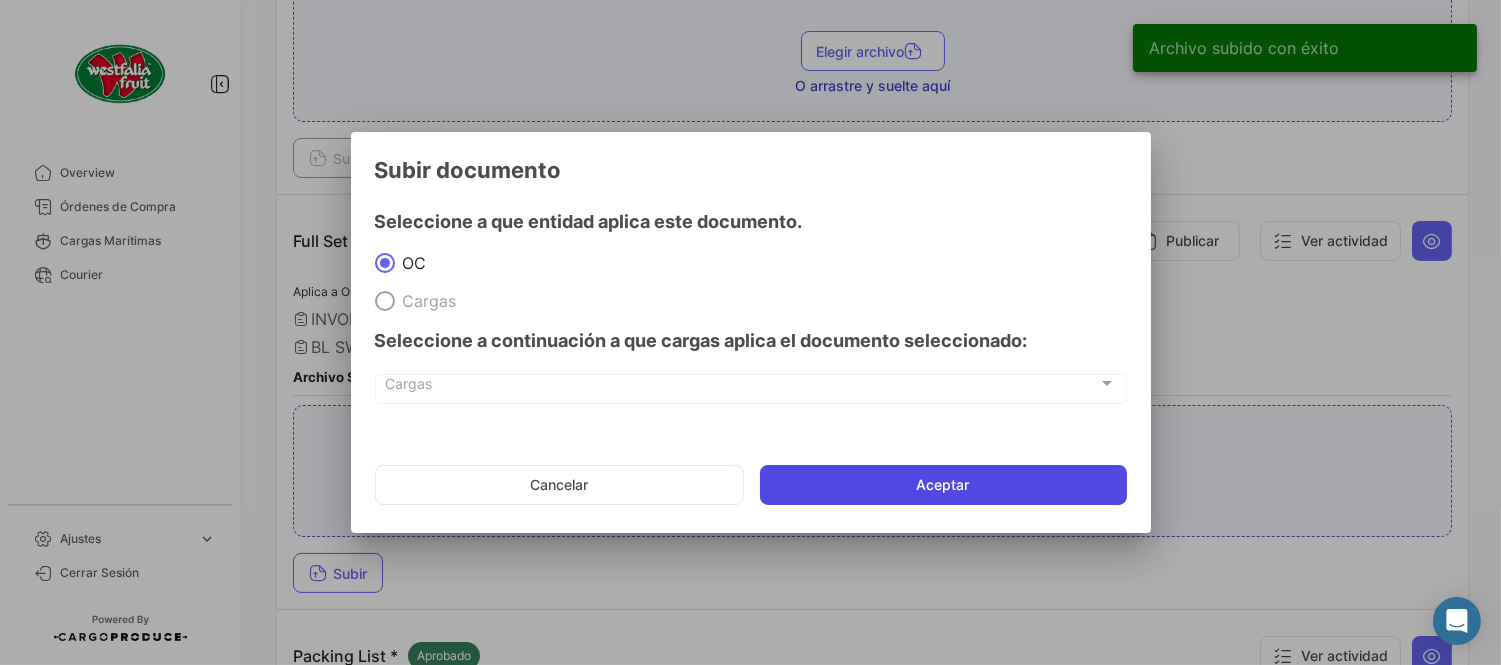 click on "Aceptar" 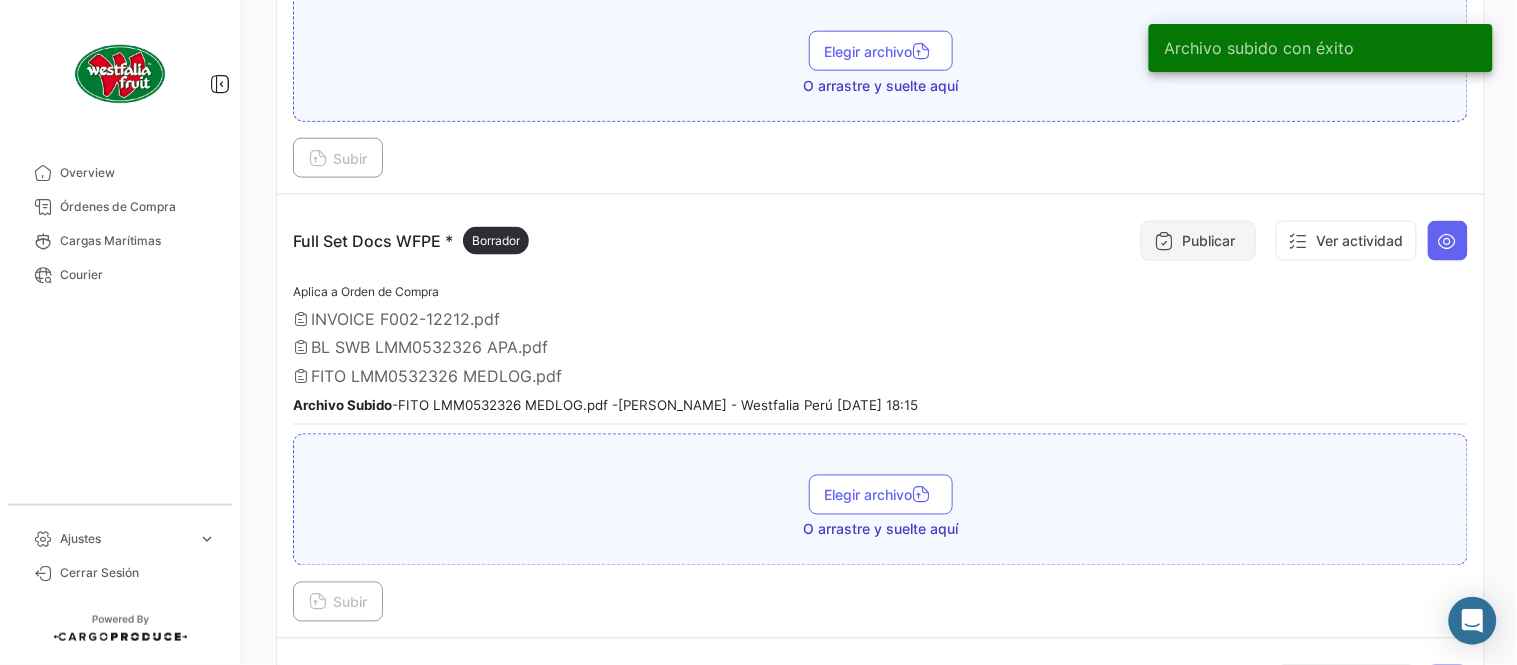 click at bounding box center [1164, 241] 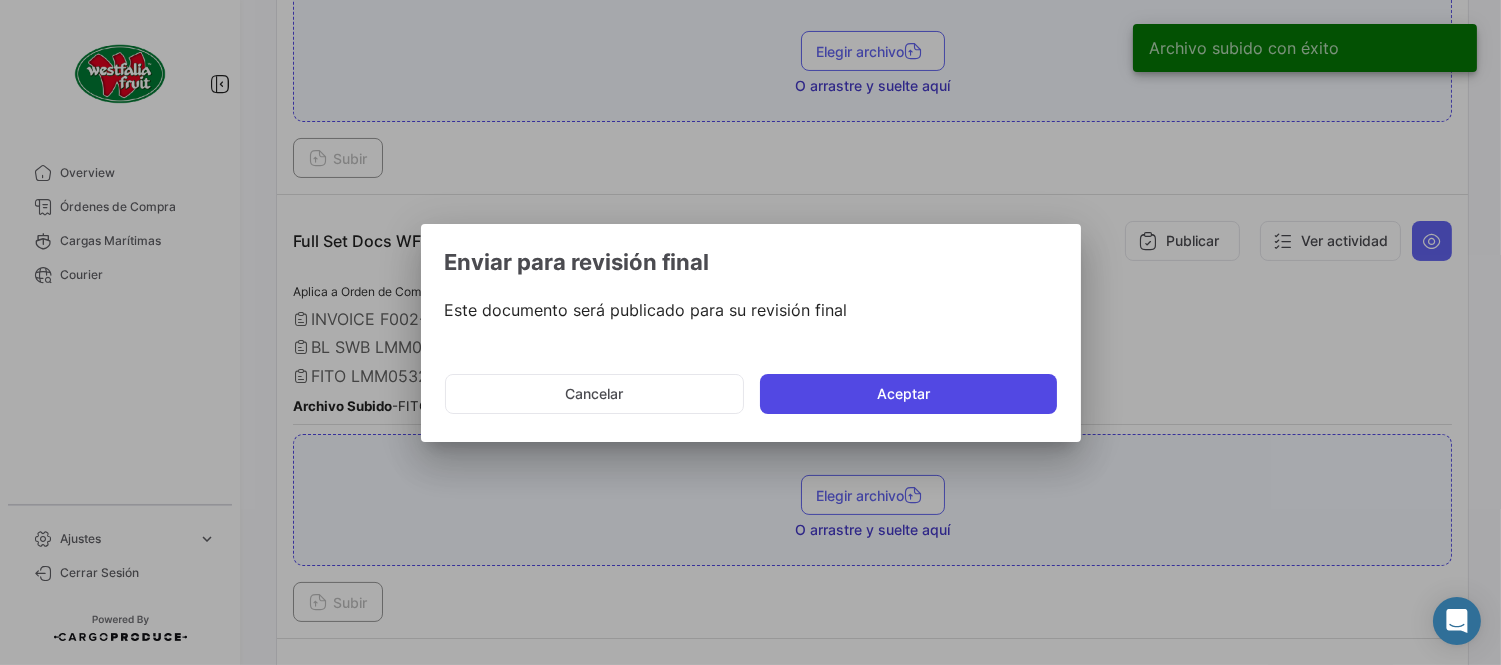 click on "Aceptar" 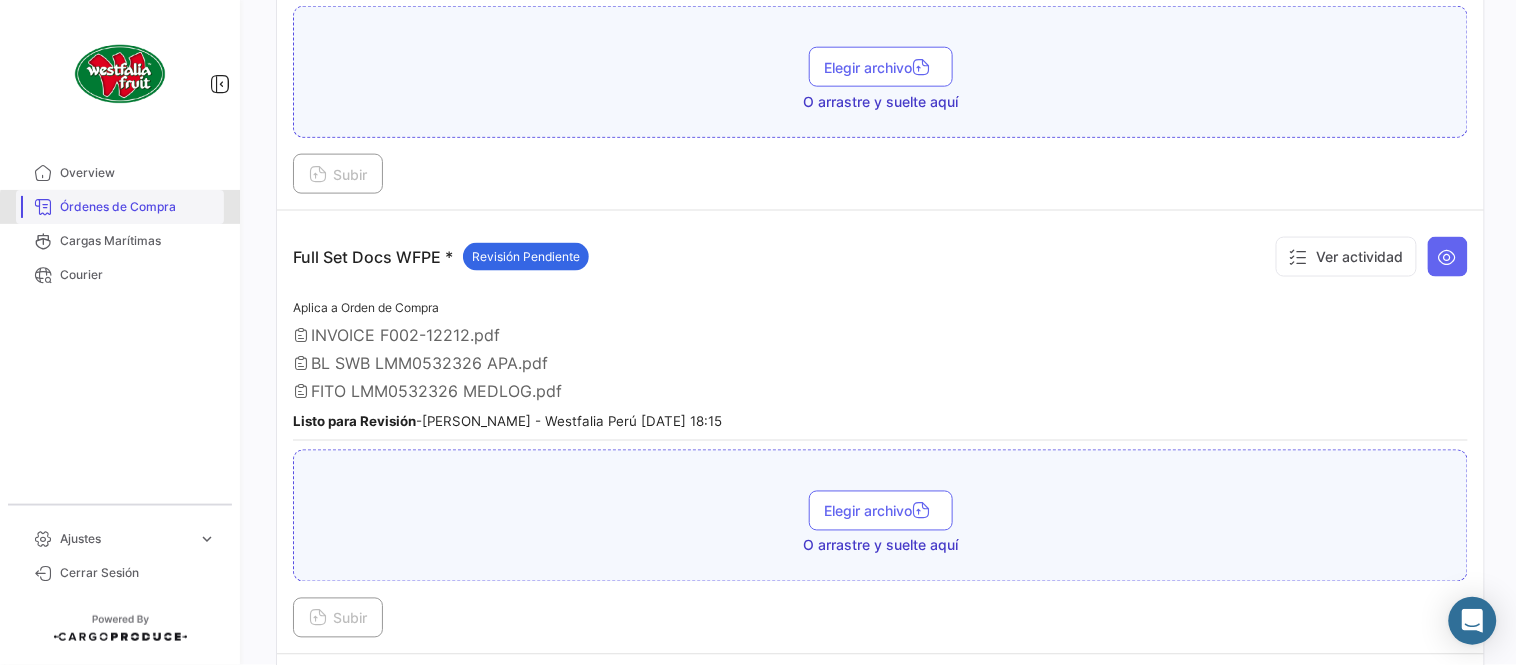click on "Órdenes de Compra" at bounding box center (138, 207) 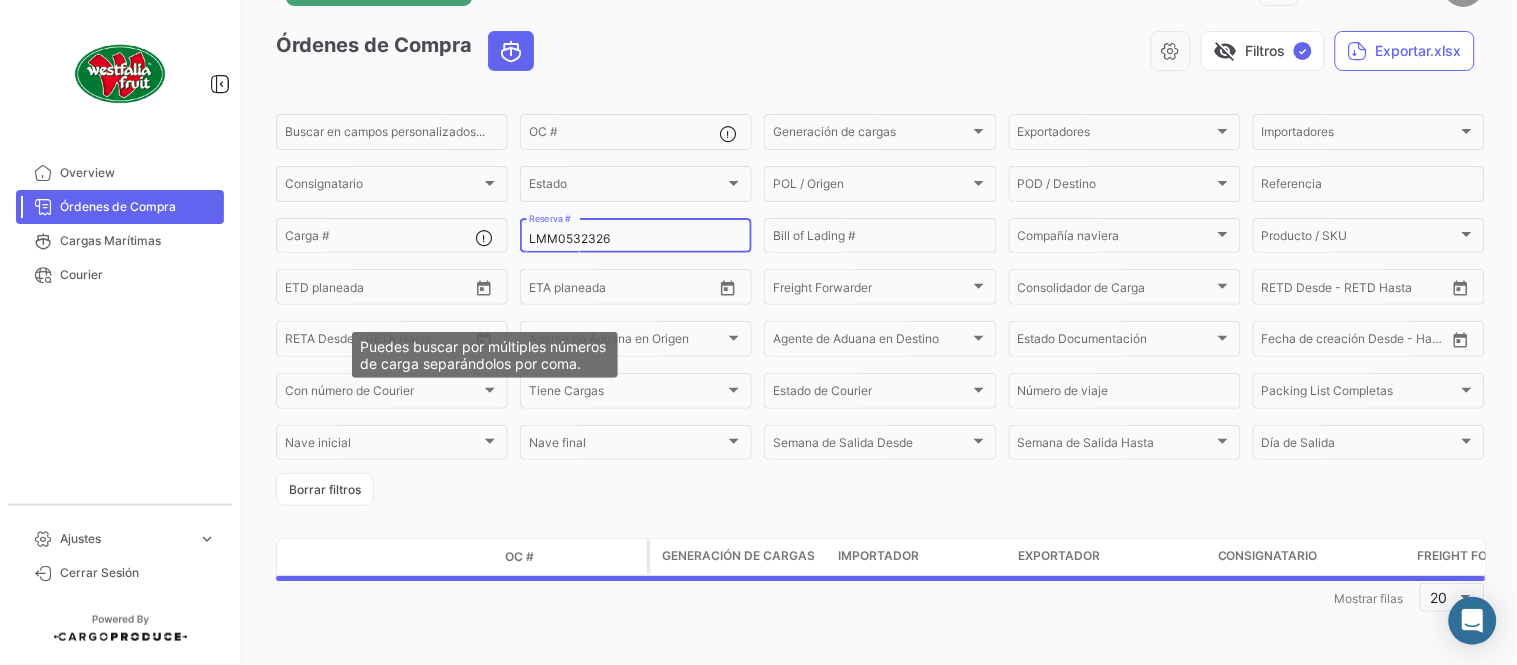 scroll, scrollTop: 0, scrollLeft: 0, axis: both 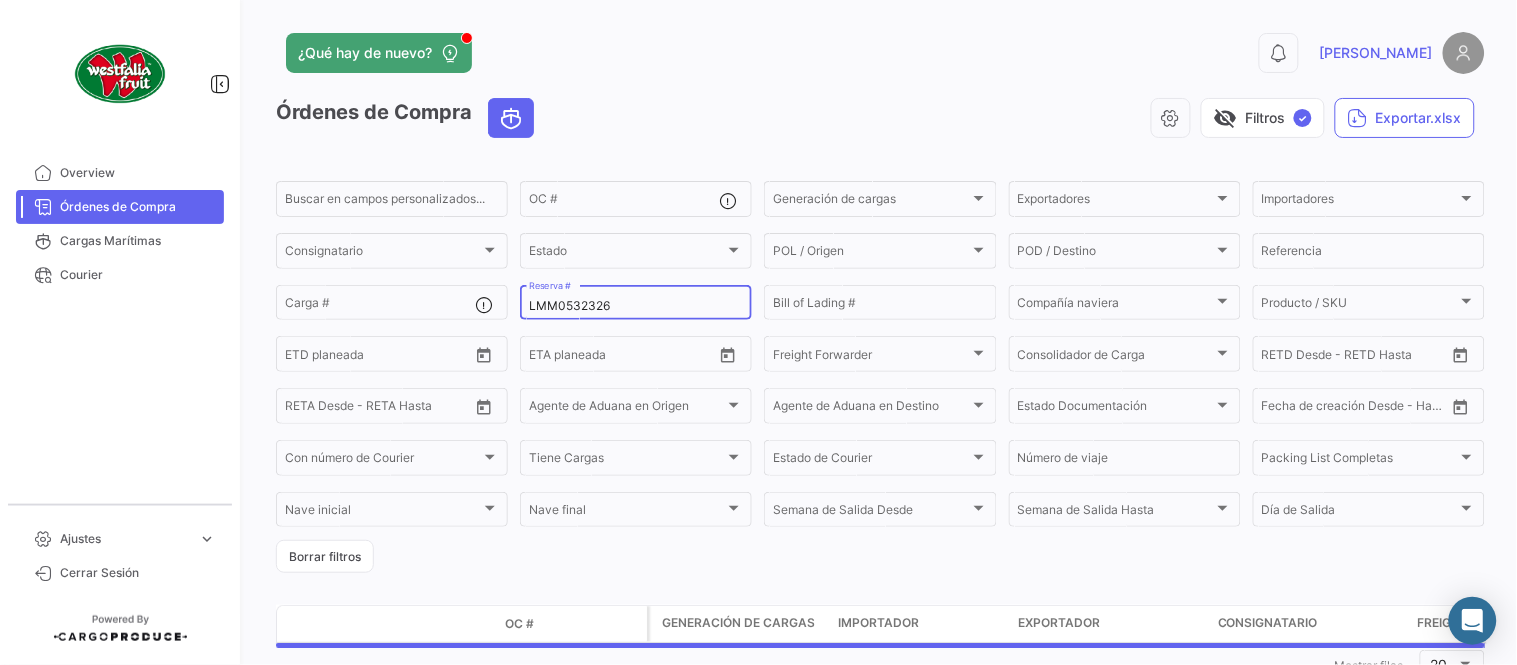 click on "LMM0532326" at bounding box center (636, 306) 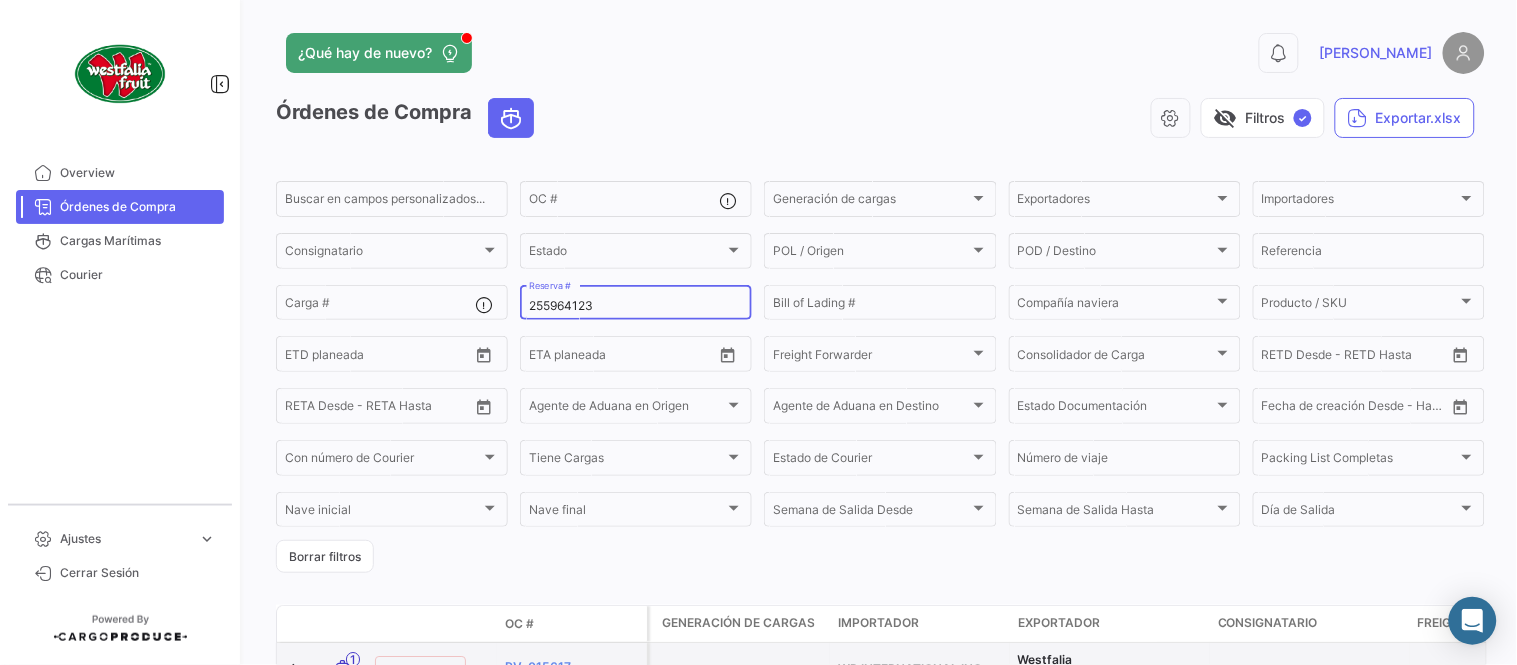 type on "255964123" 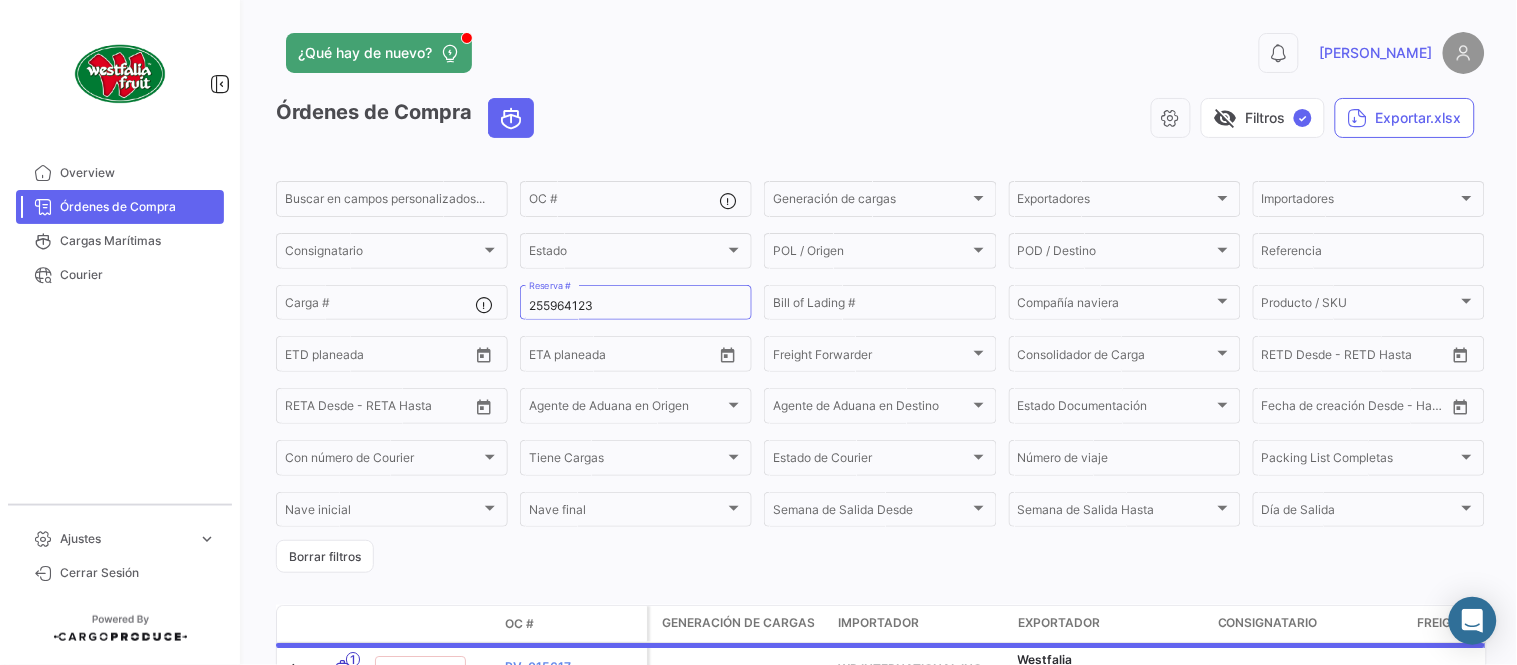 drag, startPoint x: 885, startPoint y: 112, endPoint x: 804, endPoint y: 141, distance: 86.034874 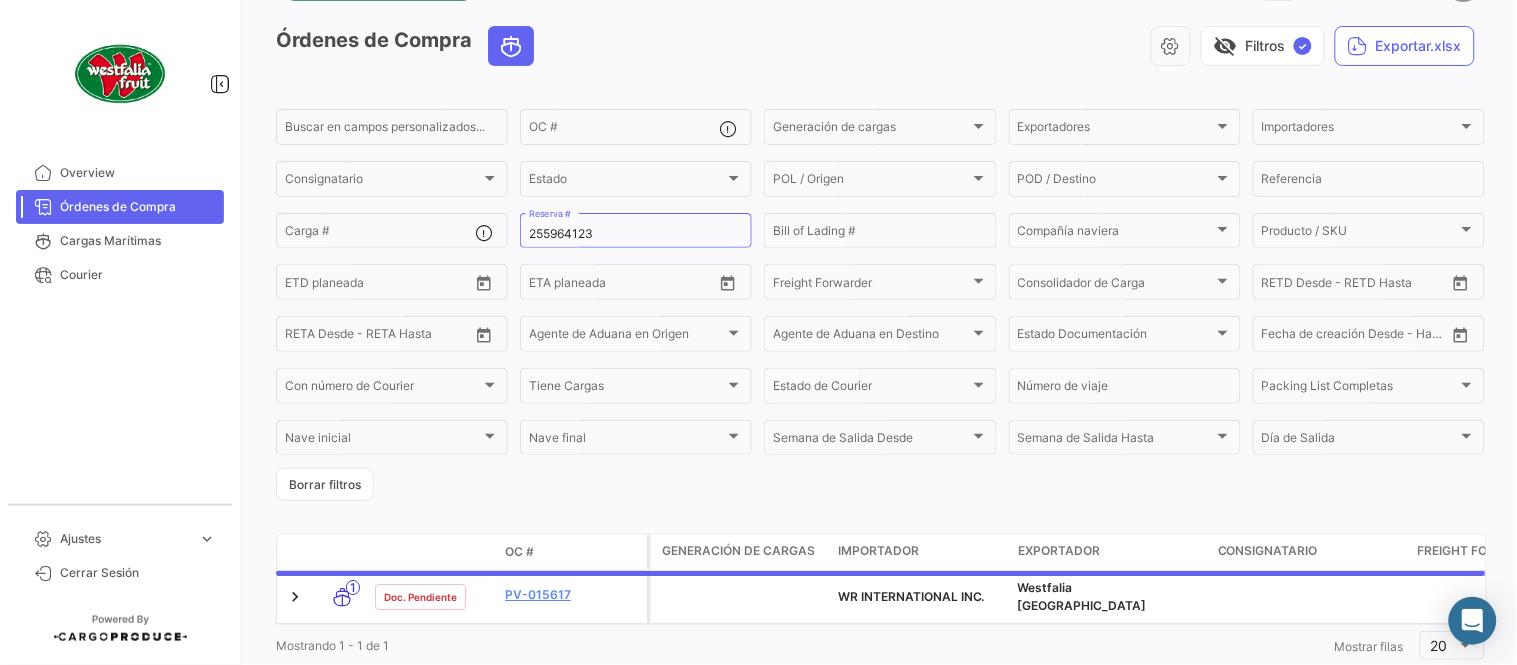 scroll, scrollTop: 128, scrollLeft: 0, axis: vertical 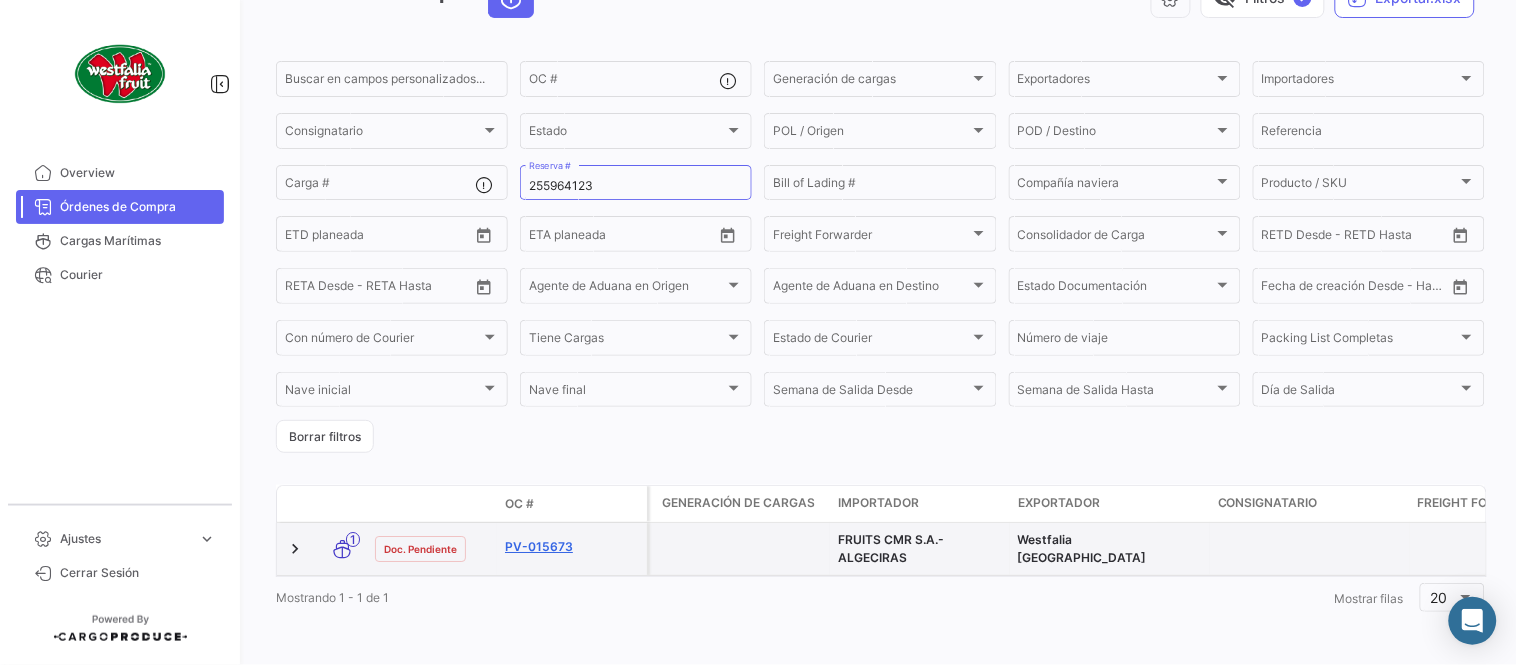 click on "PV-015673" 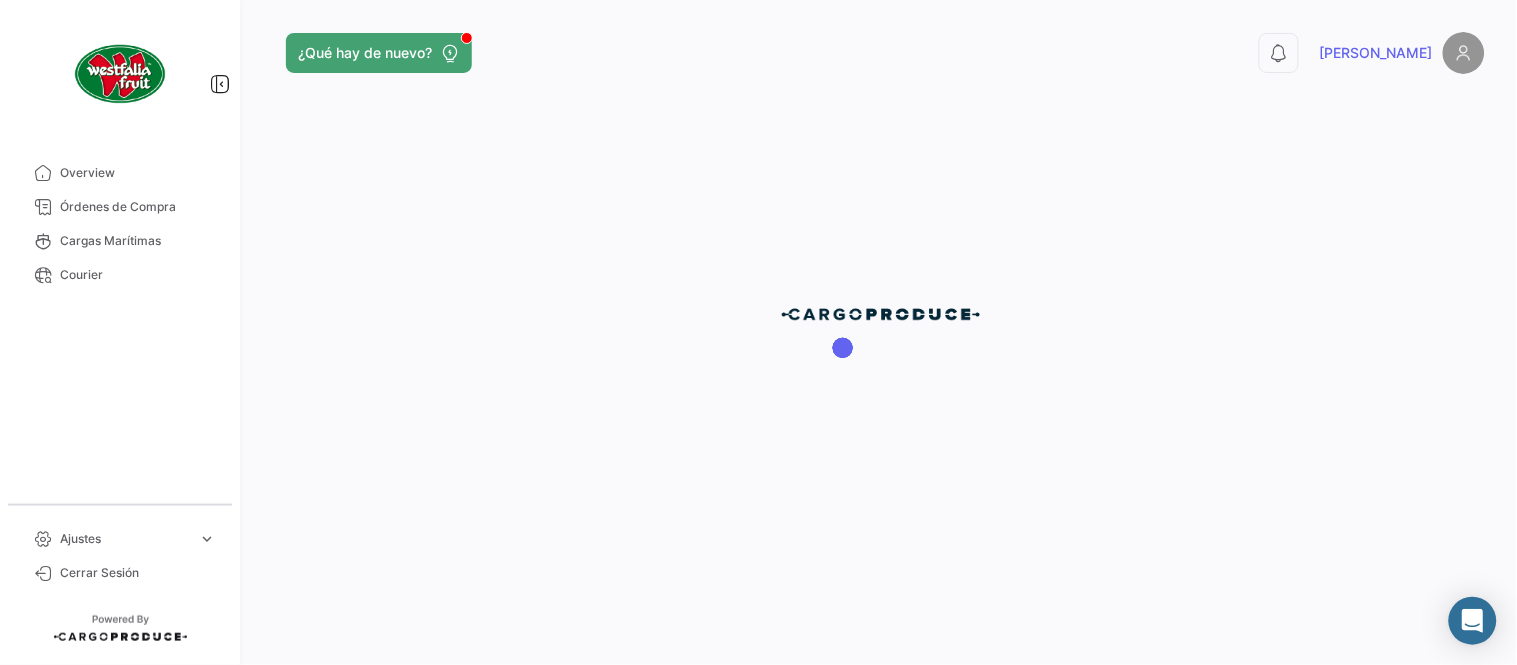 scroll, scrollTop: 0, scrollLeft: 0, axis: both 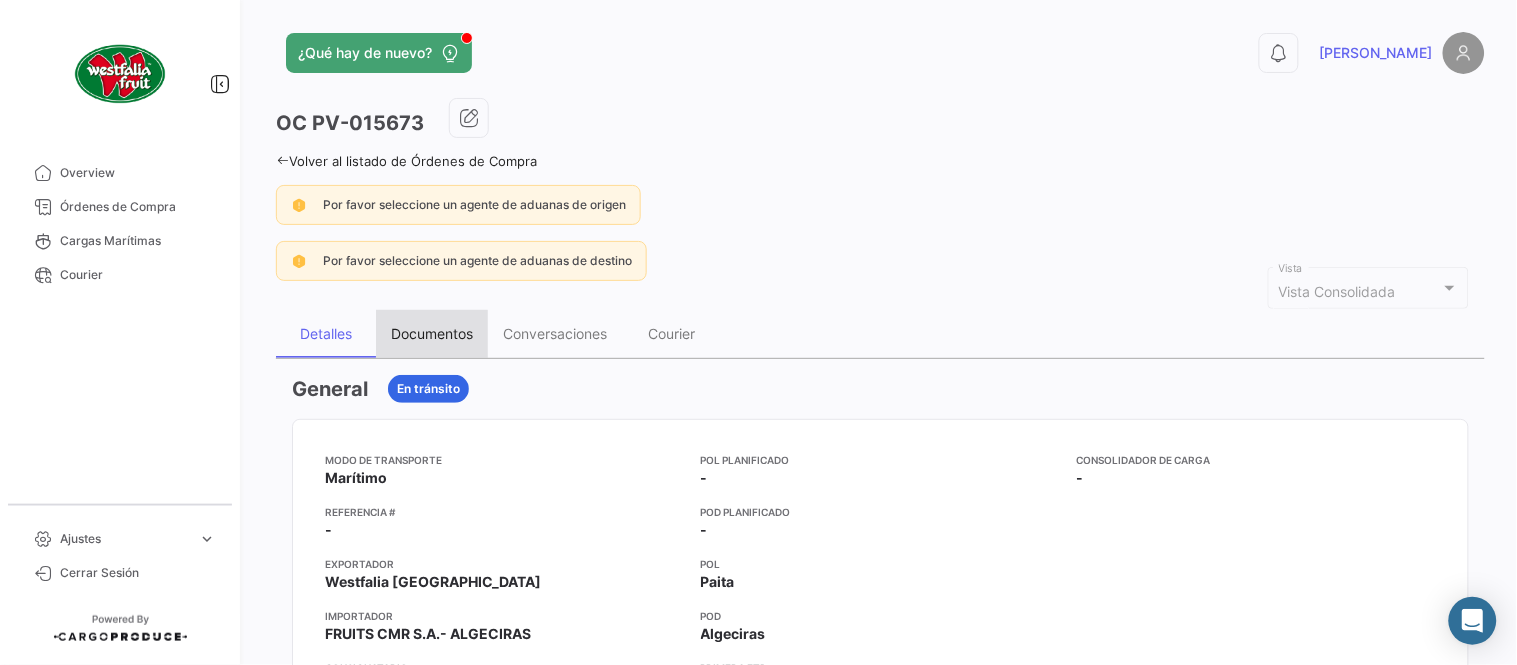 click on "Documentos" at bounding box center (432, 333) 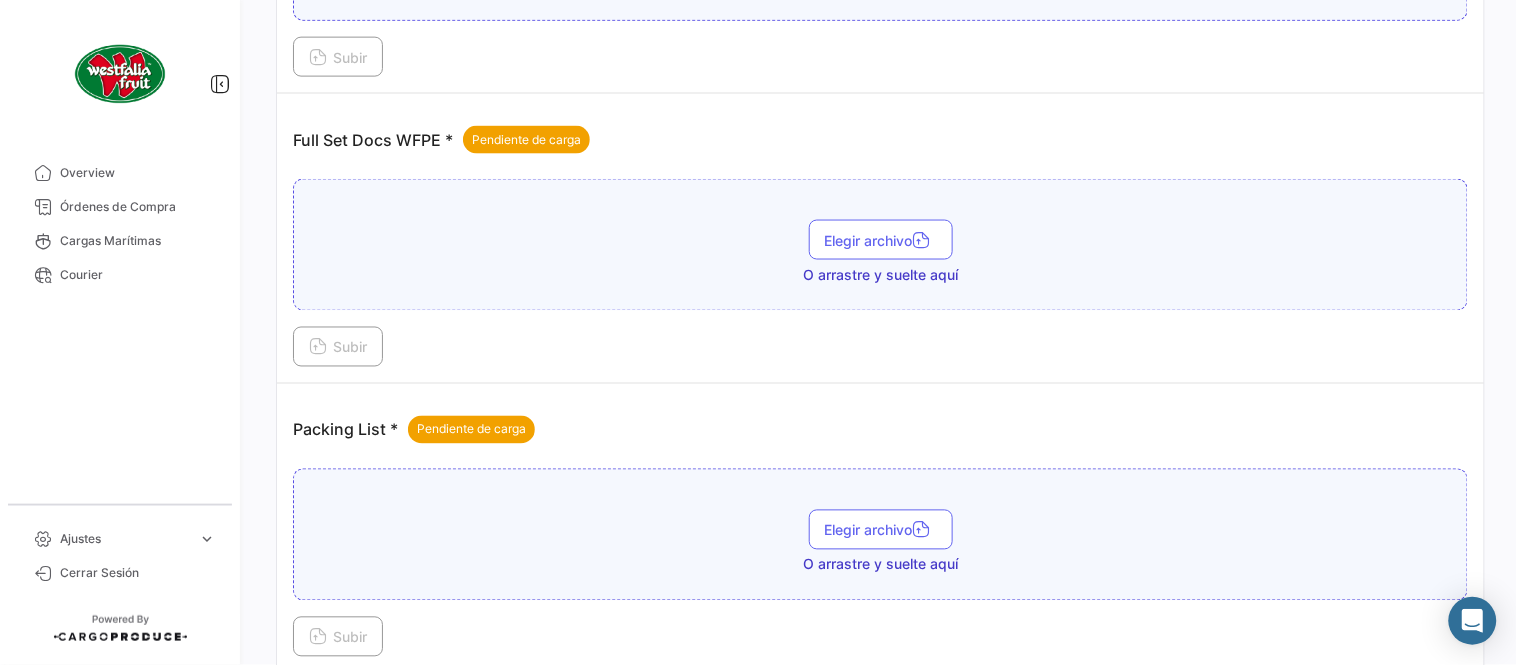 scroll, scrollTop: 806, scrollLeft: 0, axis: vertical 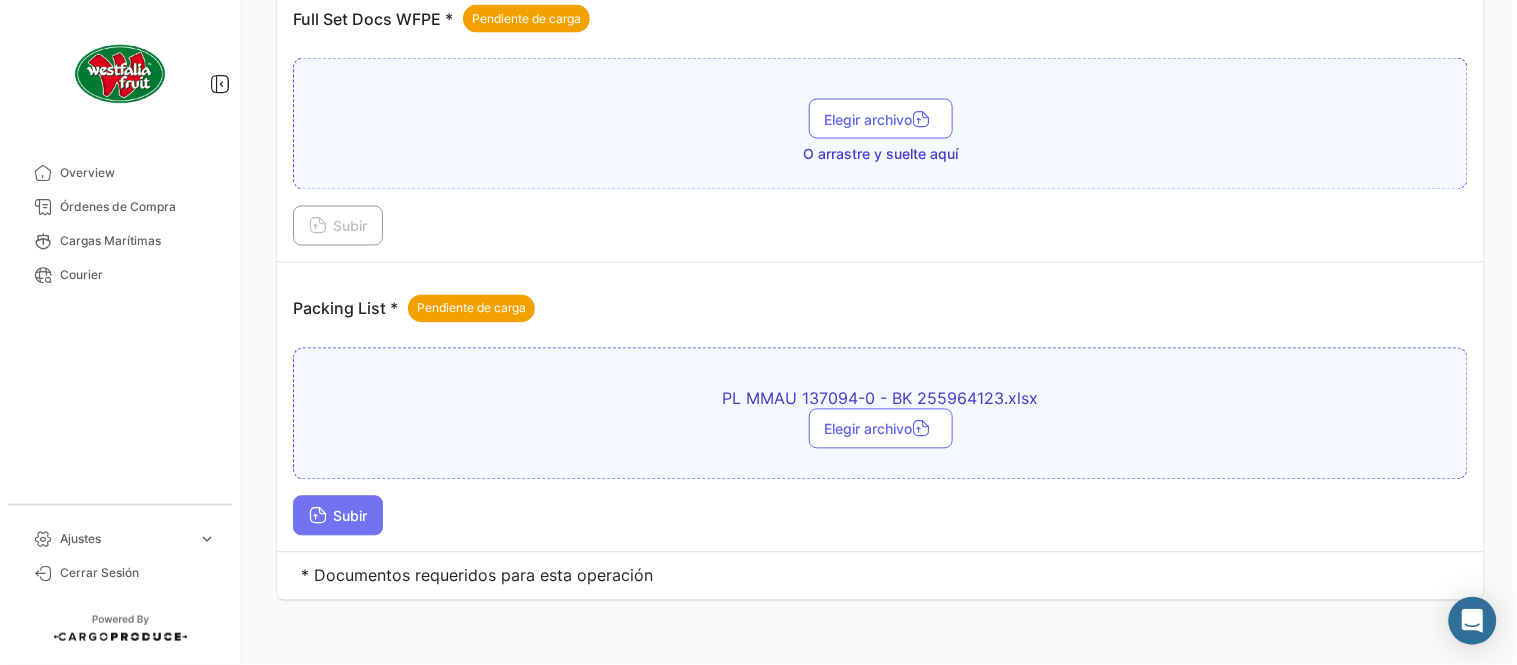 click on "Subir" at bounding box center (338, 516) 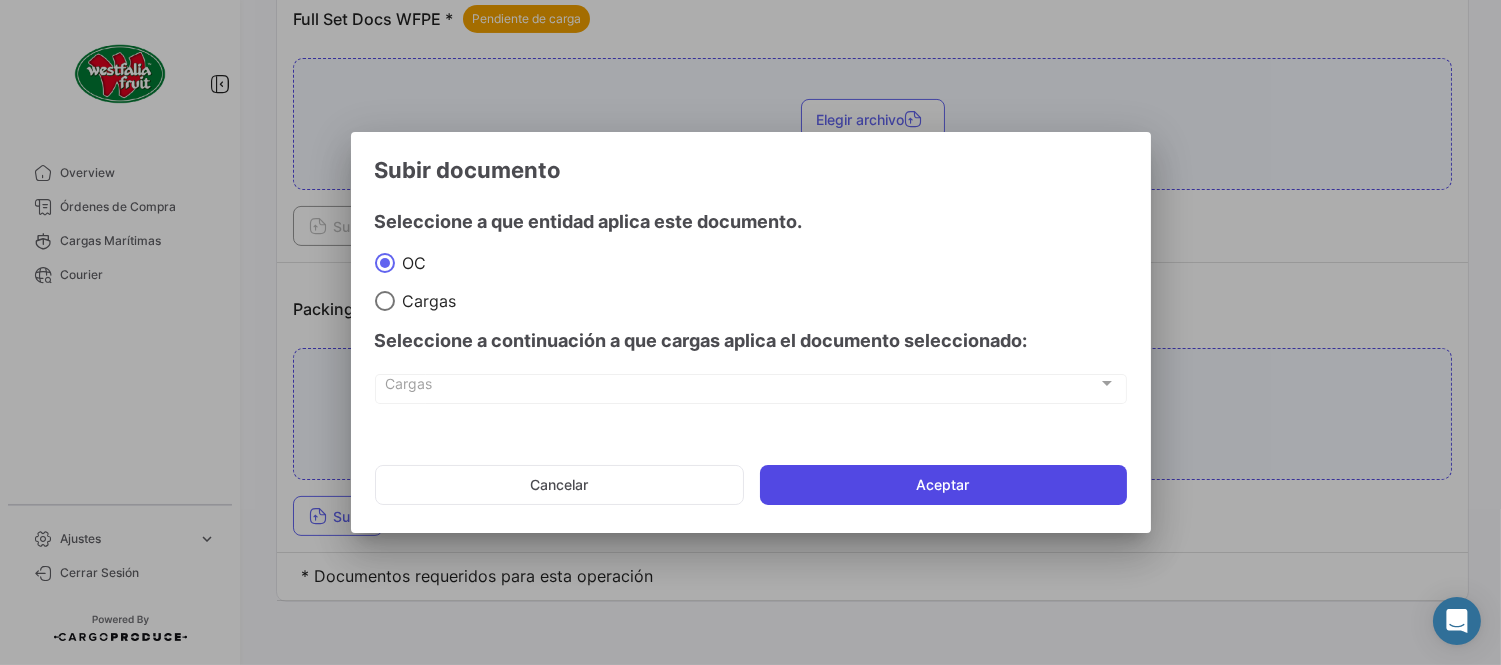 click on "Aceptar" 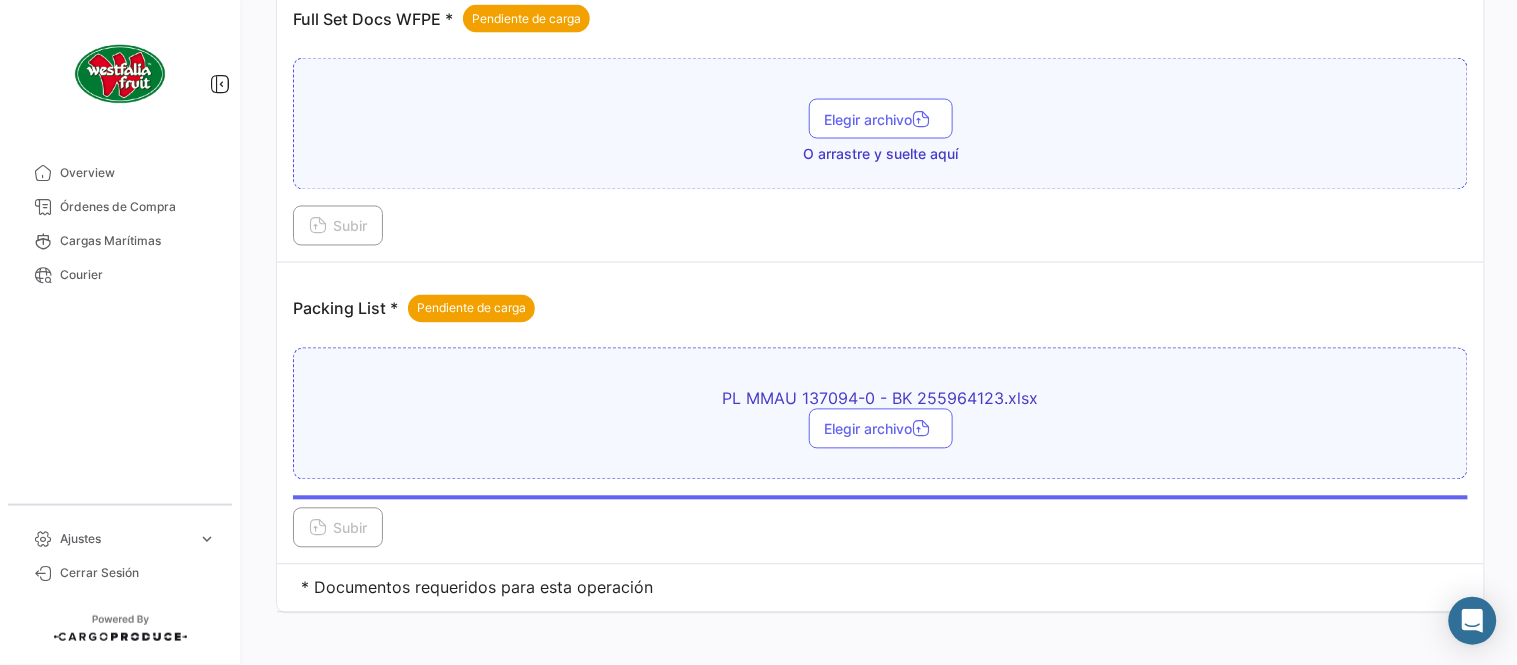 scroll, scrollTop: 584, scrollLeft: 0, axis: vertical 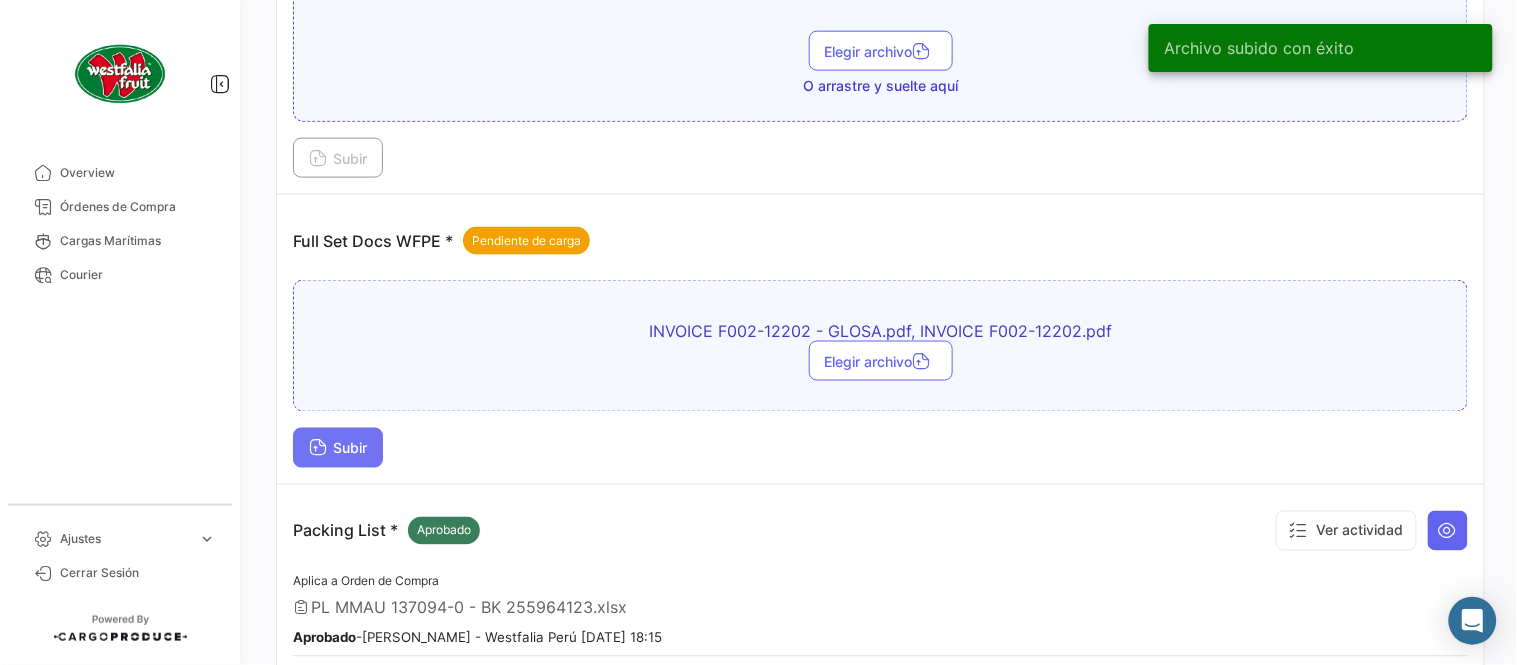 click on "Subir" at bounding box center [338, 448] 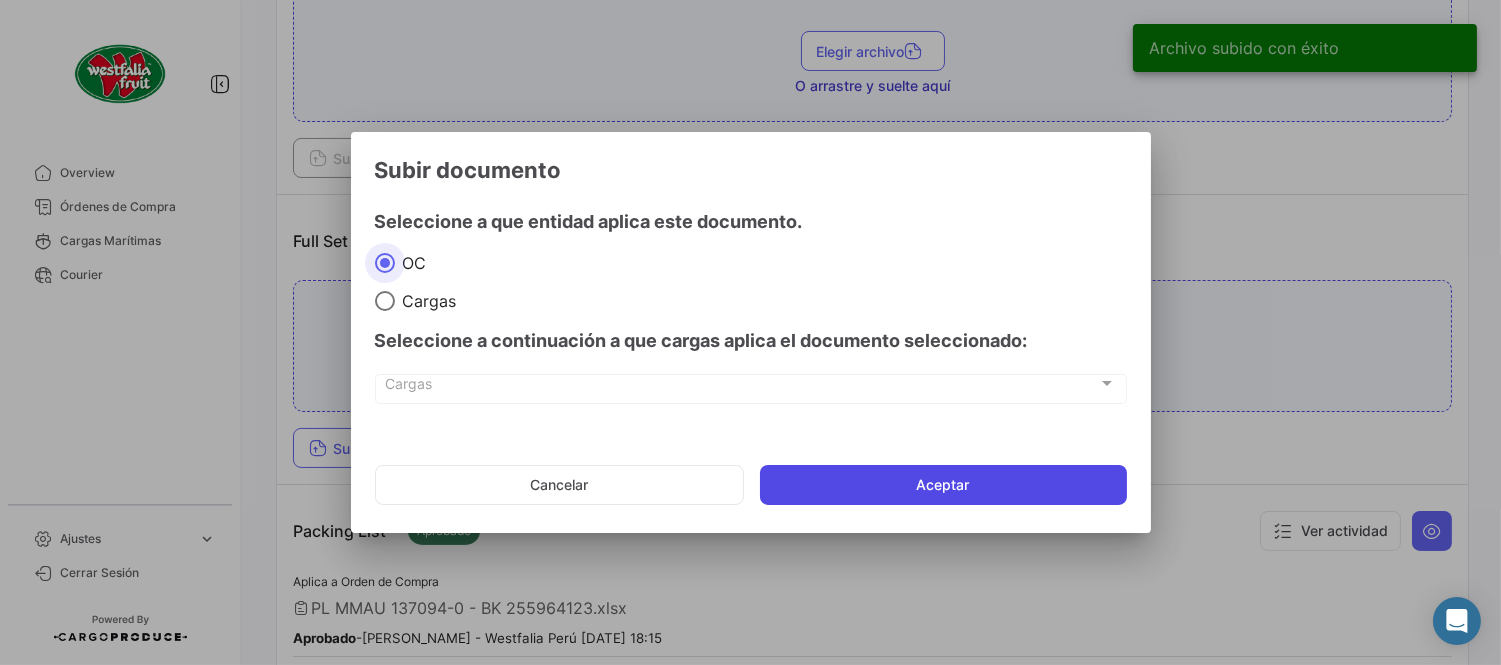 click on "Aceptar" 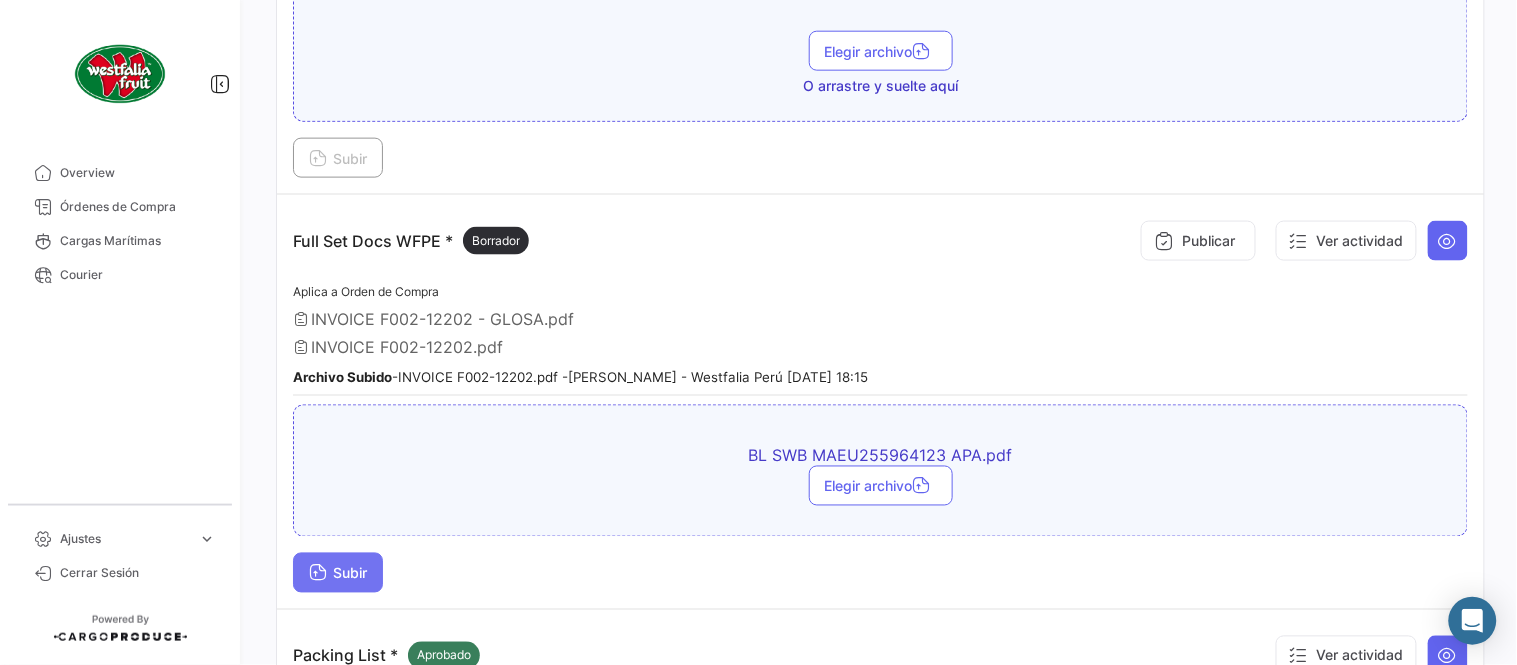 click on "Subir" at bounding box center [338, 573] 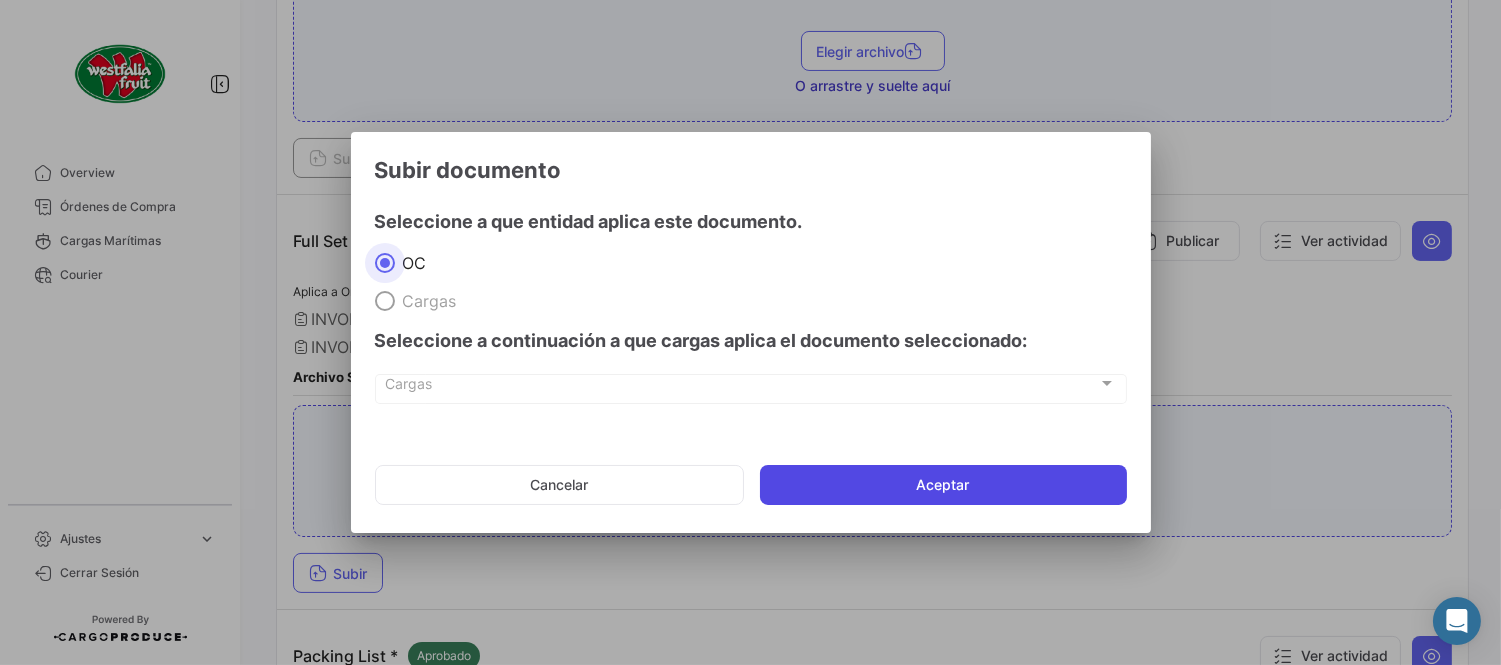 click on "Aceptar" 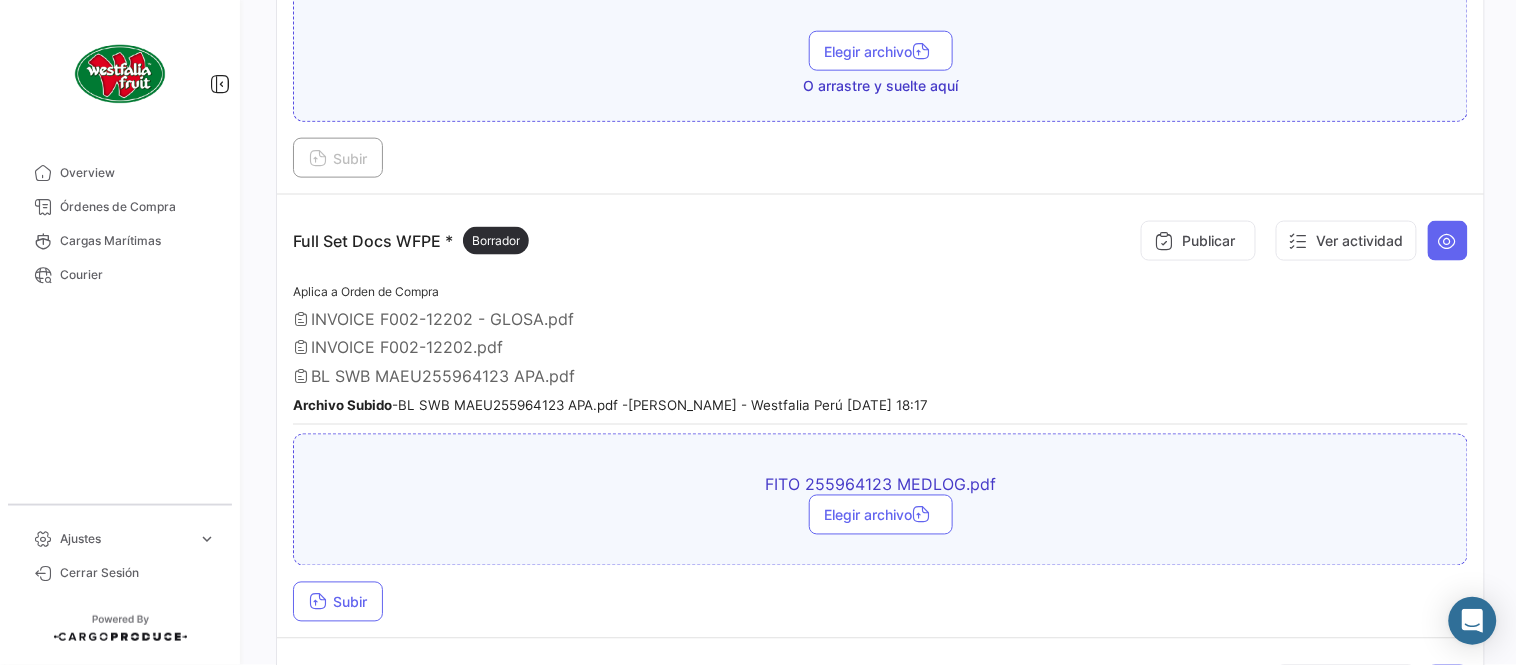 click on "Full Set Docs WFPE *   Borrador   Publicar   Ver actividad   Aplica a Orden de Compra   INVOICE F002-12202 - GLOSA.pdf   INVOICE F002-12202.pdf   BL SWB MAEU255964123 APA.pdf  Archivo Subido  -   BL SWB MAEU255964123 APA.pdf -   [PERSON_NAME]  - Westfalia Perú [DATE] 18:17   FITO 255964123 MEDLOG.pdf   Elegir archivo   Subir" at bounding box center [880, 417] 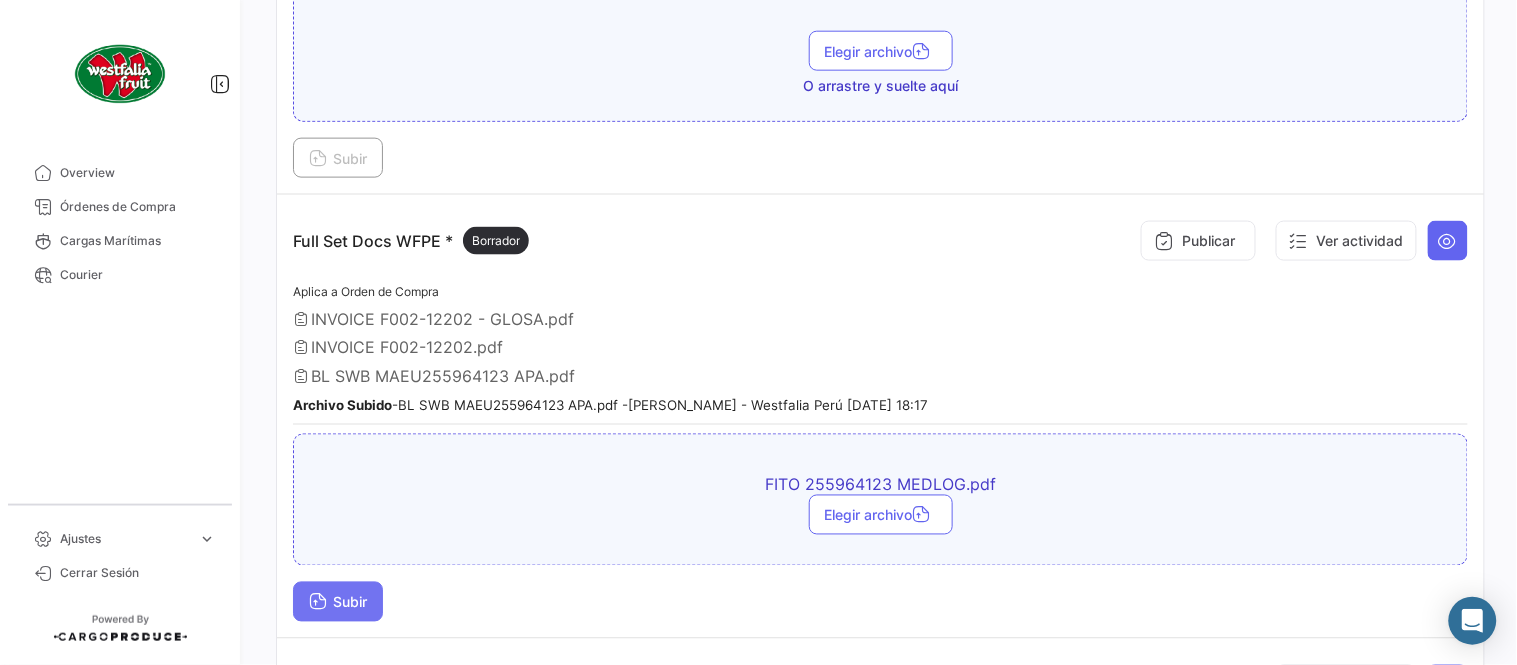 click on "Subir" at bounding box center [338, 602] 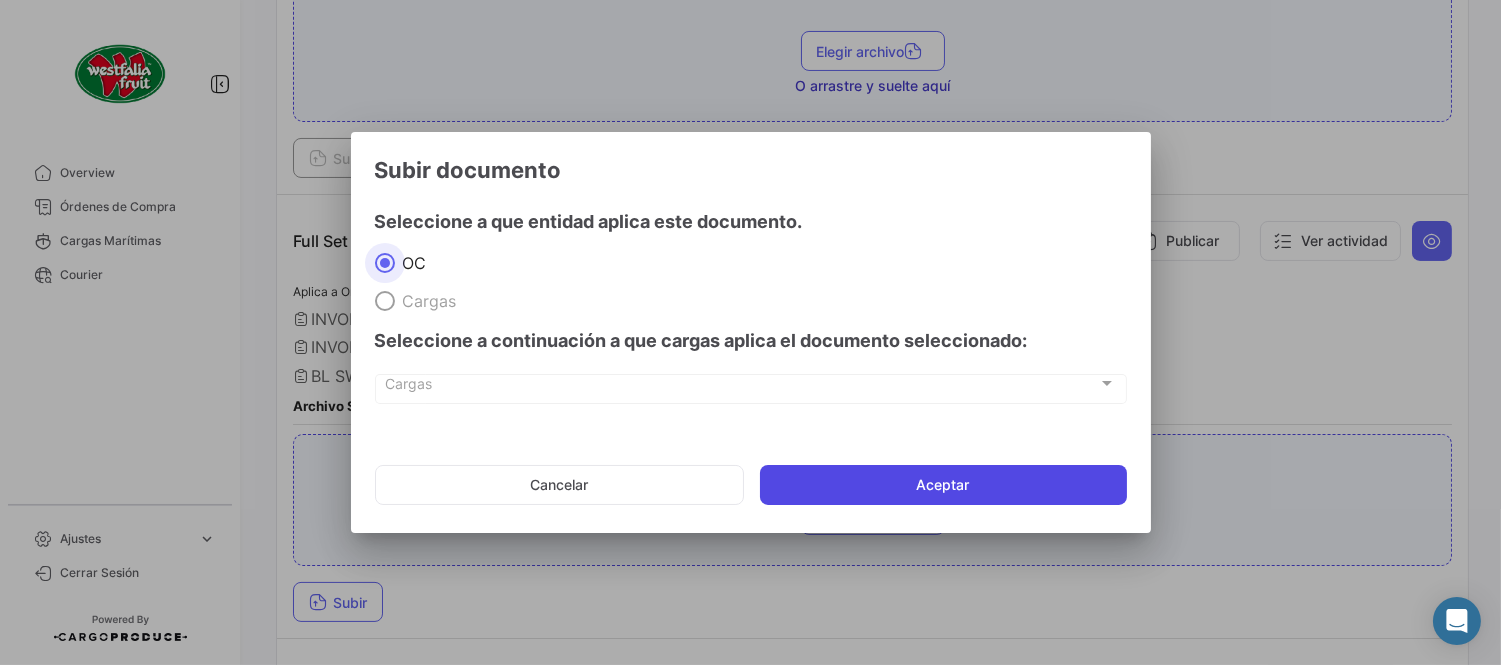 click on "Aceptar" 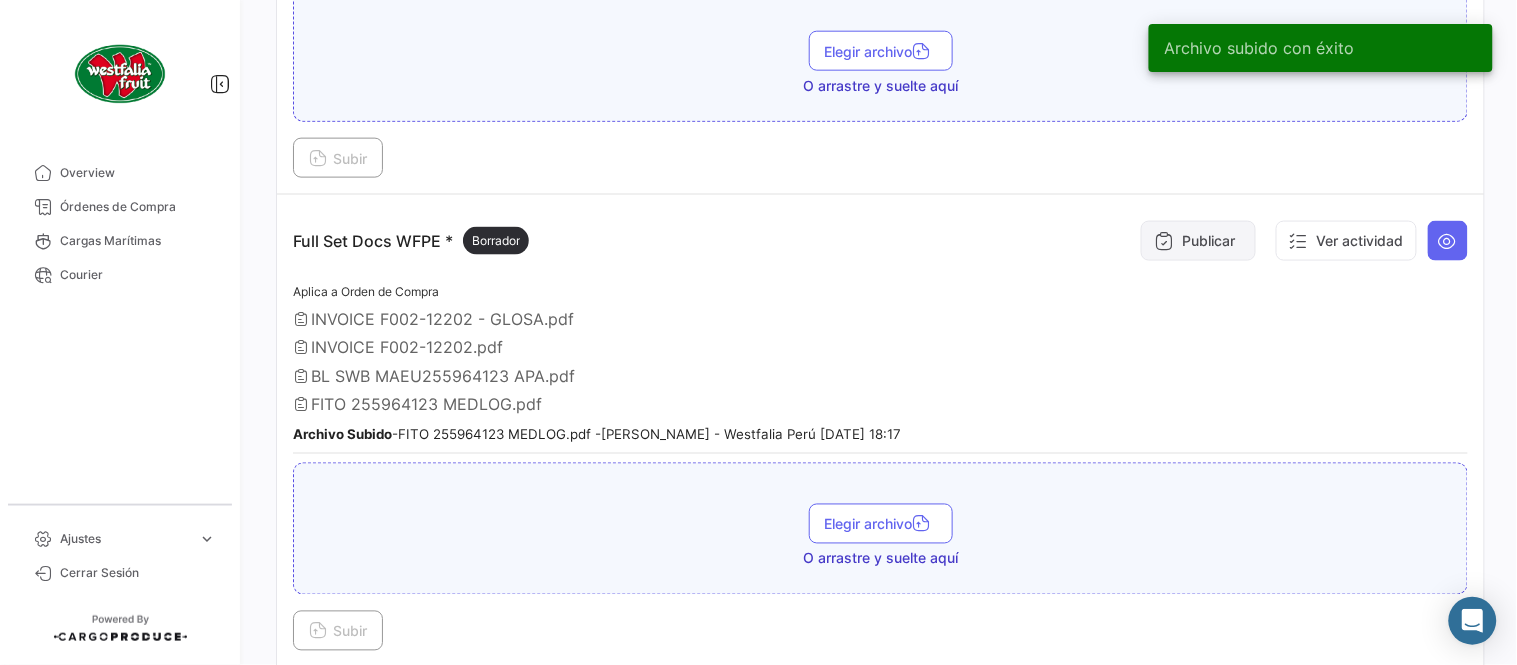 click on "Publicar" at bounding box center [1198, 241] 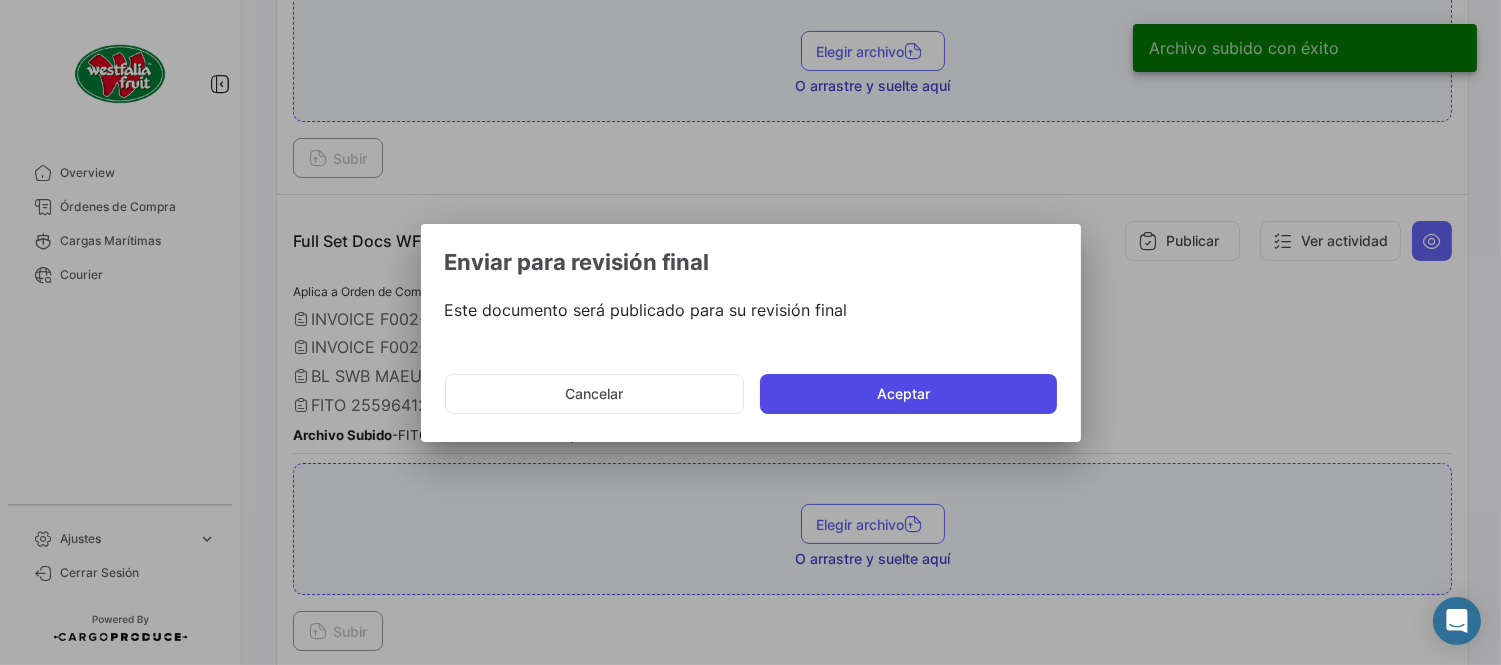 click on "Aceptar" 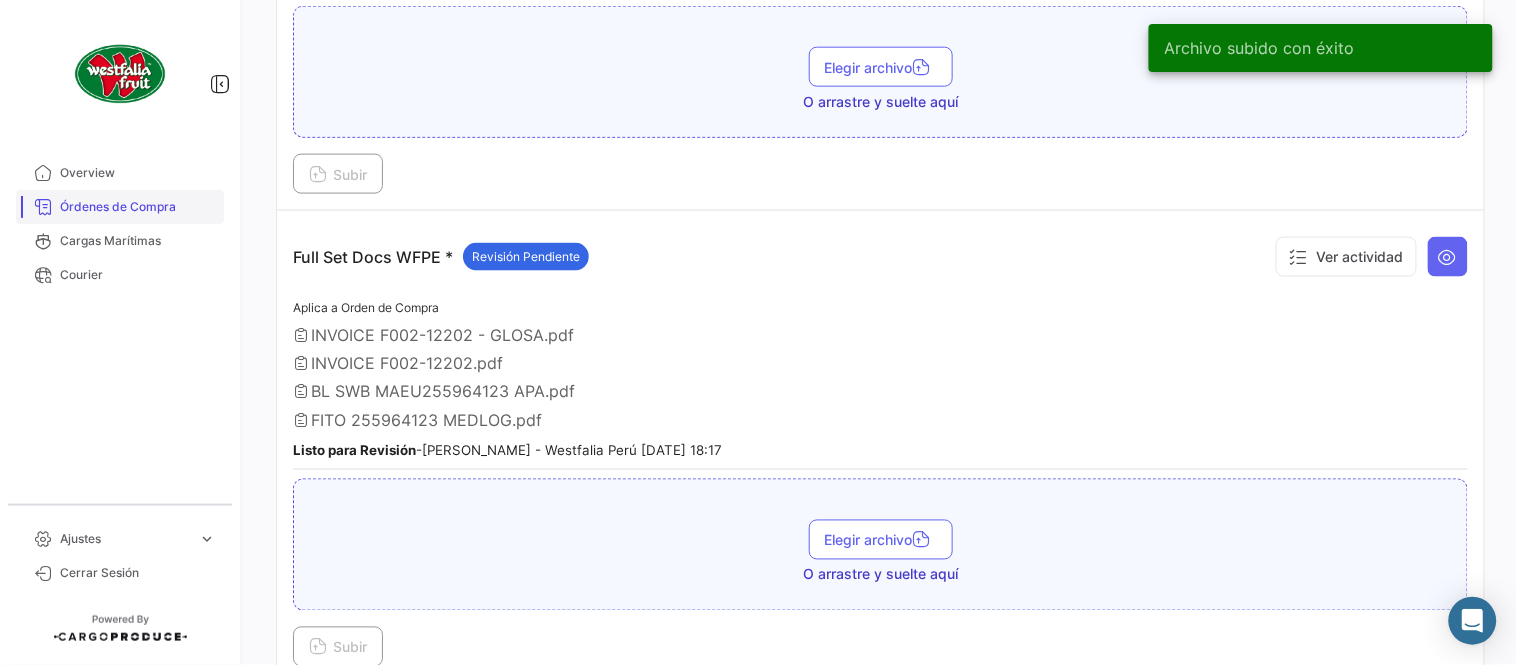 click on "Órdenes de Compra" at bounding box center [138, 207] 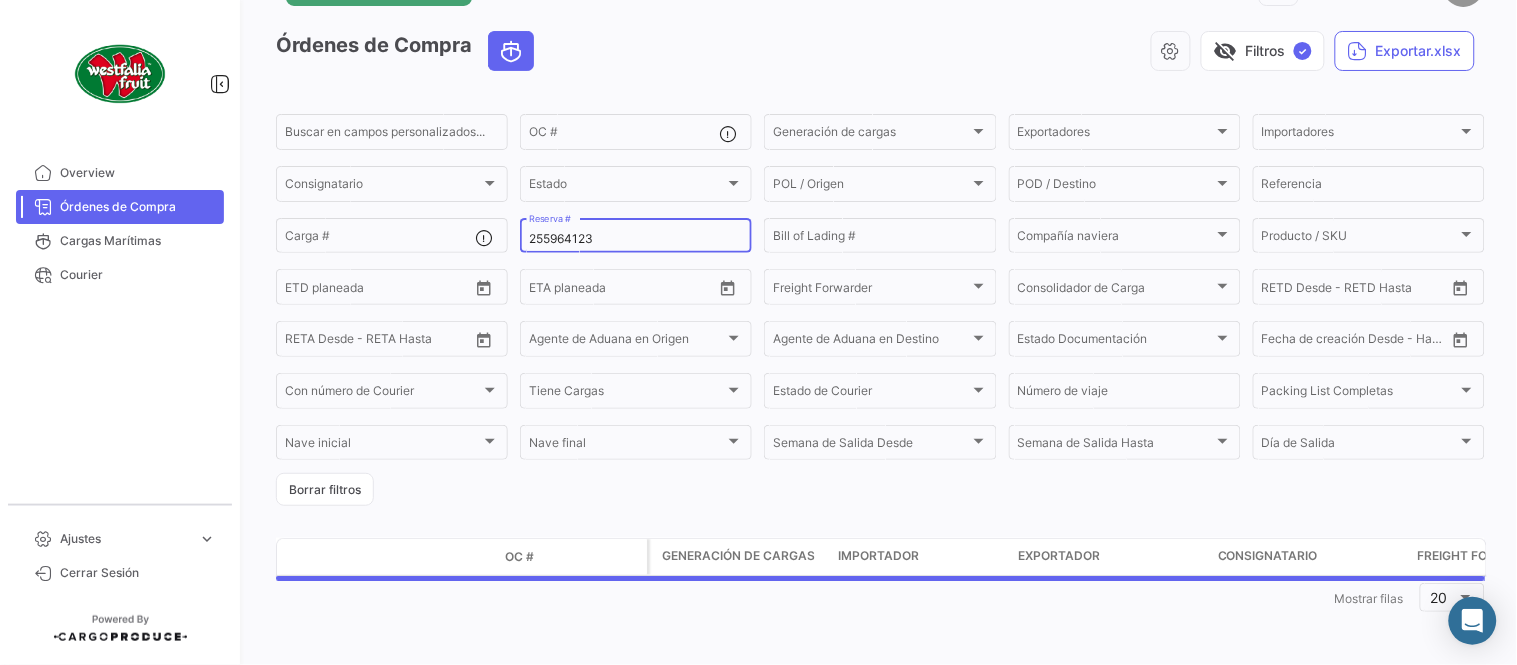 scroll, scrollTop: 0, scrollLeft: 0, axis: both 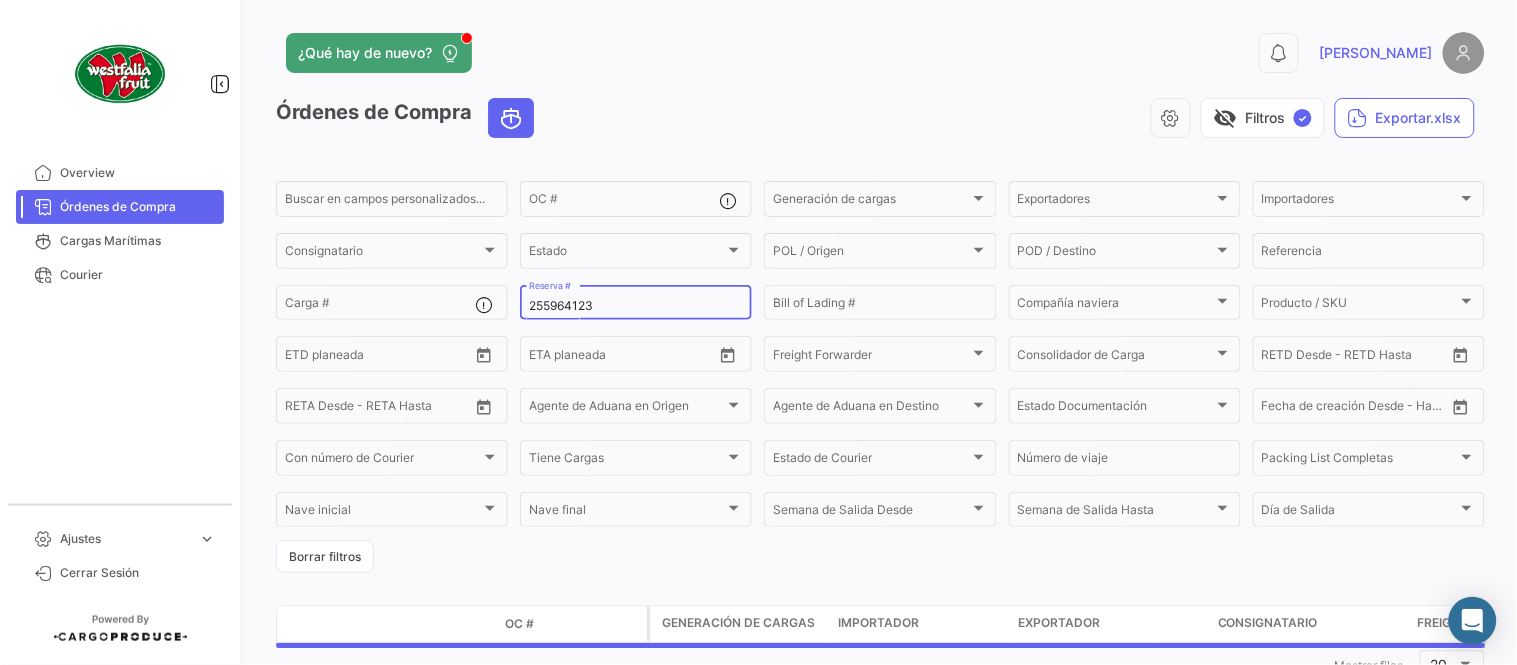click on "255964123" at bounding box center [636, 306] 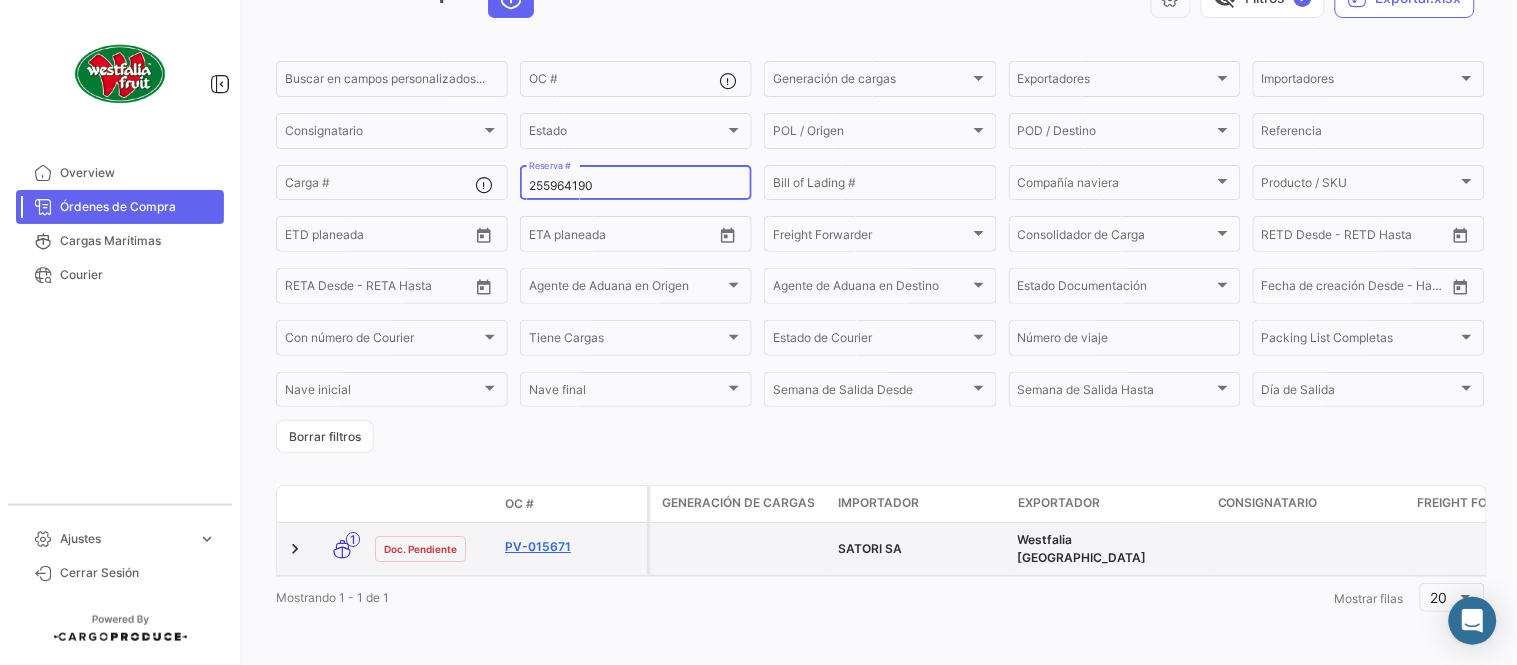 scroll, scrollTop: 128, scrollLeft: 0, axis: vertical 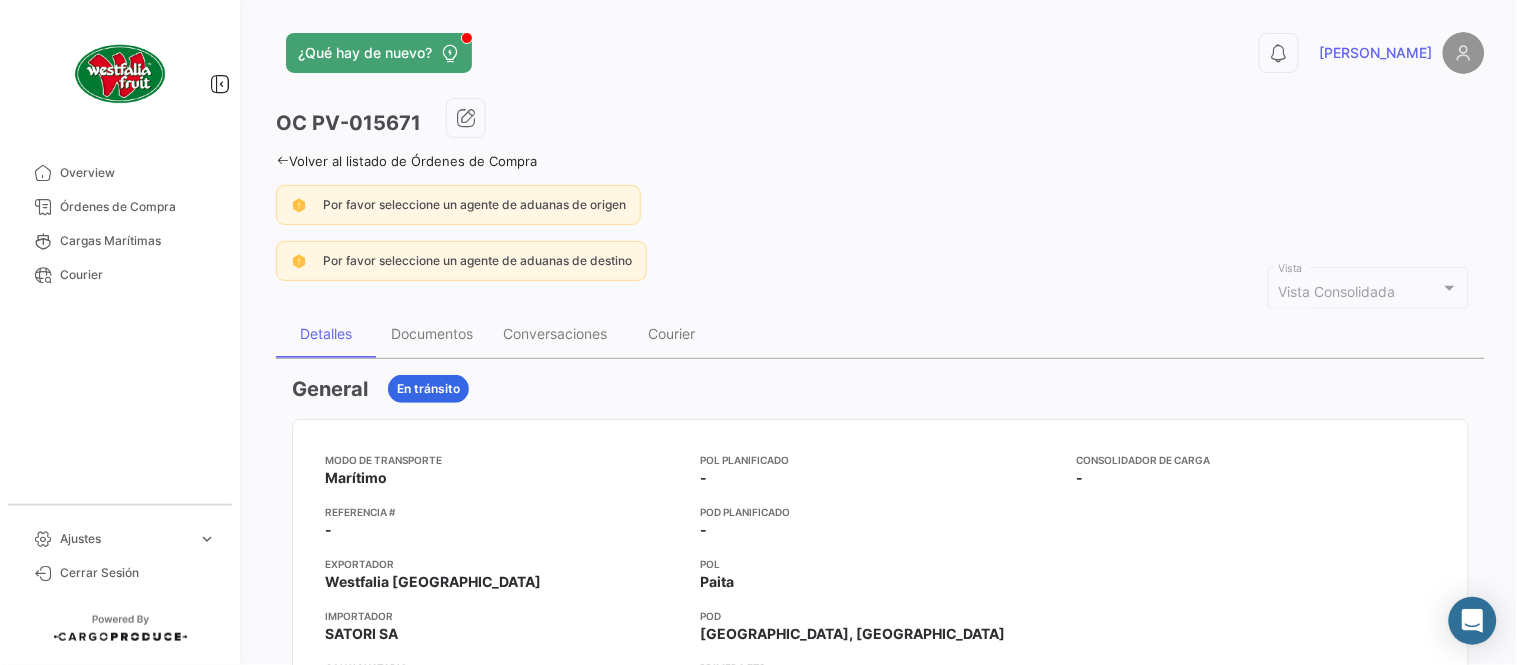 click on "OC
PV-015671" 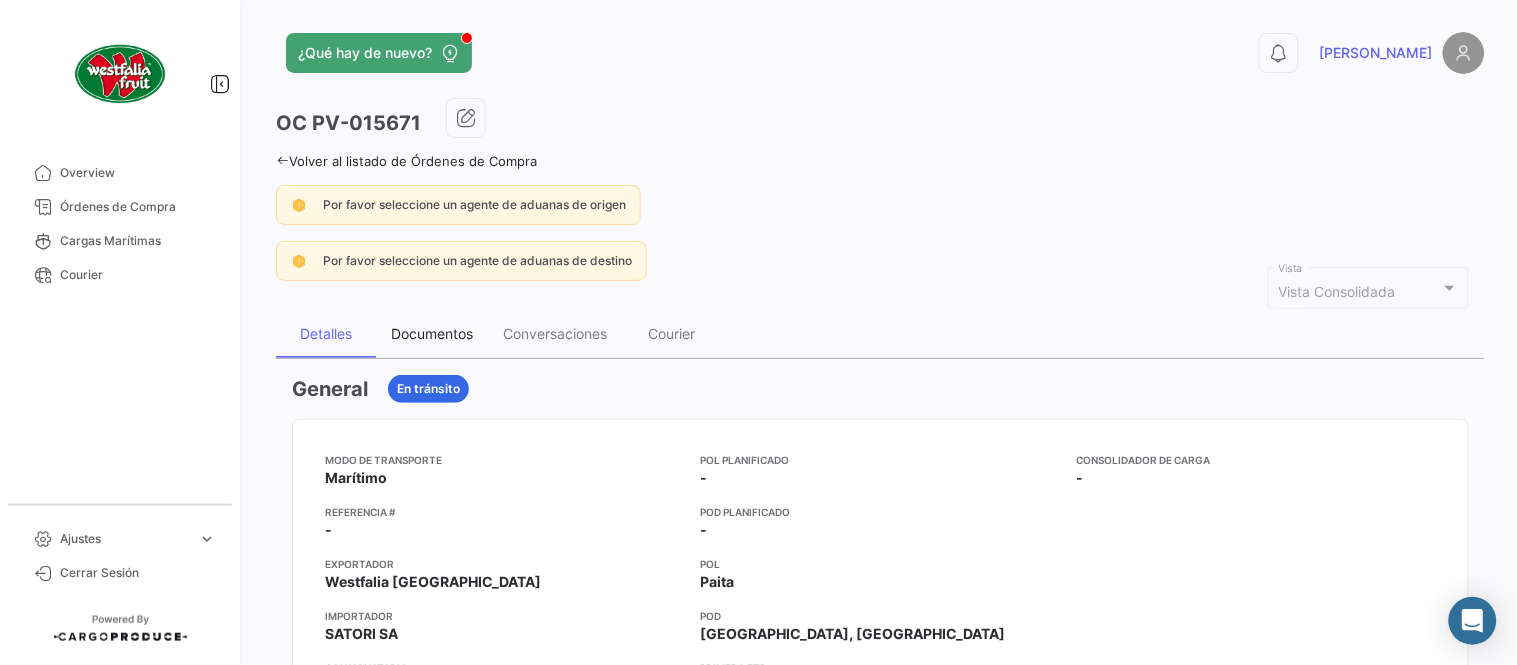 click on "Documentos" at bounding box center (432, 333) 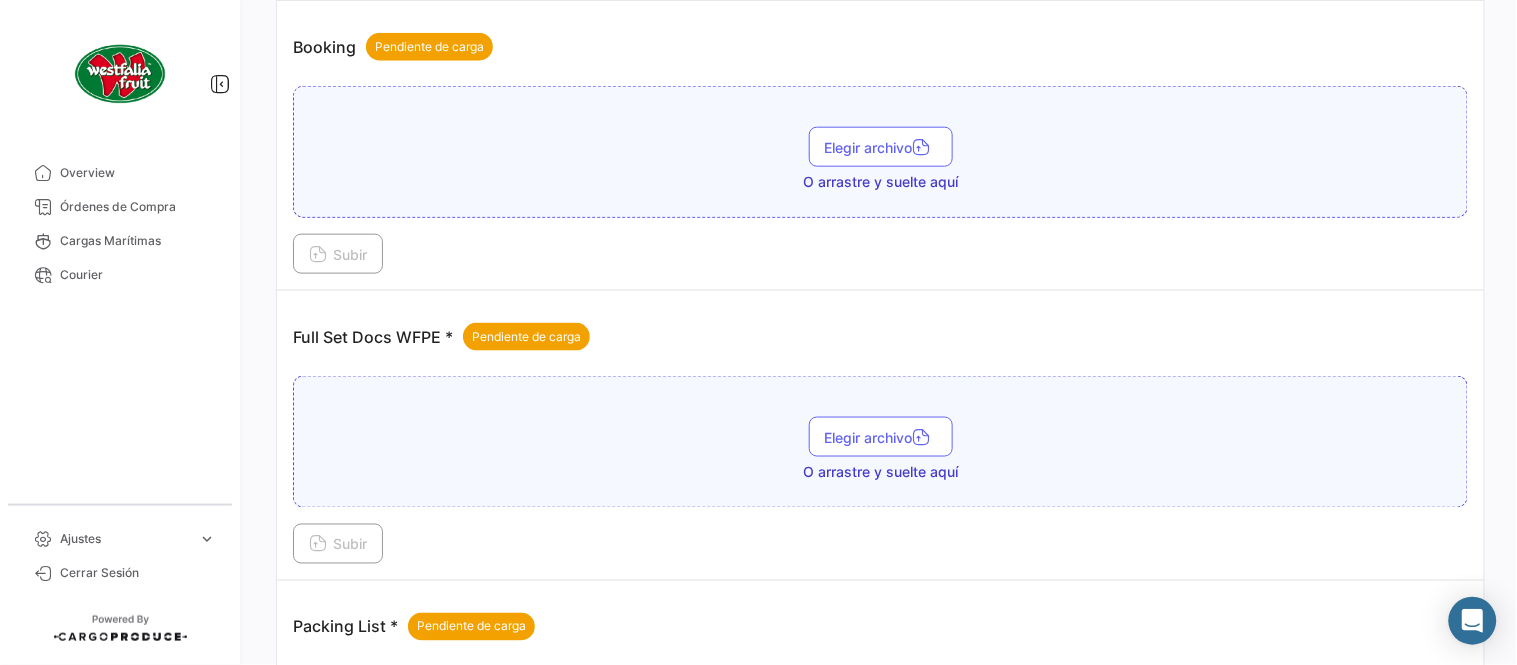 scroll, scrollTop: 806, scrollLeft: 0, axis: vertical 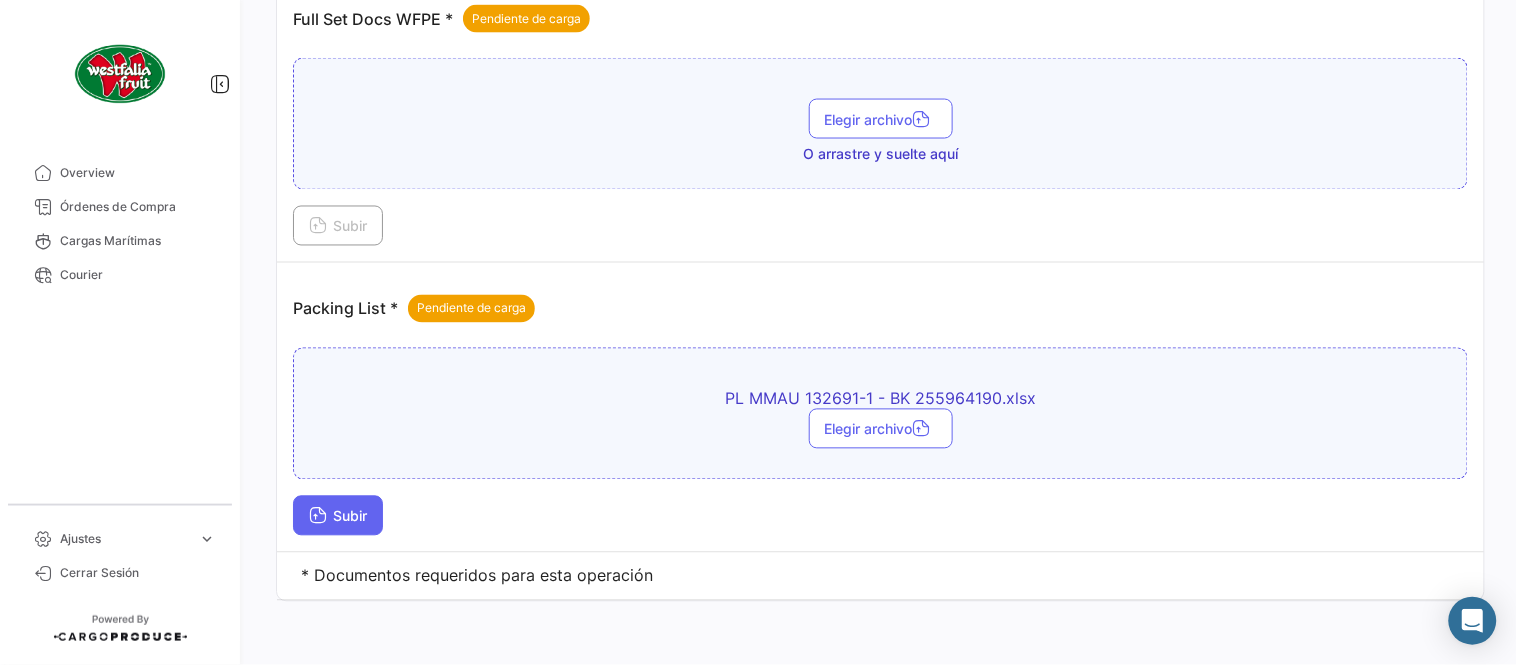 click on "Subir" at bounding box center [338, 516] 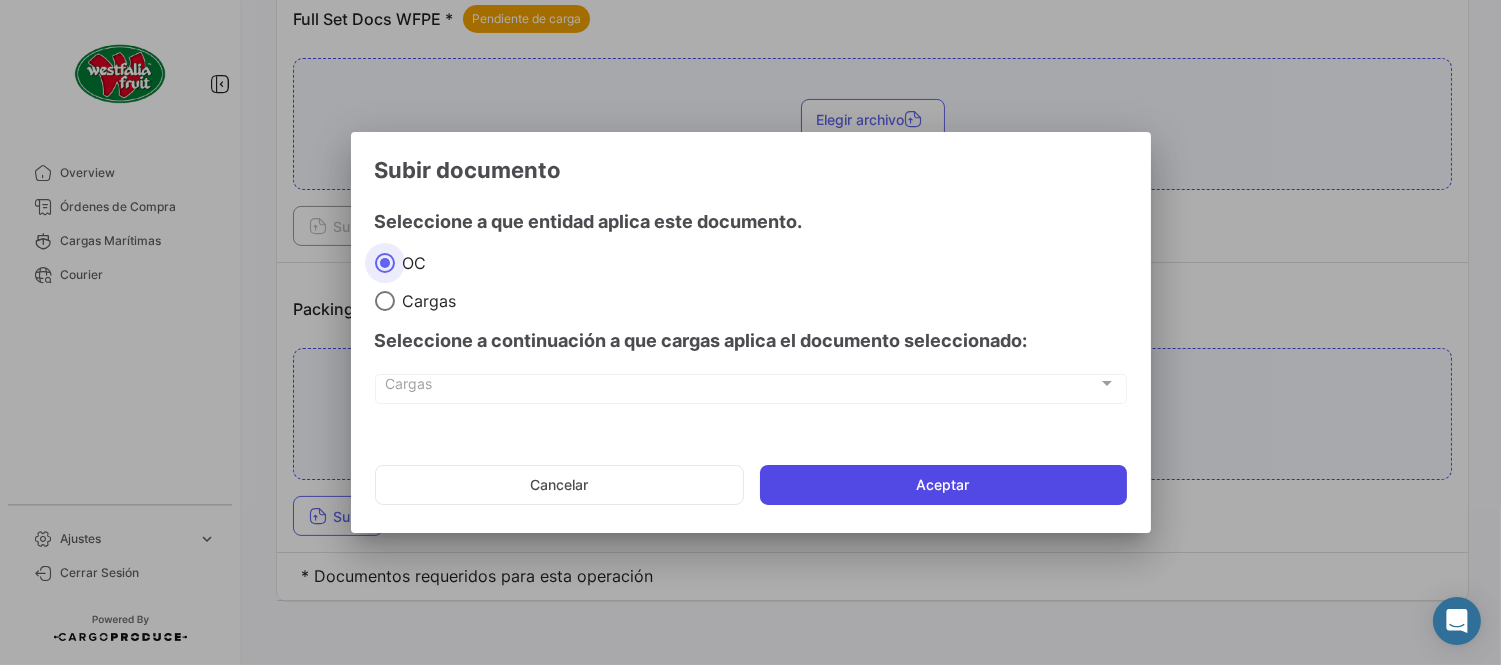 click on "Aceptar" 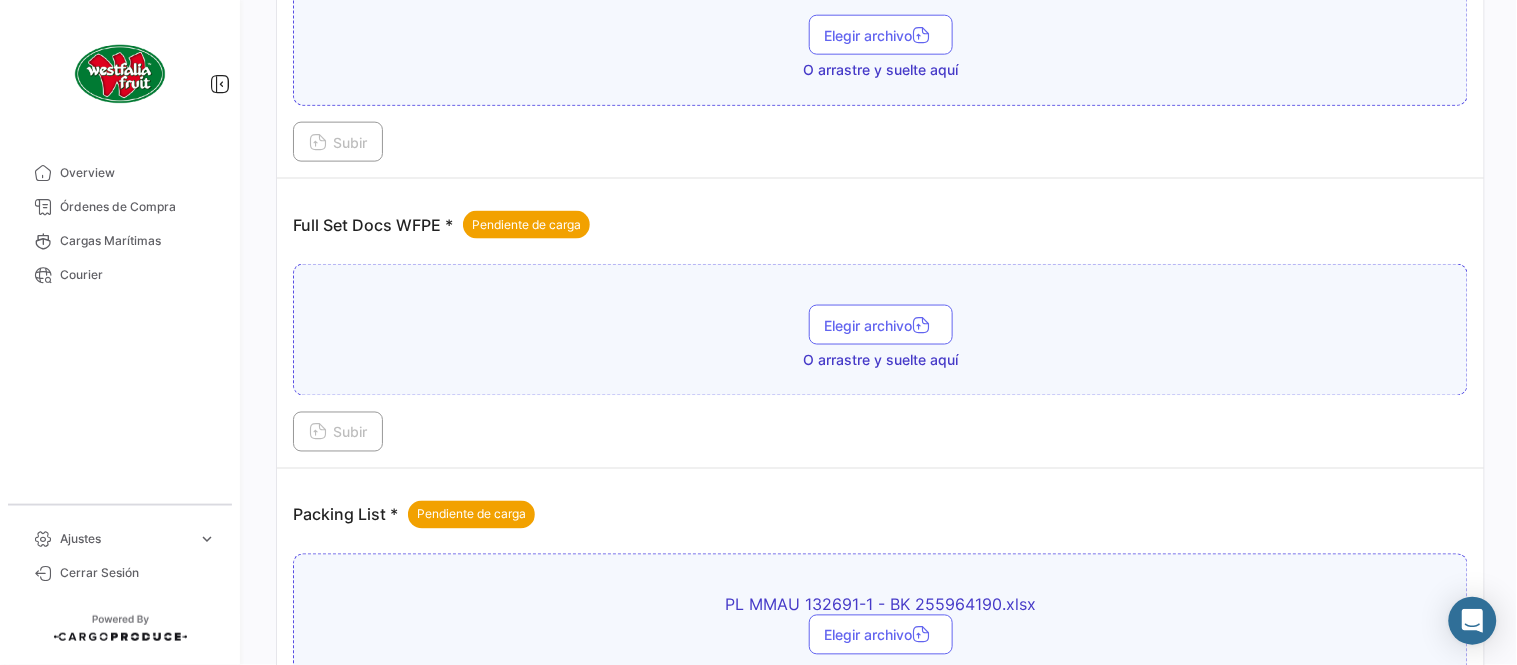 scroll, scrollTop: 584, scrollLeft: 0, axis: vertical 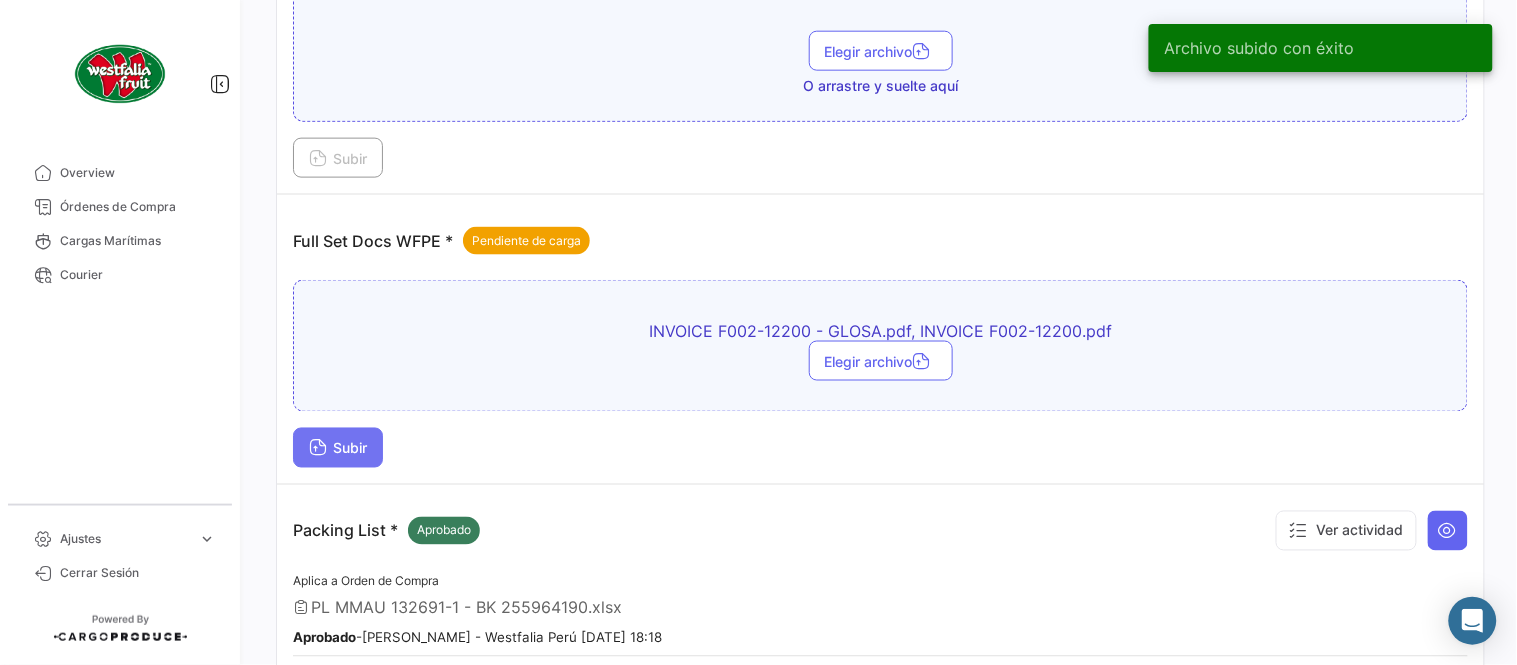 click on "Subir" at bounding box center (338, 448) 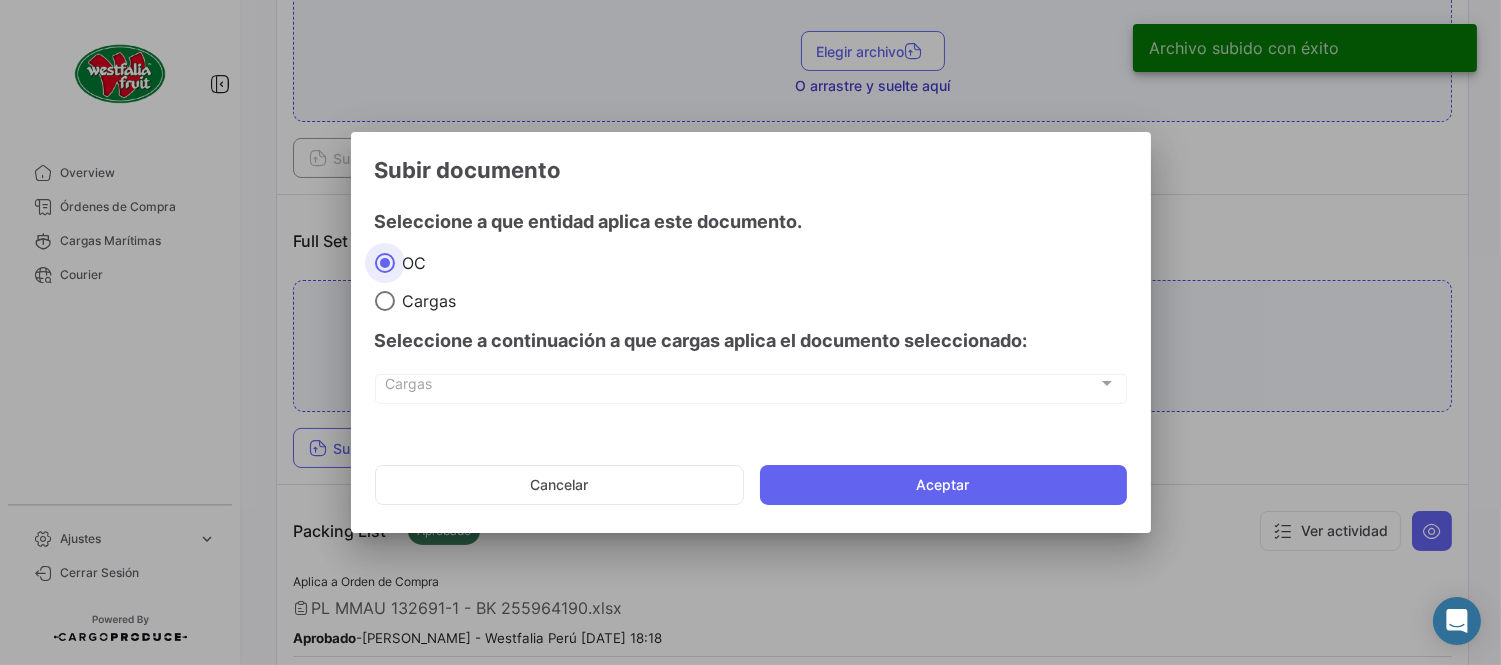 drag, startPoint x: 837, startPoint y: 477, endPoint x: 827, endPoint y: 478, distance: 10.049875 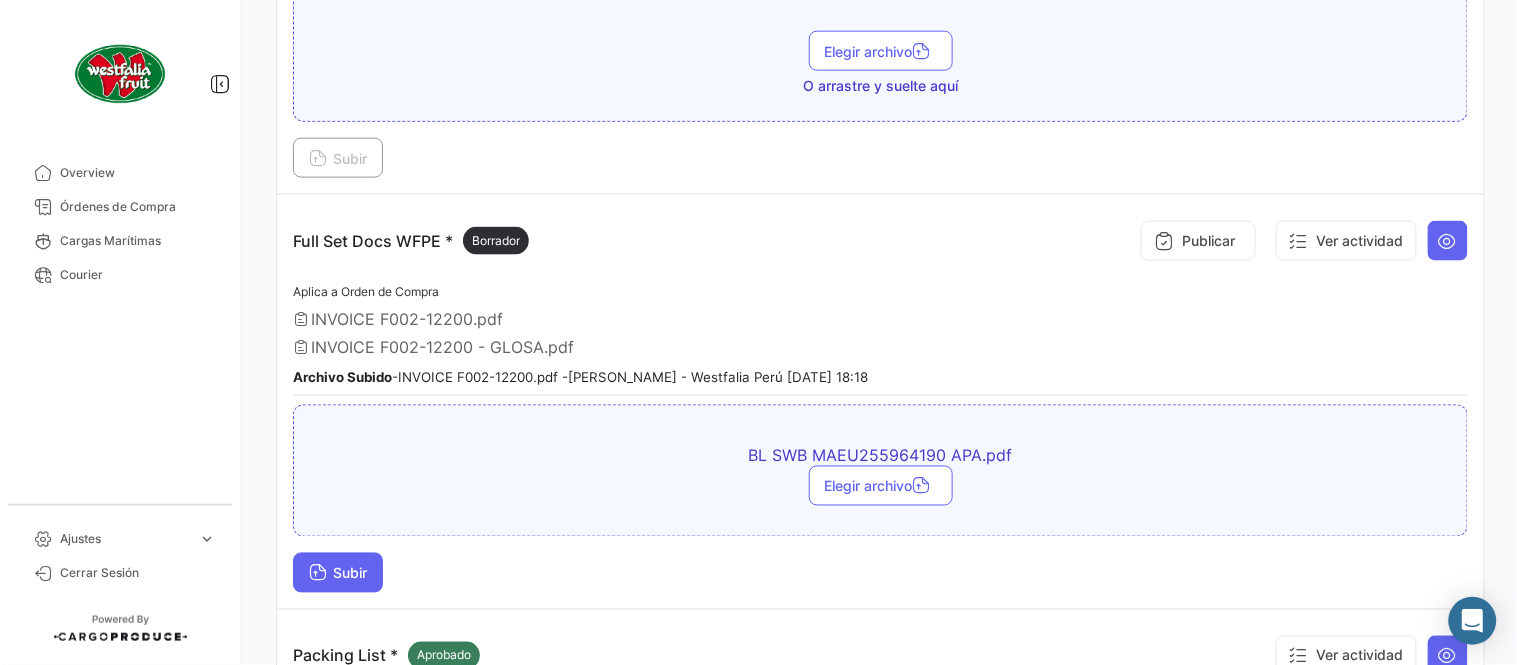 click on "Subir" at bounding box center (338, 573) 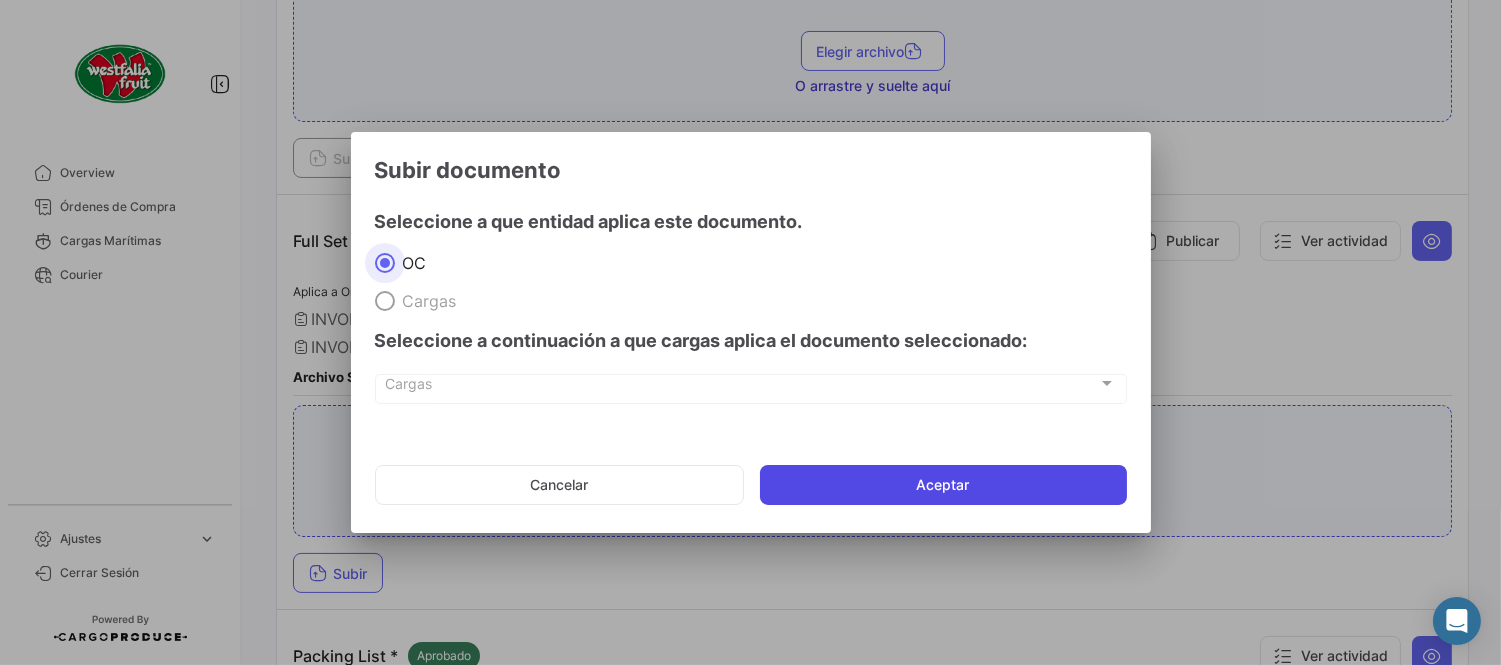 click on "Aceptar" 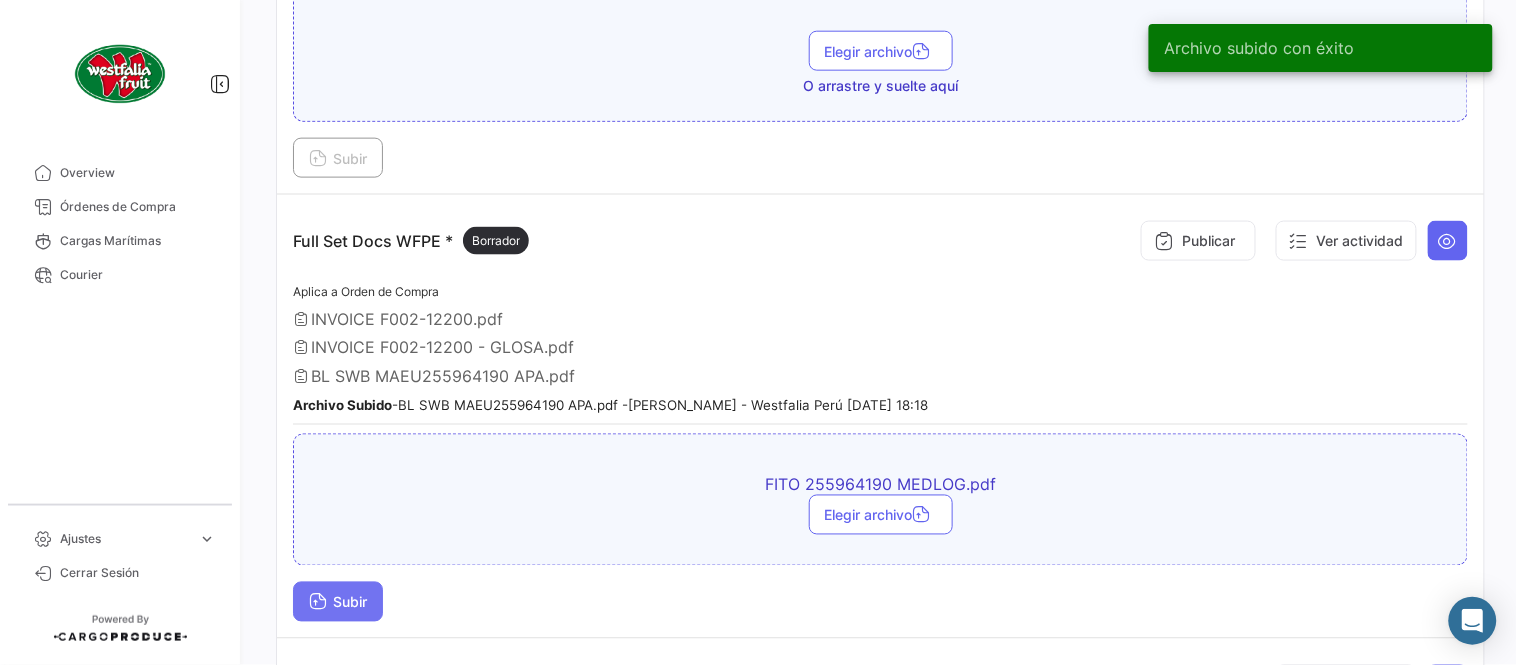 click on "Subir" at bounding box center (338, 602) 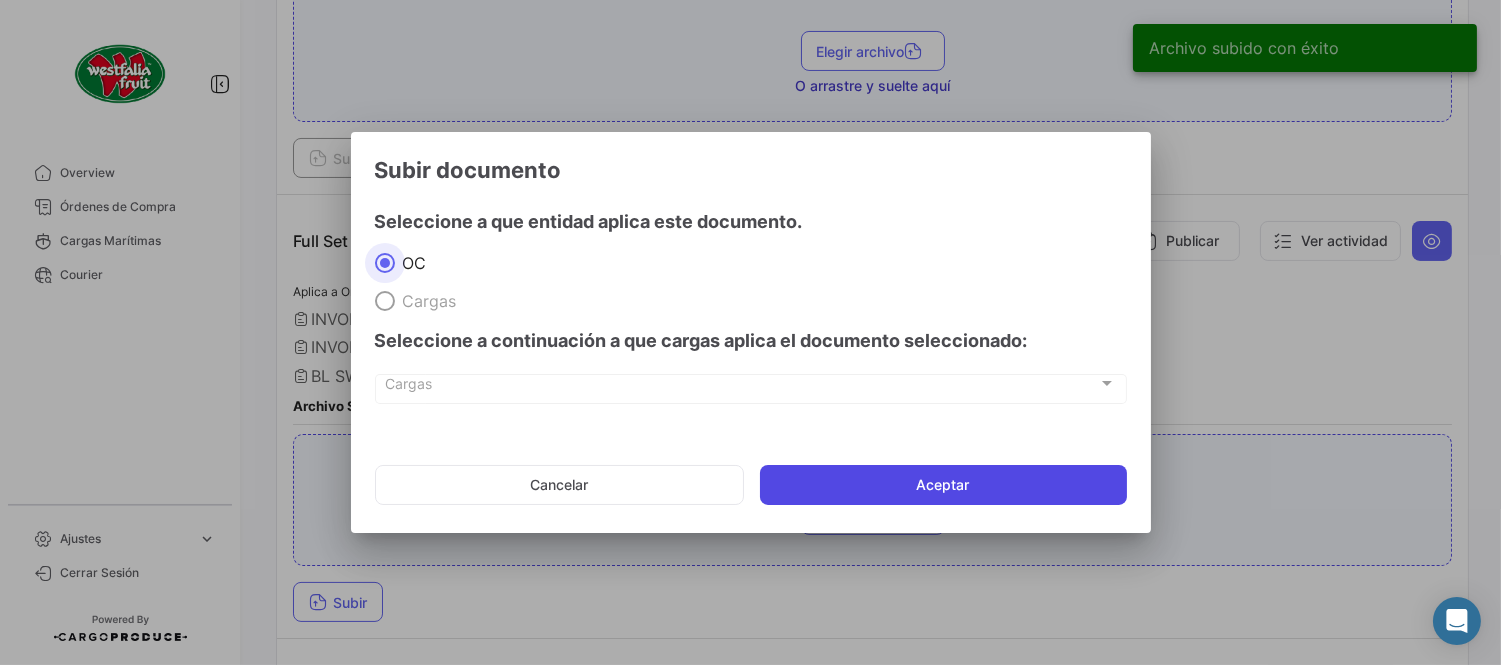 click on "Aceptar" 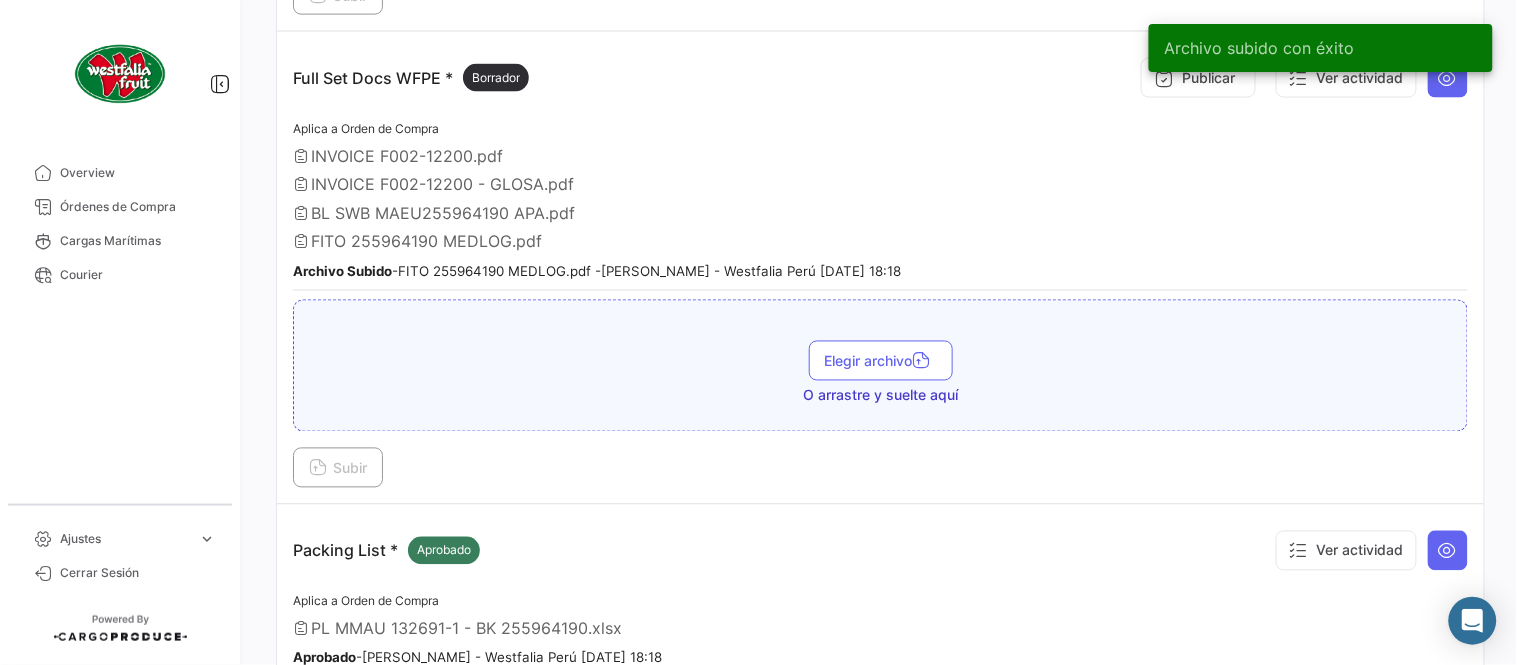 scroll, scrollTop: 695, scrollLeft: 0, axis: vertical 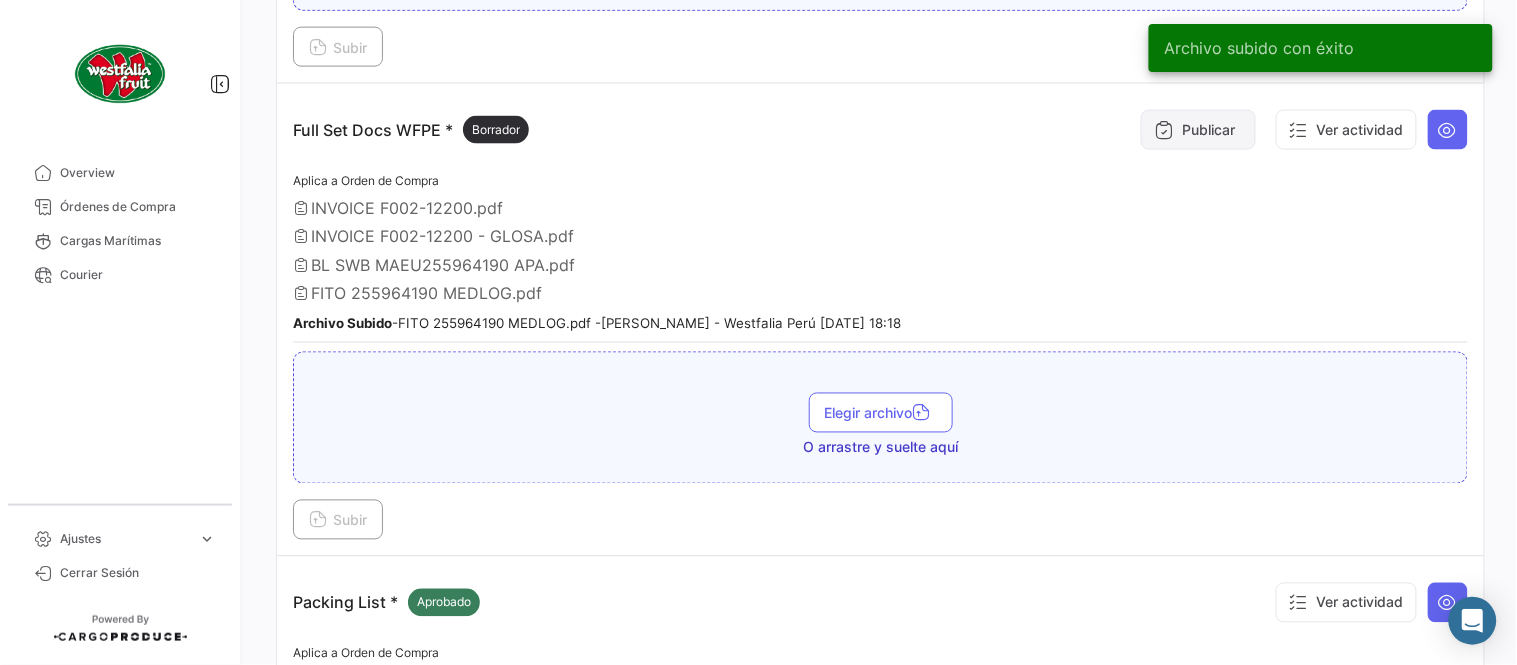 click at bounding box center [1164, 130] 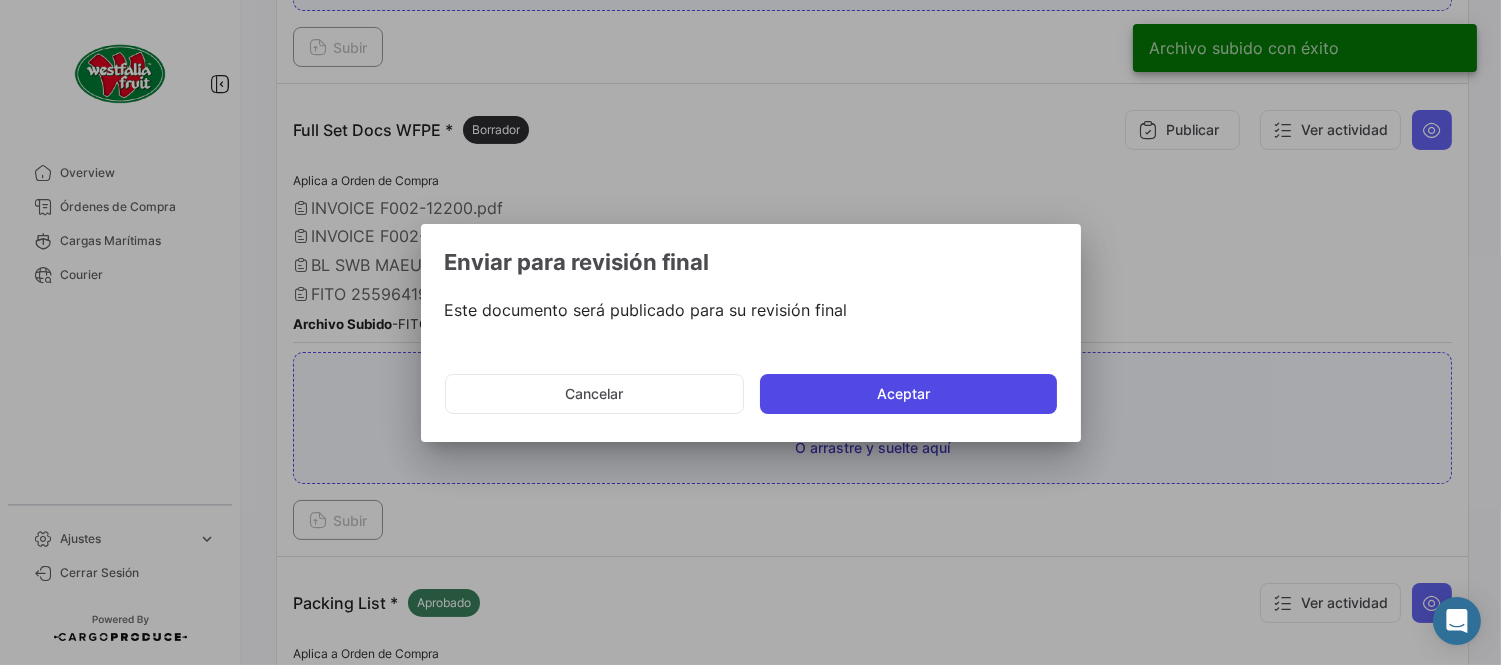 click on "Aceptar" 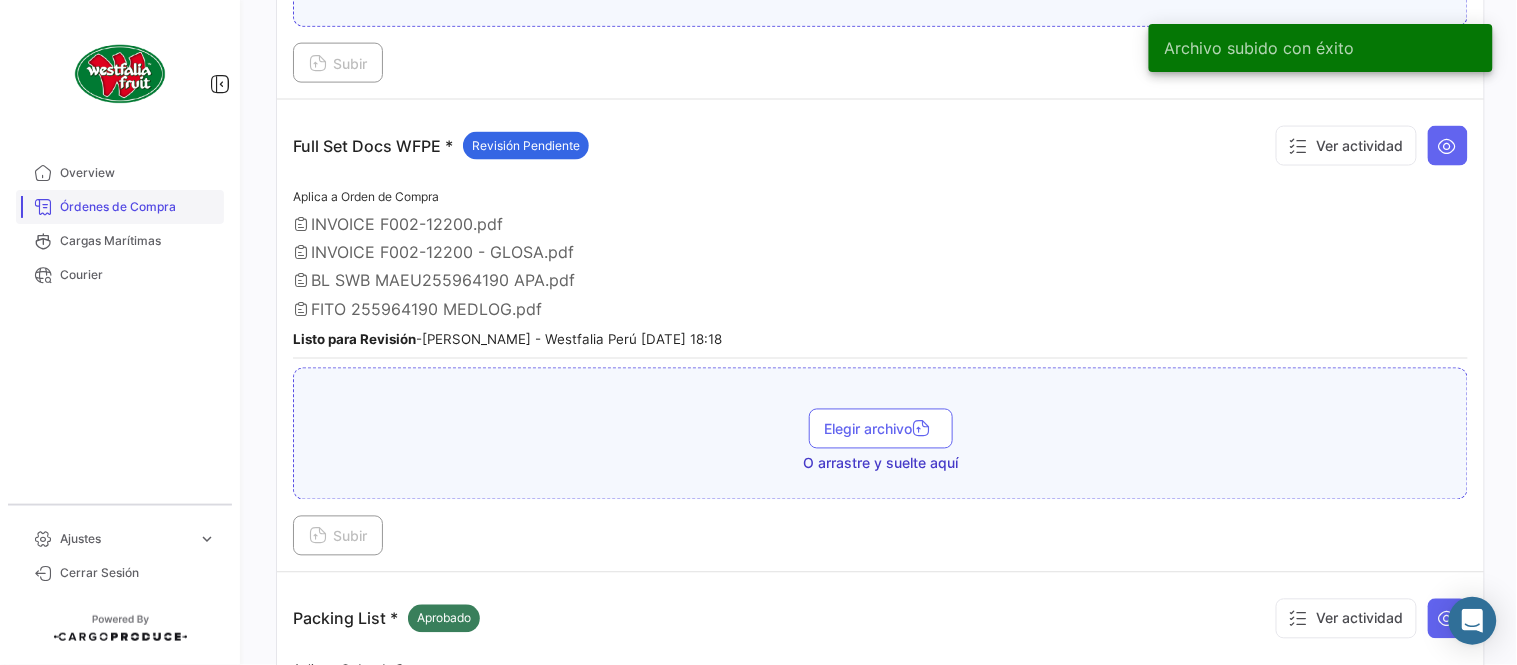 click on "Órdenes de Compra" at bounding box center [138, 207] 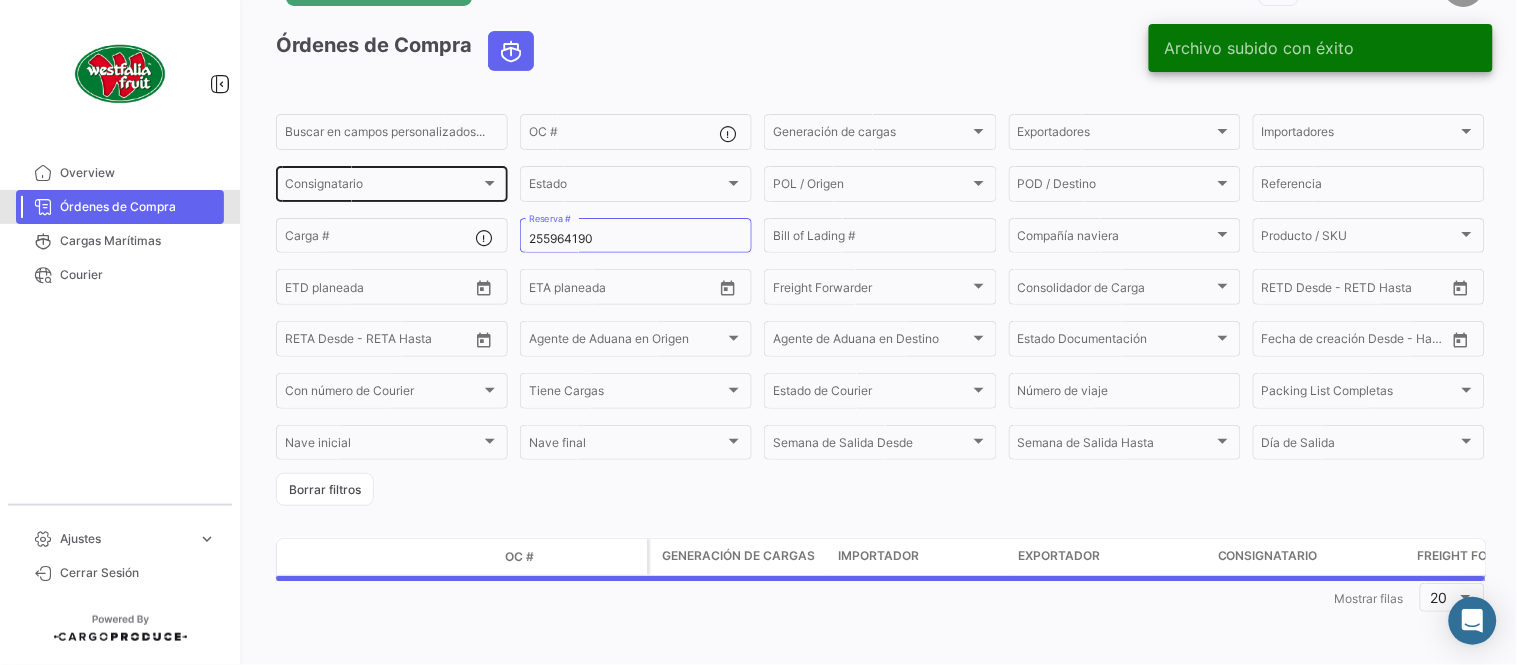 scroll, scrollTop: 0, scrollLeft: 0, axis: both 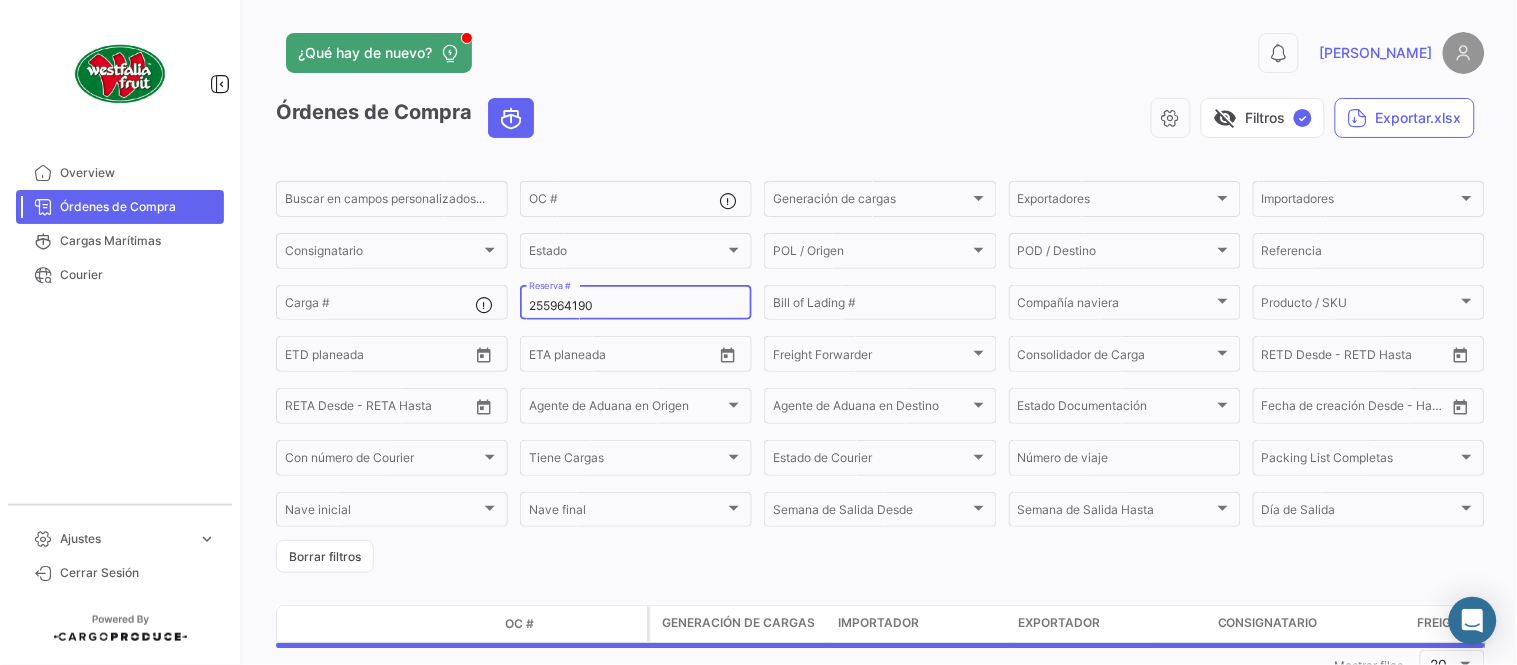 click on "255964190 Reserva #" 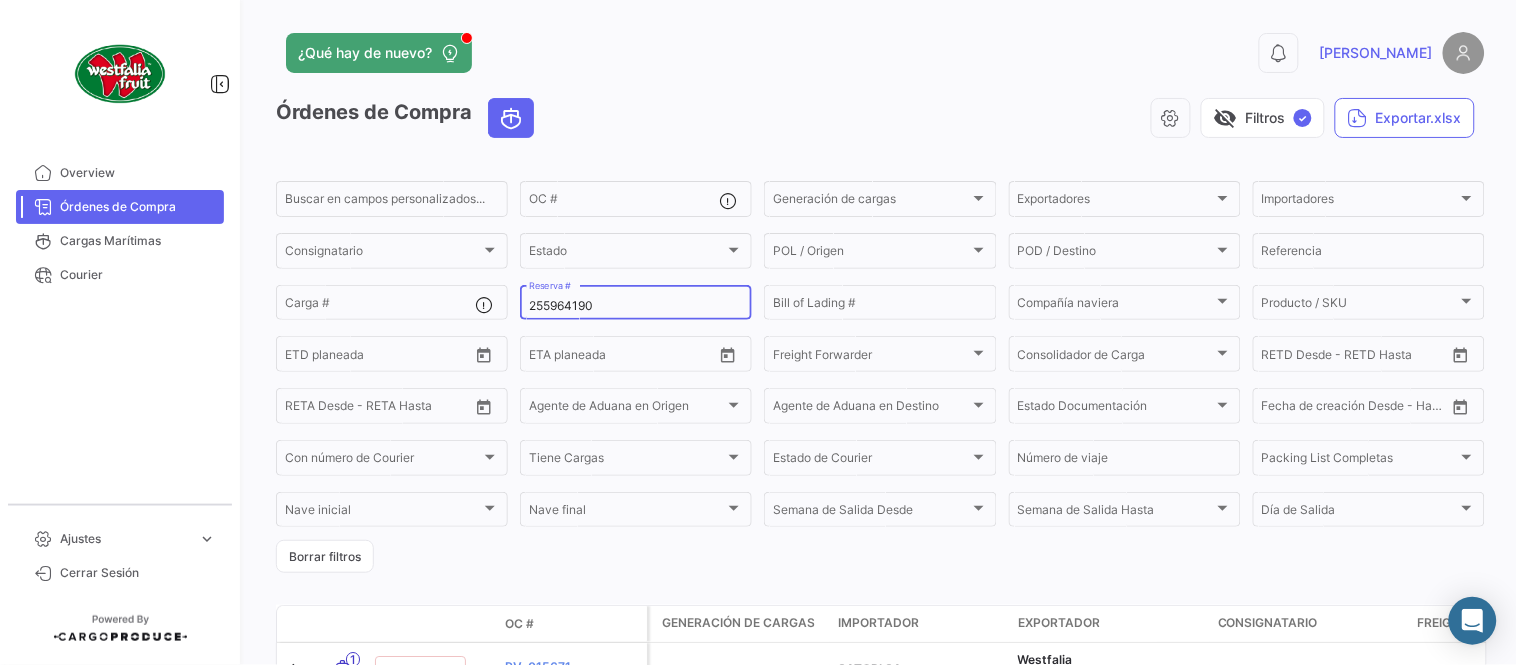 click on "255964190" at bounding box center [636, 306] 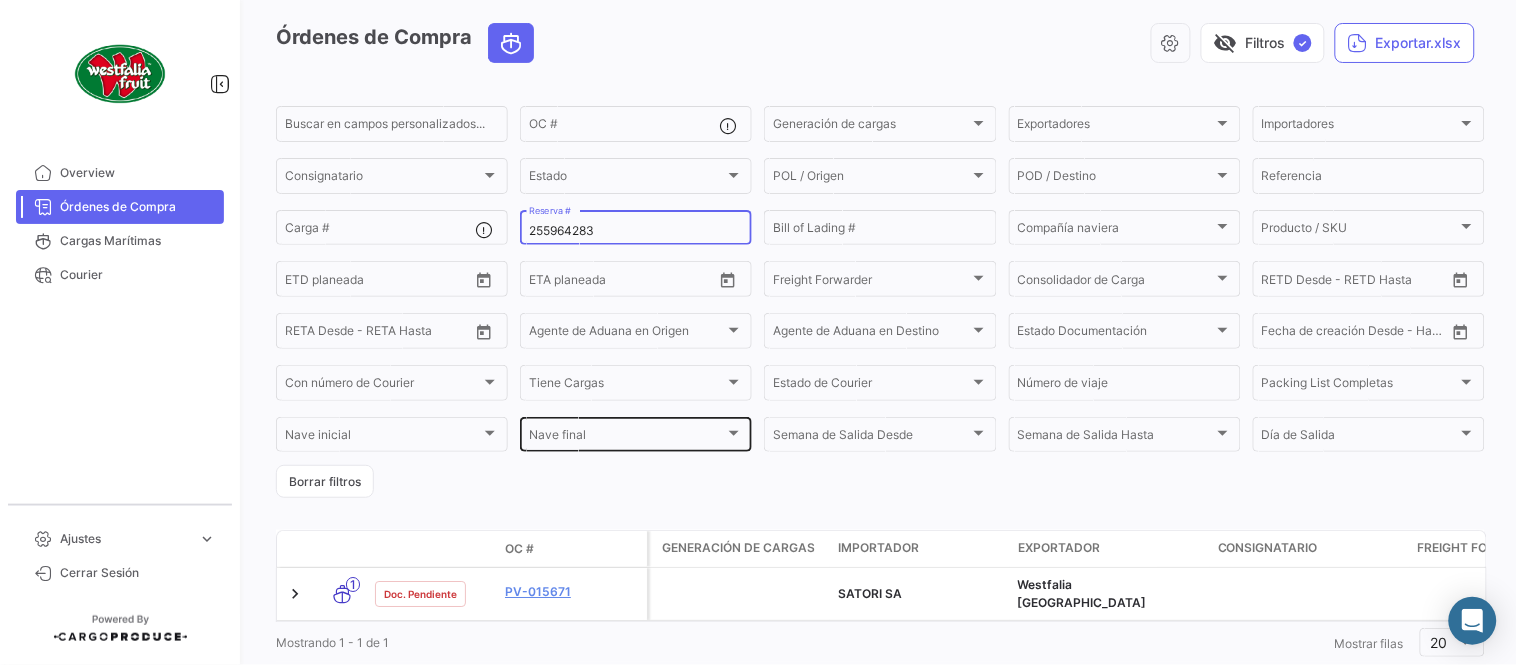 scroll, scrollTop: 111, scrollLeft: 0, axis: vertical 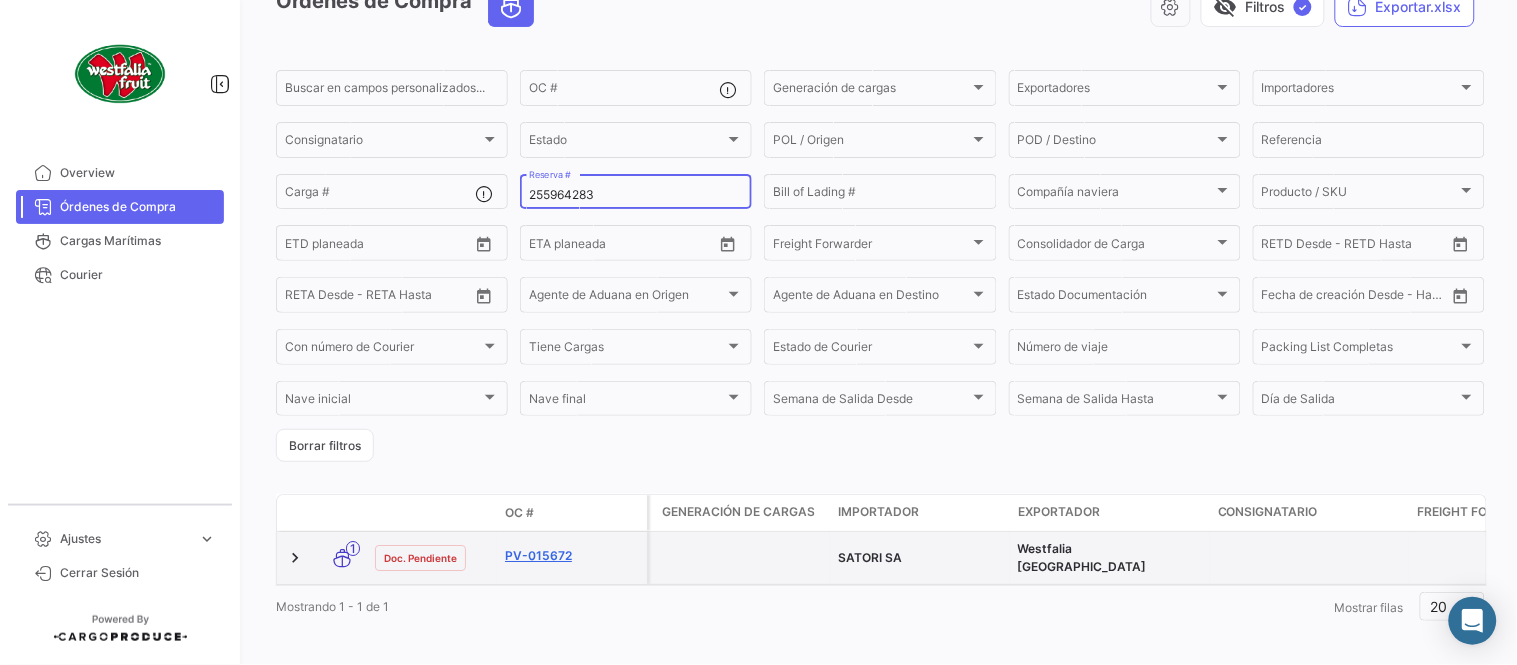 type on "255964283" 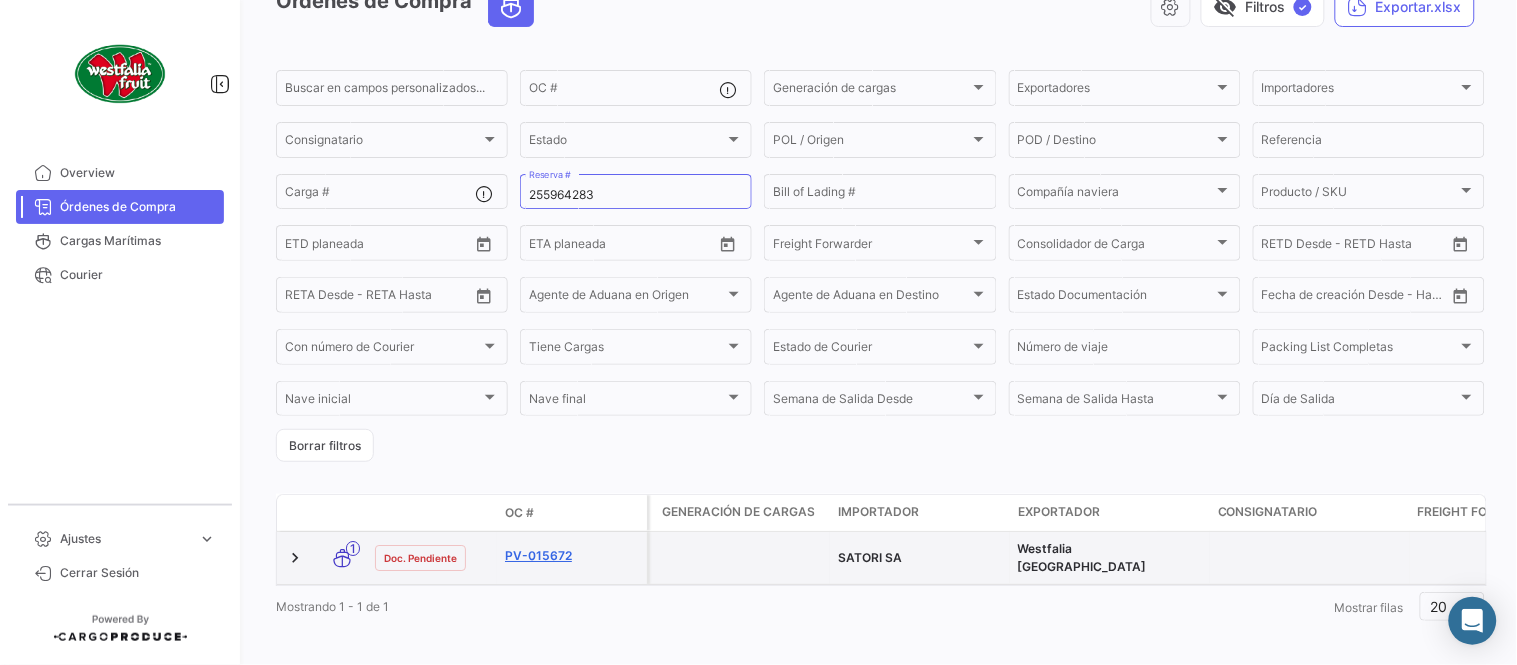 click on "PV-015672" 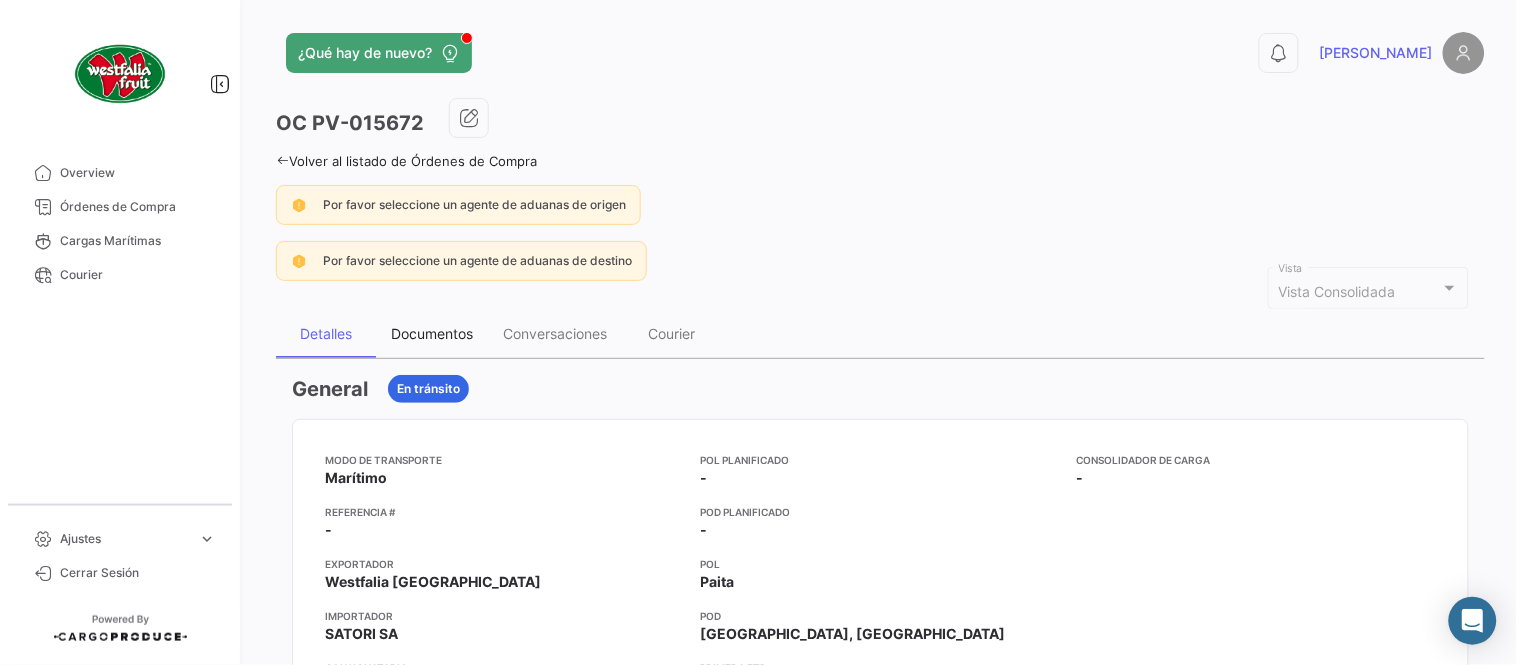 click on "Documentos" at bounding box center (432, 333) 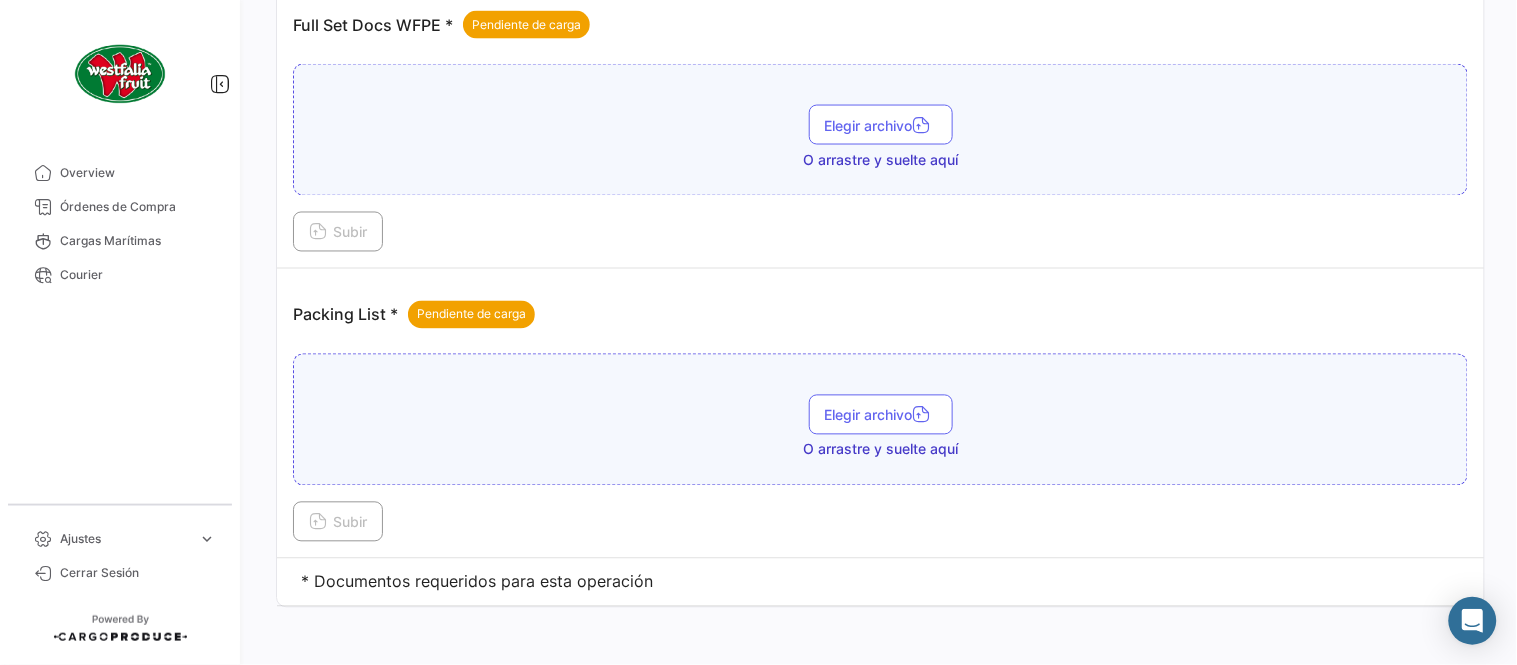 scroll, scrollTop: 806, scrollLeft: 0, axis: vertical 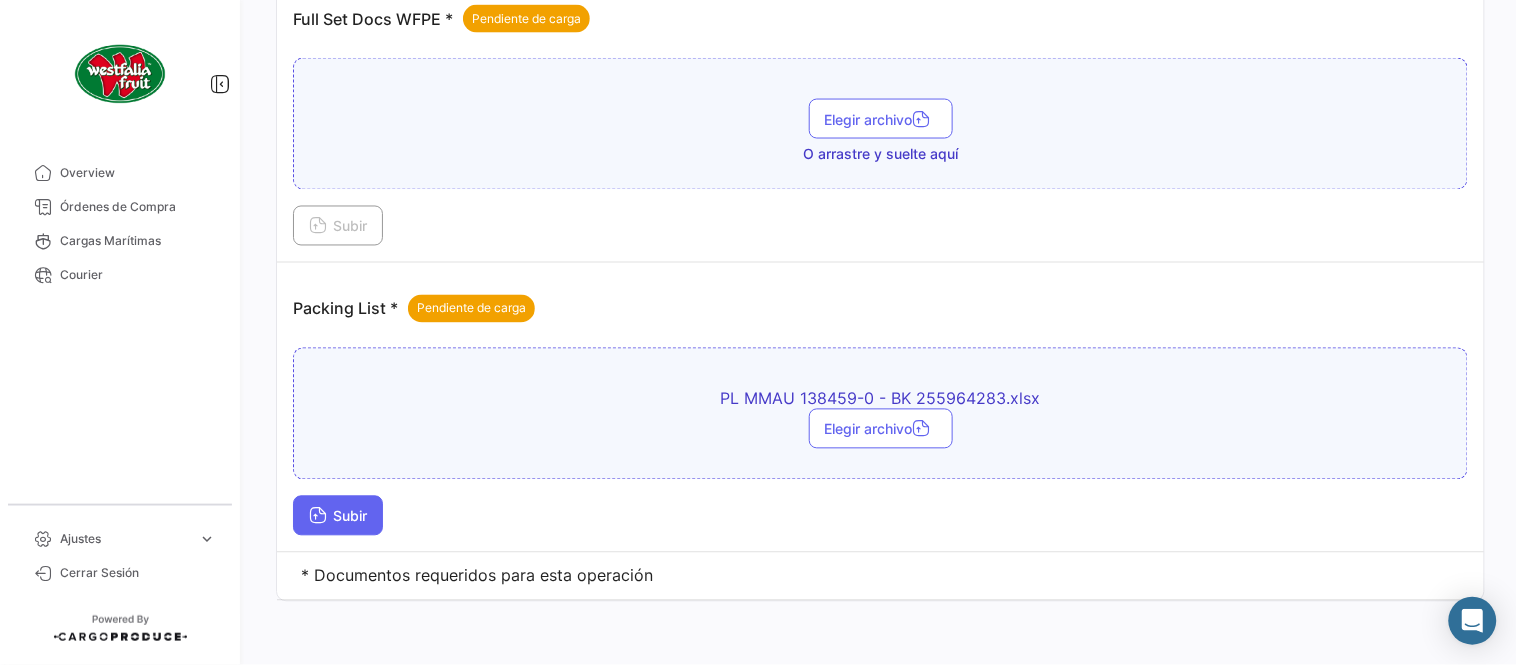 click on "Subir" at bounding box center [338, 516] 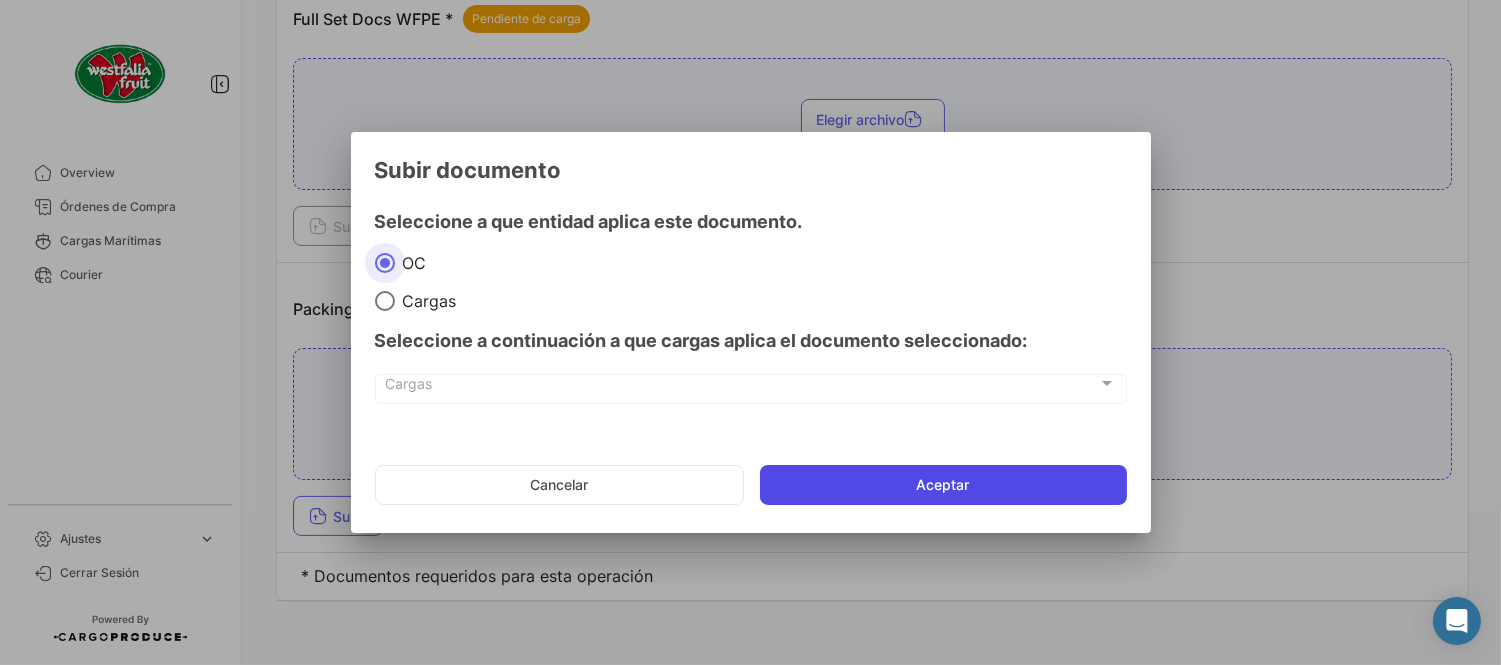 click on "Aceptar" 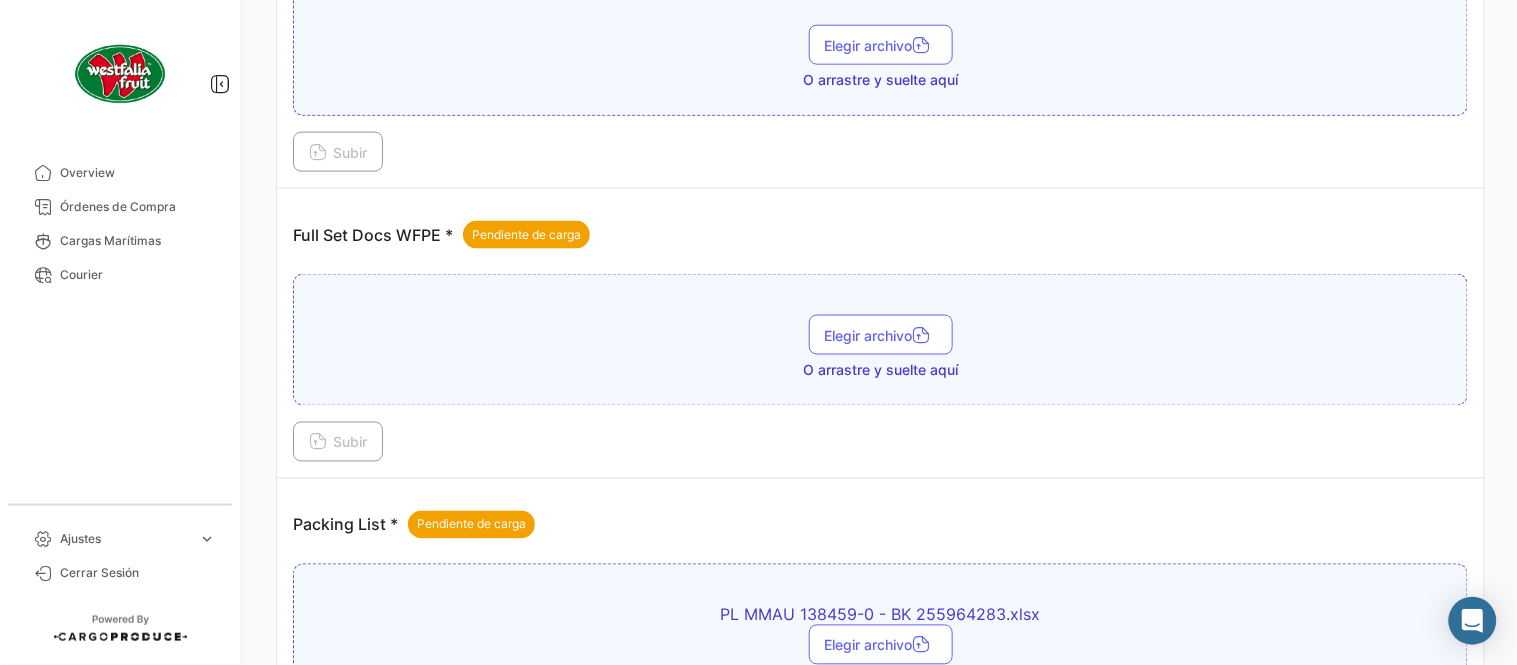 scroll, scrollTop: 584, scrollLeft: 0, axis: vertical 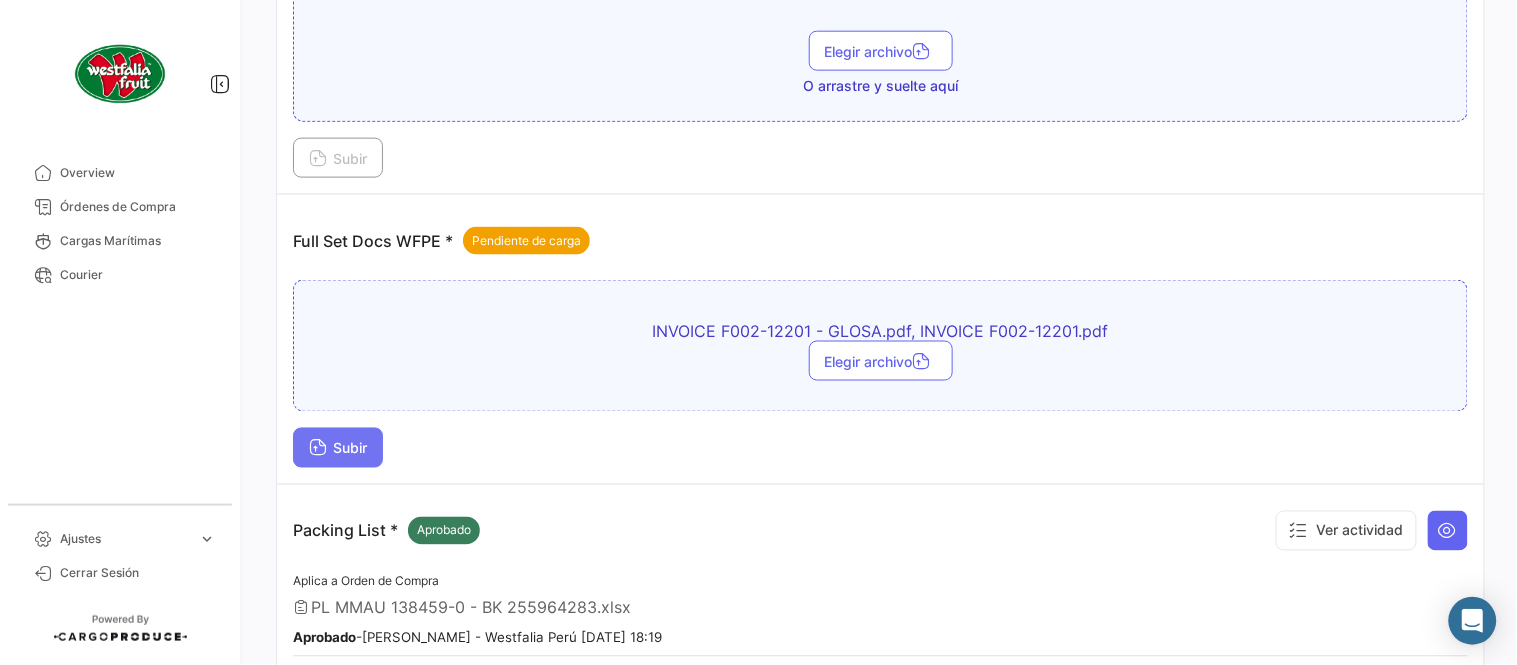click on "Subir" at bounding box center [338, 448] 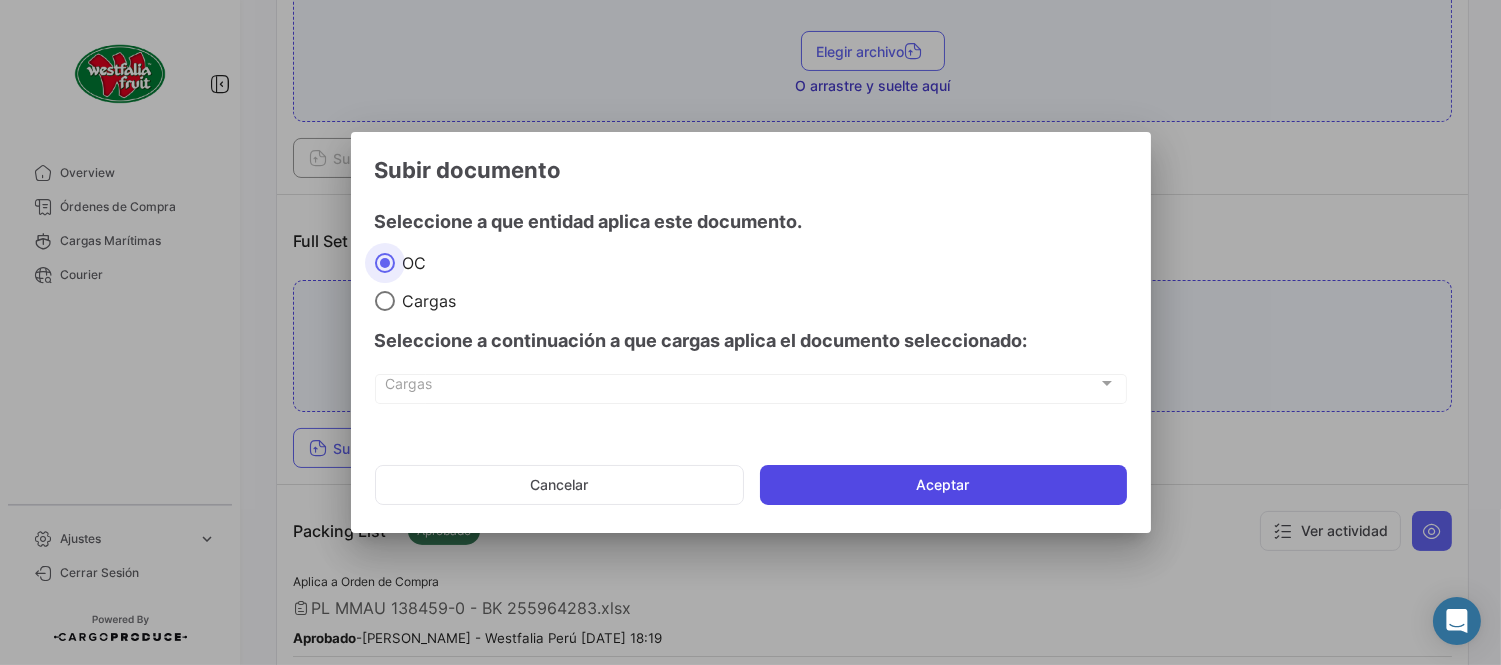 click on "Aceptar" 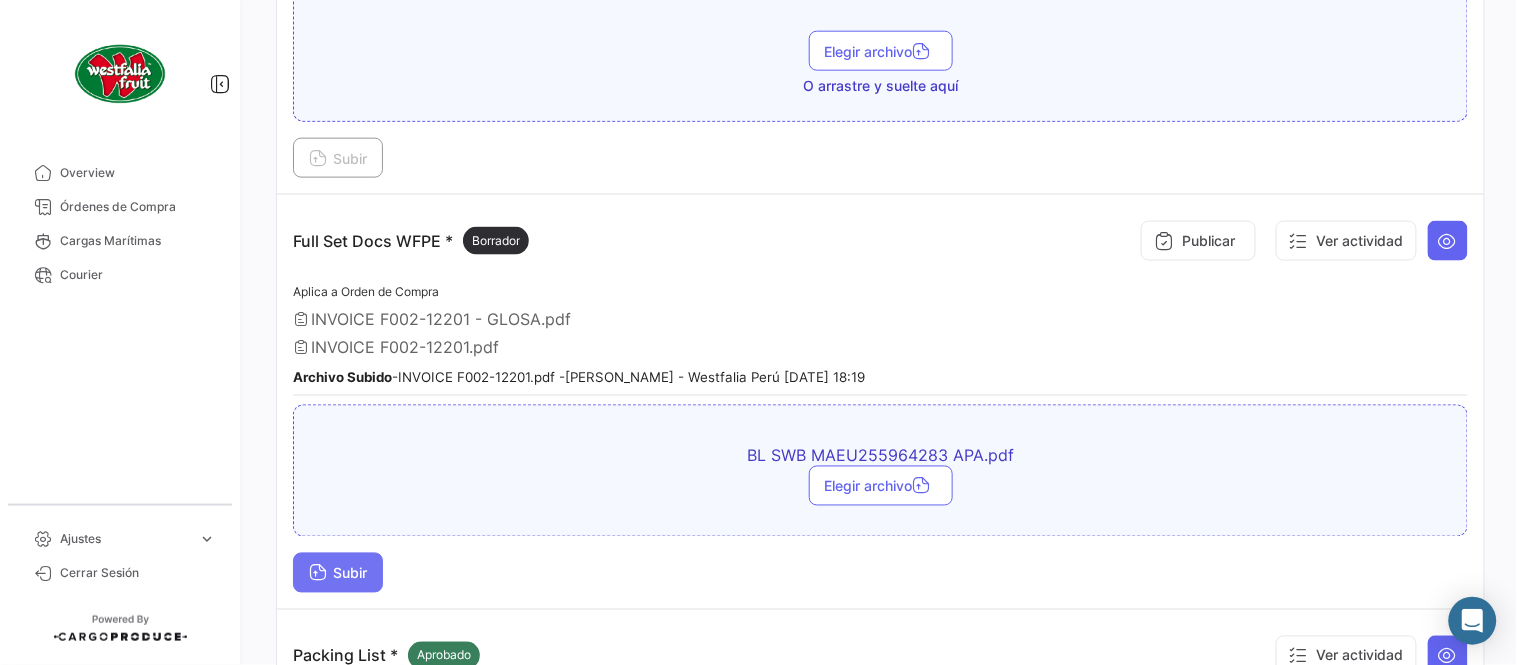 click on "Subir" at bounding box center (338, 573) 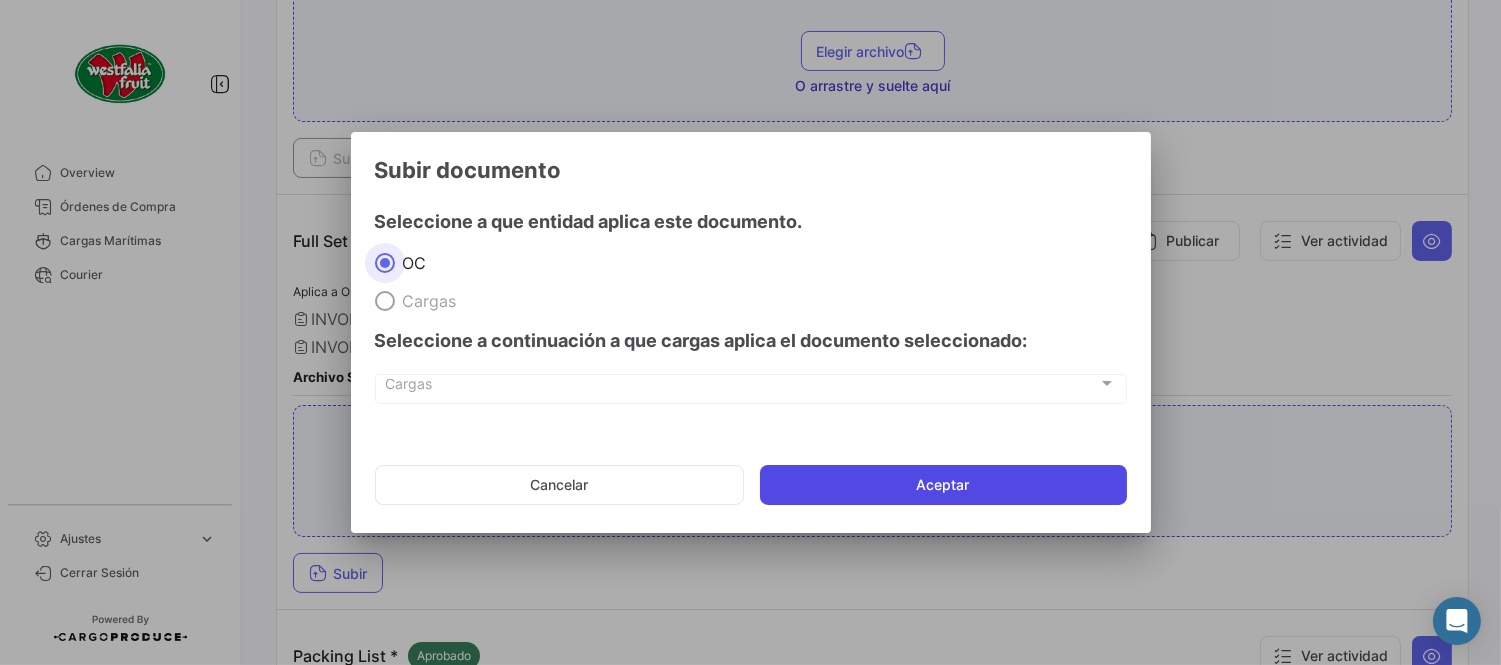 click on "Aceptar" 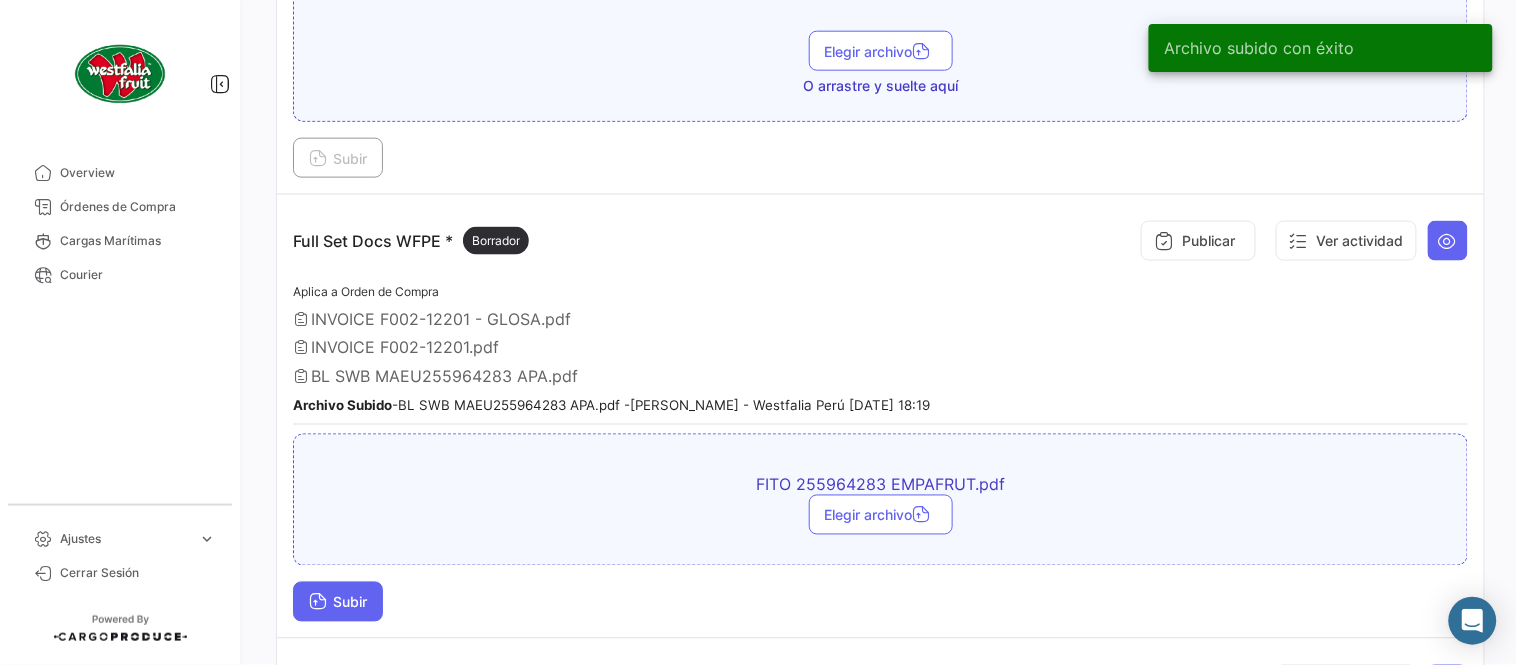 click on "Subir" at bounding box center (338, 602) 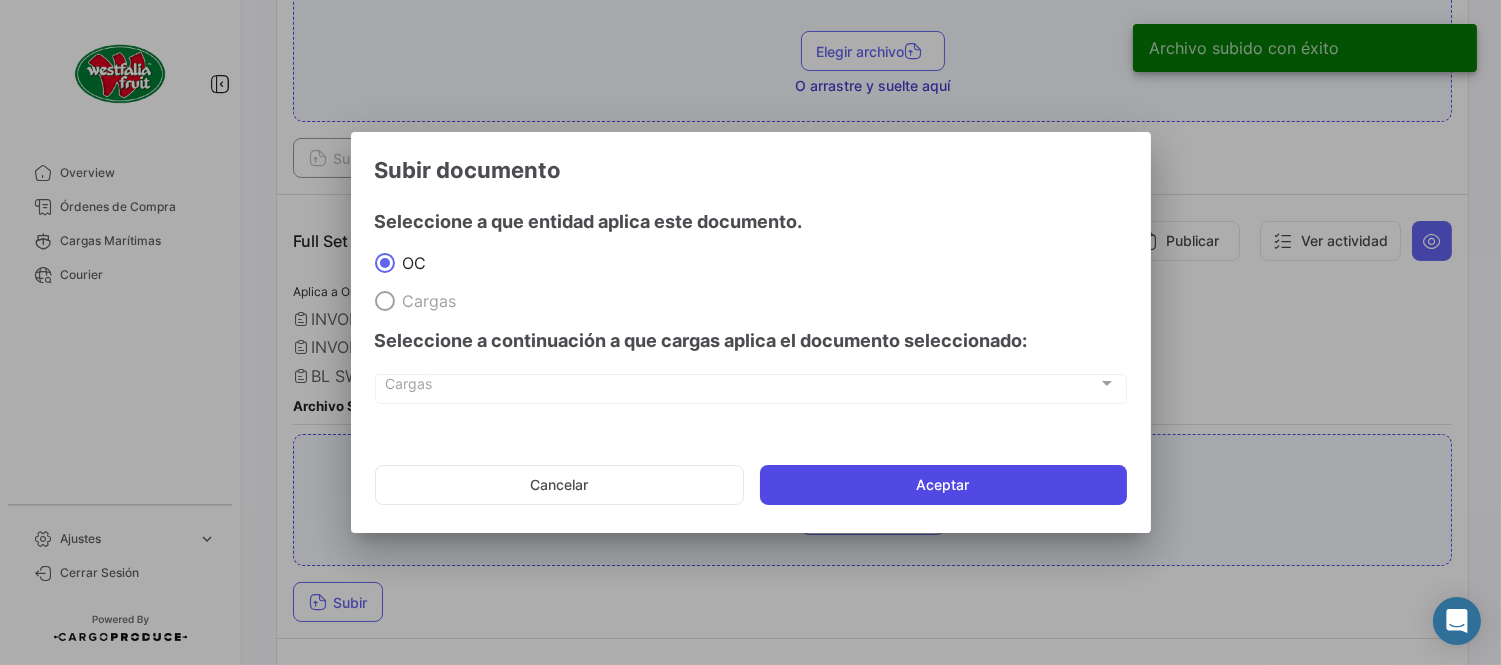 click on "Aceptar" 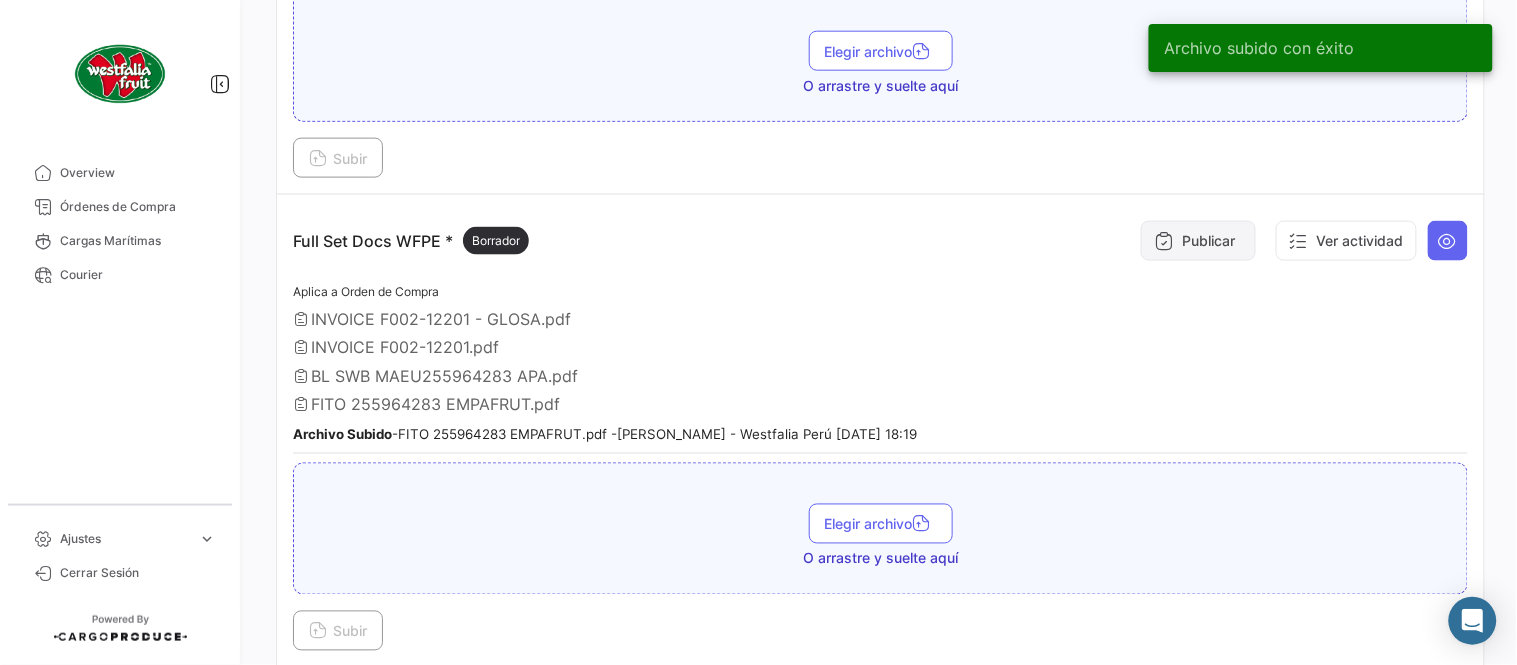 click on "Publicar" at bounding box center (1198, 241) 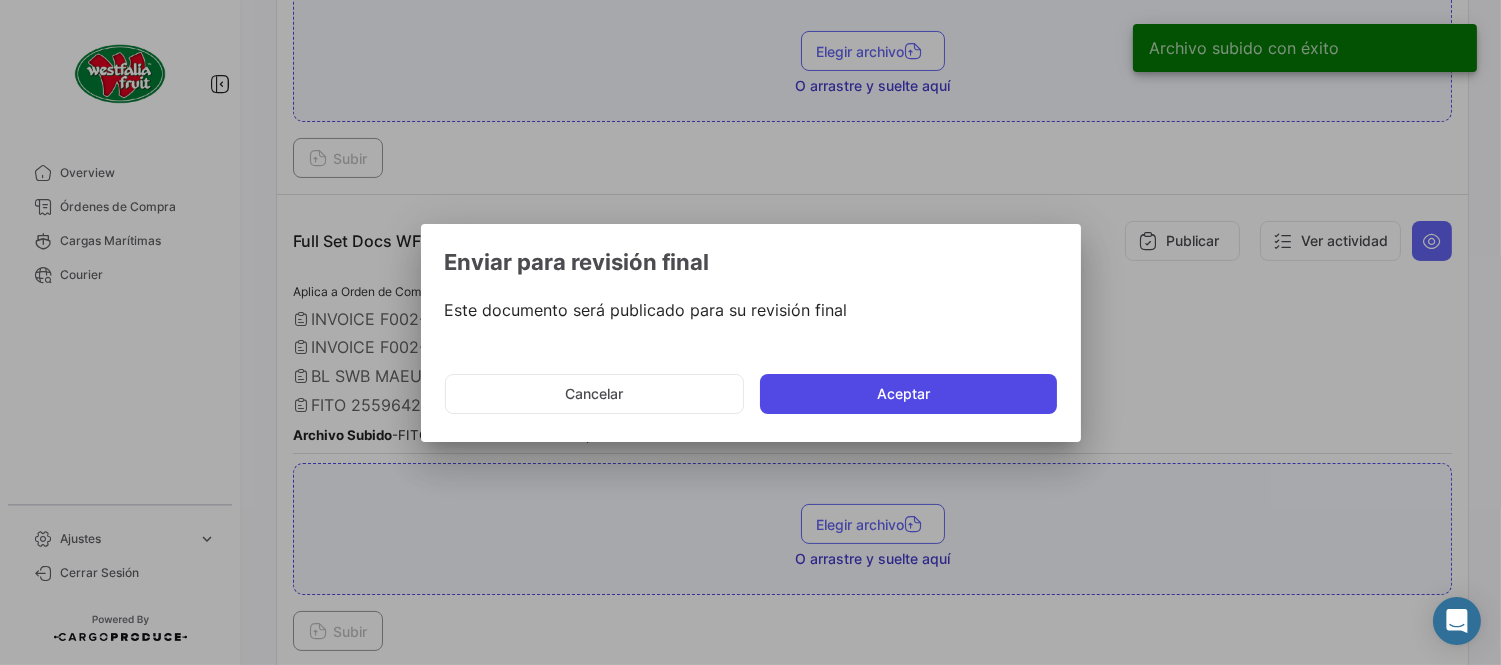 click on "Aceptar" 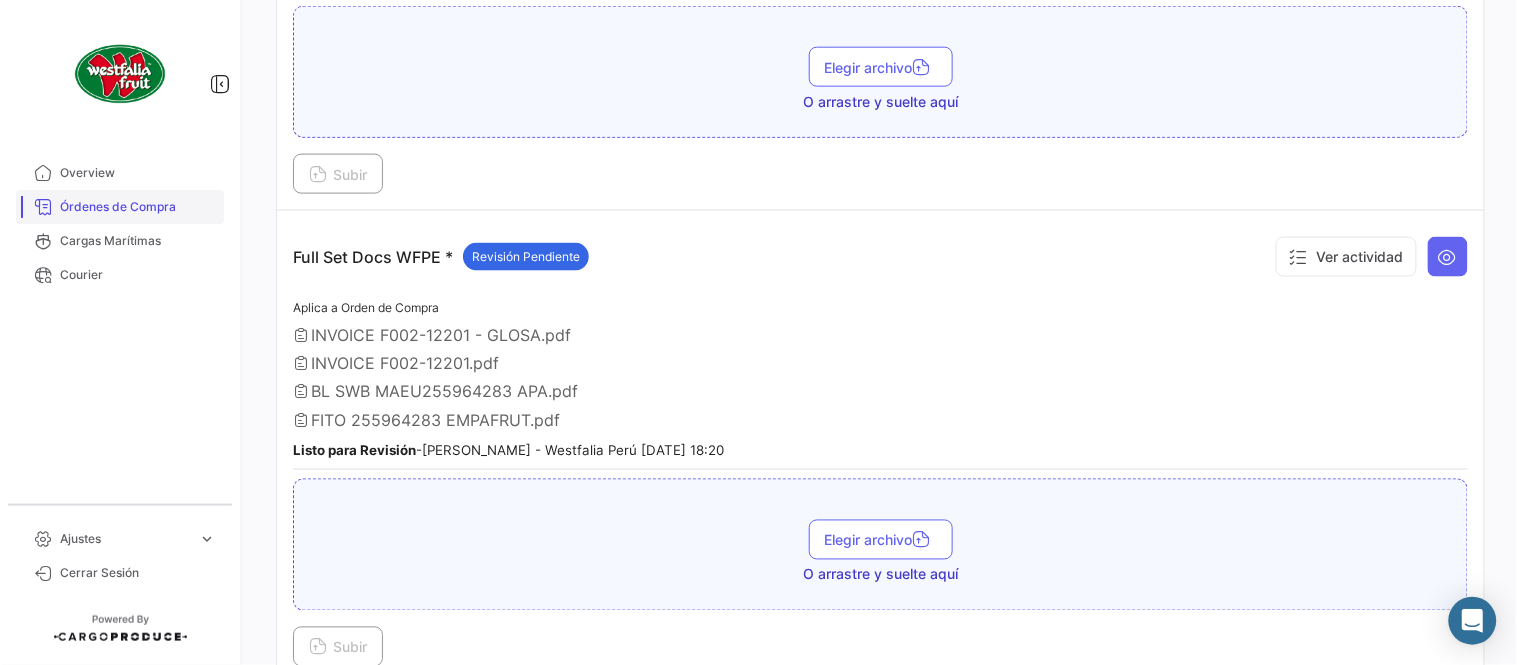 click on "Órdenes de Compra" at bounding box center (138, 207) 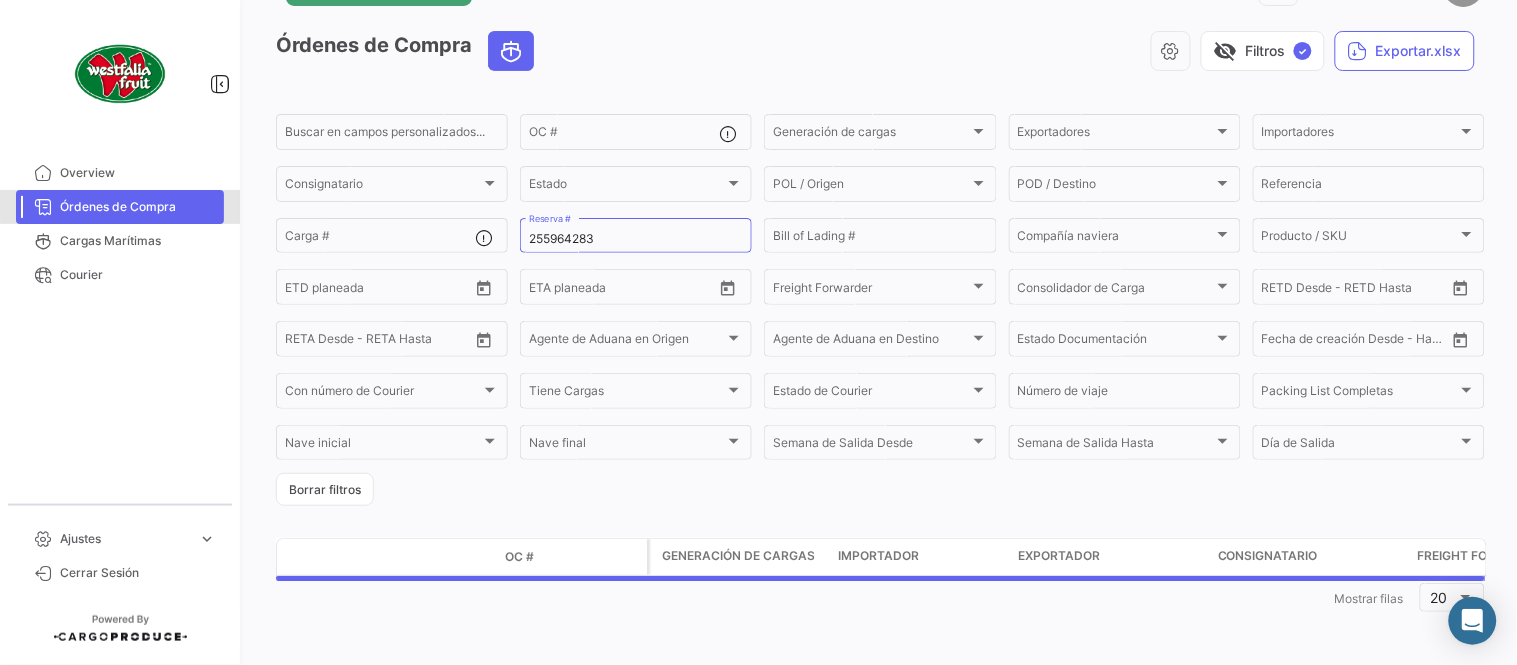 scroll, scrollTop: 0, scrollLeft: 0, axis: both 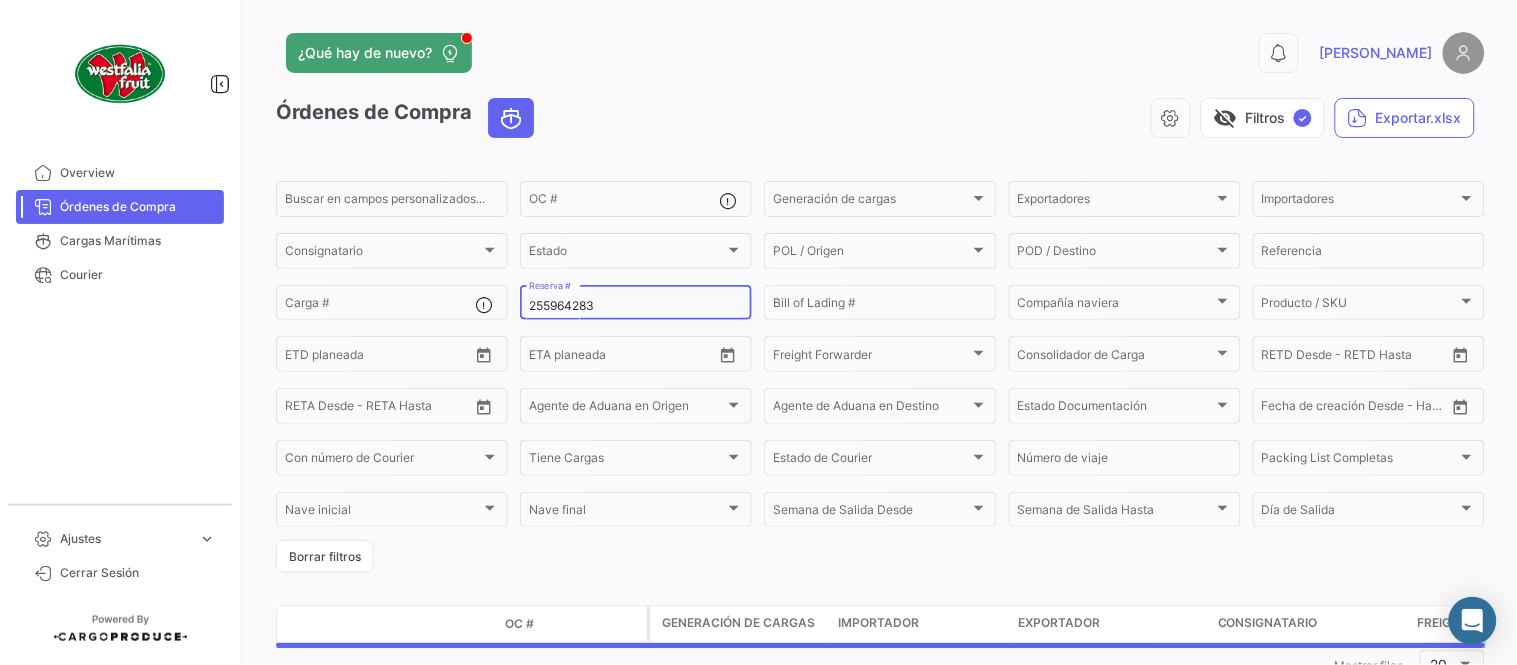 click on "255964283" at bounding box center (636, 306) 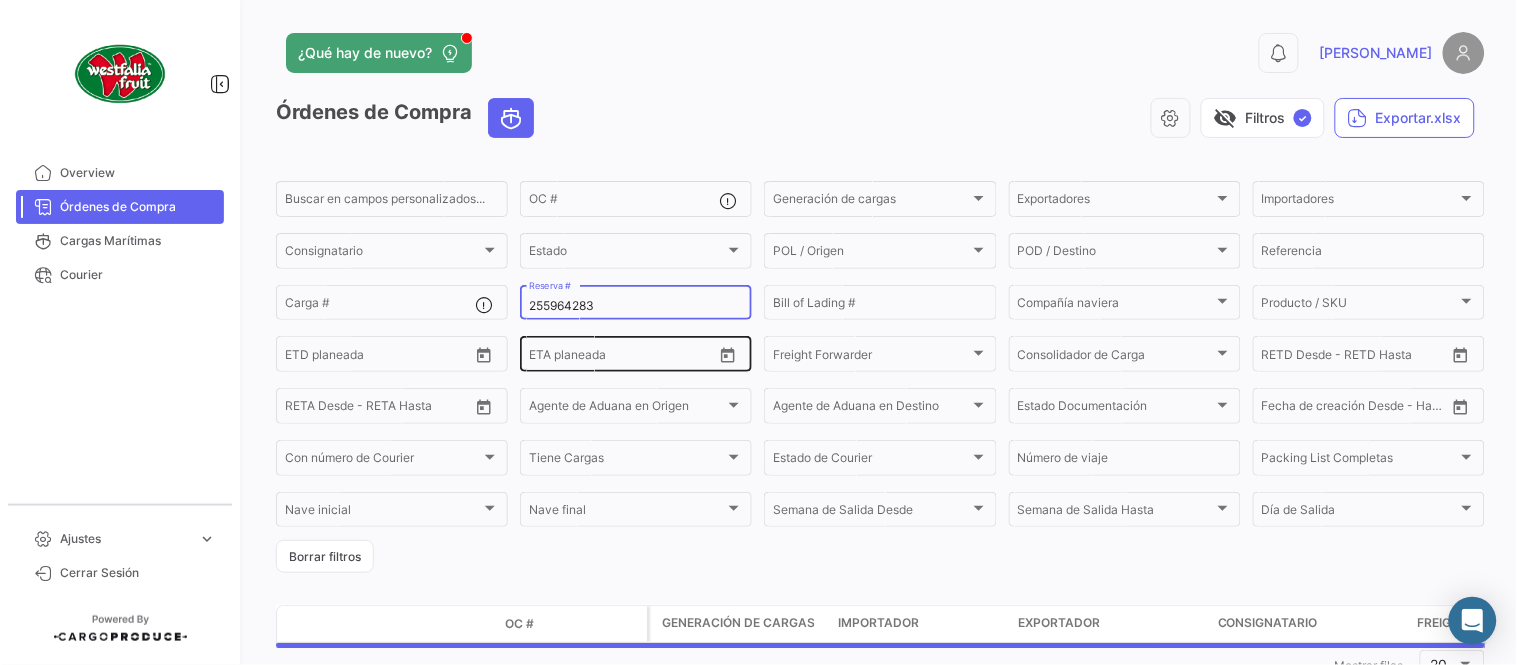 paste on "770421" 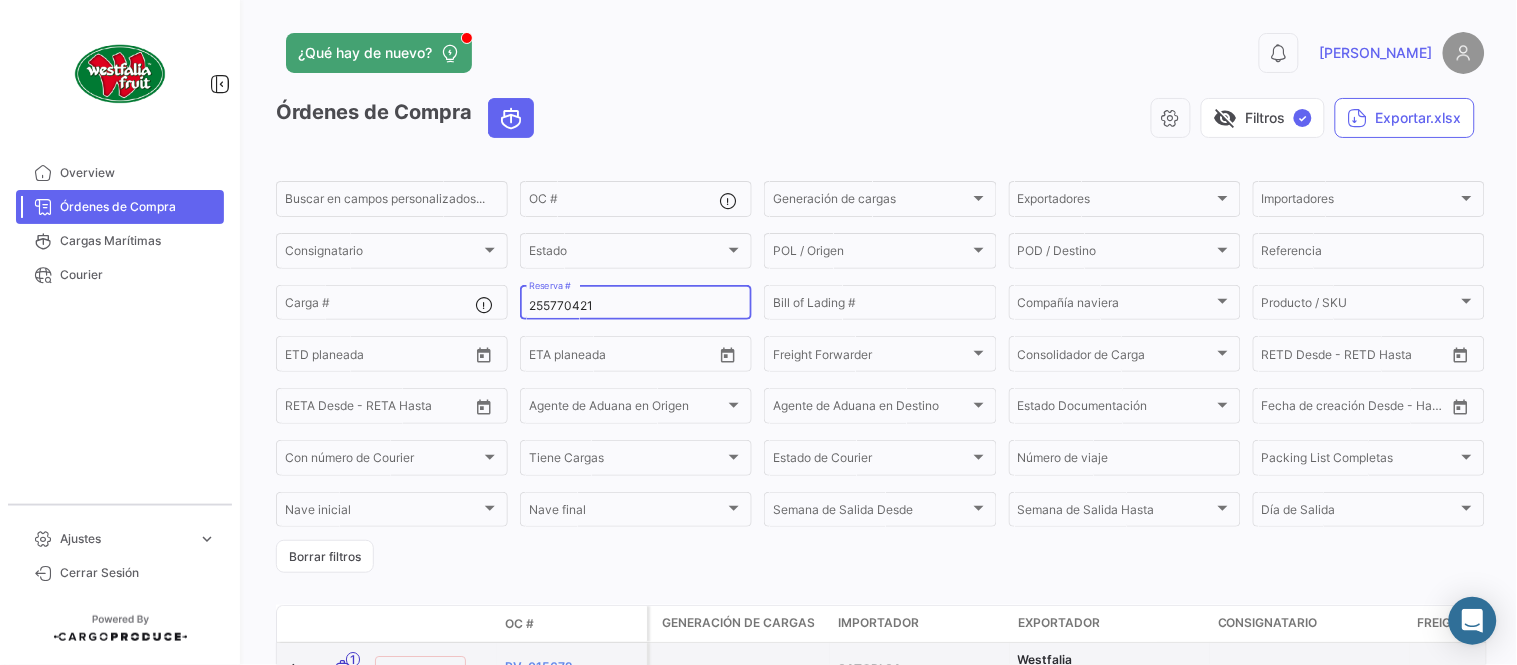 type on "255770421" 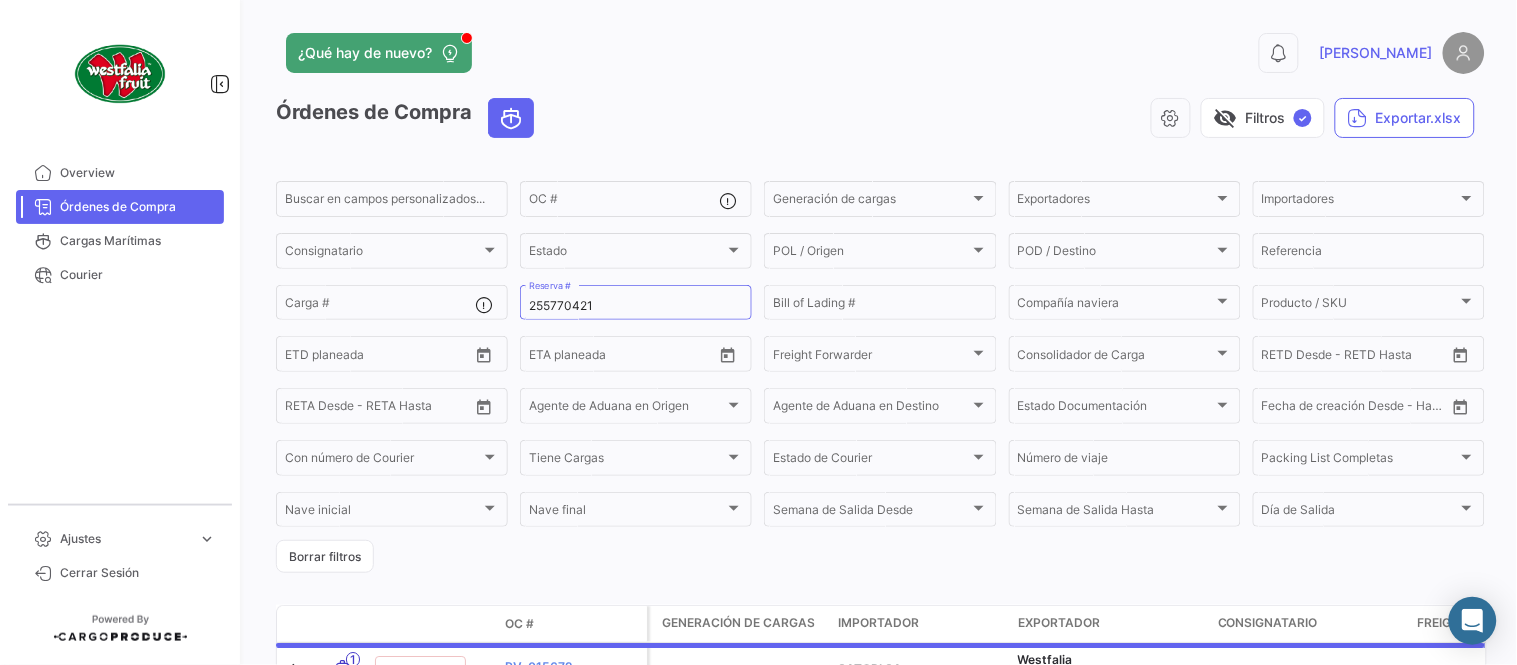 click on "visibility_off   Filtros  ✓  Exportar.xlsx" 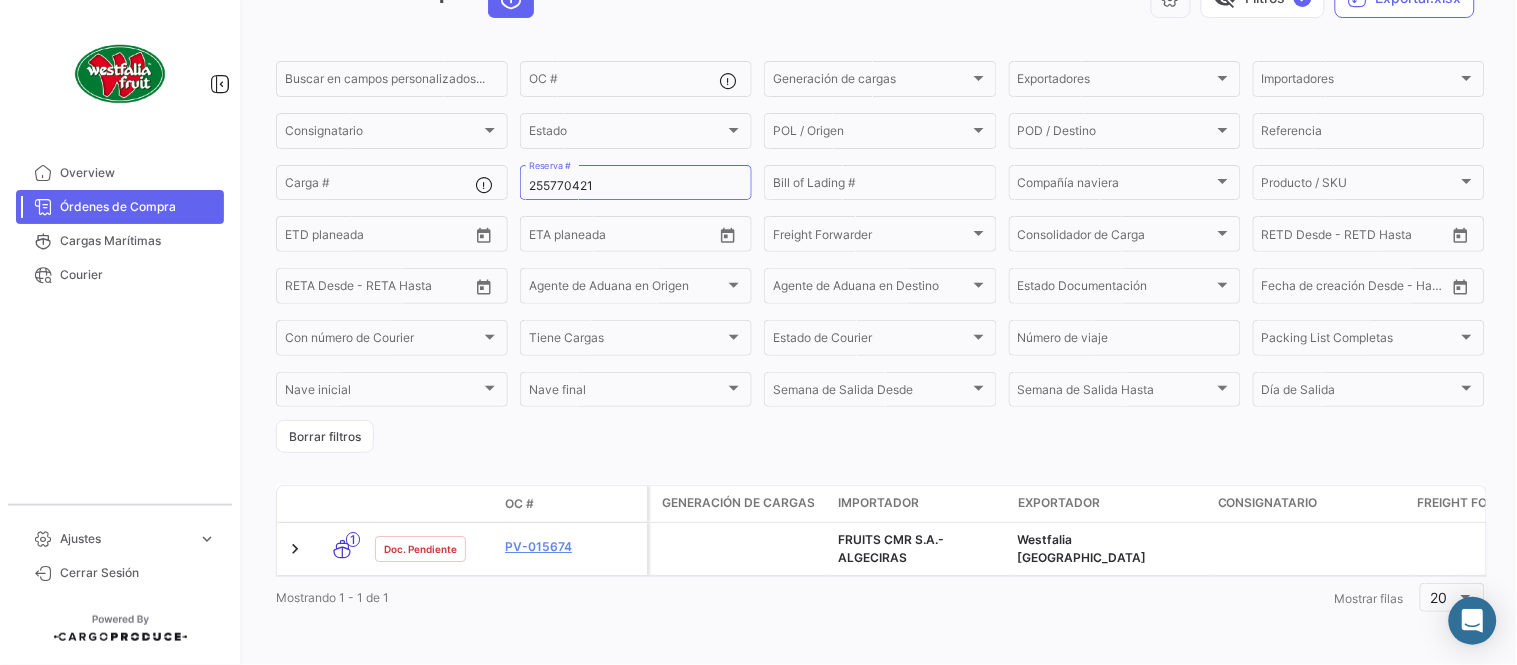 scroll, scrollTop: 136, scrollLeft: 0, axis: vertical 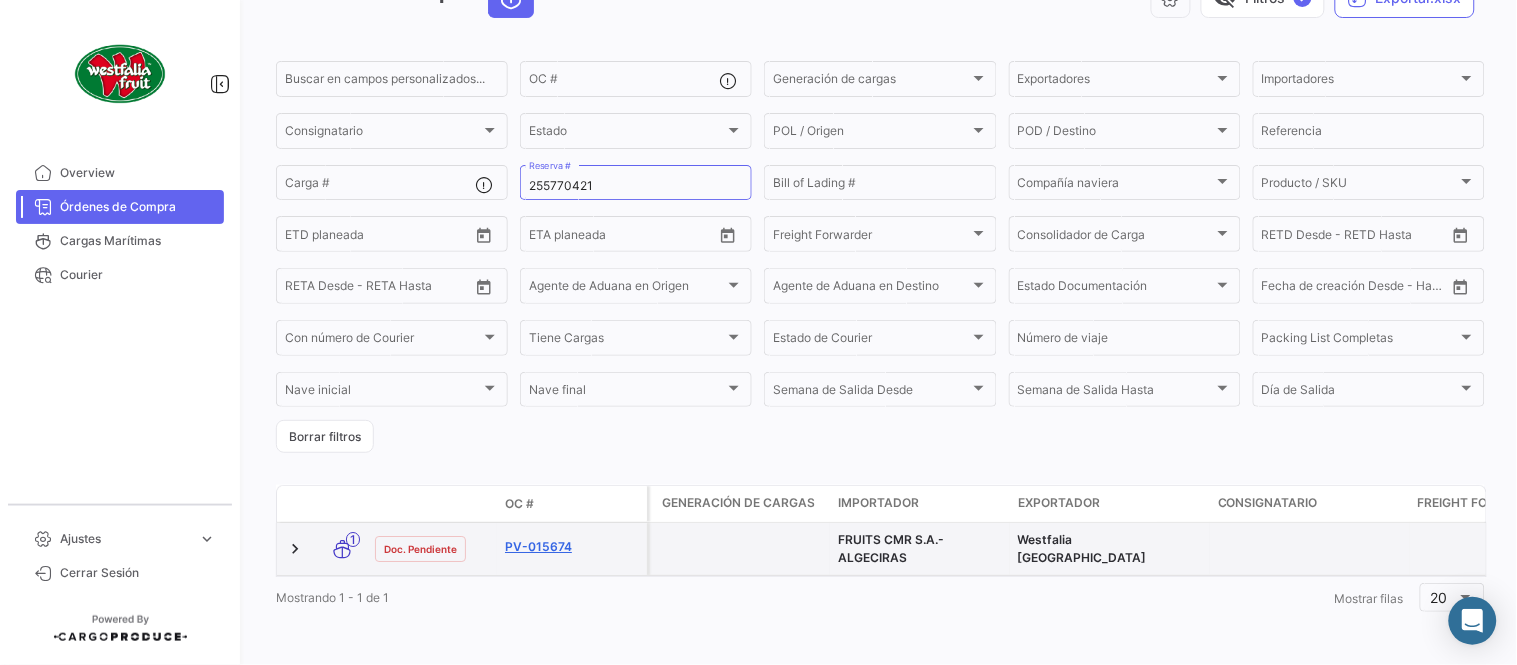 click on "PV-015674" 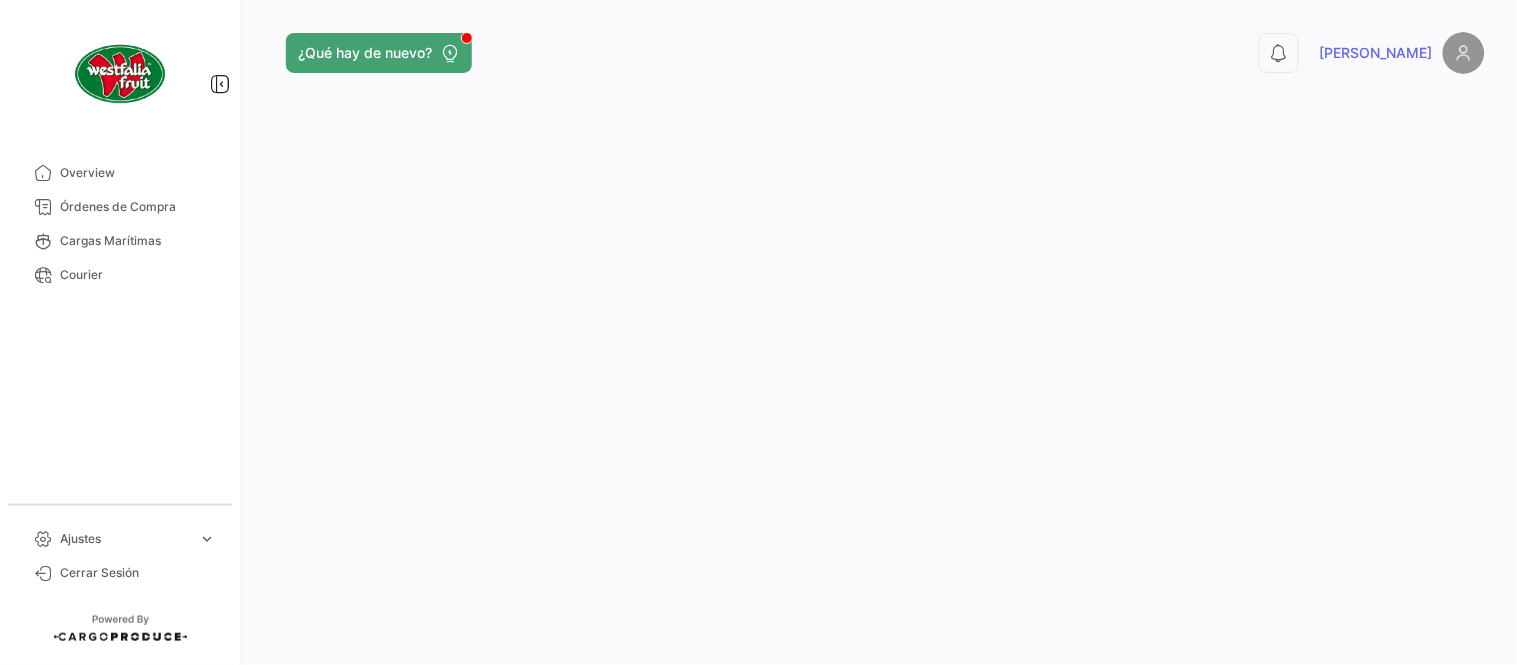 scroll, scrollTop: 0, scrollLeft: 0, axis: both 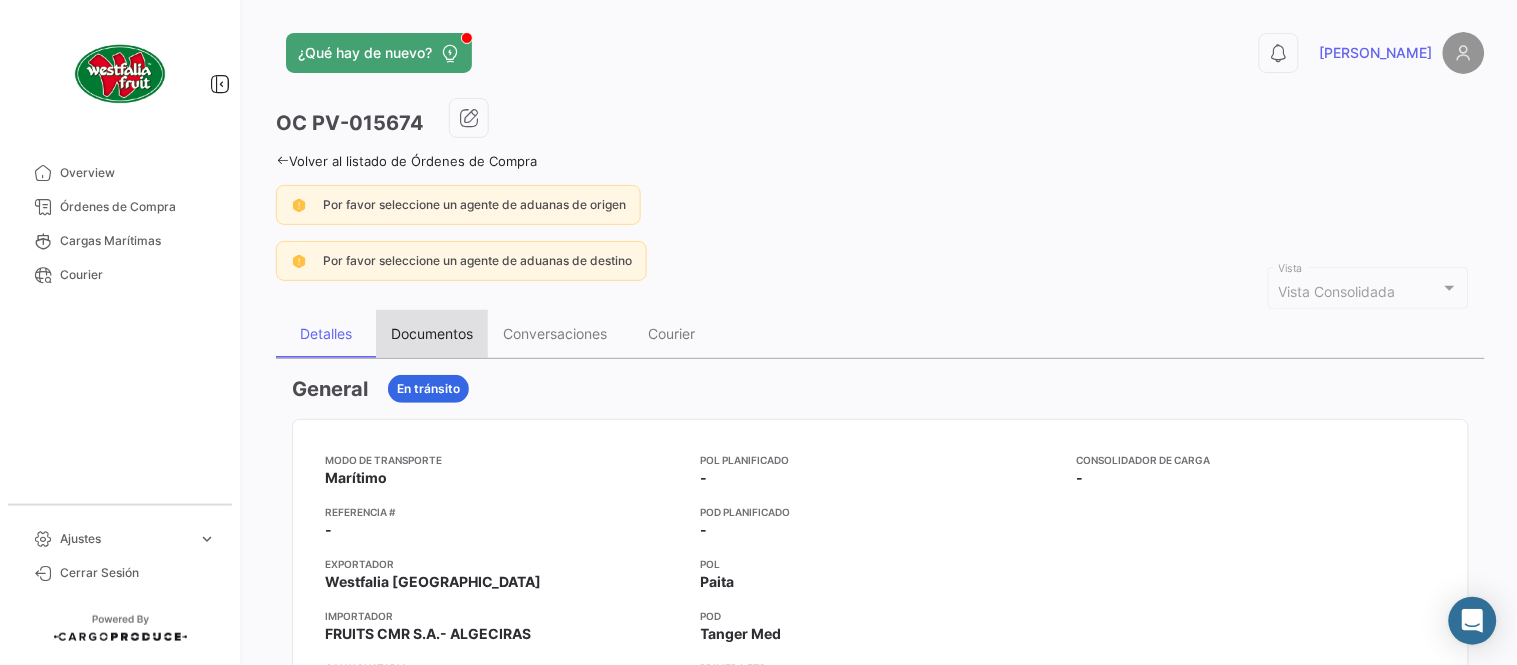 click on "Documentos" at bounding box center (432, 333) 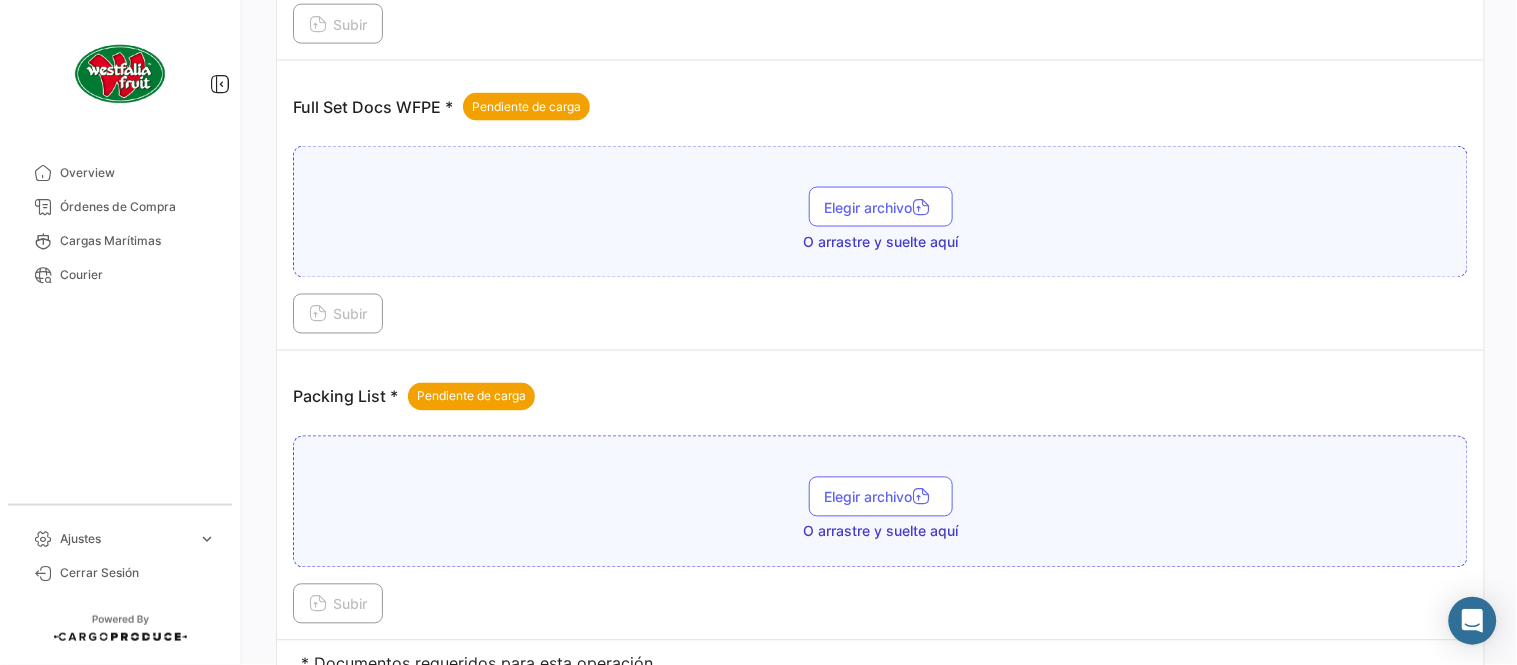scroll, scrollTop: 806, scrollLeft: 0, axis: vertical 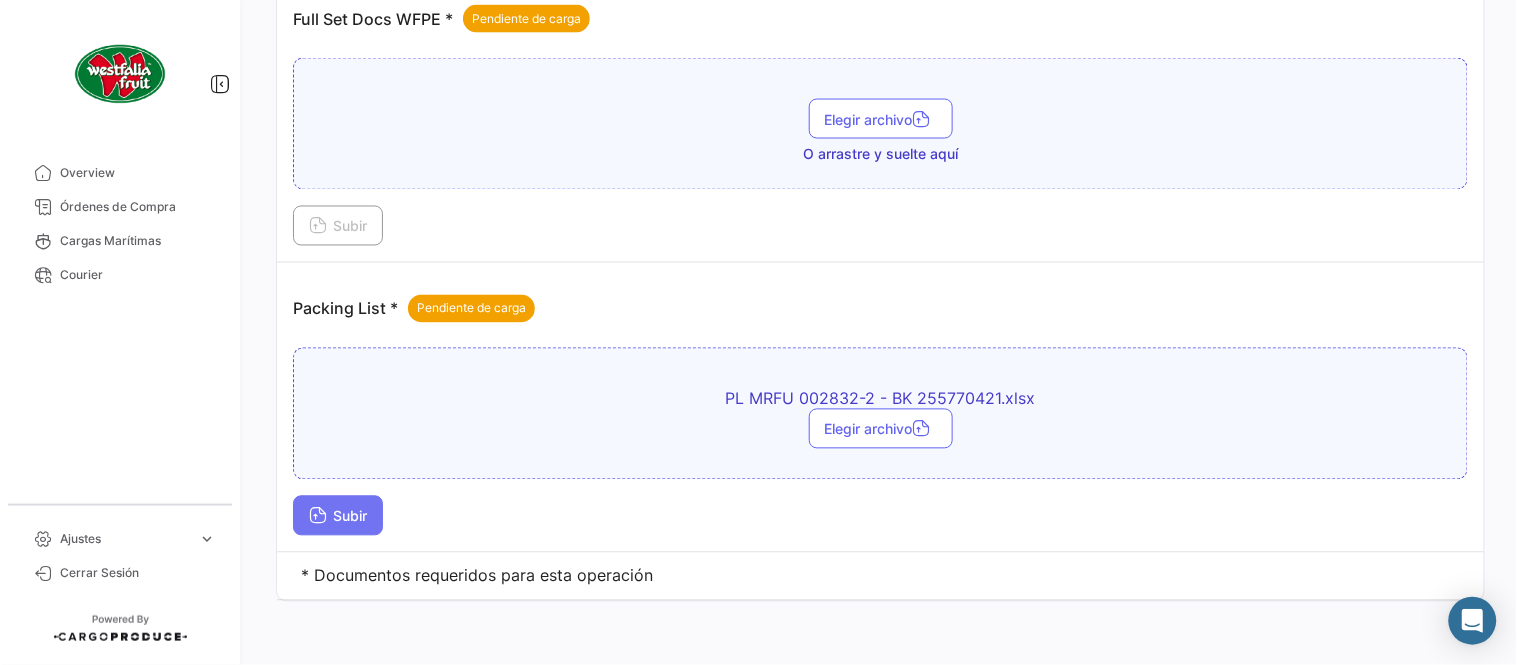 click on "Subir" at bounding box center (338, 516) 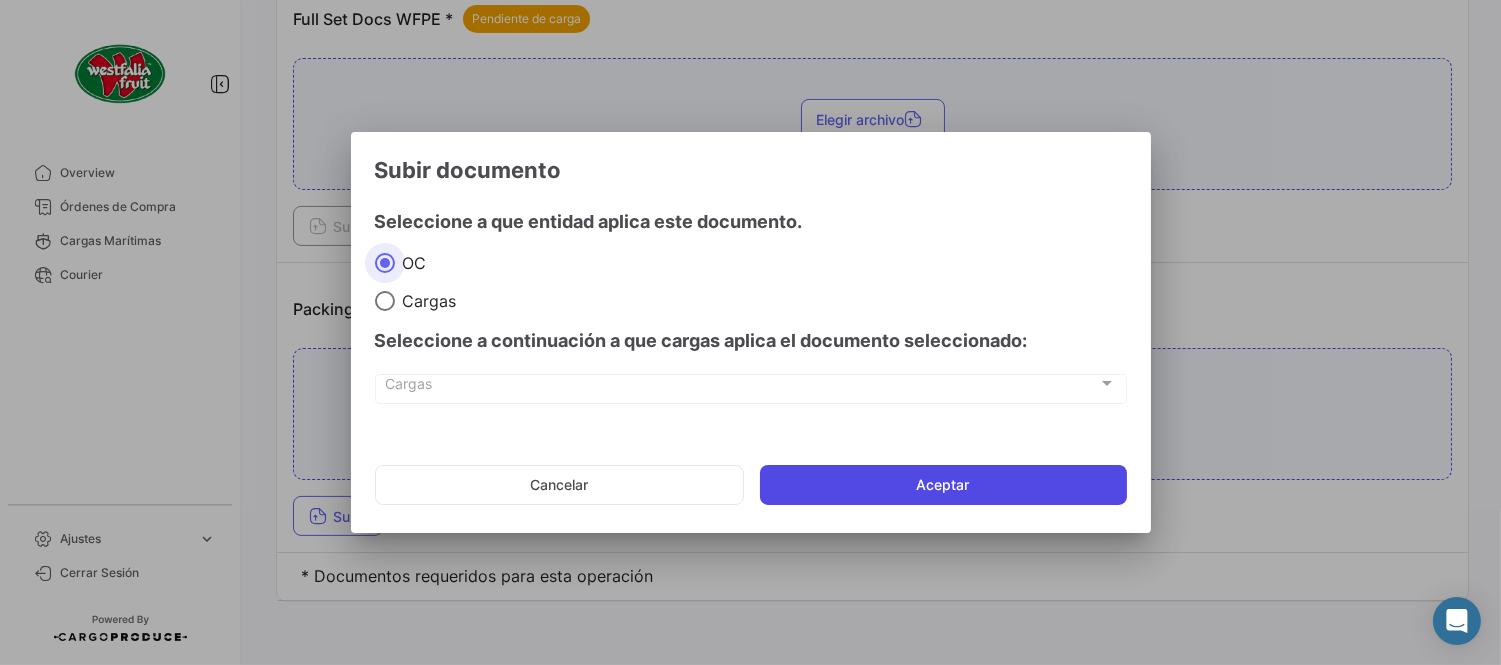 click on "Aceptar" 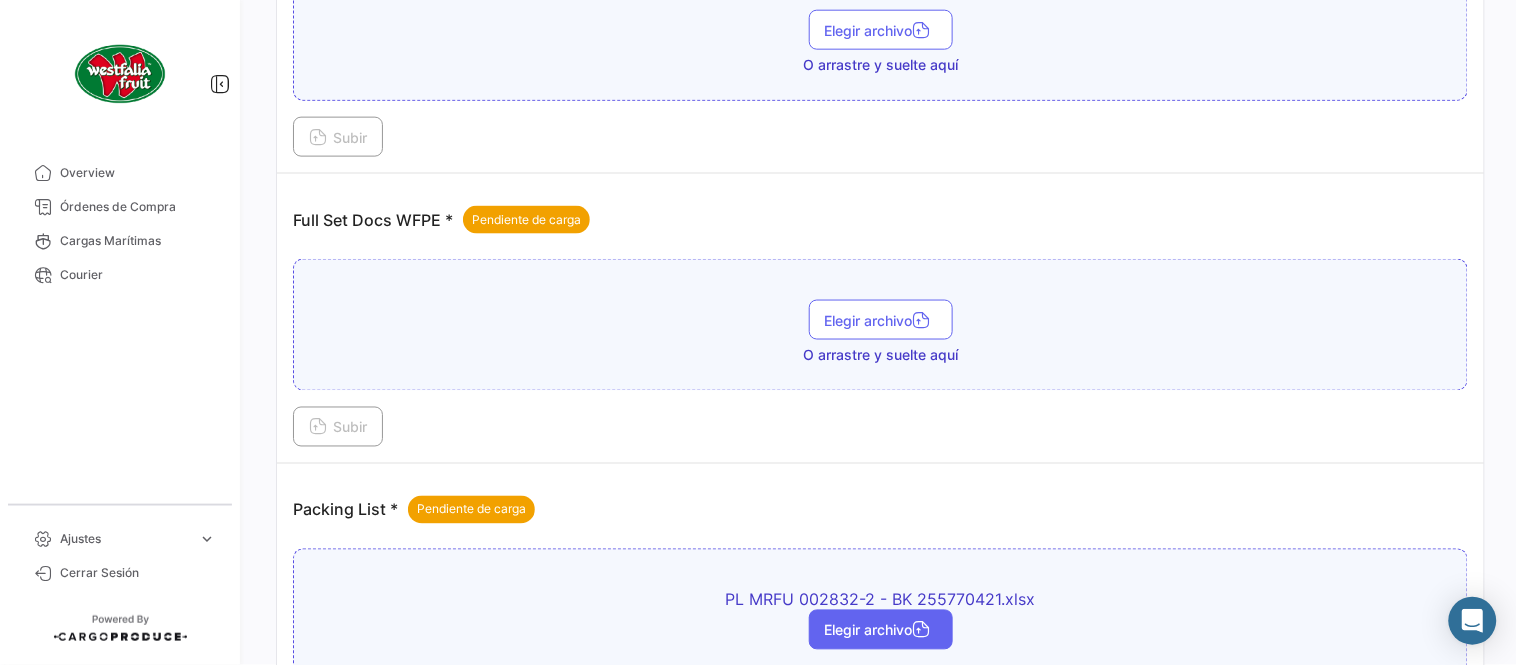 scroll, scrollTop: 584, scrollLeft: 0, axis: vertical 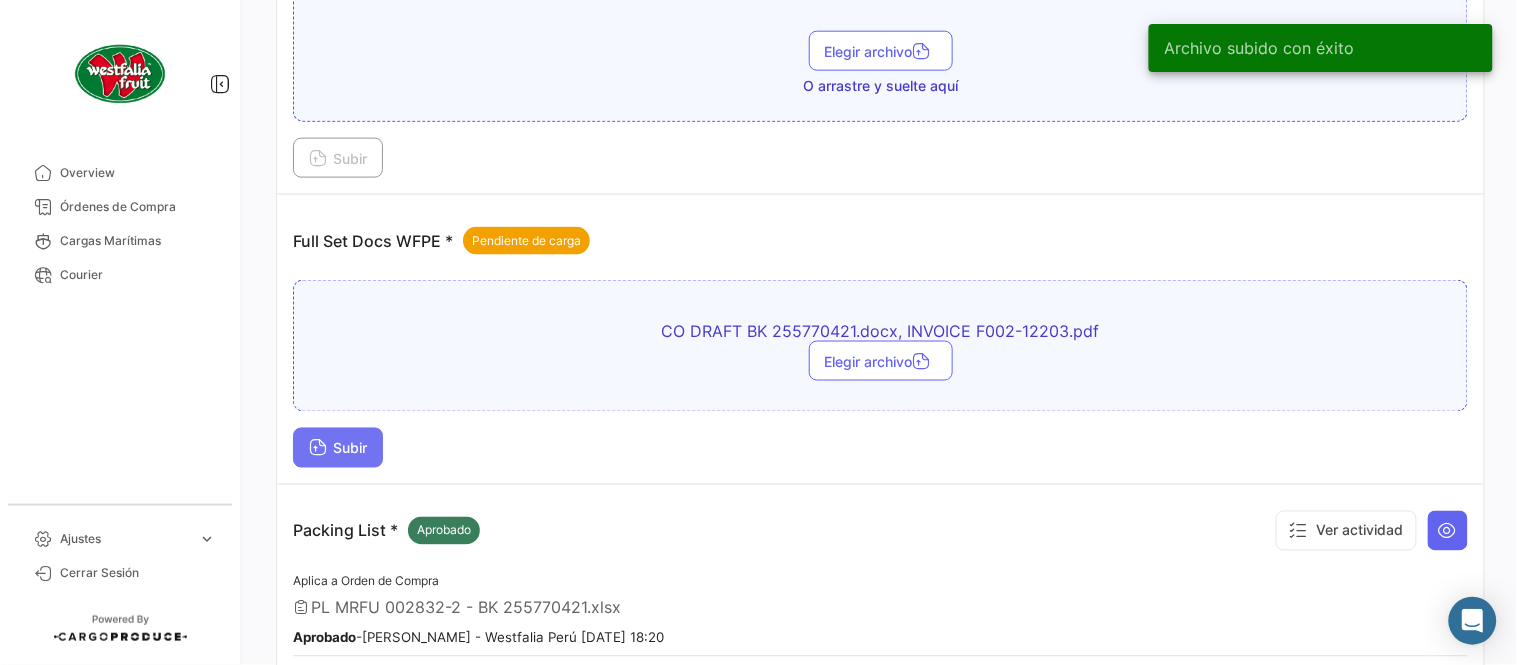 click at bounding box center (318, 450) 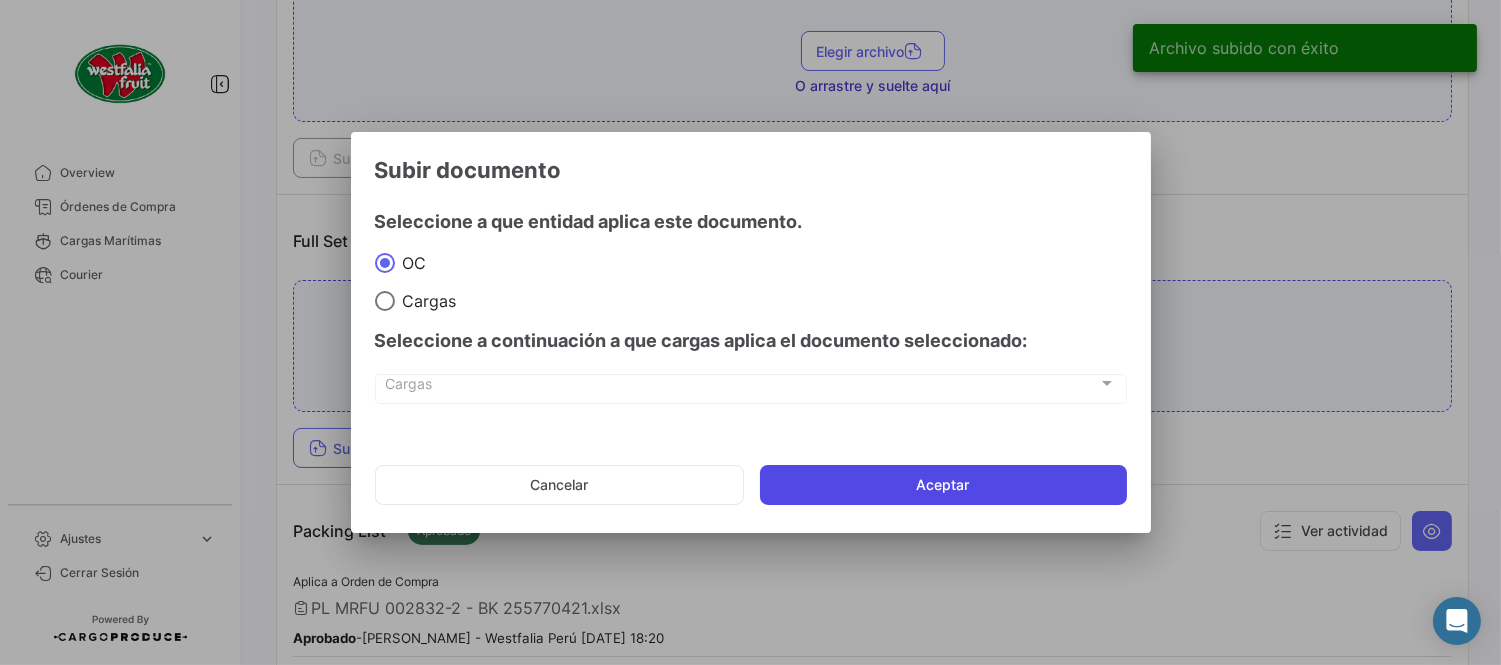 click on "Aceptar" 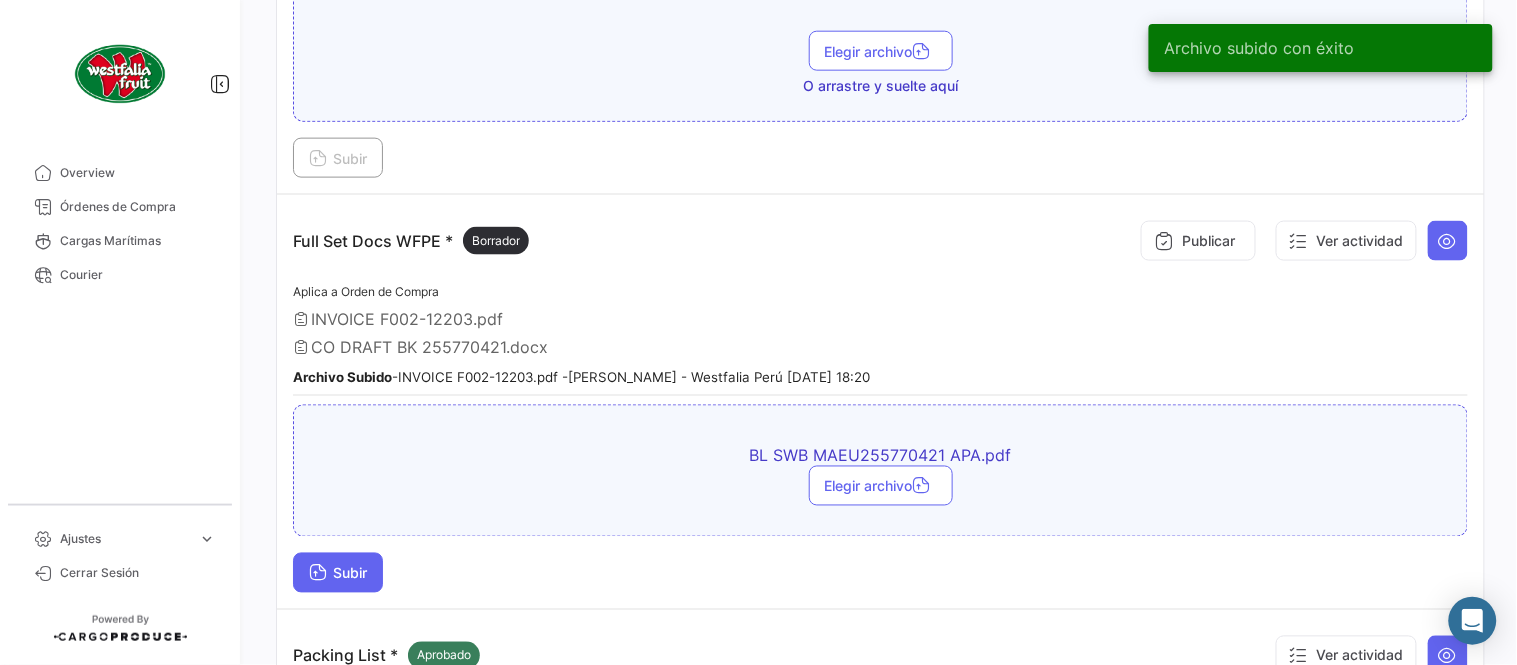 click on "Subir" at bounding box center [338, 573] 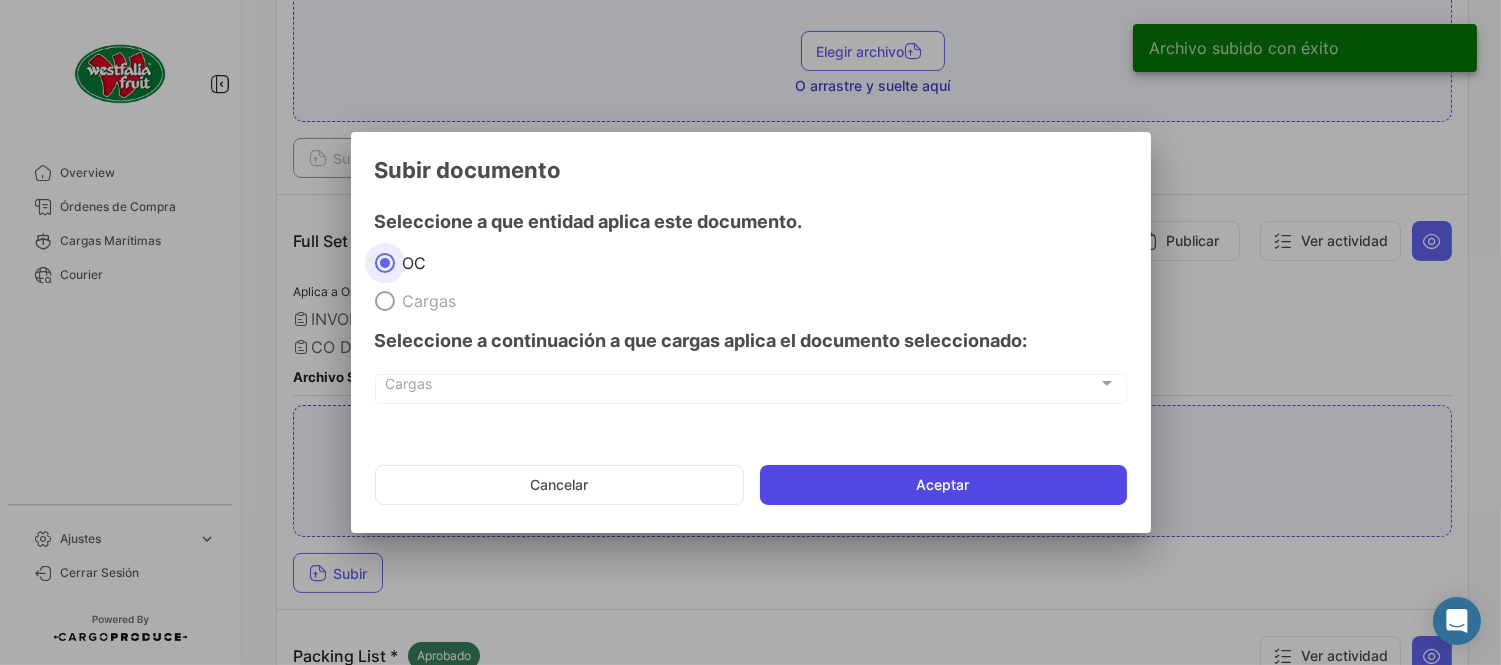 click on "Aceptar" 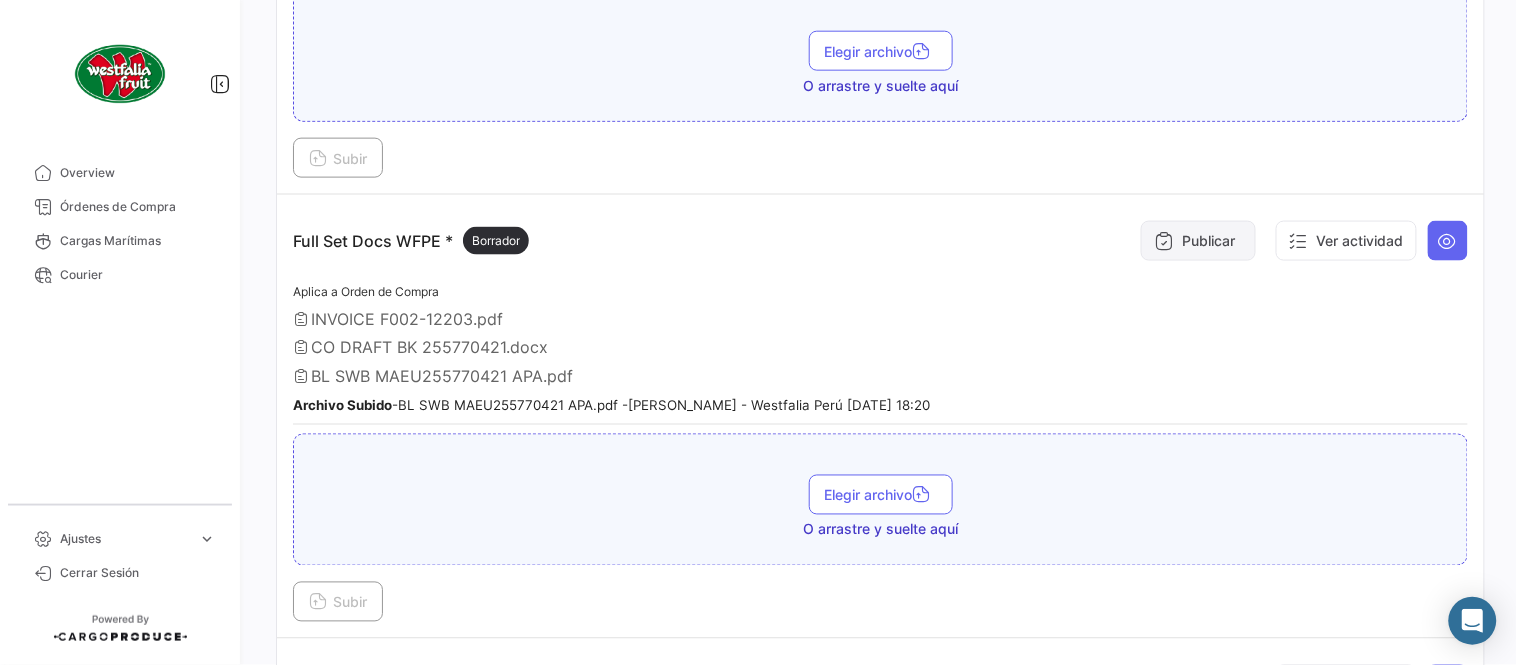 click at bounding box center [1164, 241] 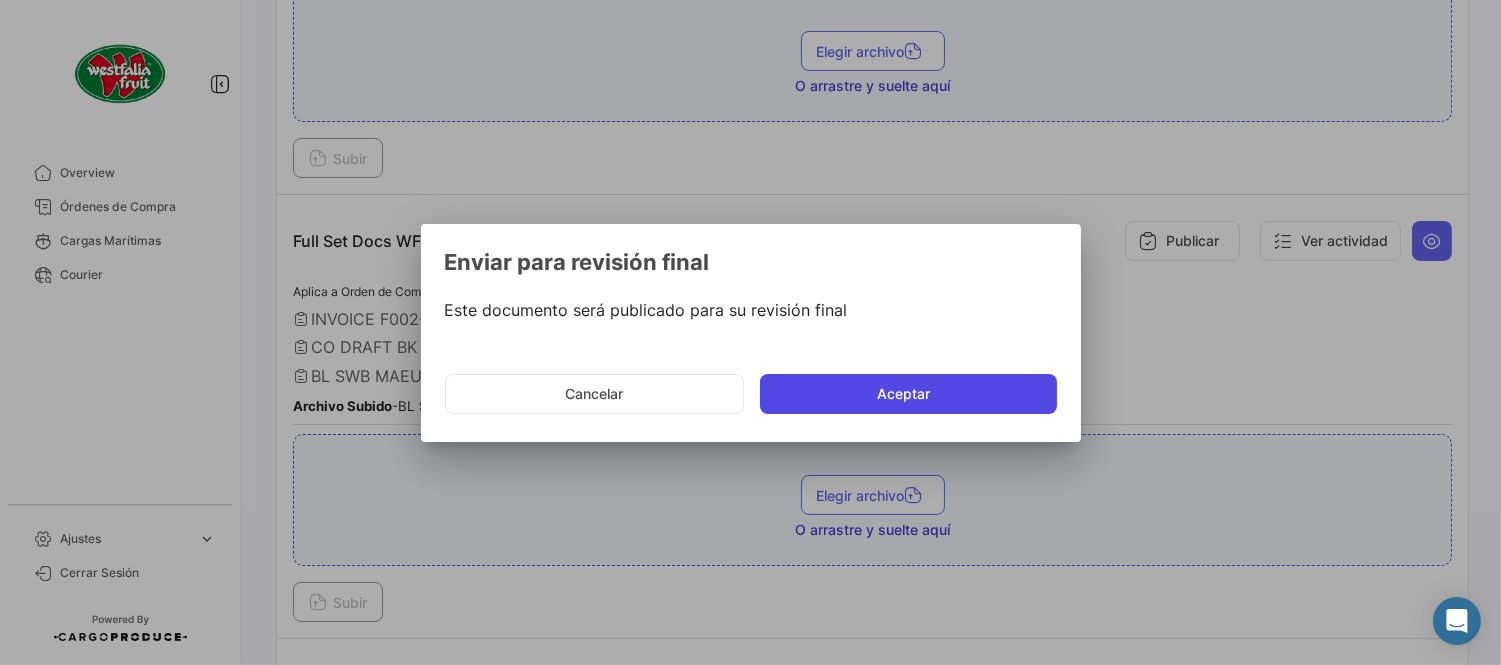 click on "Aceptar" 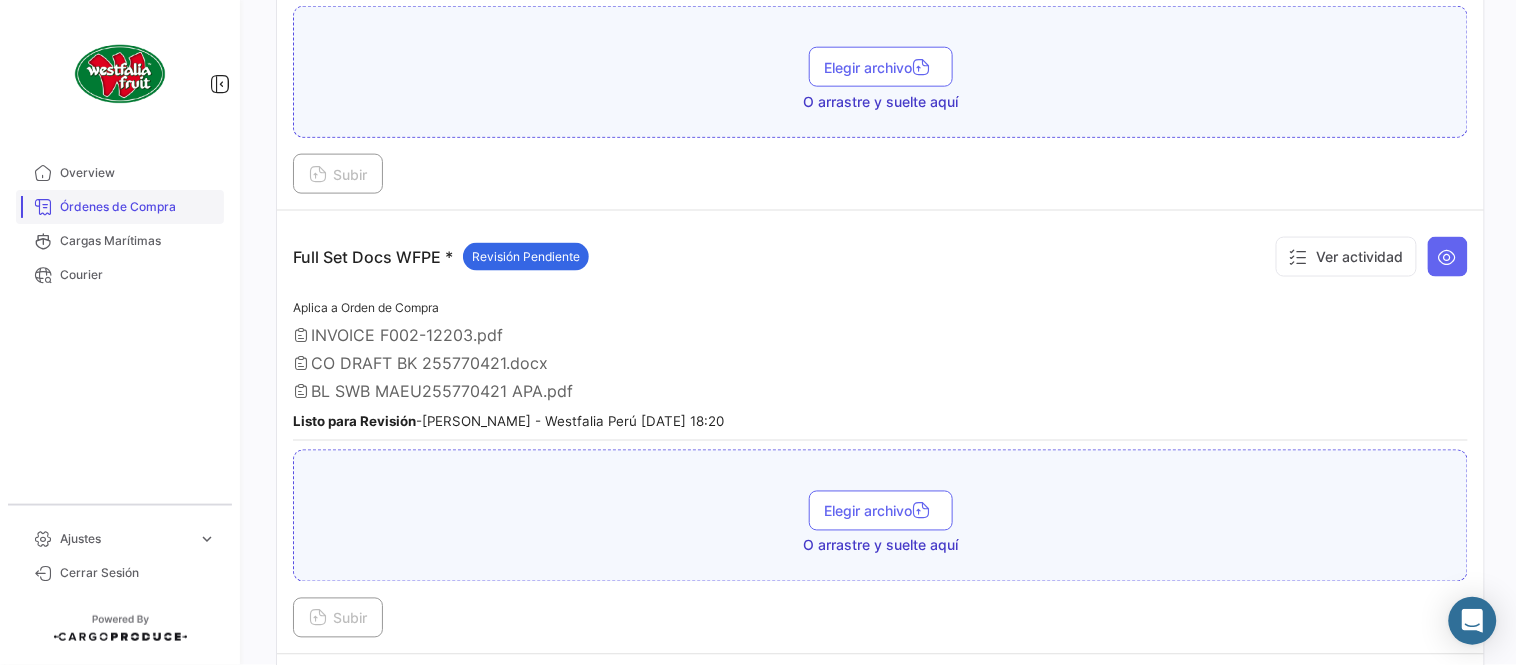 click on "Órdenes de Compra" at bounding box center [138, 207] 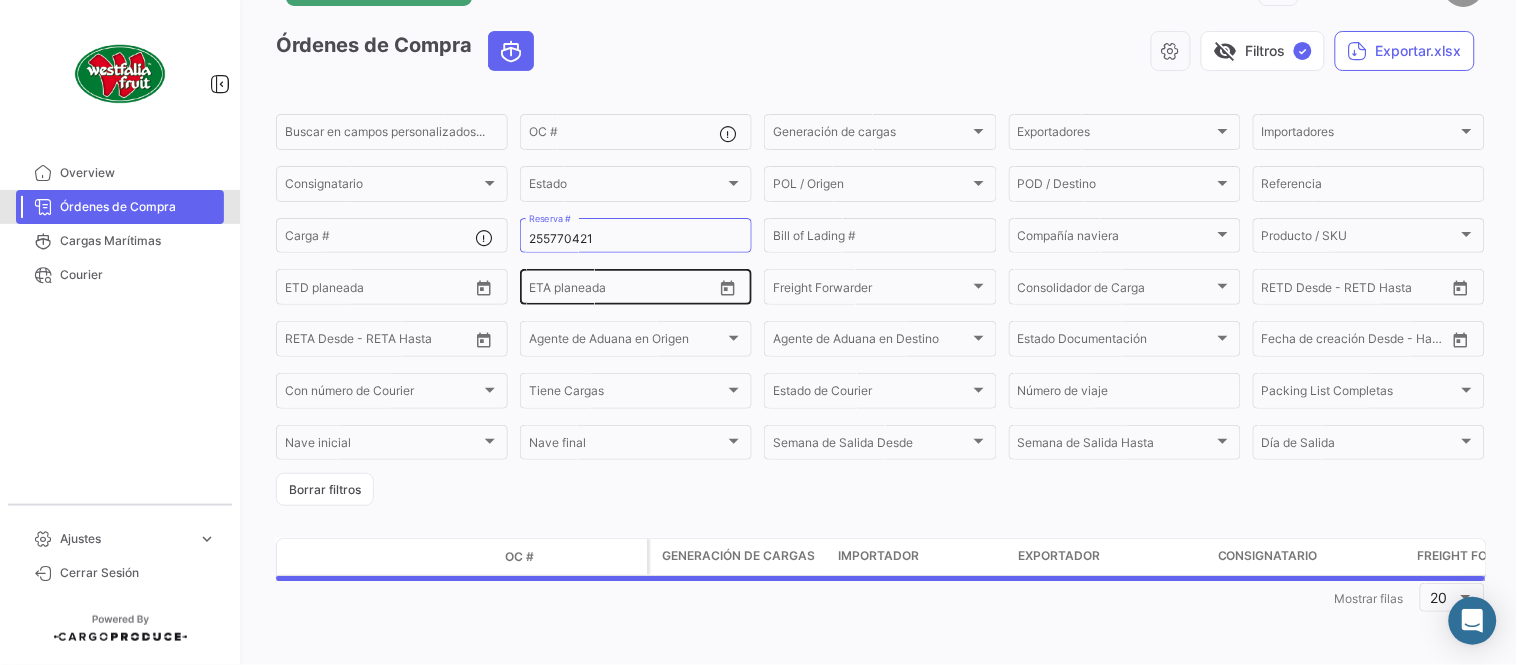 scroll, scrollTop: 0, scrollLeft: 0, axis: both 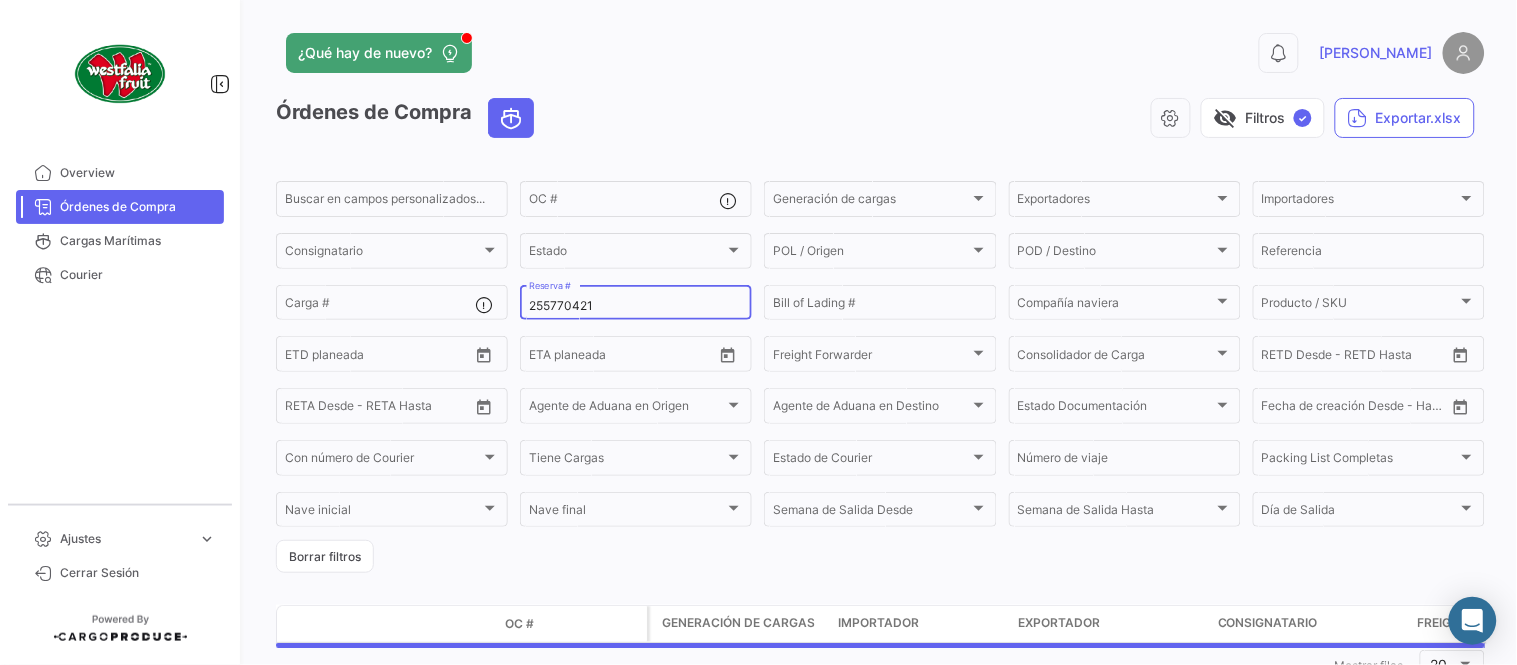 click on "255770421" at bounding box center [636, 306] 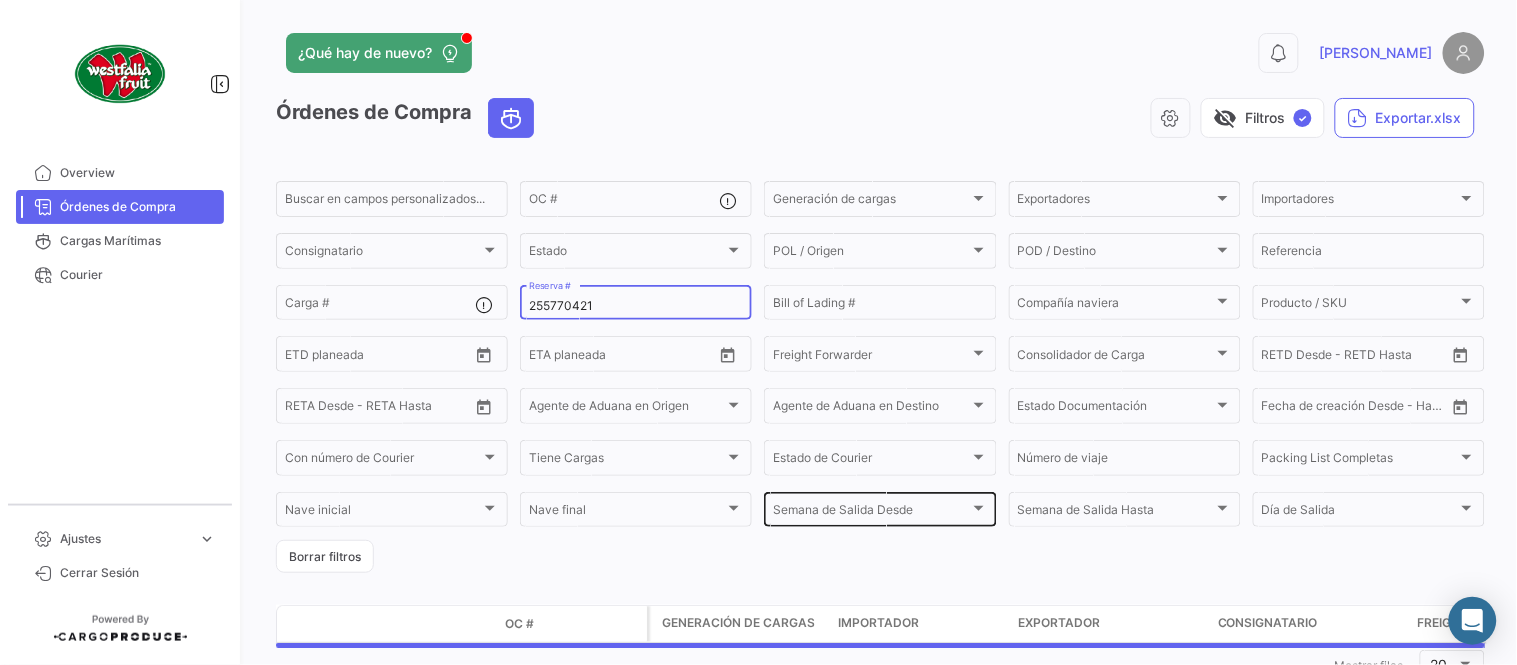 paste on "6037947" 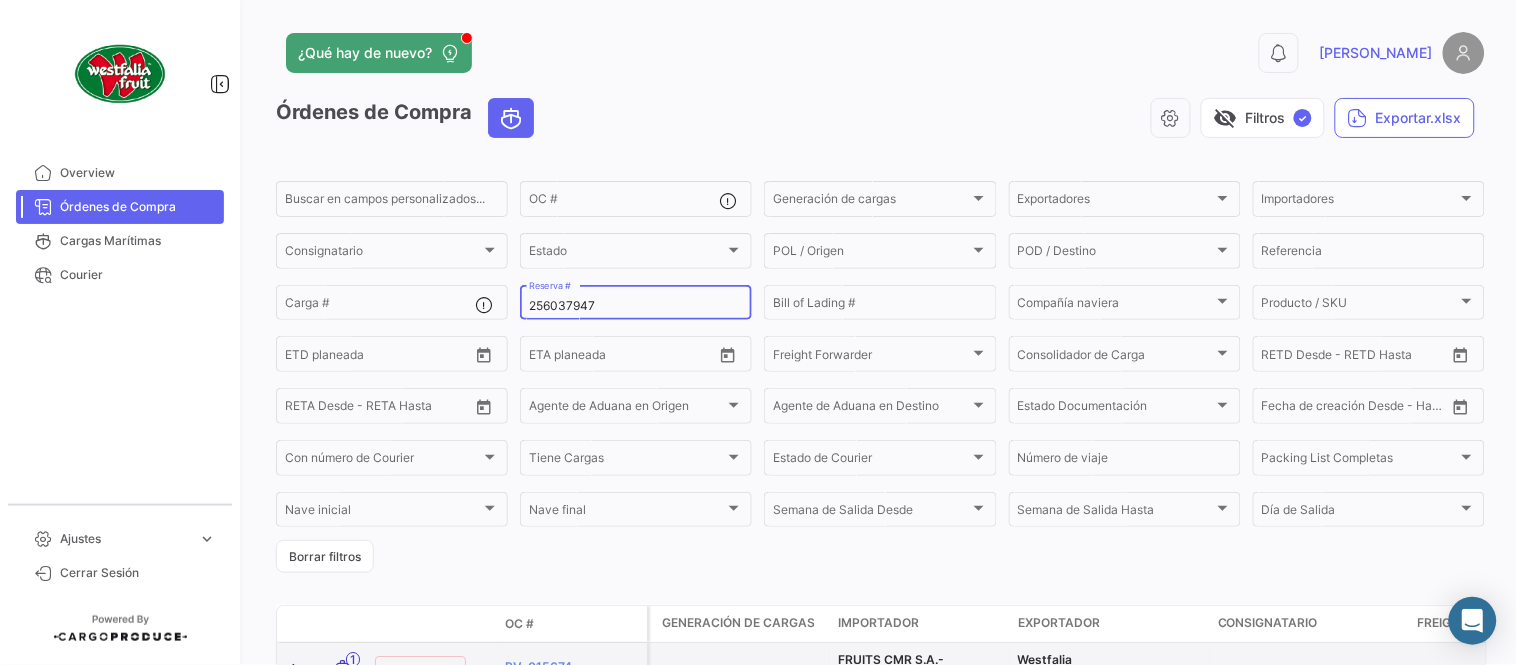 type on "256037947" 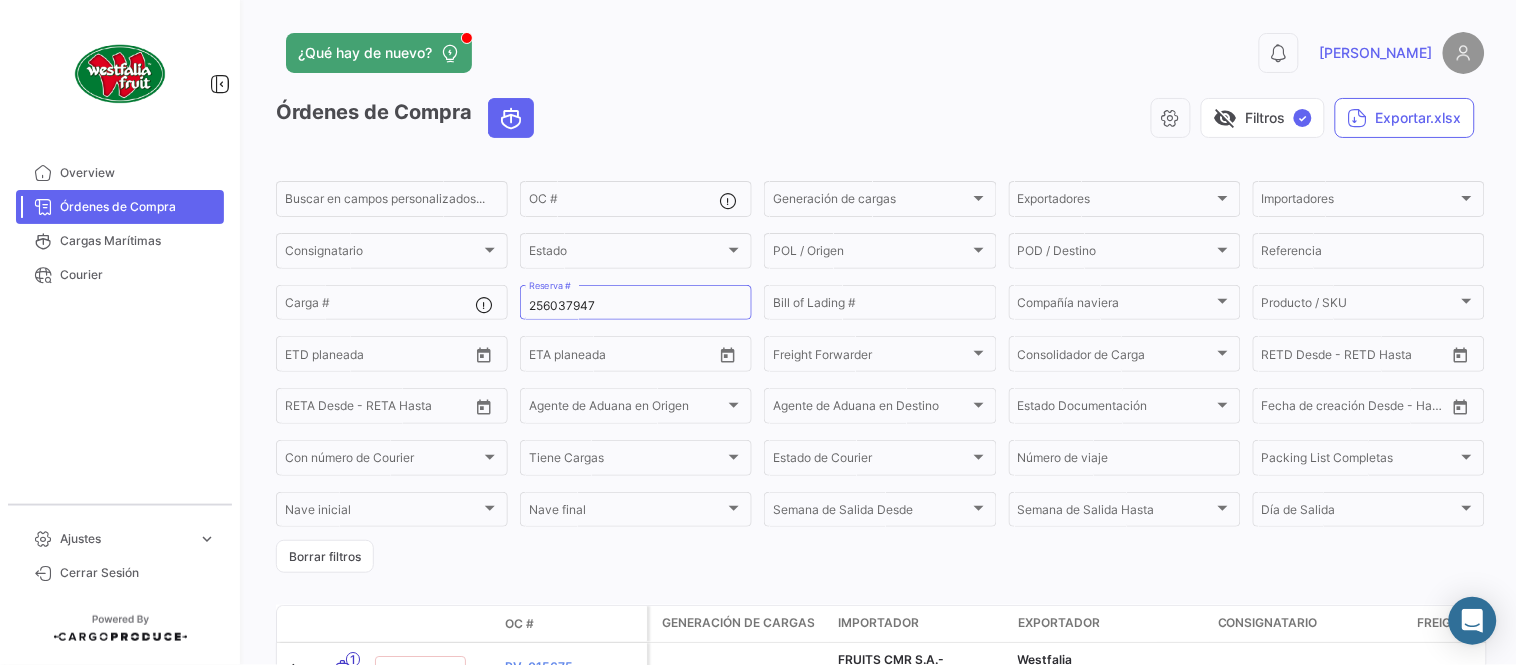 click on "¿Qué hay de nuevo?  0  [PERSON_NAME]" 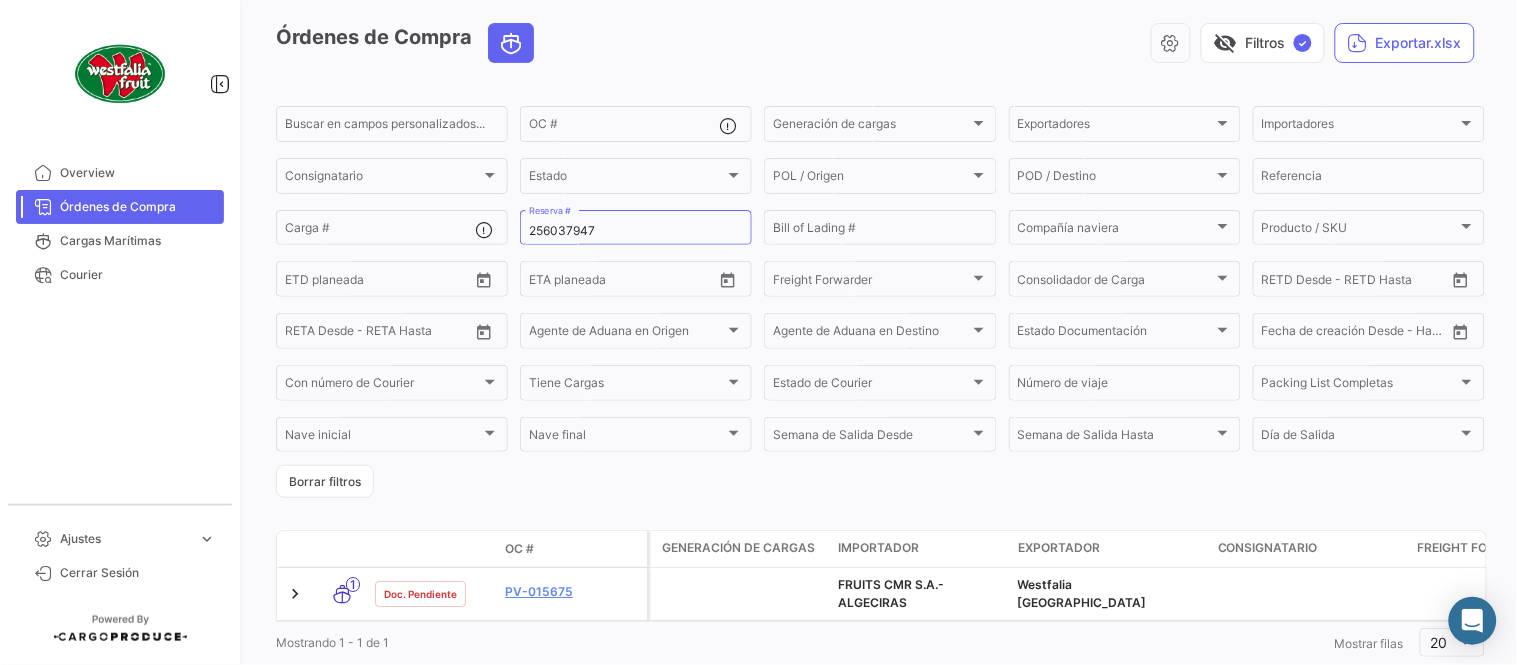 scroll, scrollTop: 136, scrollLeft: 0, axis: vertical 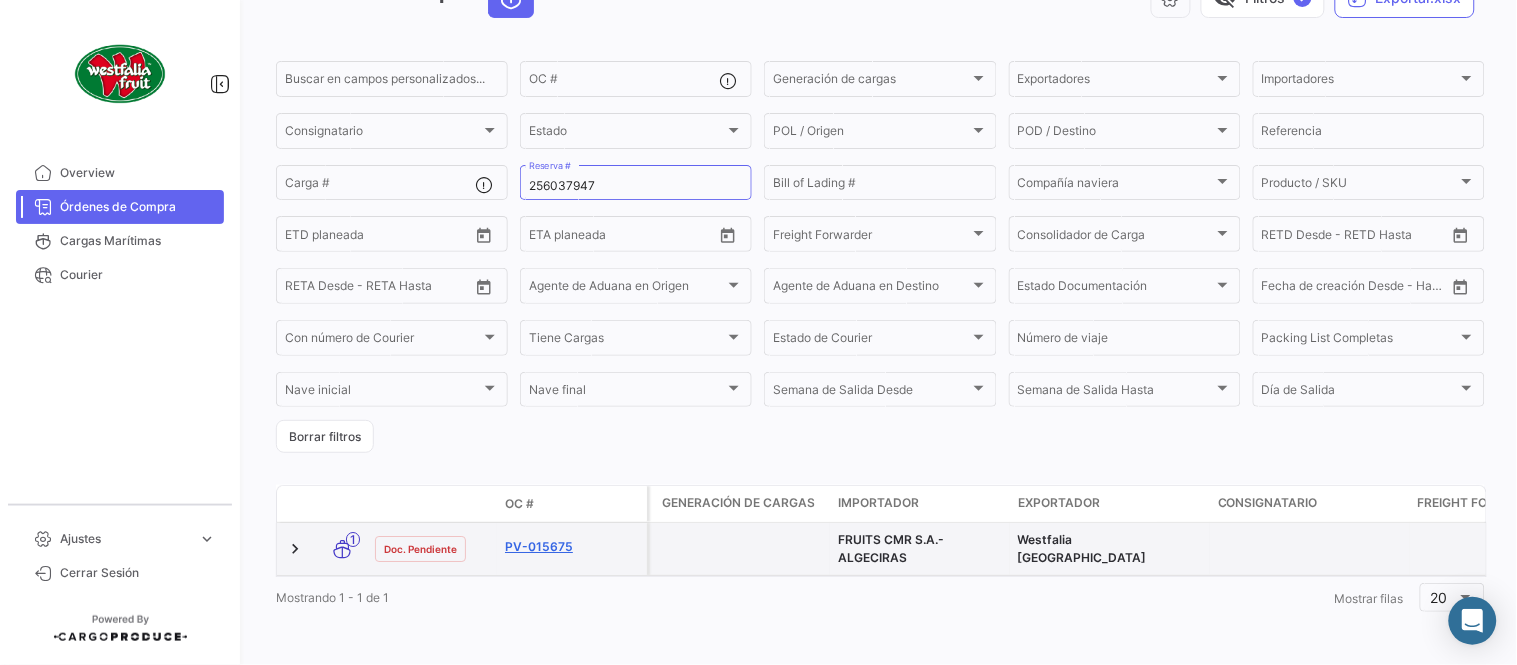 click on "PV-015675" 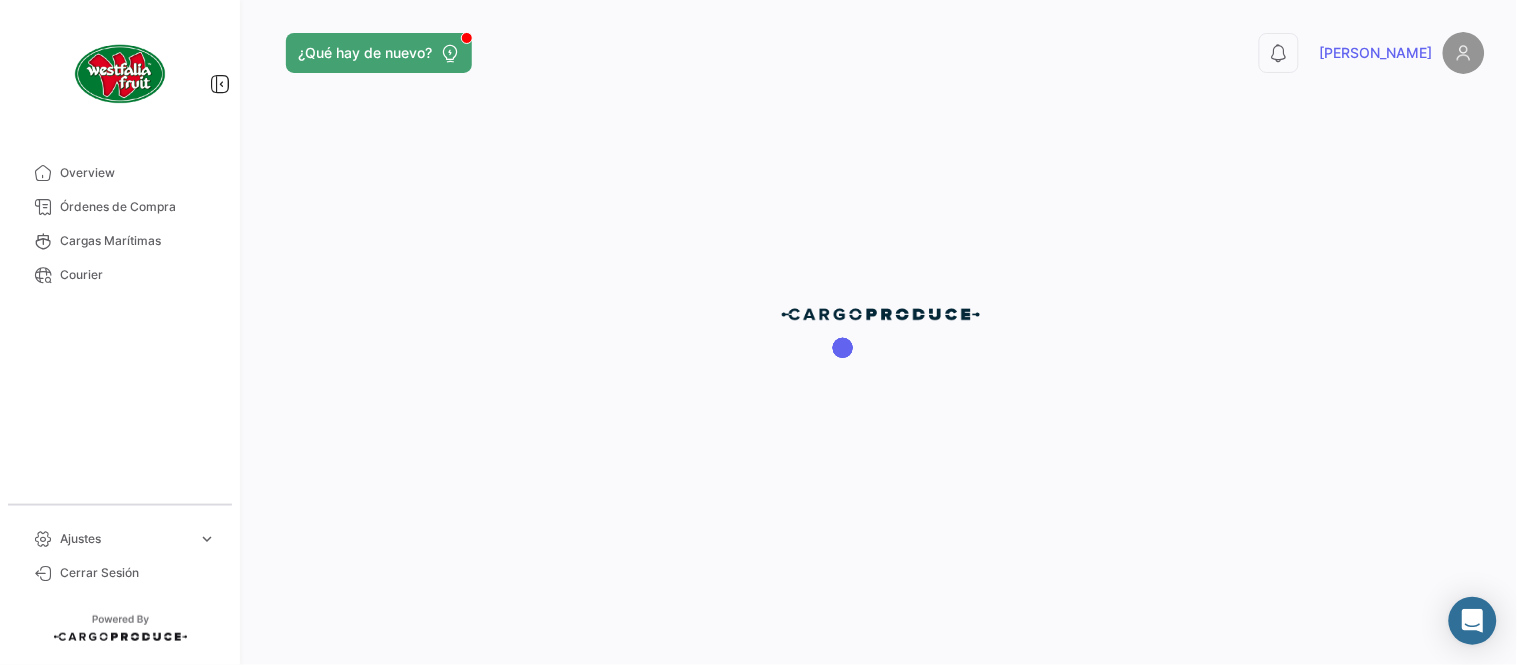 scroll, scrollTop: 0, scrollLeft: 0, axis: both 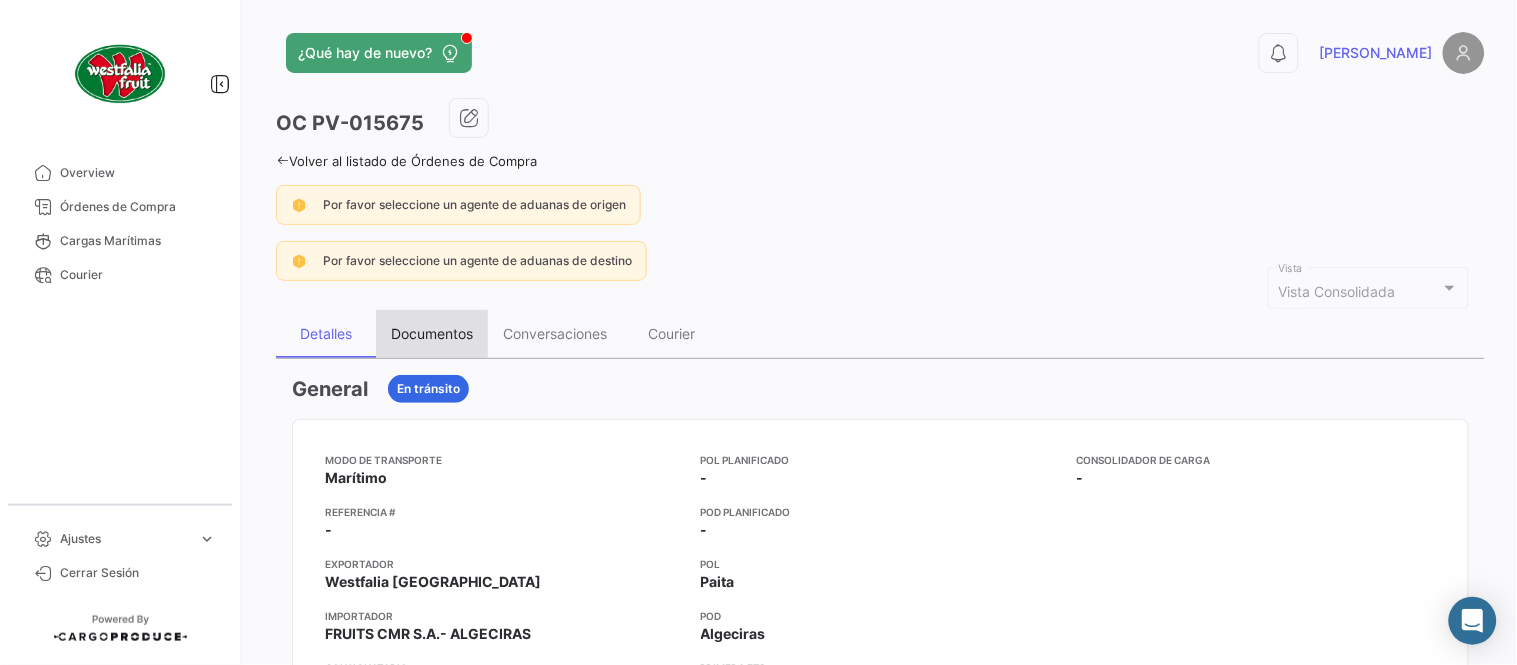 click on "Documentos" at bounding box center [432, 333] 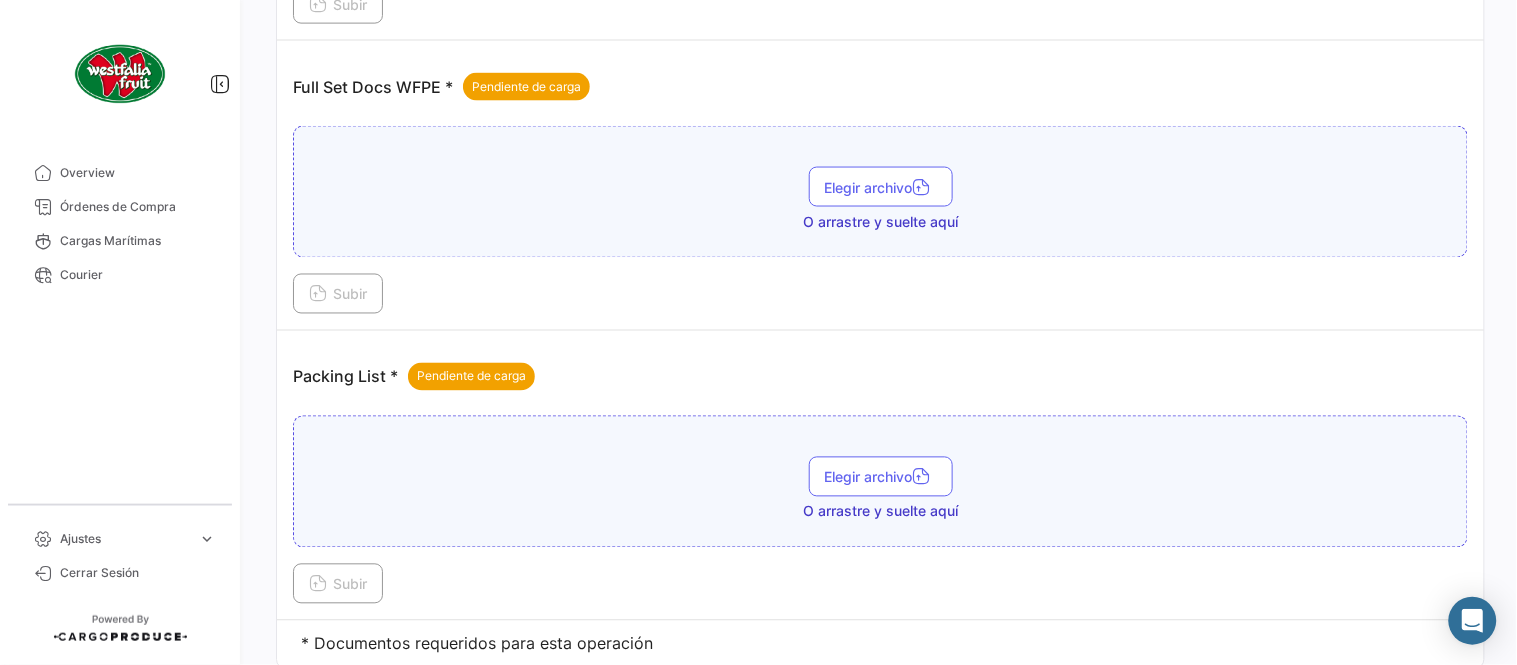 scroll, scrollTop: 806, scrollLeft: 0, axis: vertical 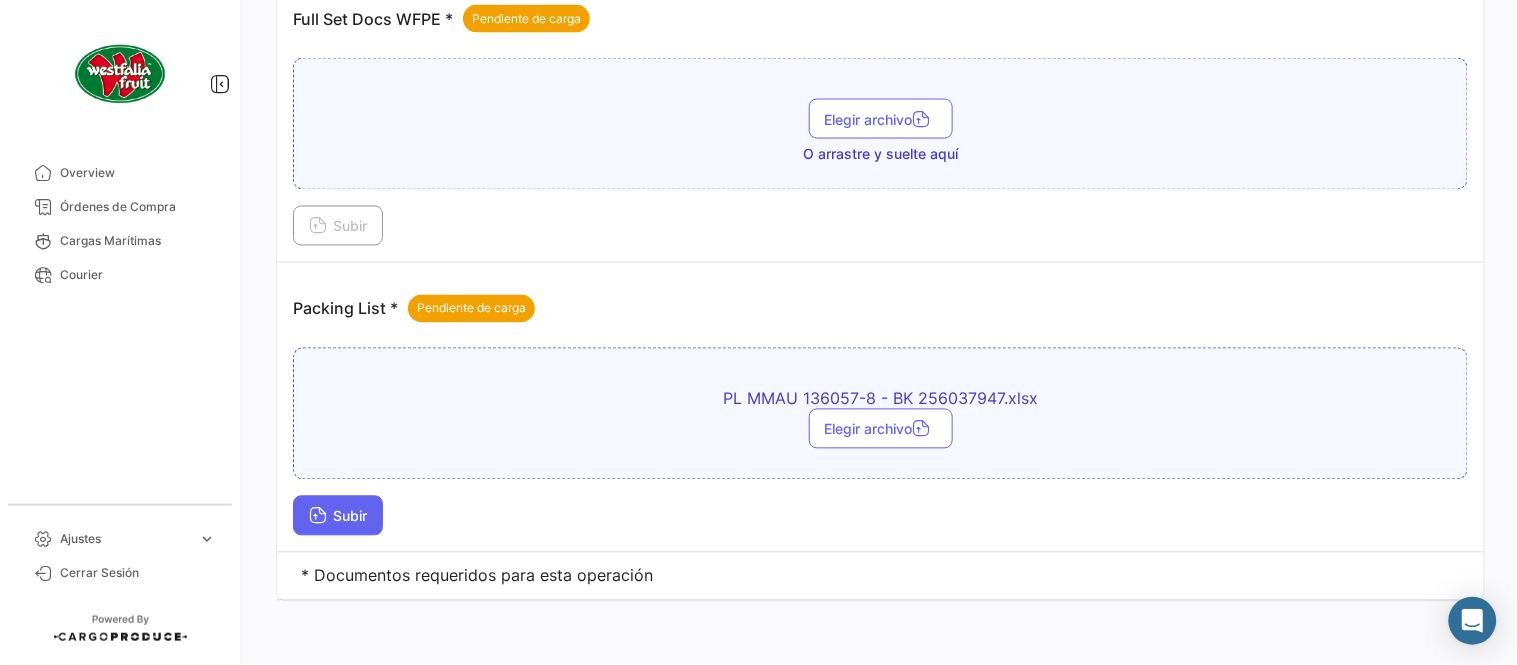 click on "Subir" at bounding box center (338, 516) 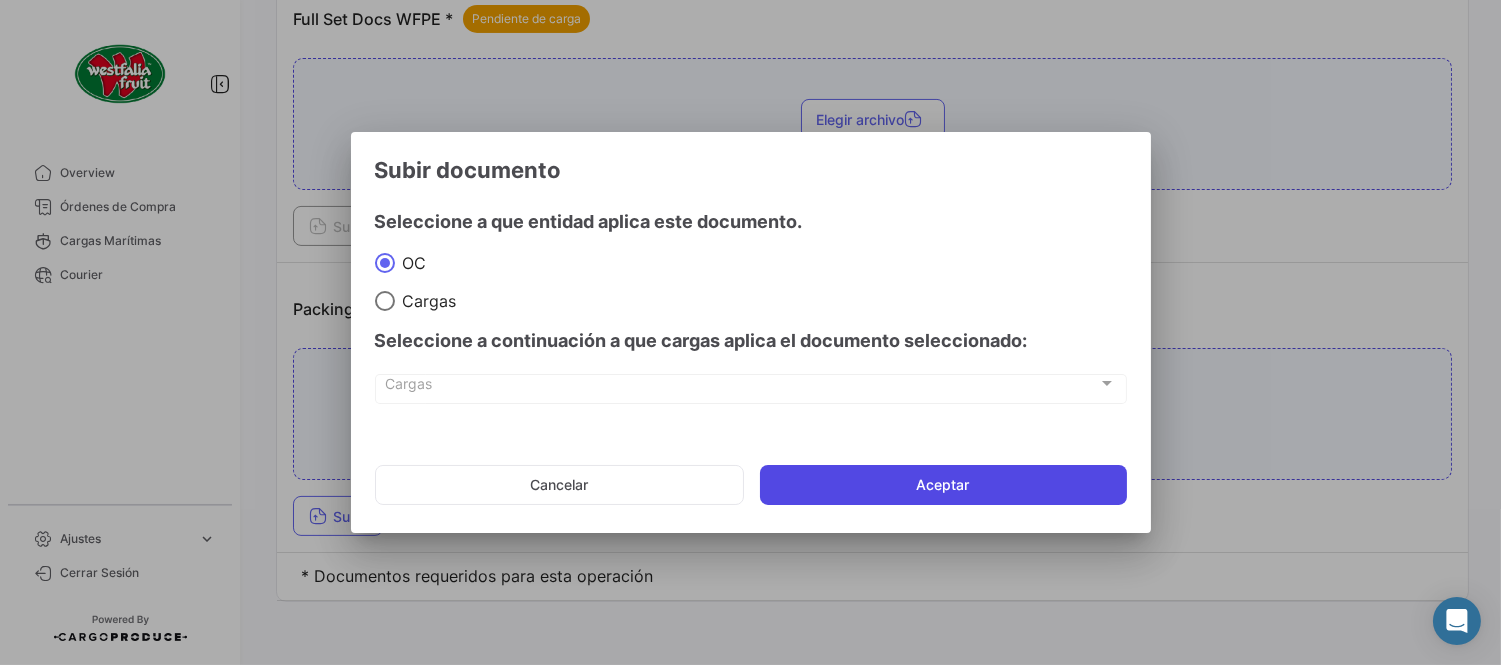 click on "Aceptar" 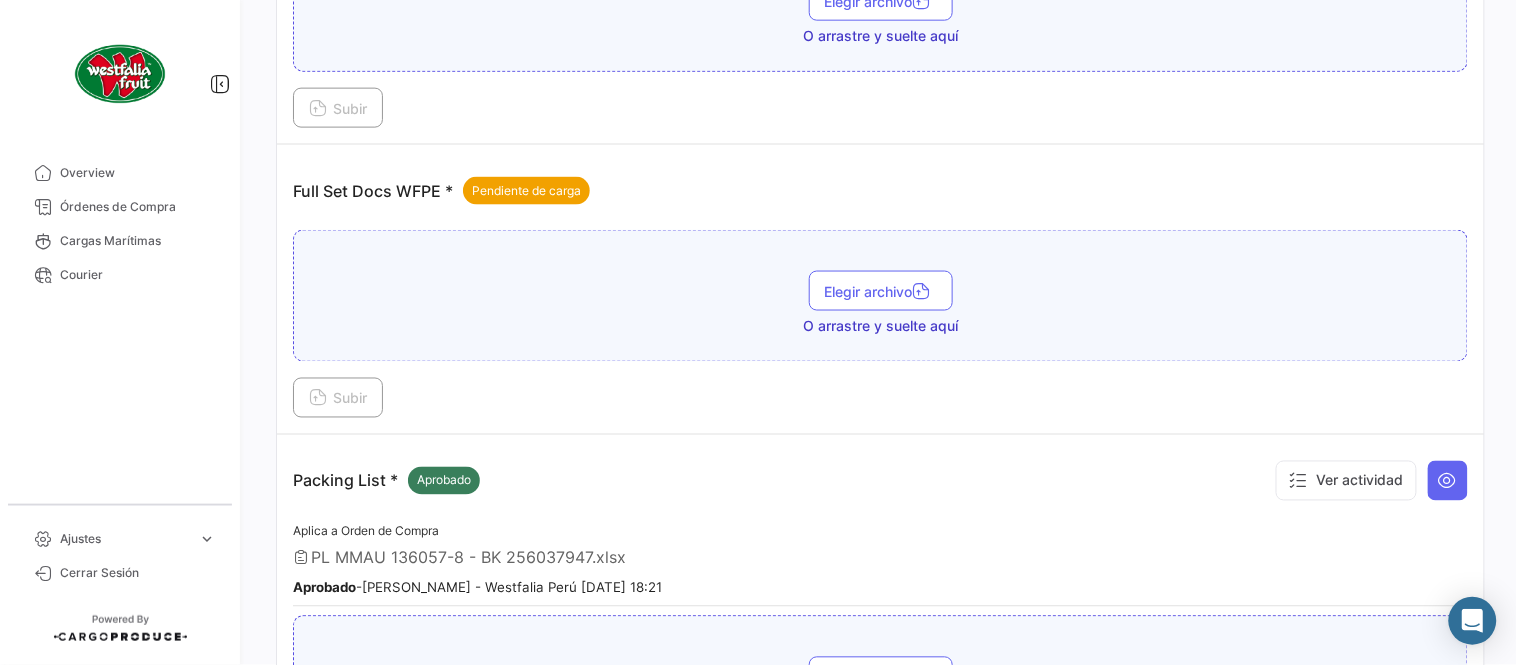 scroll, scrollTop: 584, scrollLeft: 0, axis: vertical 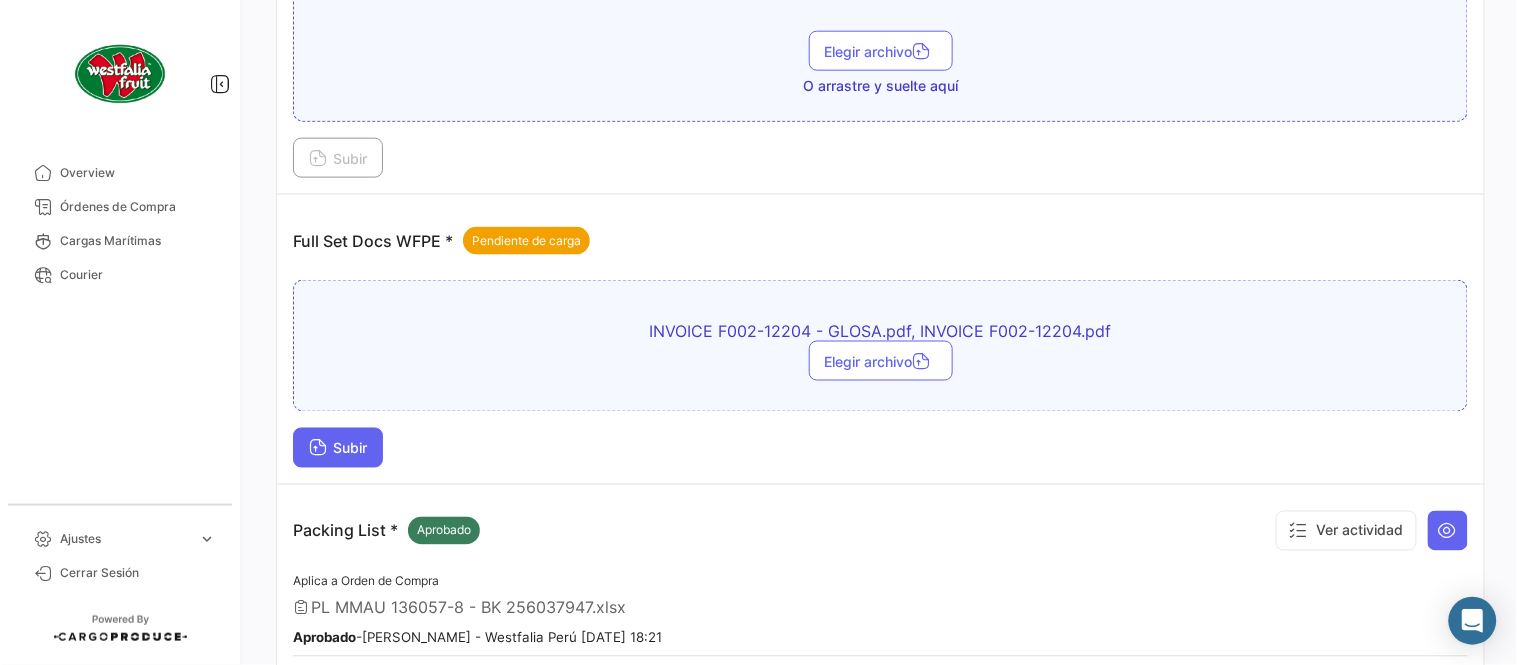 click on "Subir" at bounding box center (338, 448) 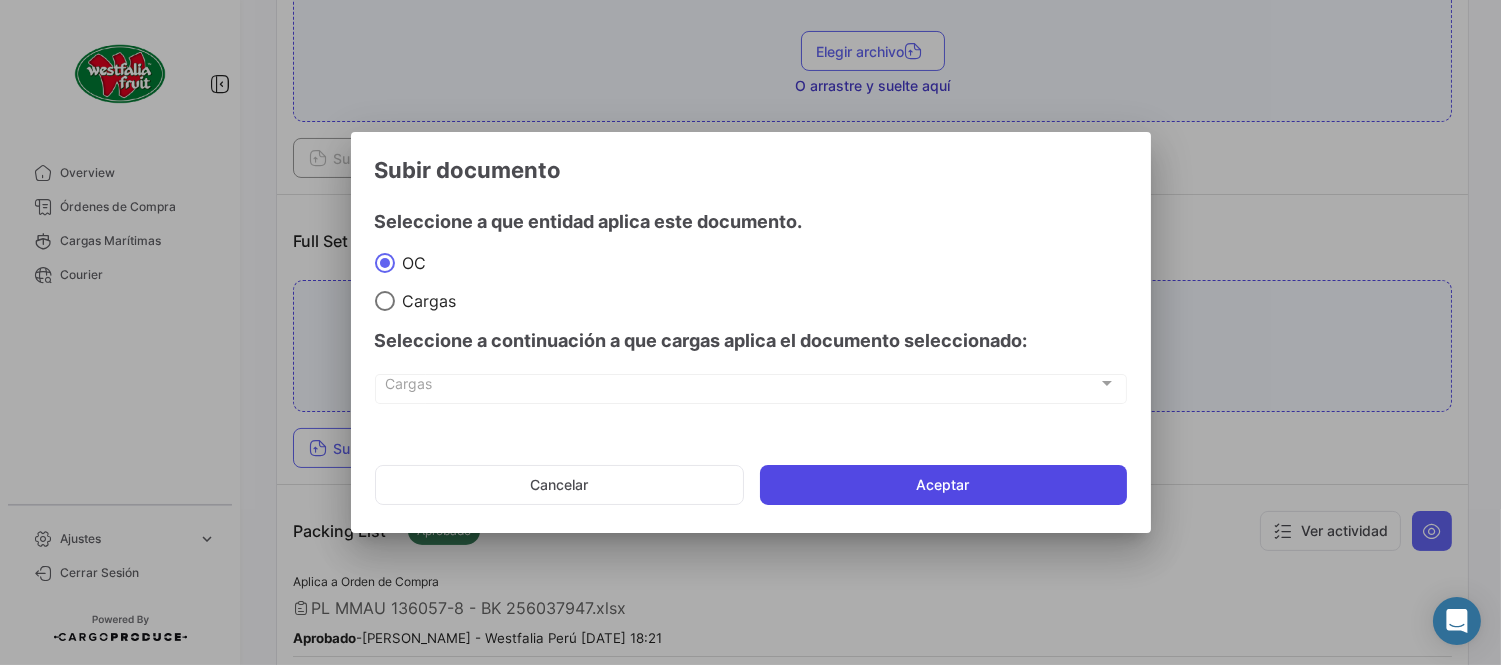 click on "Aceptar" 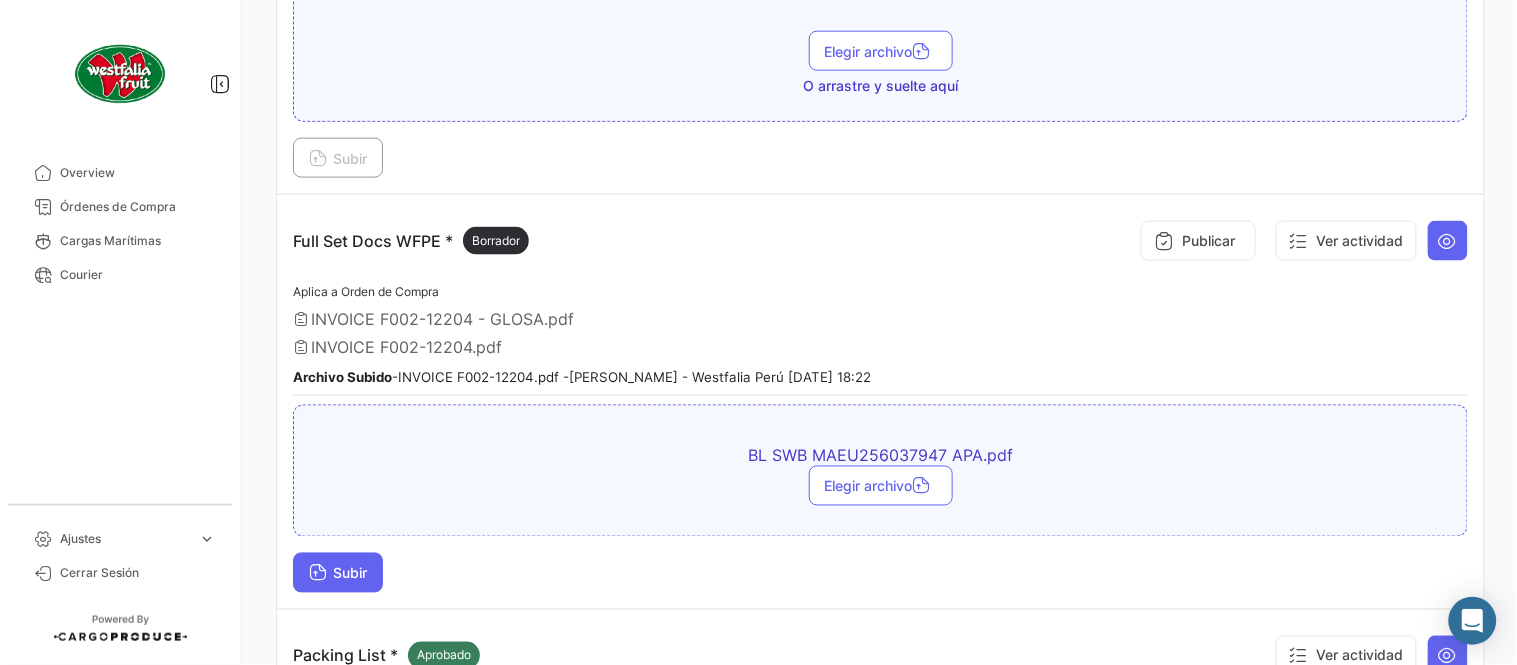 click on "Subir" at bounding box center (338, 573) 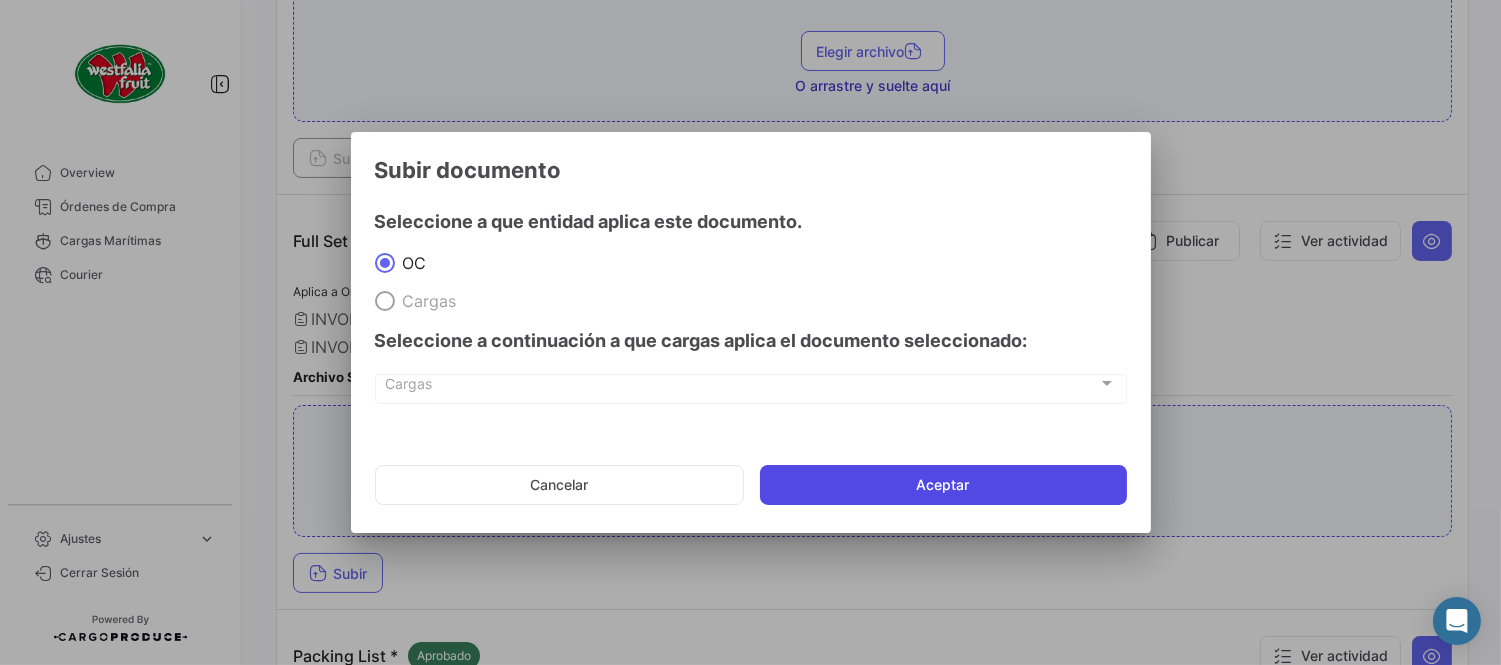 click on "Aceptar" 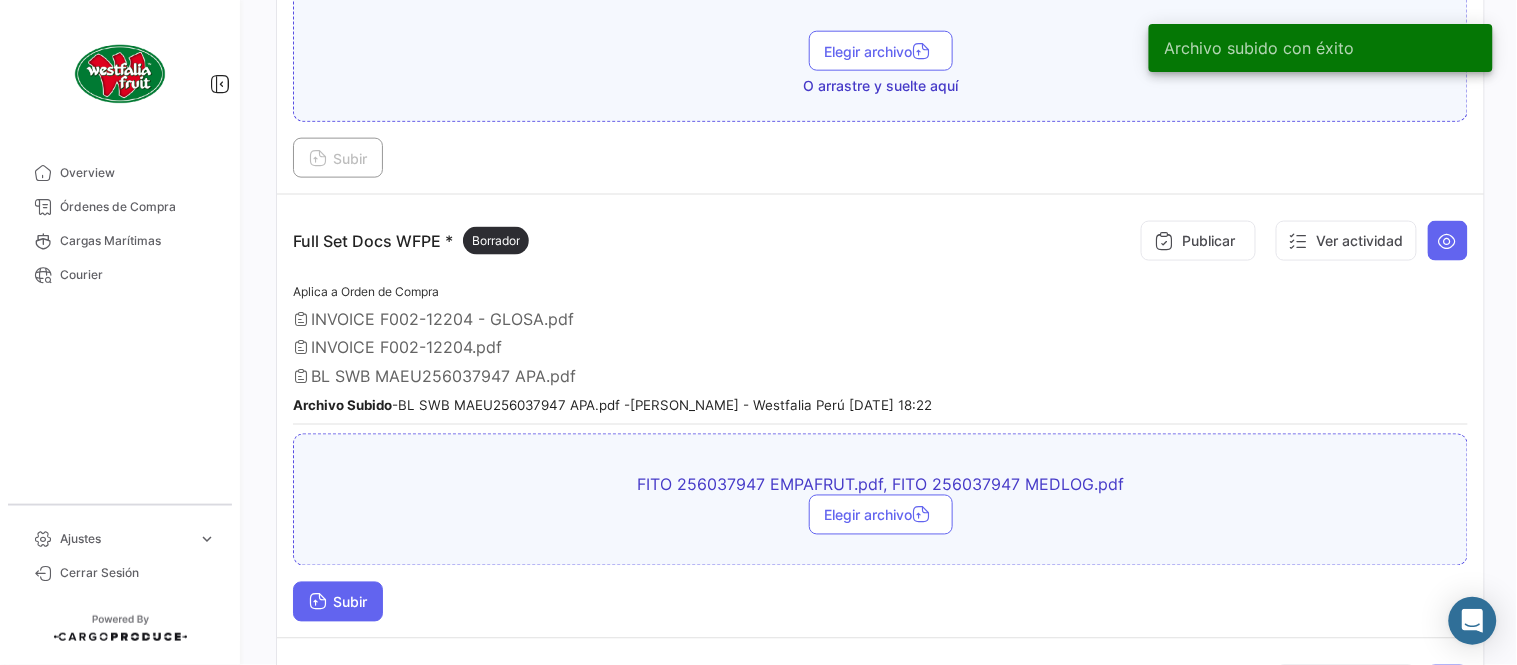click on "Subir" at bounding box center (338, 602) 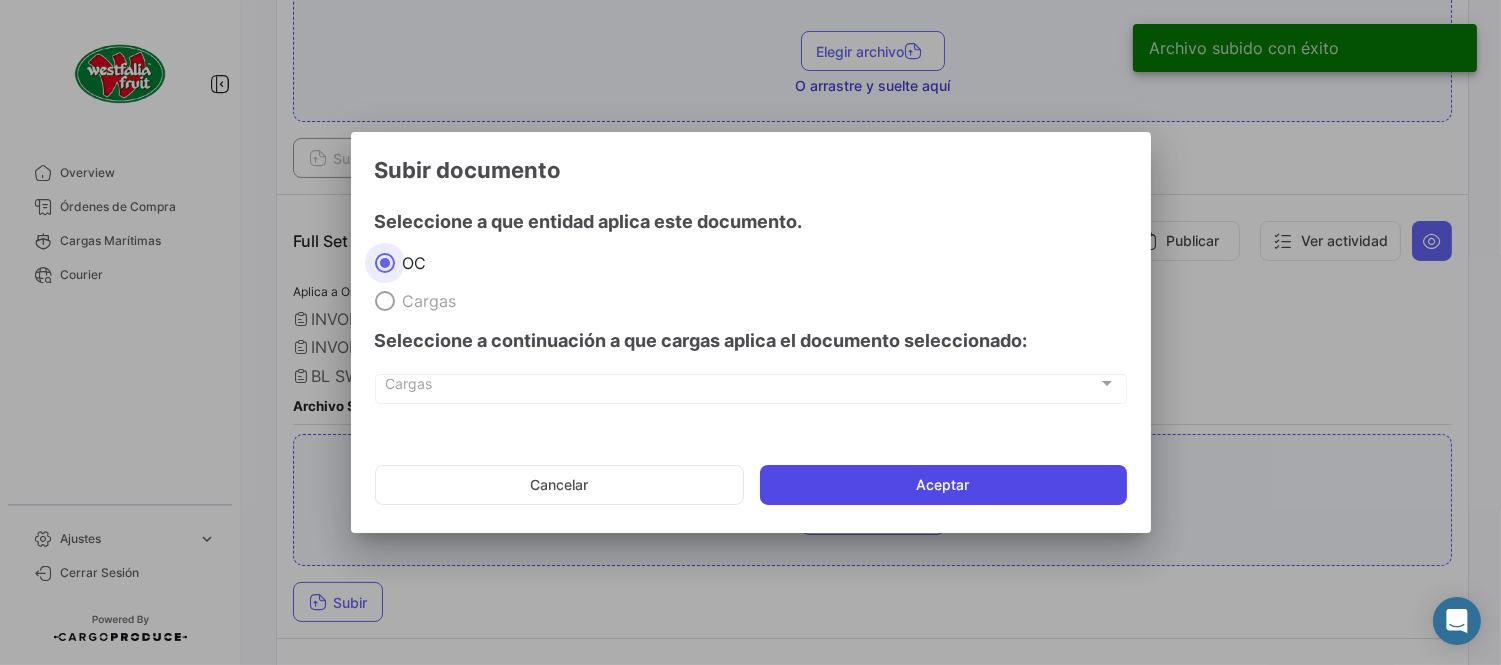 click on "Aceptar" 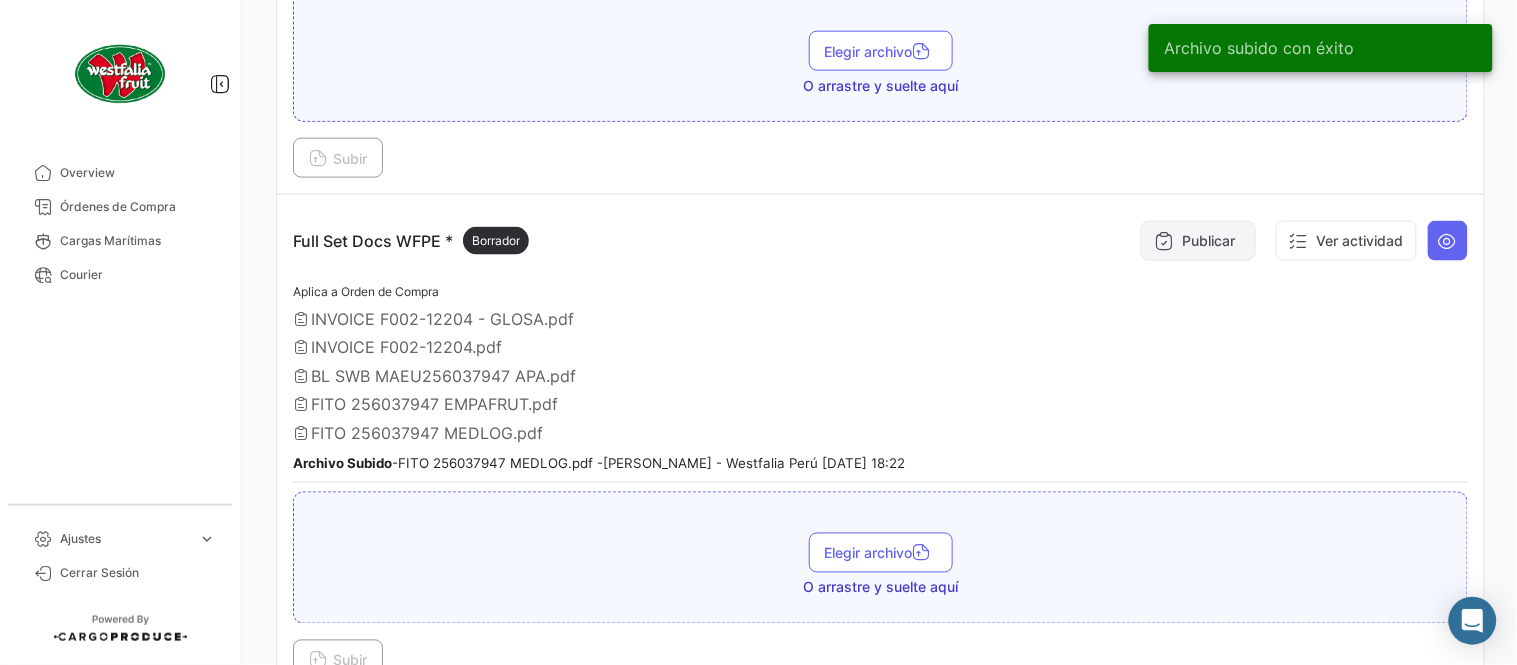 click on "Publicar" at bounding box center (1198, 241) 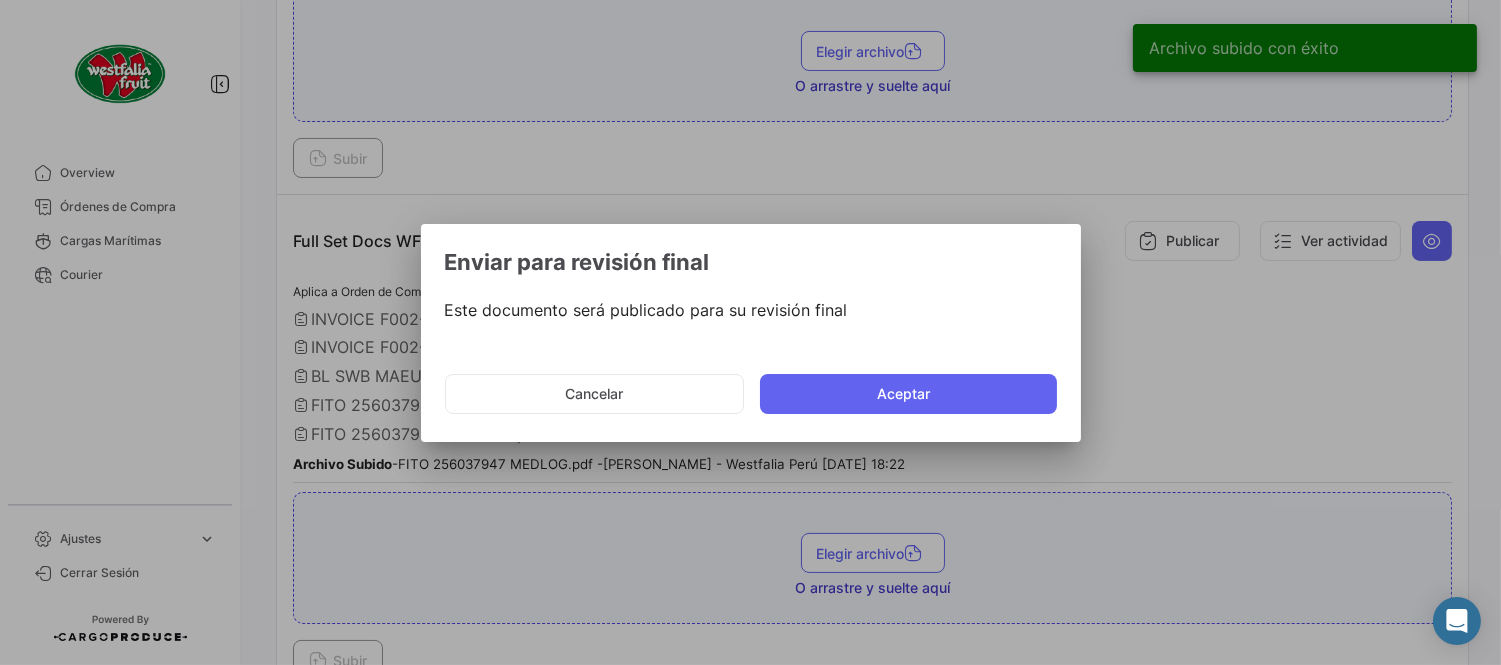 click on "Cancelar   Aceptar" 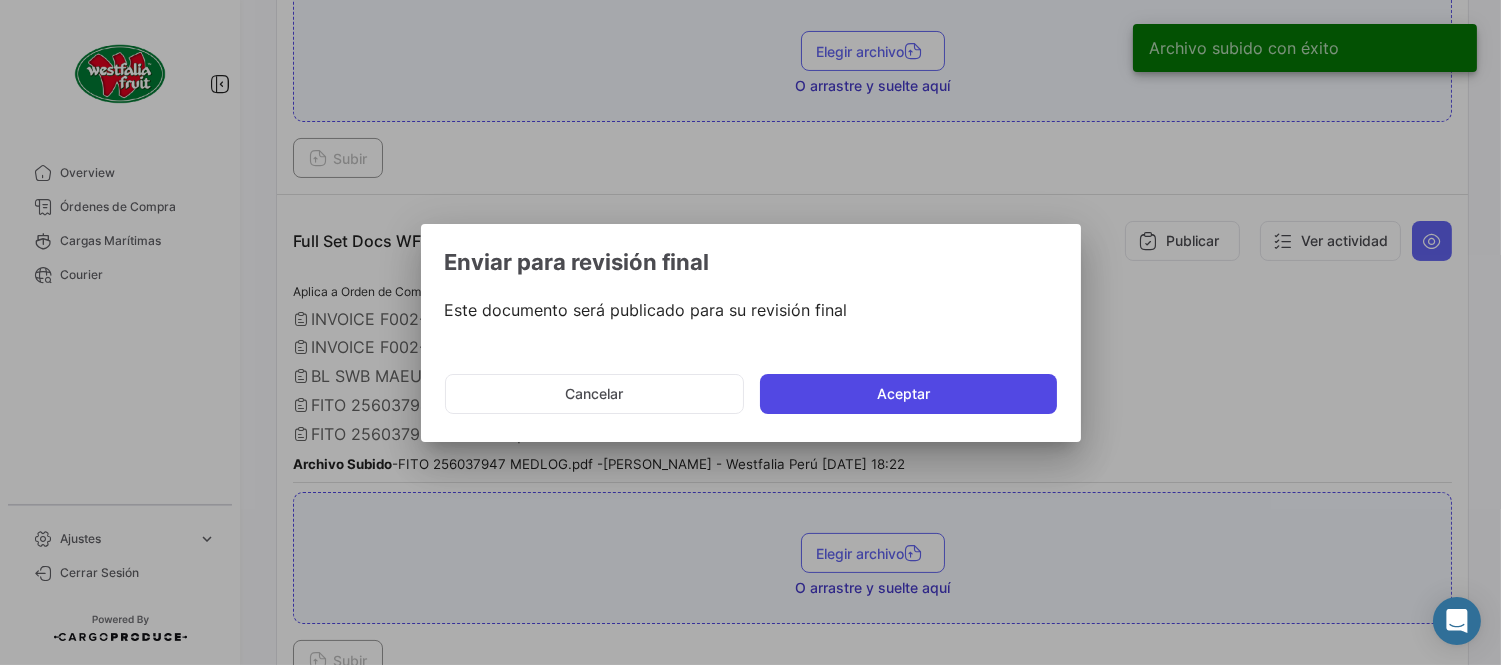 click on "Aceptar" 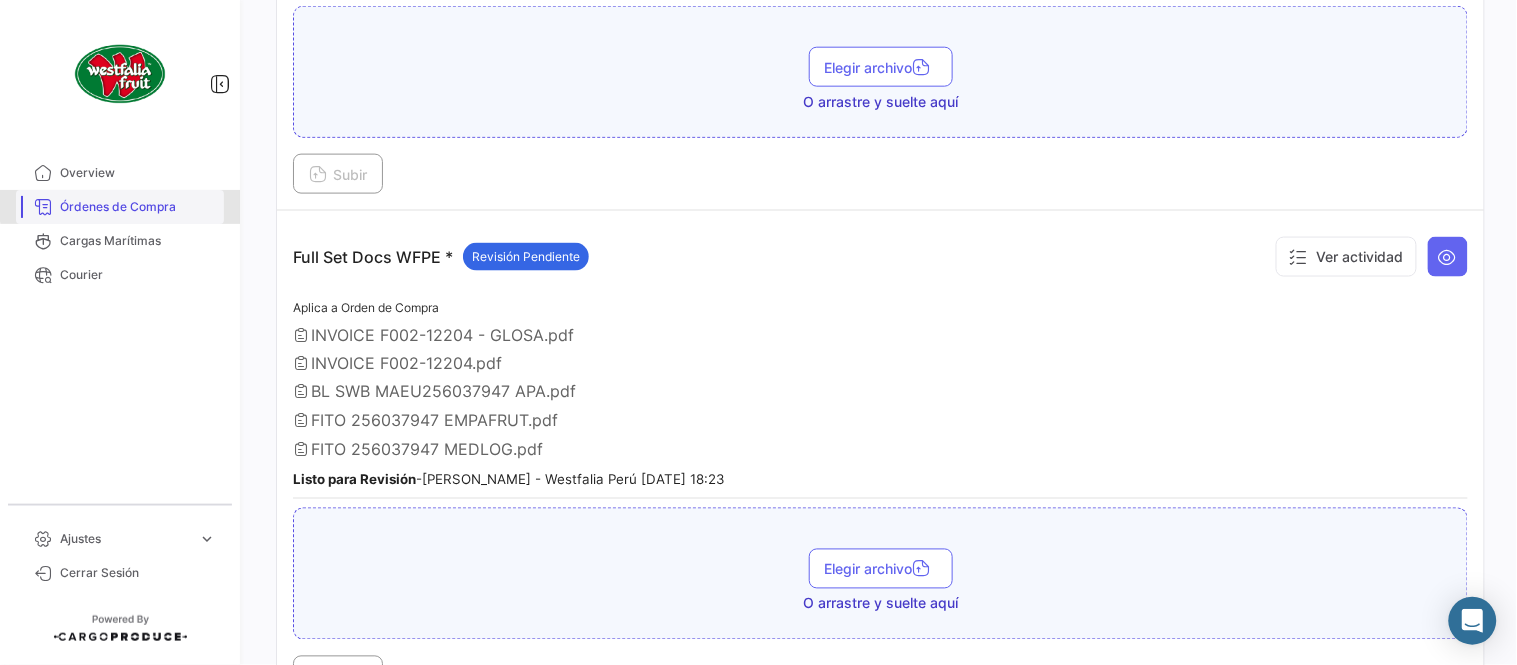 click on "Órdenes de Compra" at bounding box center (138, 207) 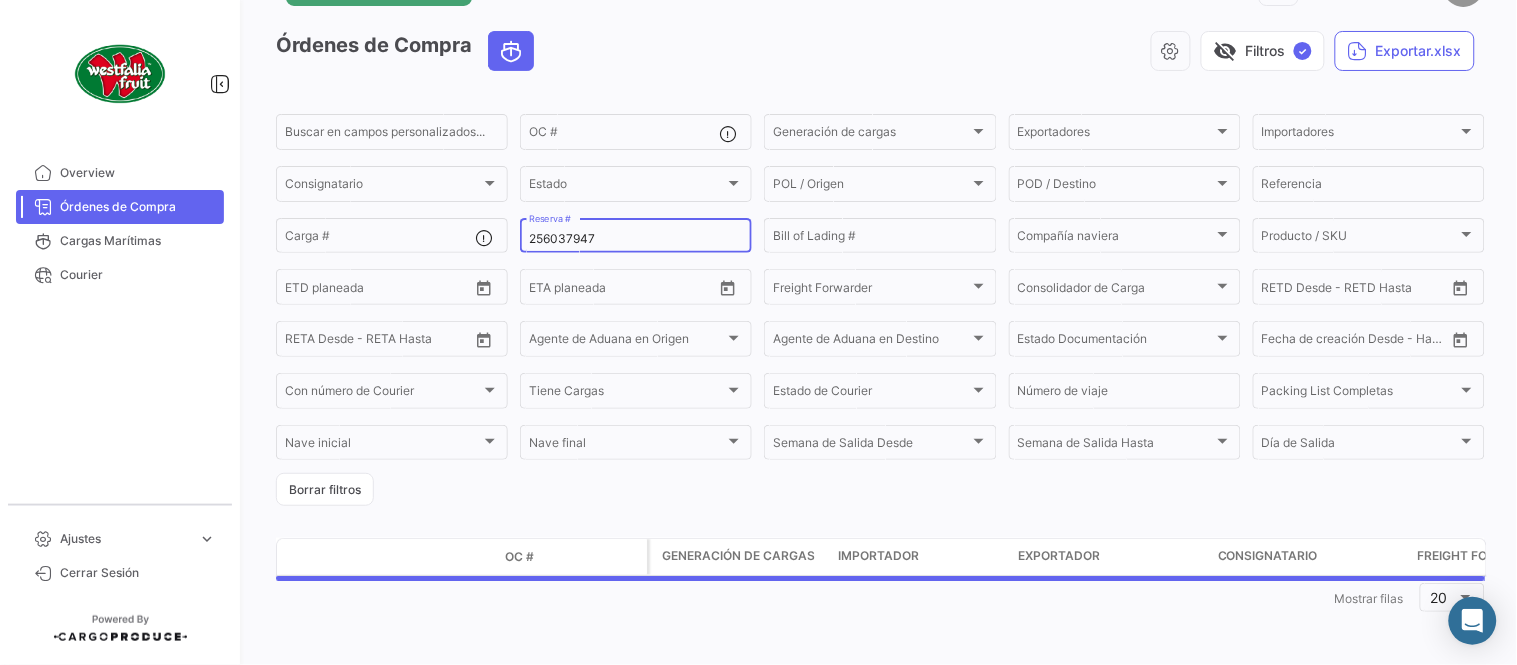 scroll, scrollTop: 0, scrollLeft: 0, axis: both 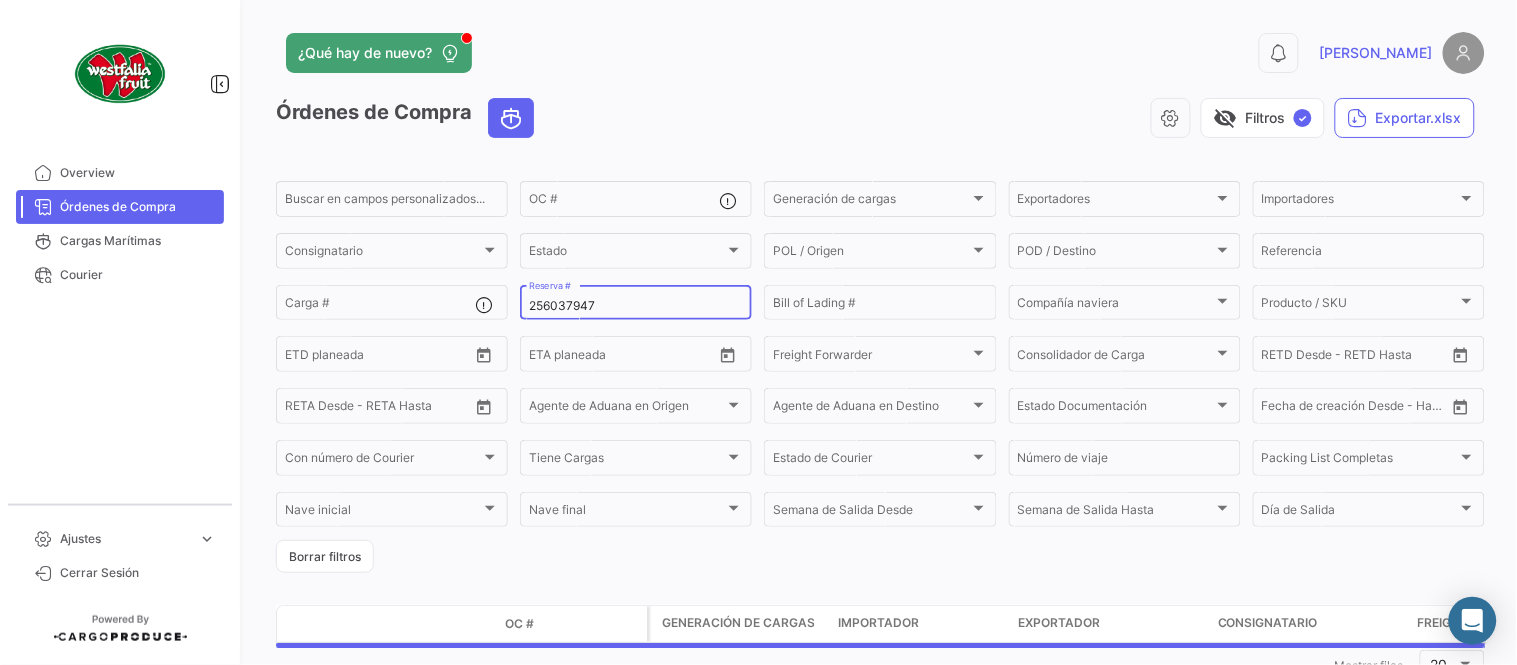 click on "256037947 Reserva #" 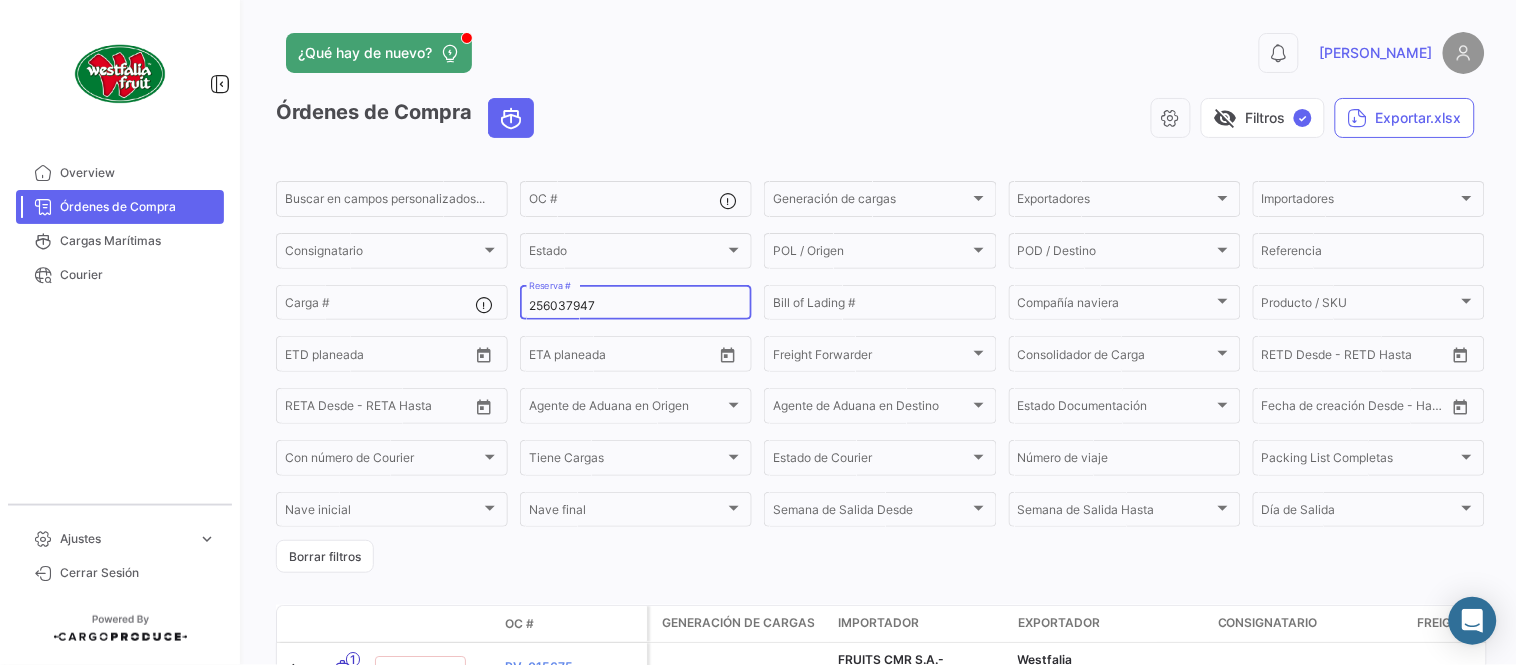 click on "256037947" at bounding box center [636, 306] 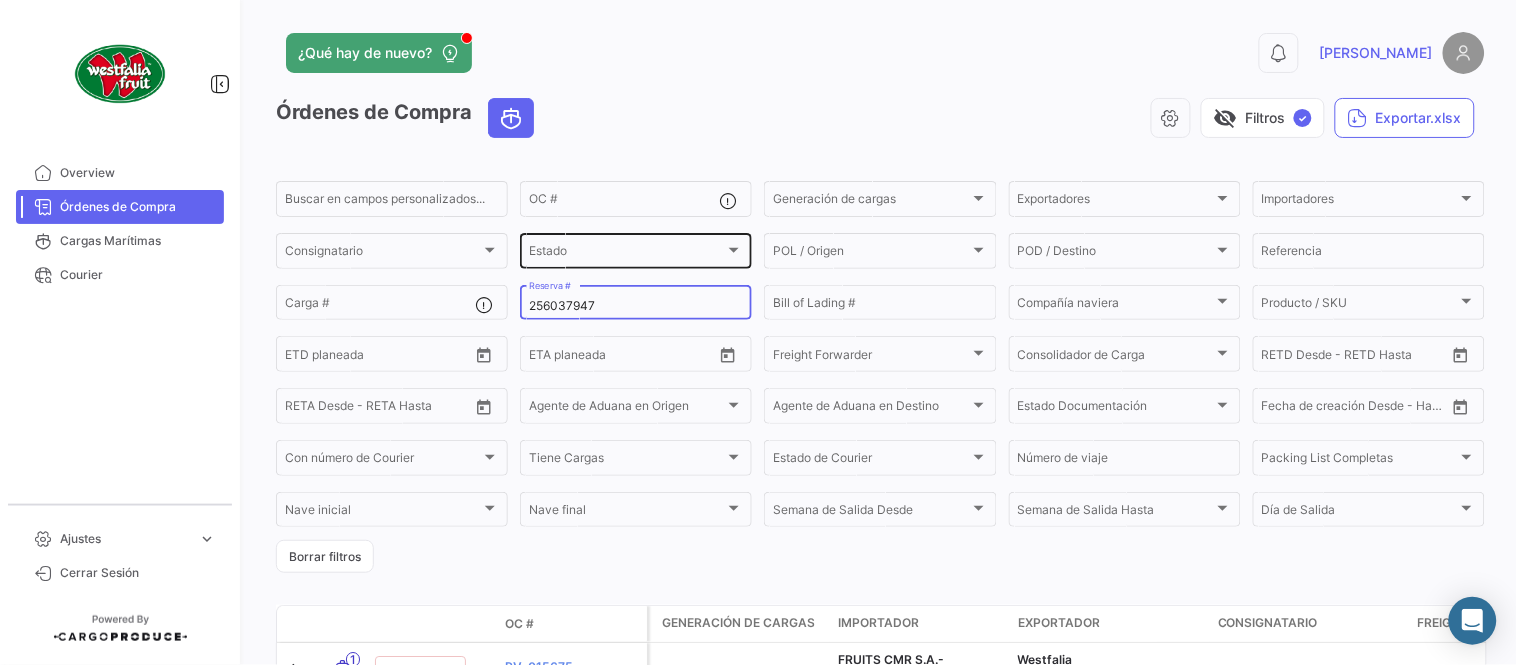 paste on "5964328" 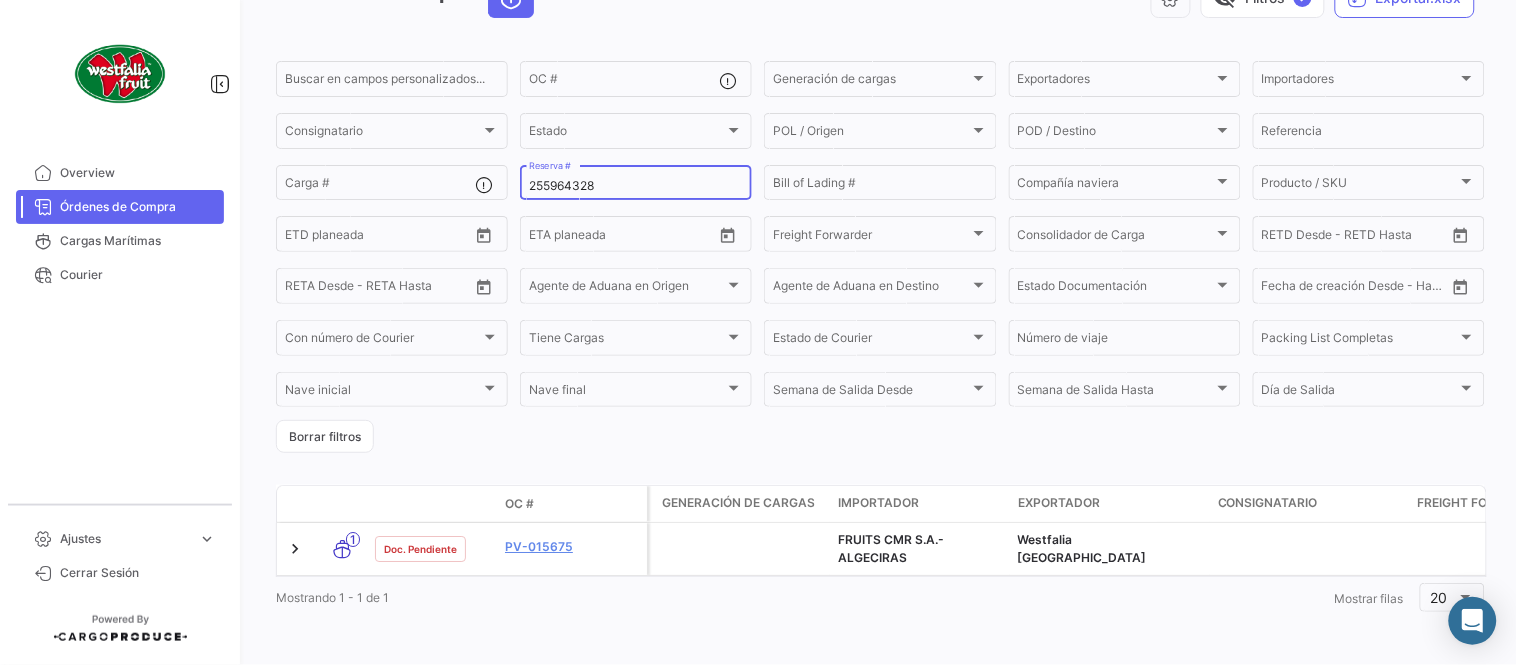 scroll, scrollTop: 136, scrollLeft: 0, axis: vertical 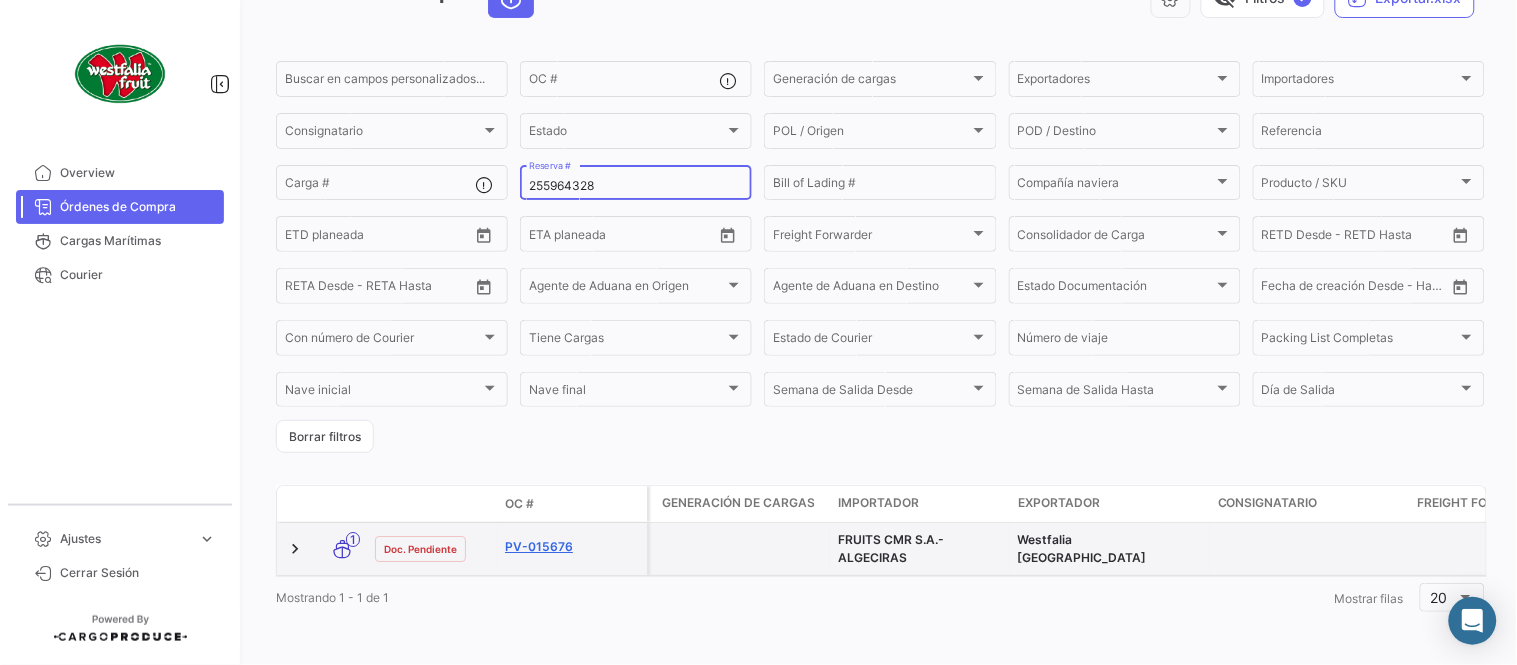 type on "255964328" 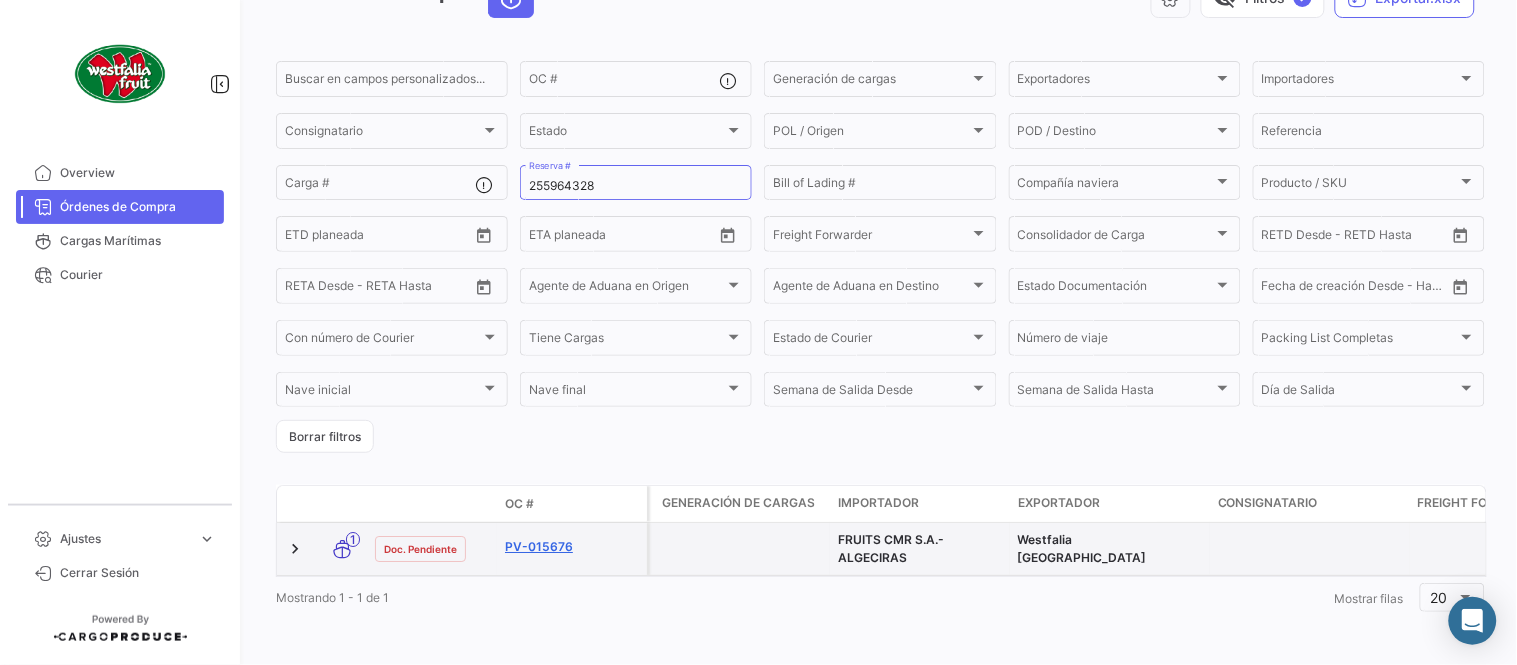 click on "PV-015676" 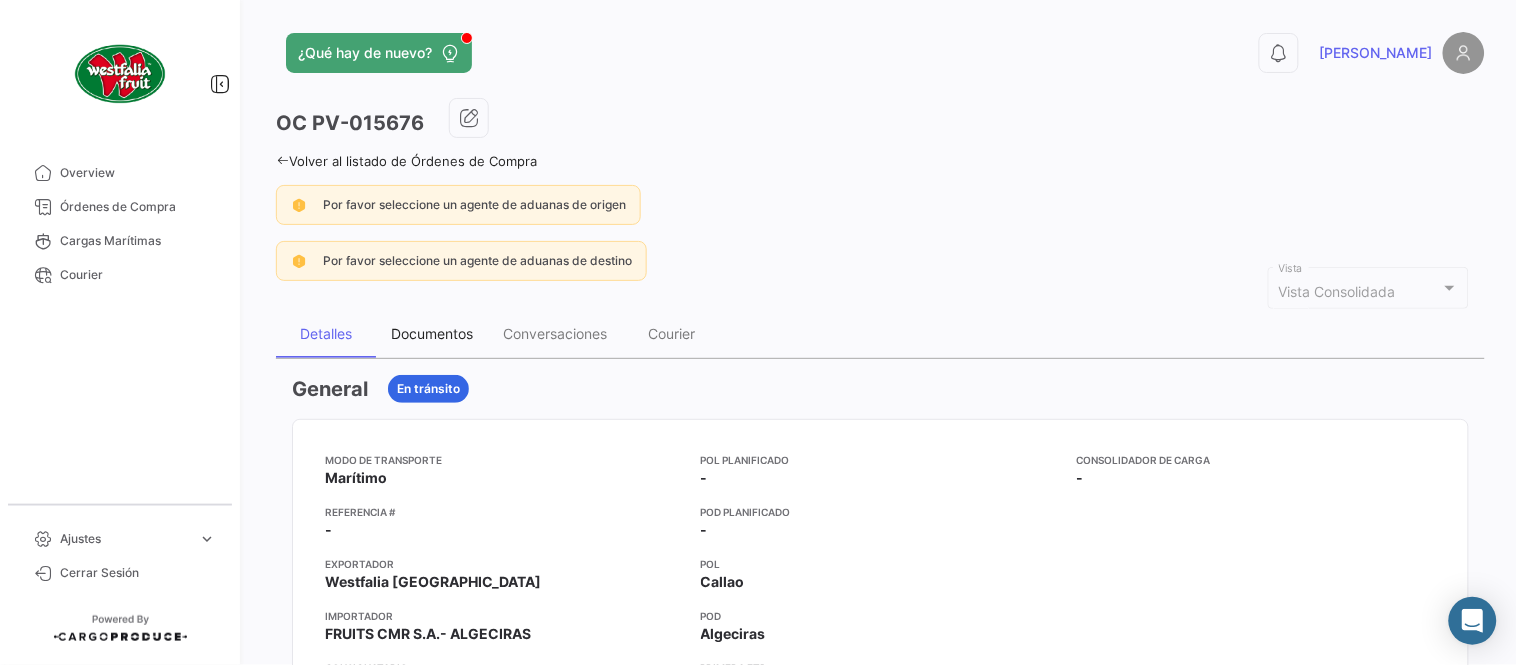 click on "Documentos" at bounding box center (432, 333) 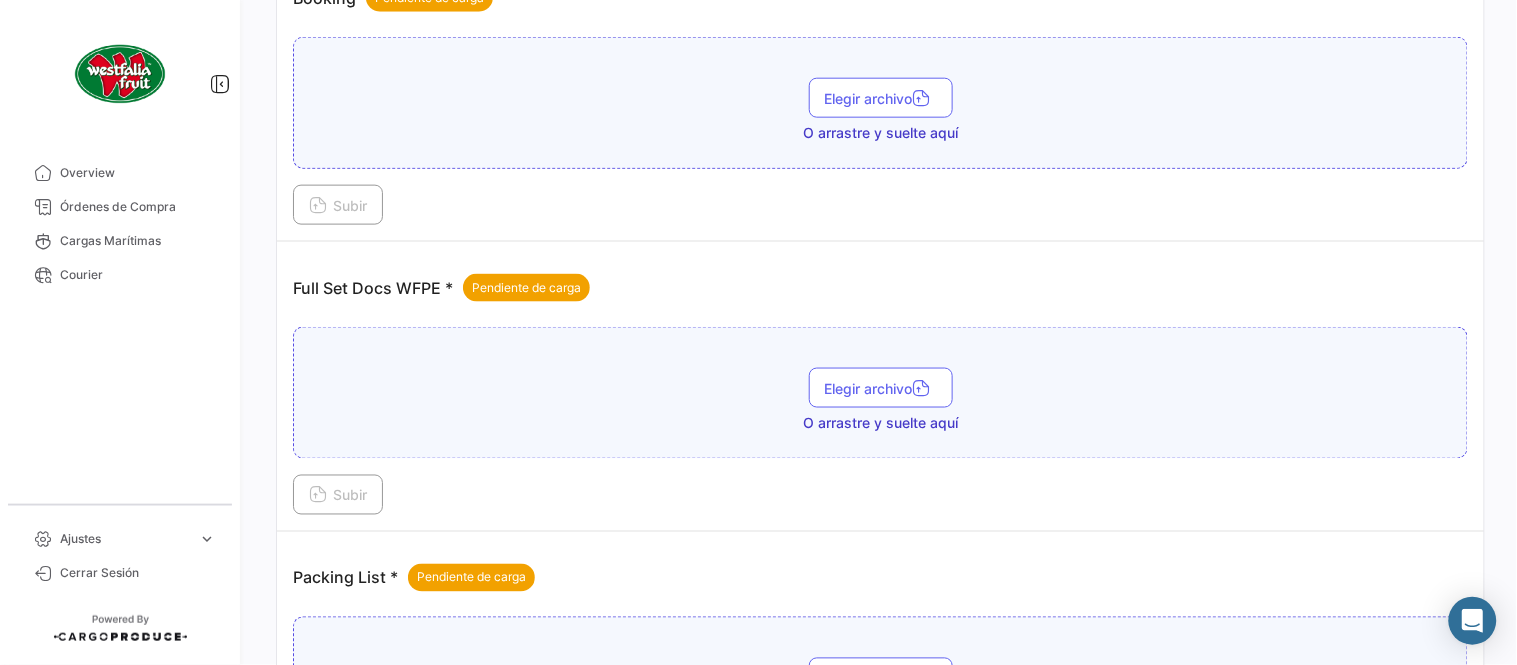 scroll, scrollTop: 806, scrollLeft: 0, axis: vertical 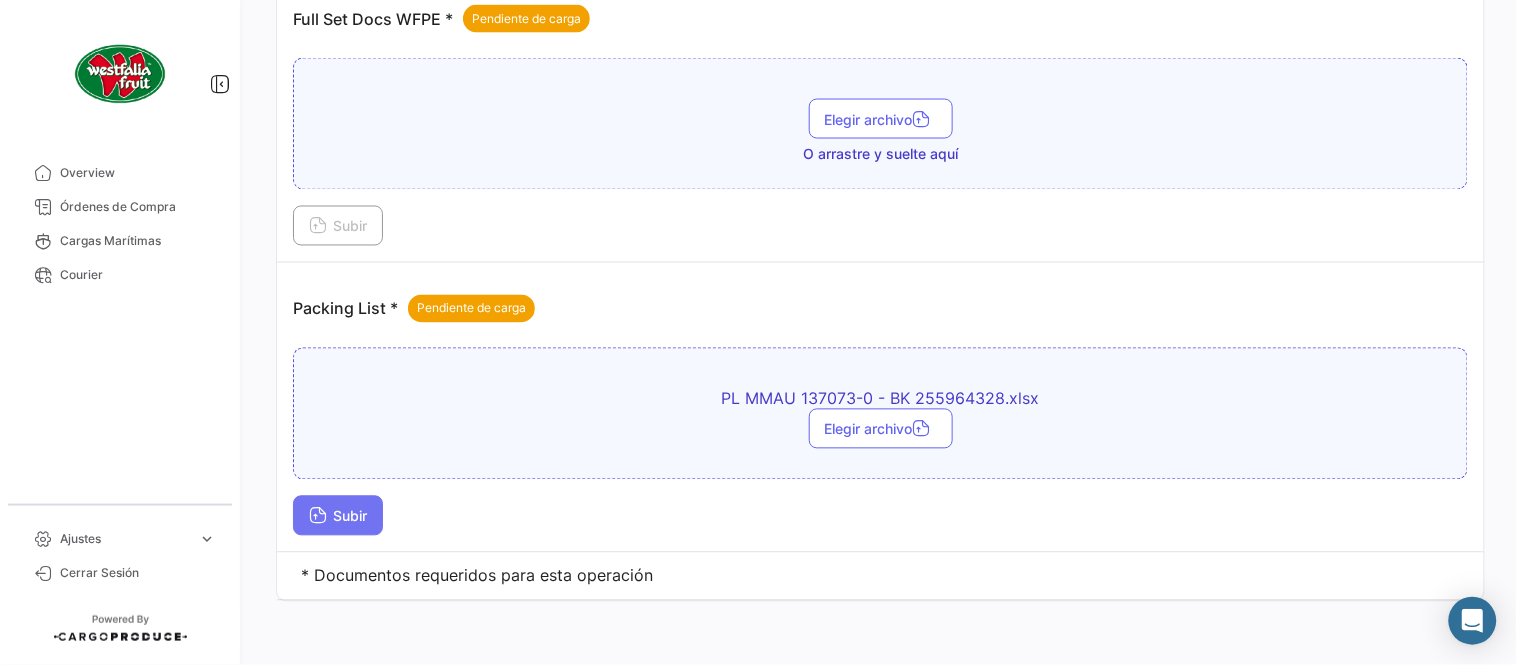 click on "Subir" at bounding box center [338, 516] 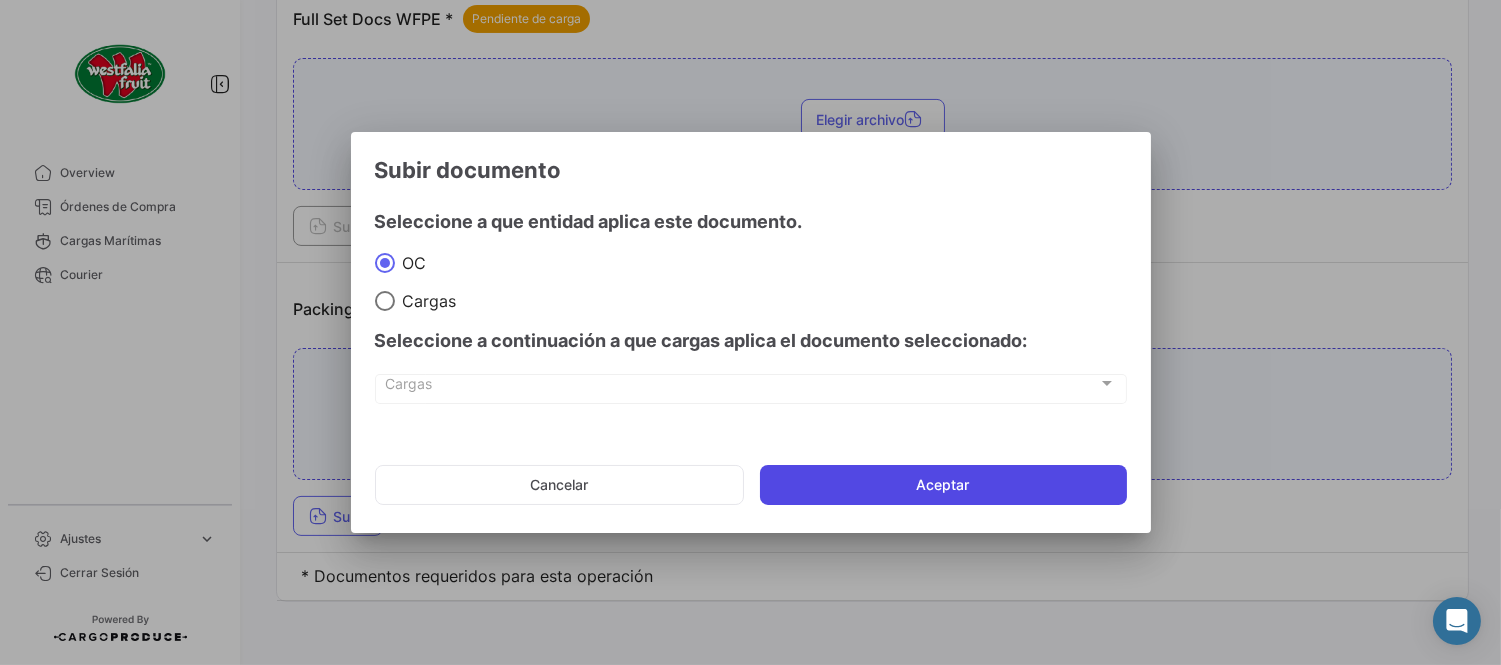 click on "Aceptar" 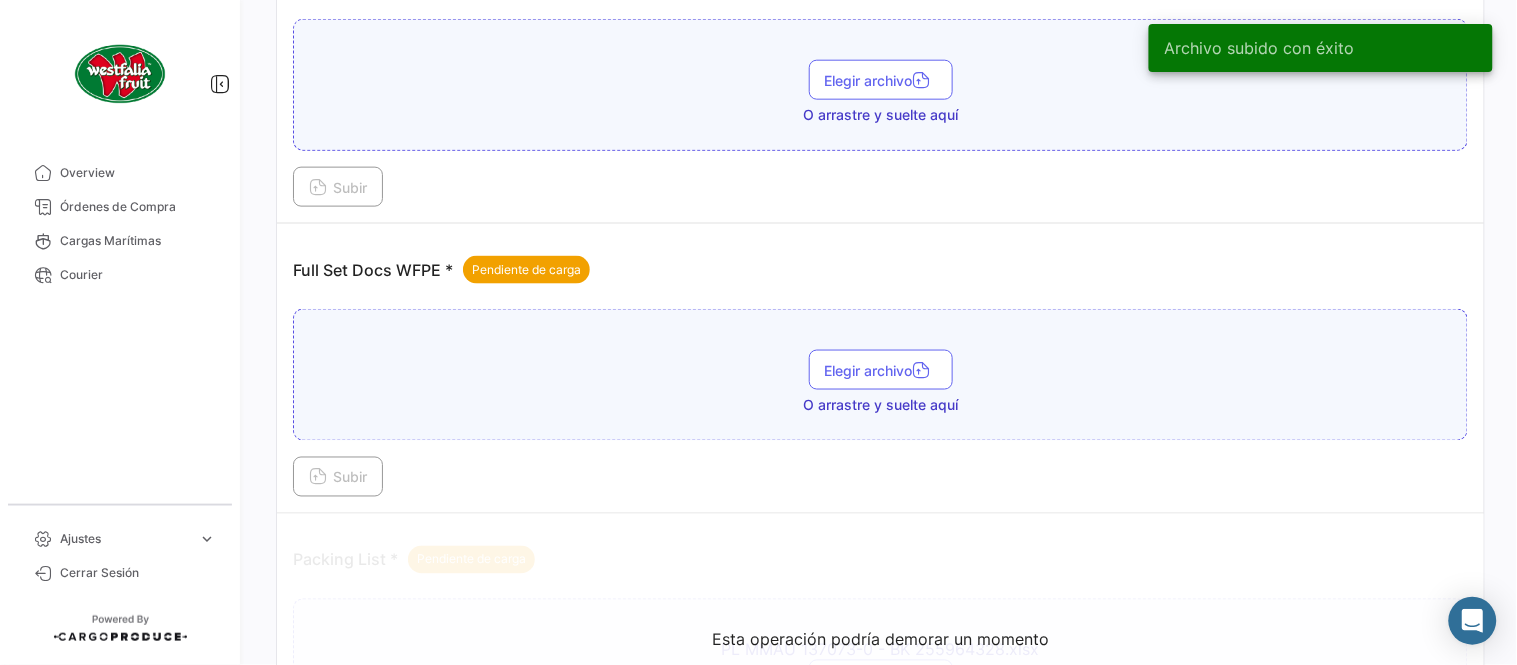 scroll, scrollTop: 473, scrollLeft: 0, axis: vertical 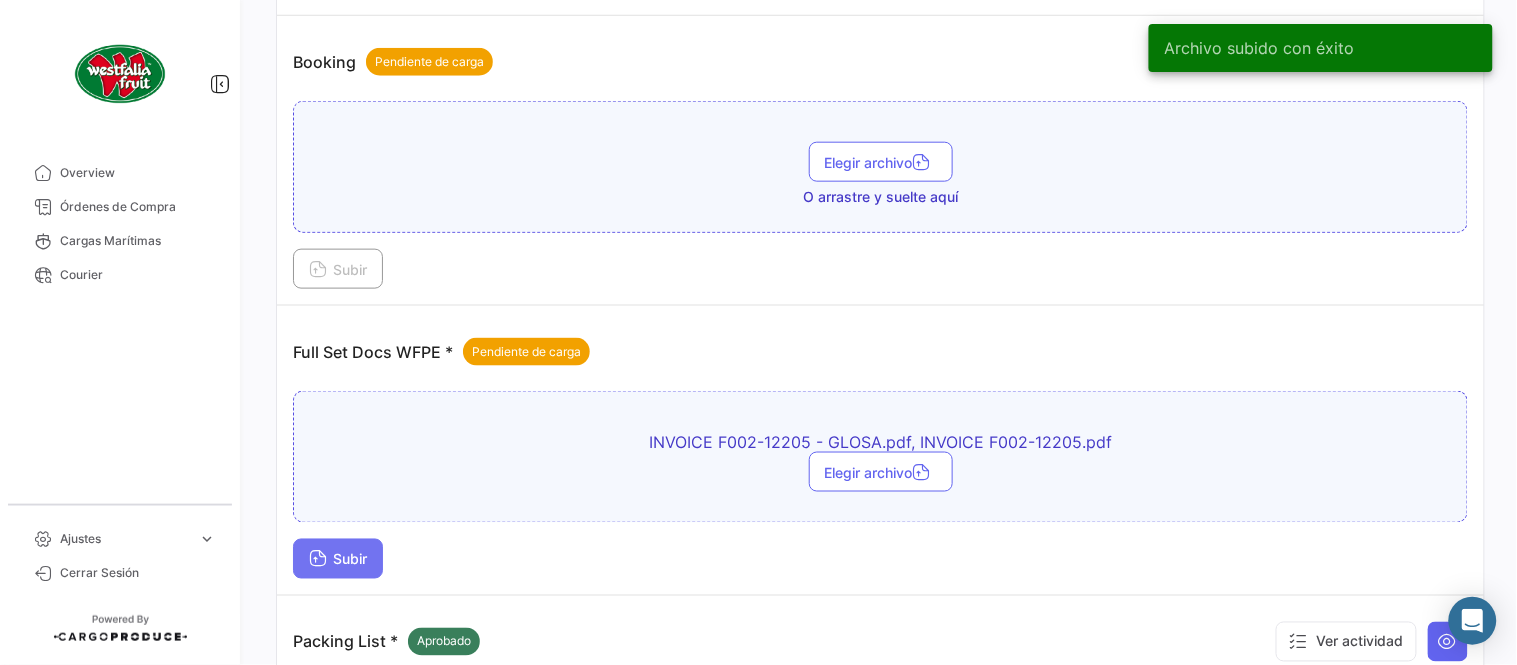 click on "Subir" at bounding box center [338, 559] 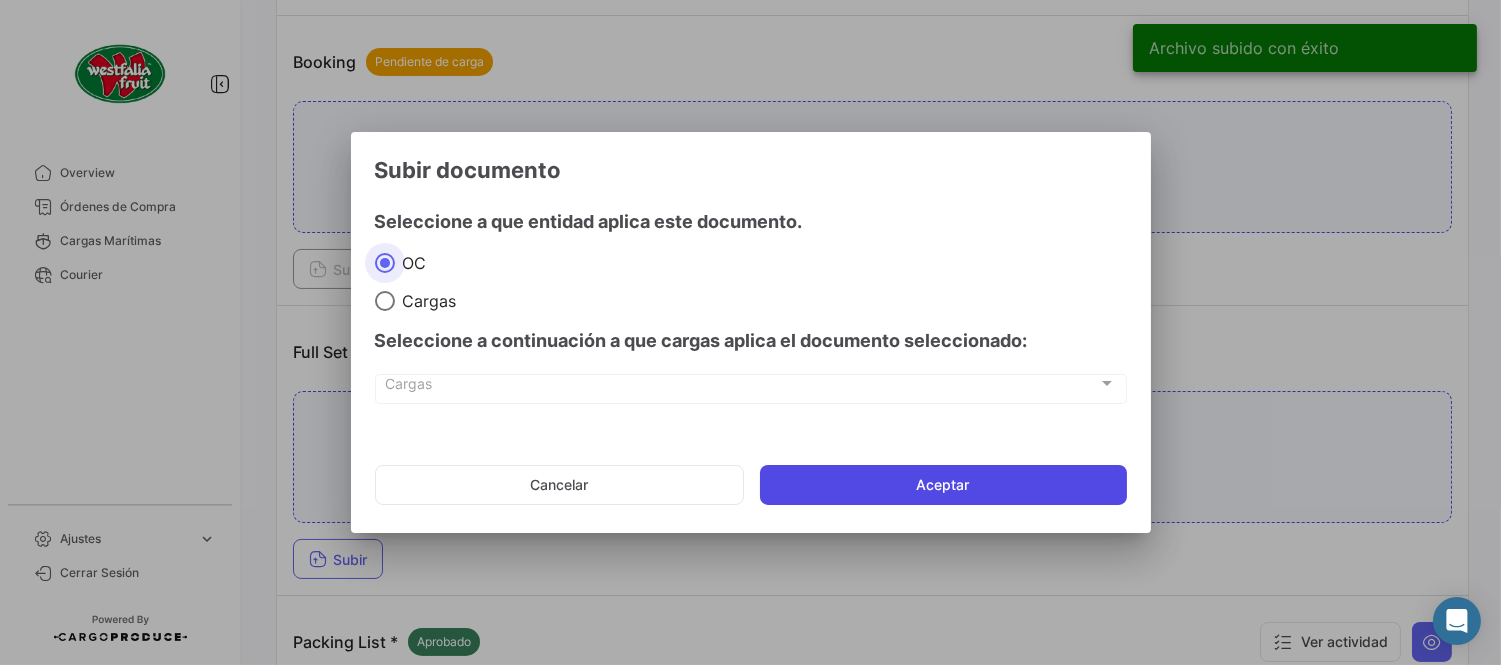 click on "Aceptar" 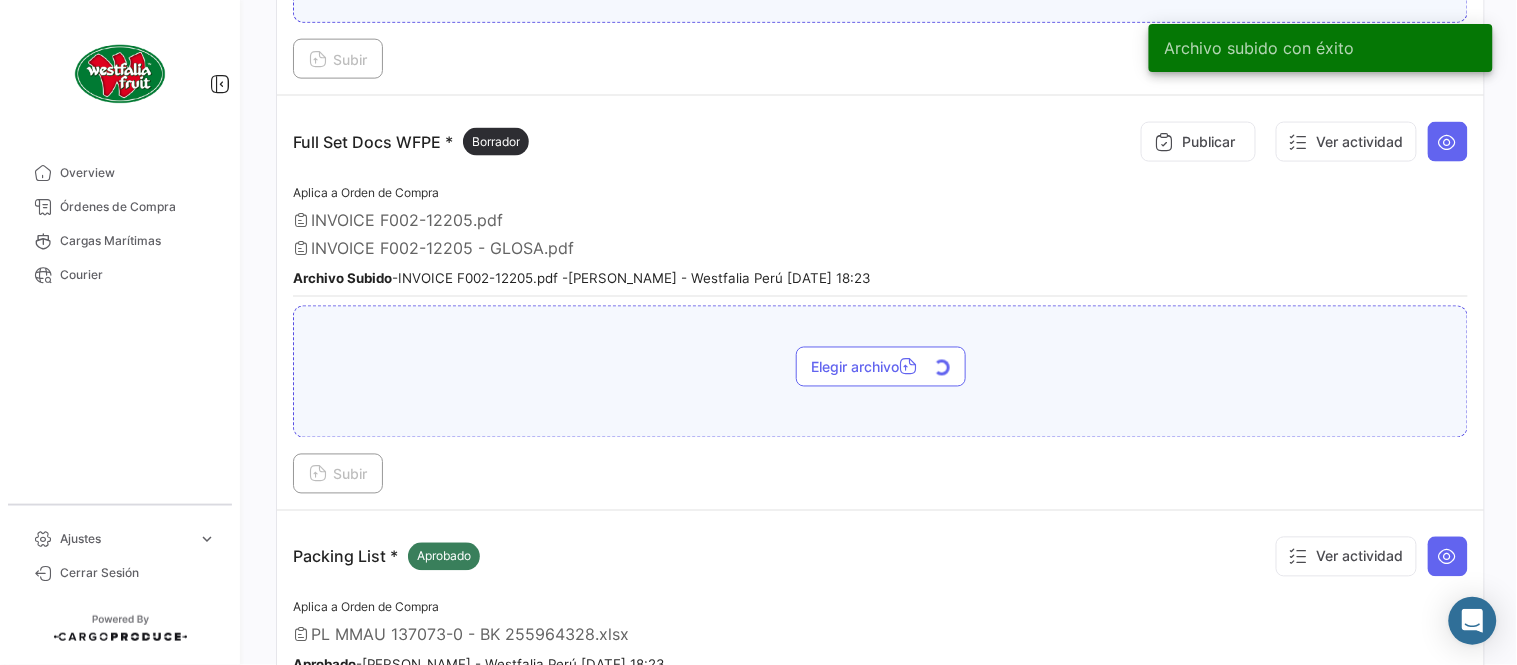 scroll, scrollTop: 695, scrollLeft: 0, axis: vertical 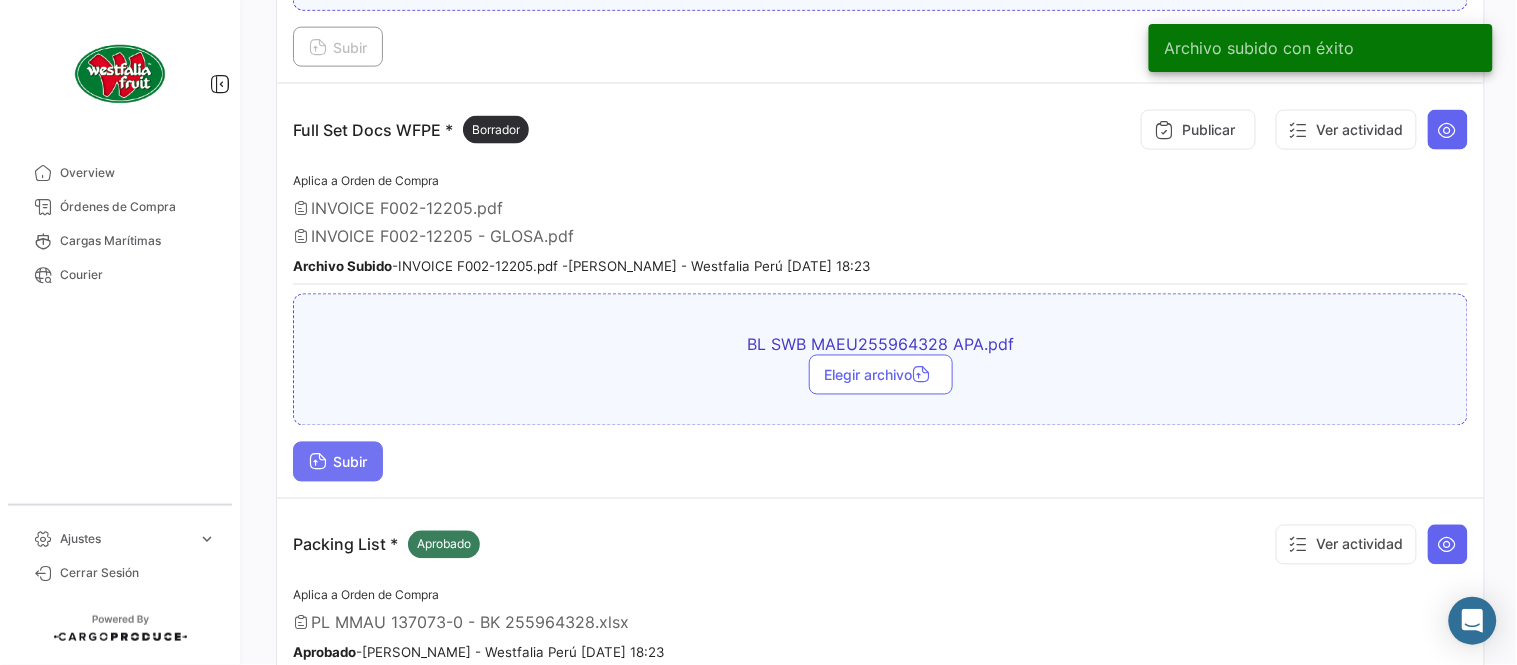 click on "Subir" at bounding box center [338, 462] 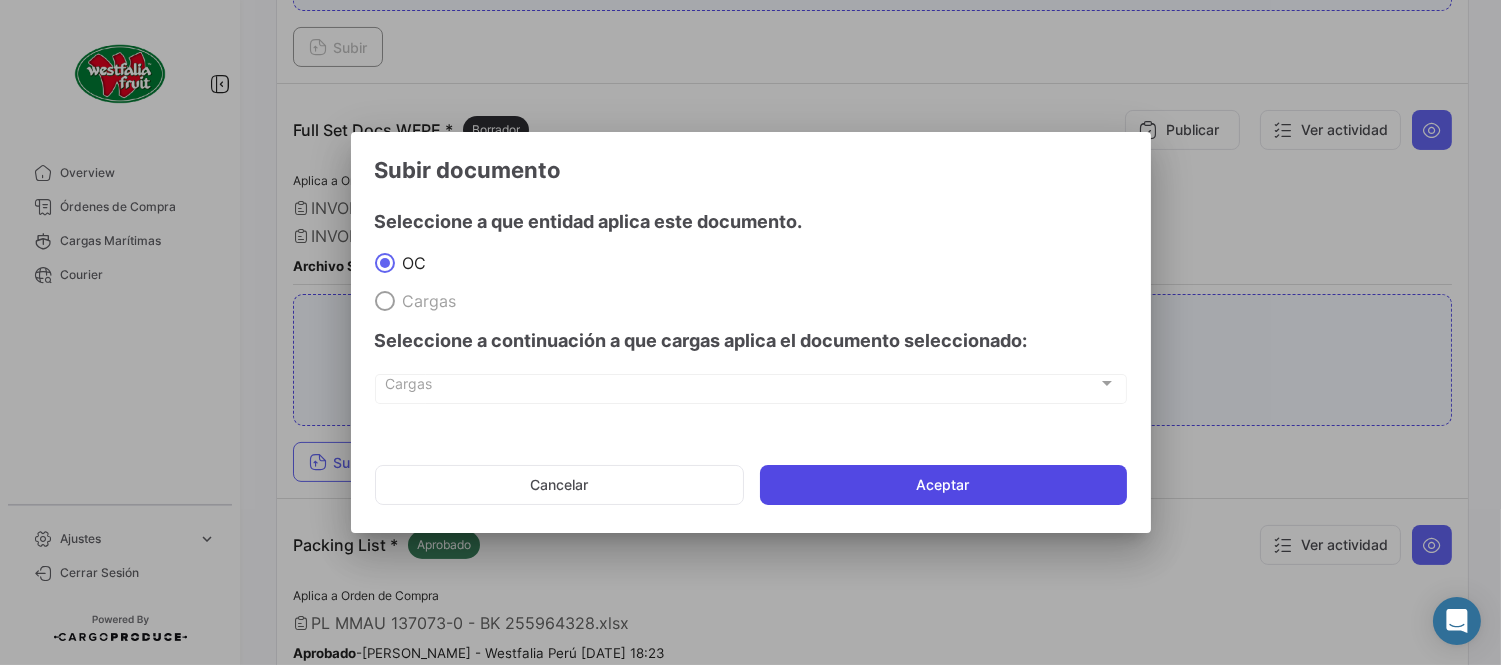 click on "Aceptar" 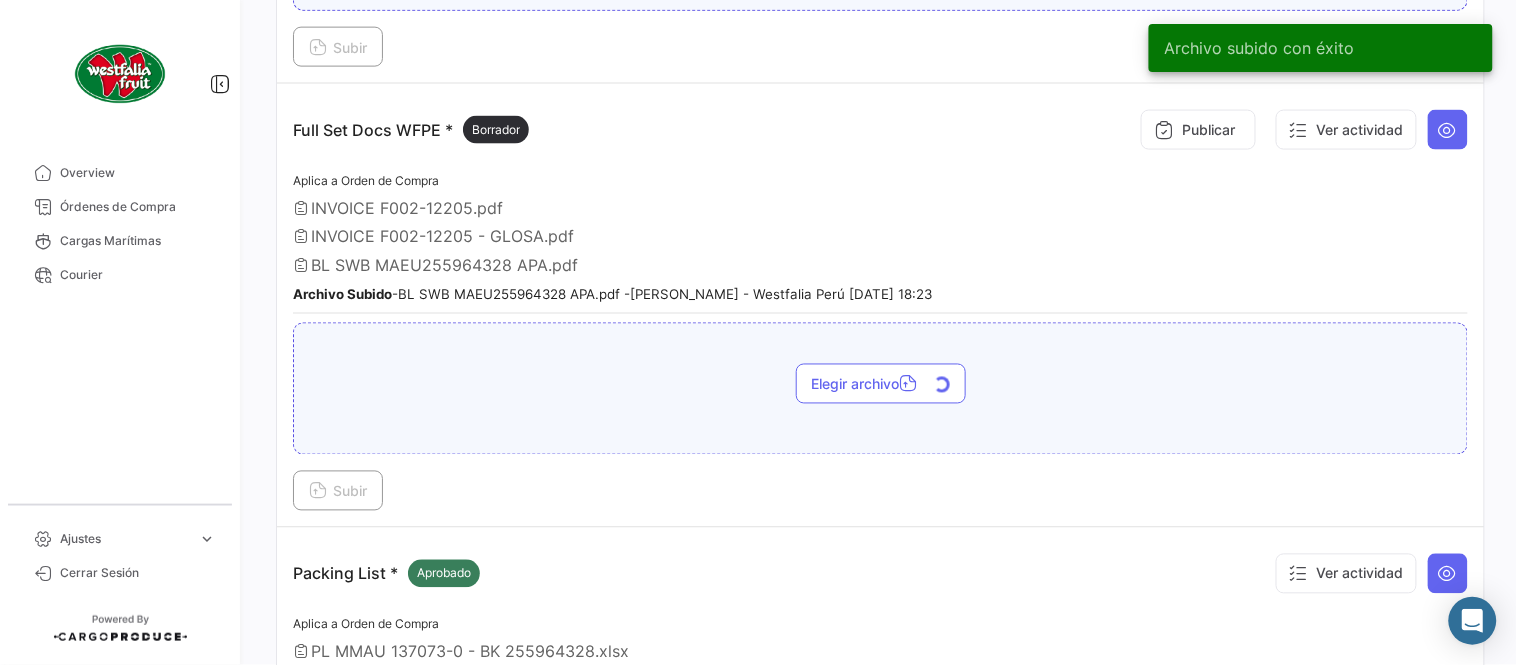 click on "Subir" at bounding box center [338, 491] 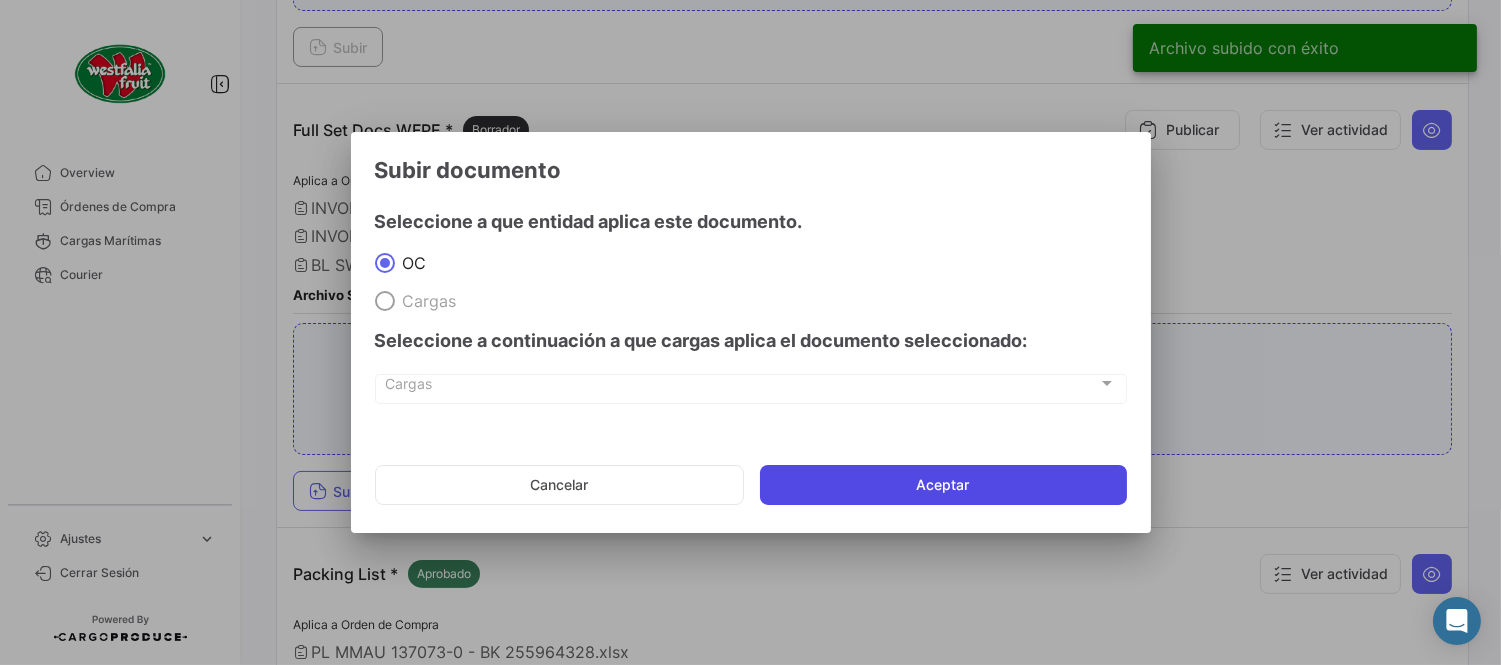 click on "Aceptar" 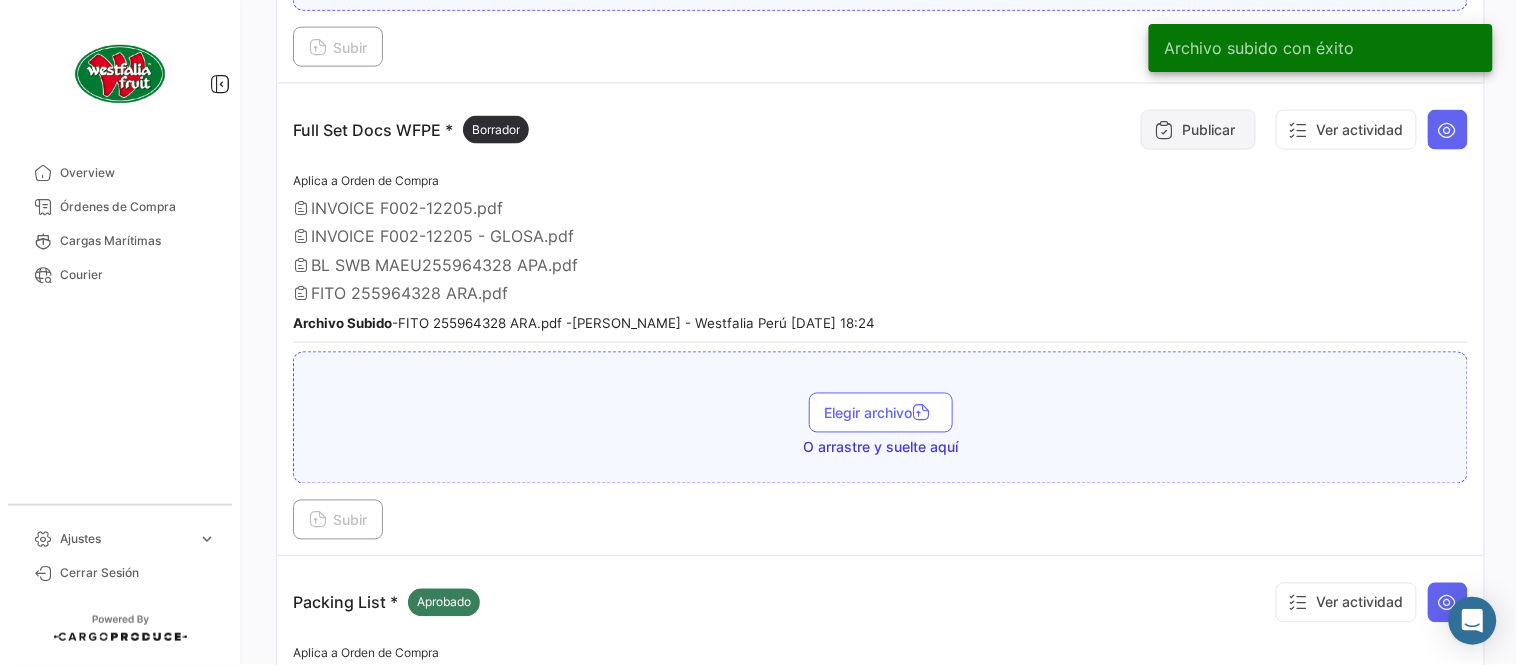 click on "Publicar" at bounding box center (1198, 130) 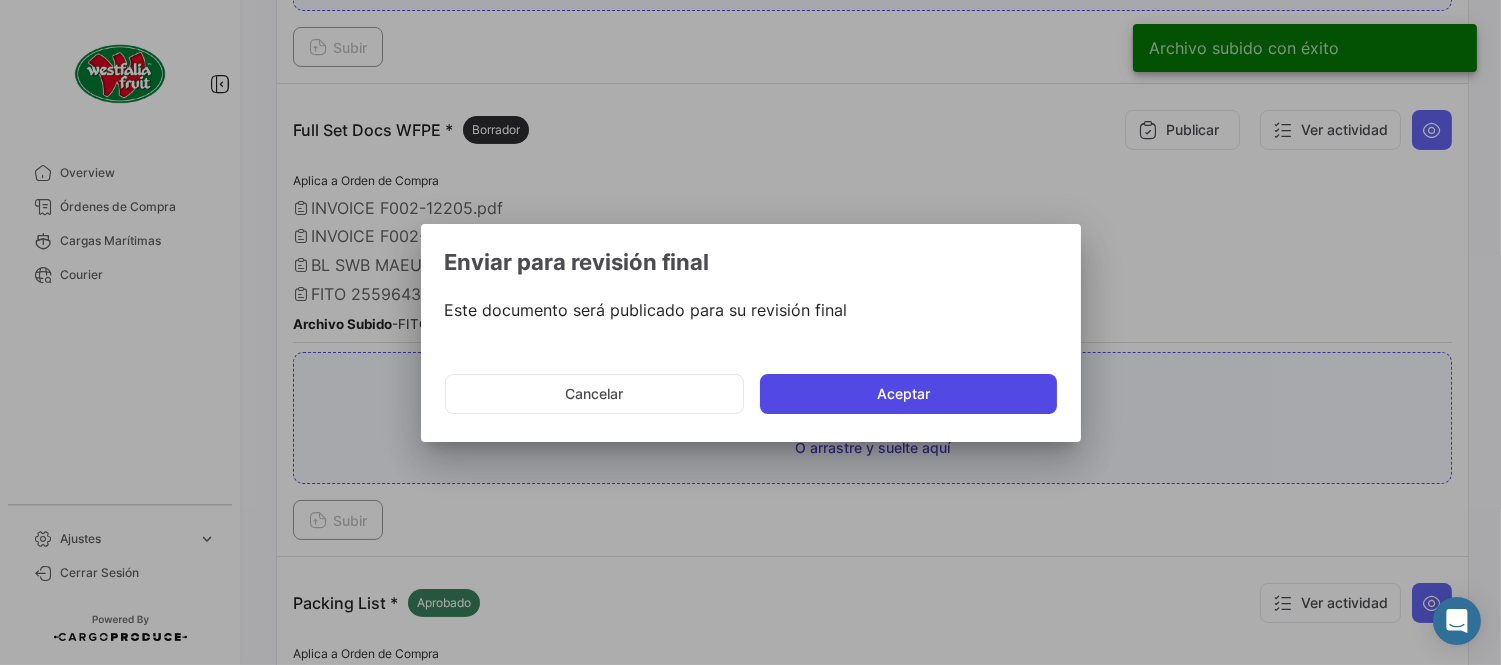 click on "Aceptar" 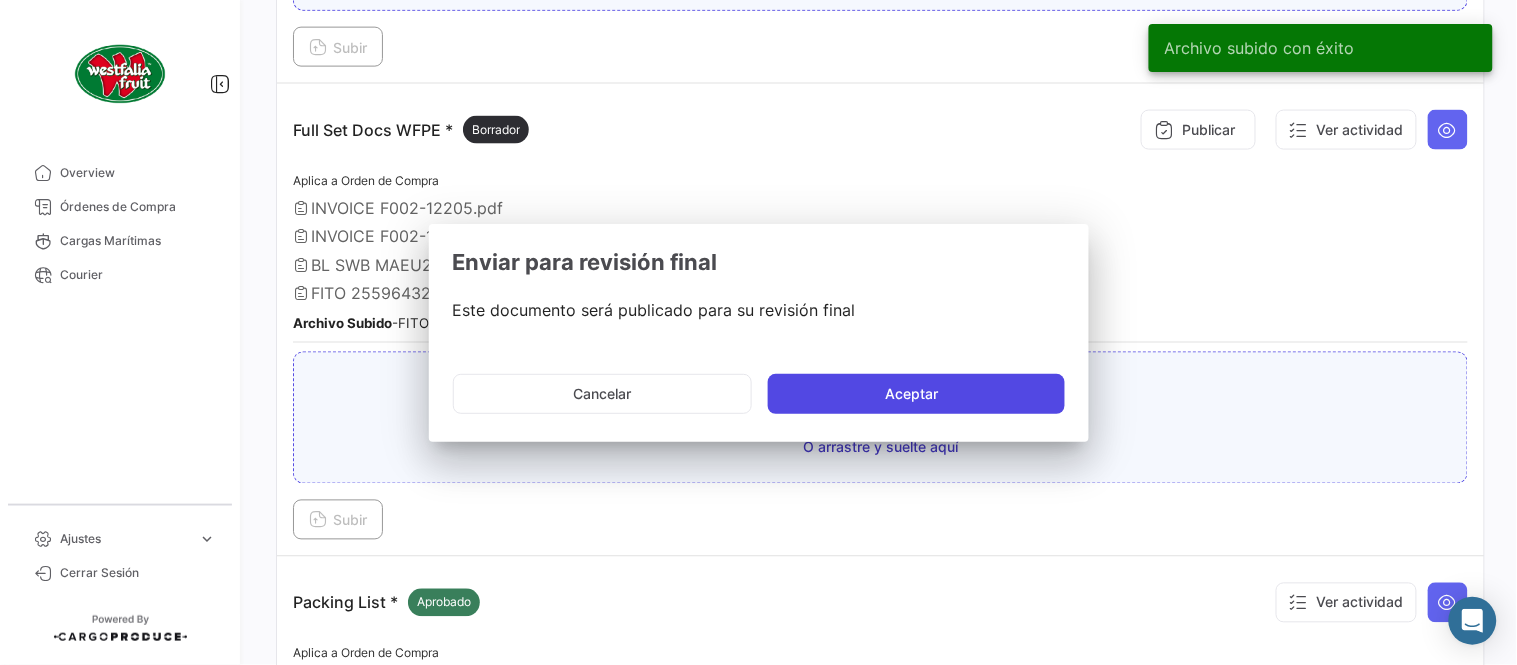 type 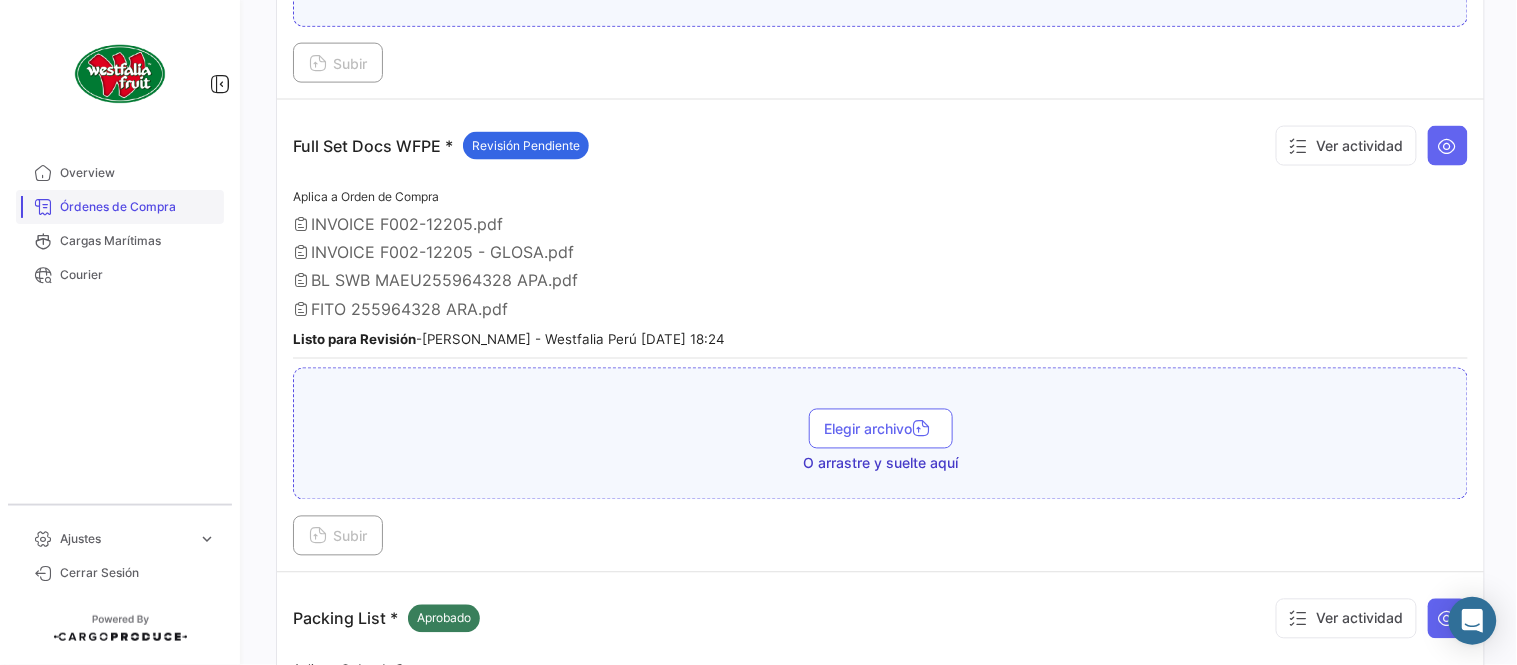 click on "Órdenes de Compra" at bounding box center [120, 207] 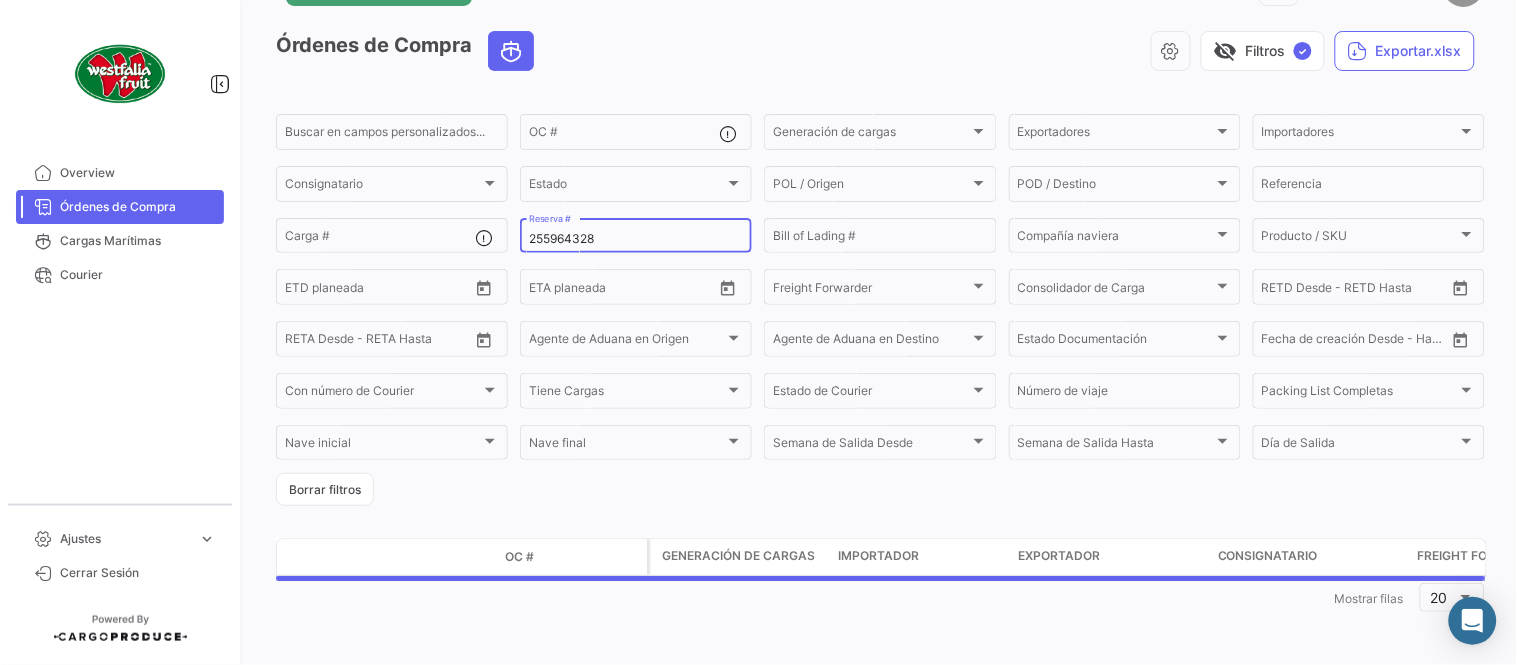 scroll, scrollTop: 0, scrollLeft: 0, axis: both 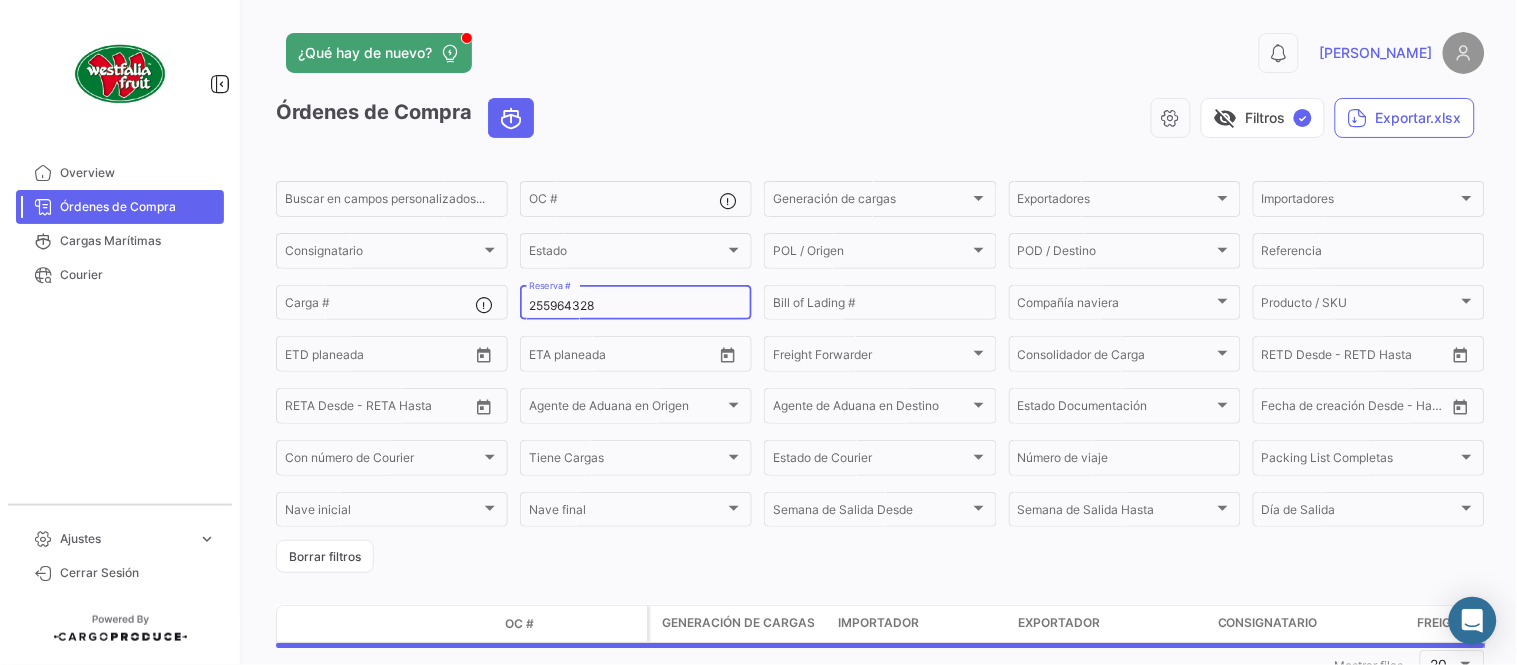 click on "255964328" at bounding box center [636, 306] 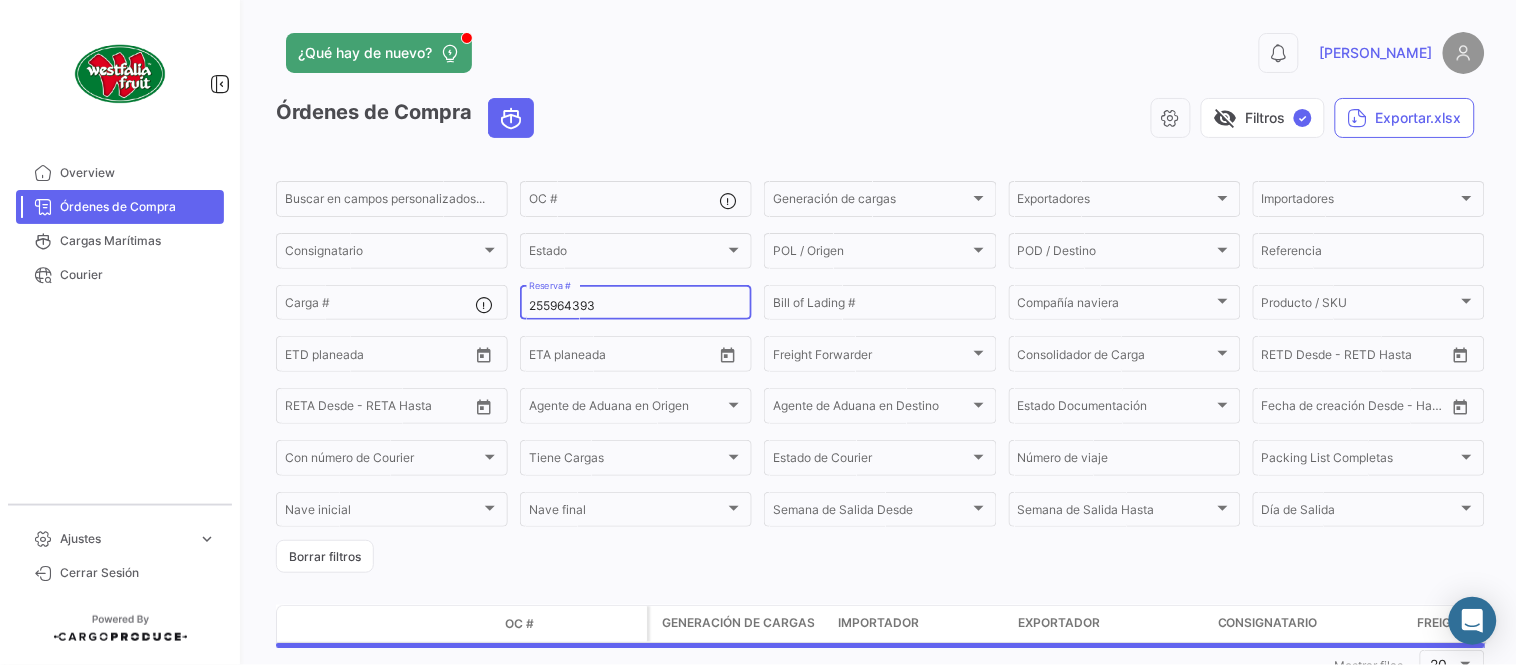 type on "255964393" 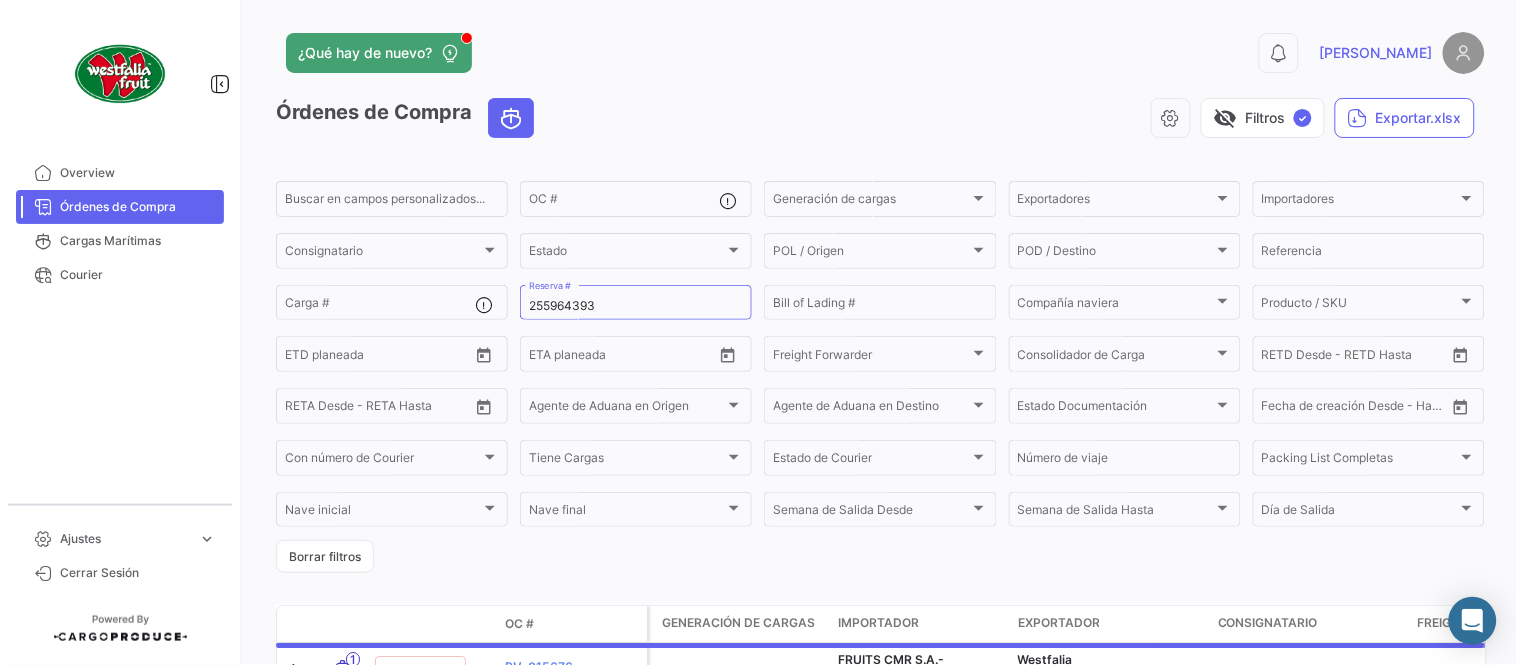 click on "visibility_off   Filtros  ✓  Exportar.xlsx" 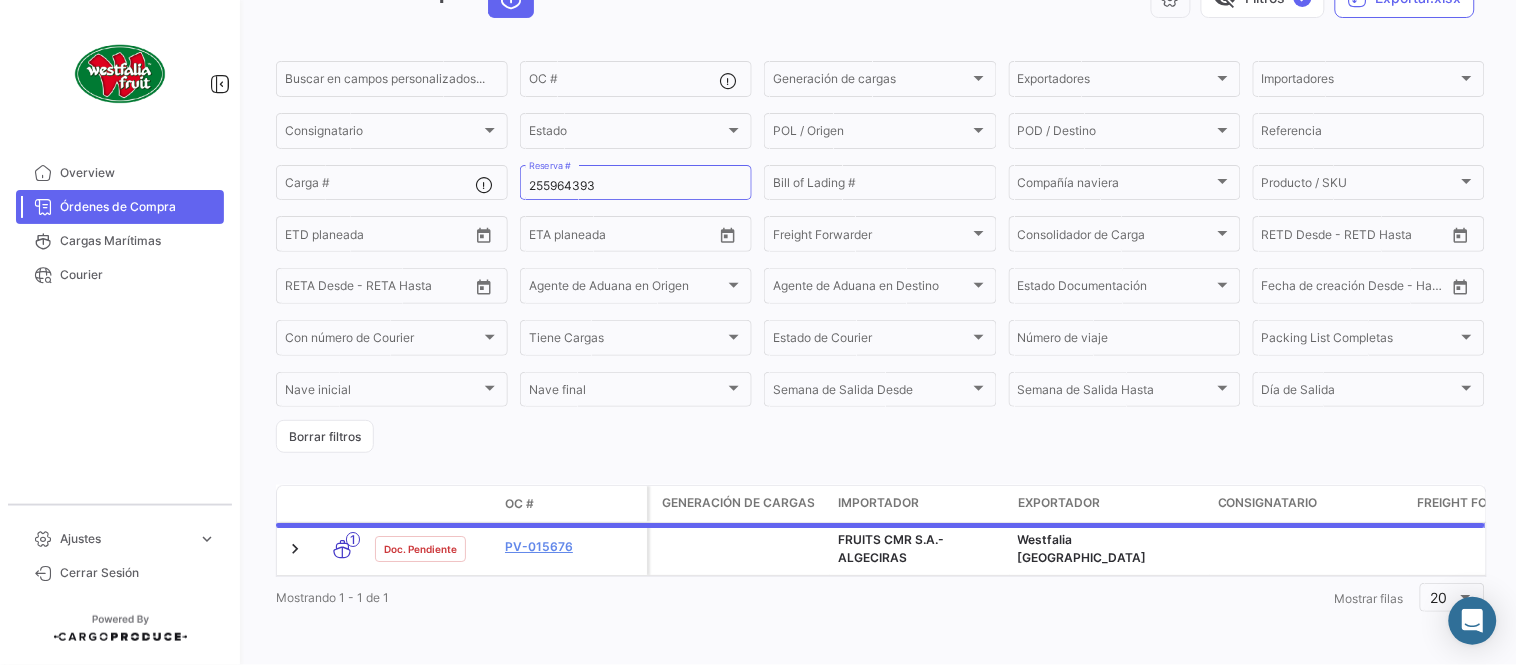scroll, scrollTop: 128, scrollLeft: 0, axis: vertical 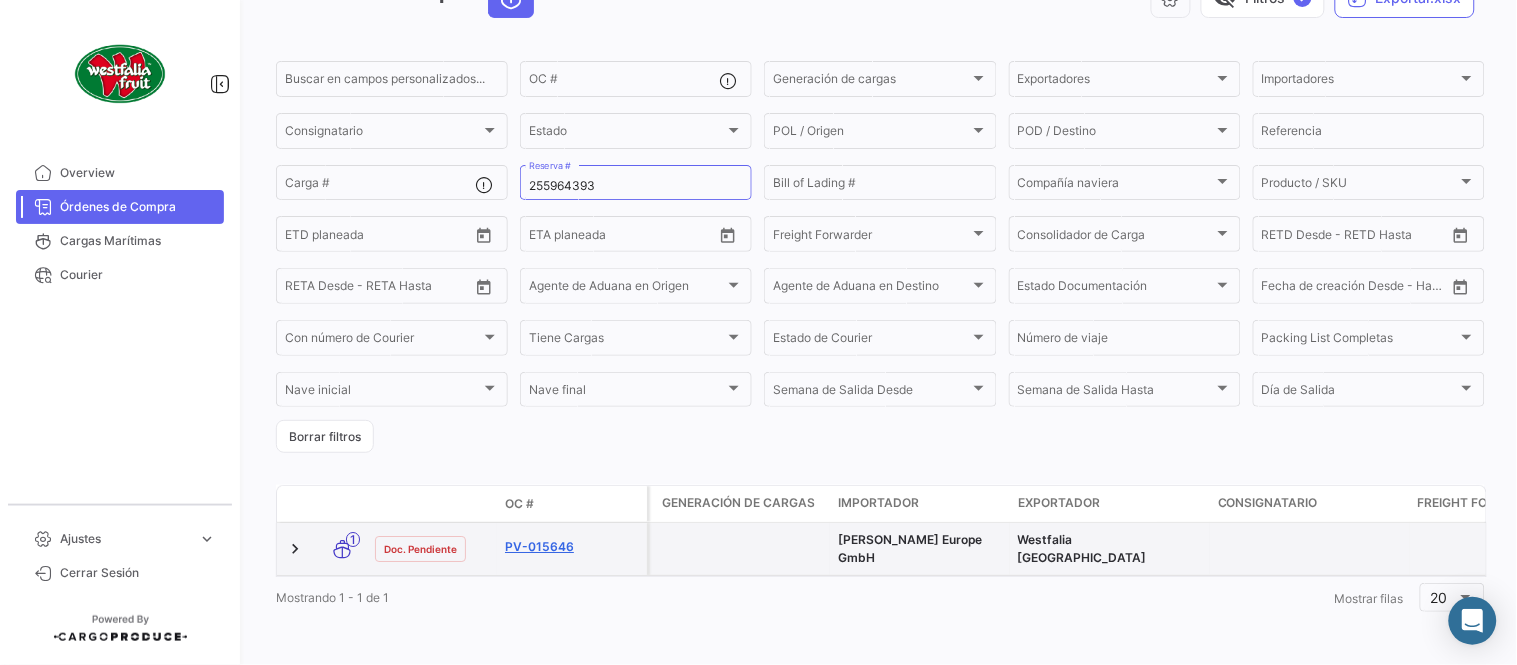 click on "PV-015646" 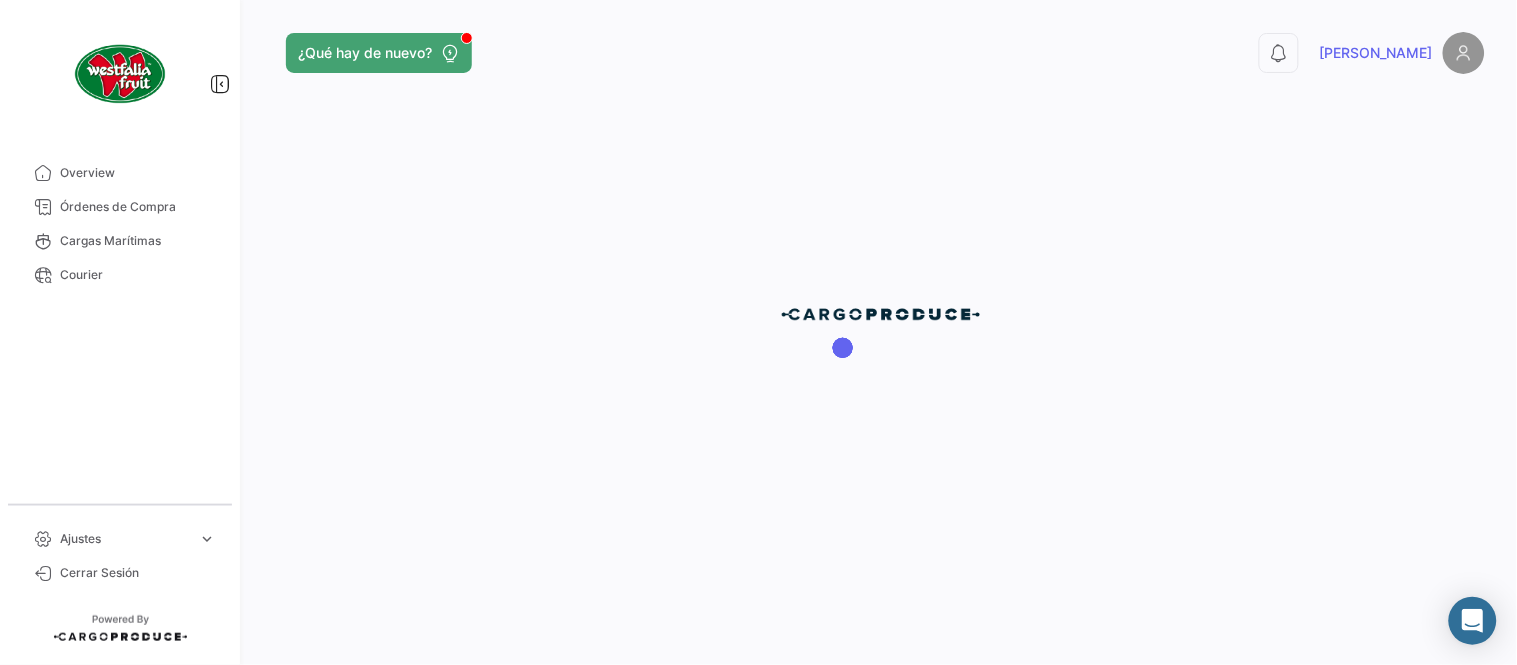 scroll, scrollTop: 0, scrollLeft: 0, axis: both 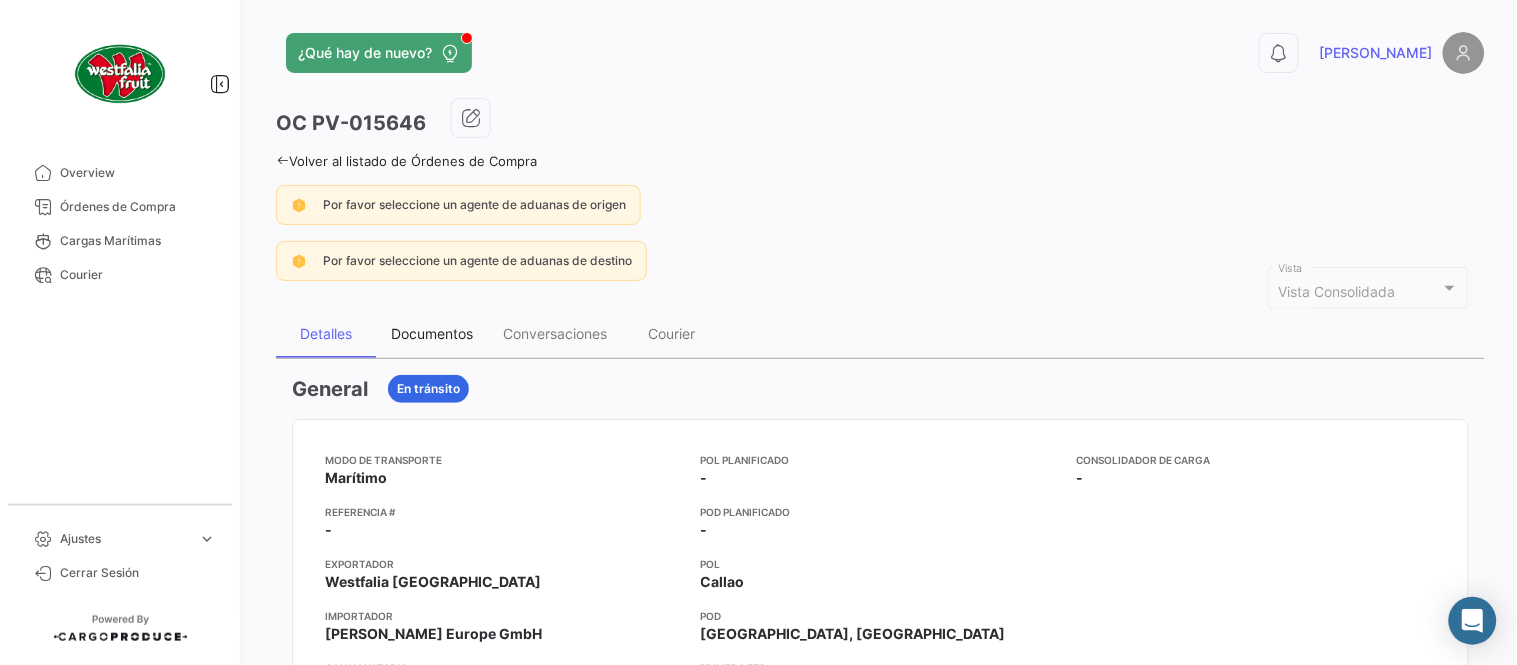 click on "Documentos" at bounding box center (432, 333) 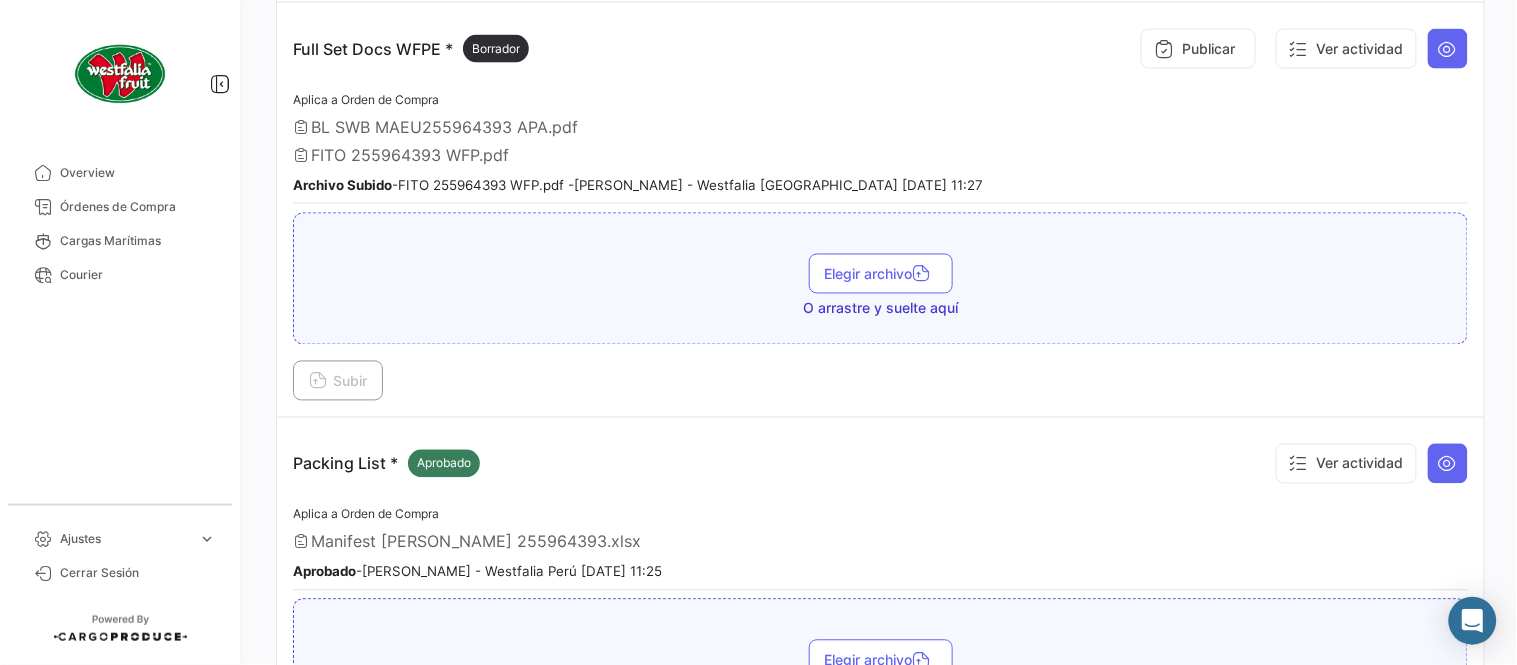 scroll, scrollTop: 665, scrollLeft: 0, axis: vertical 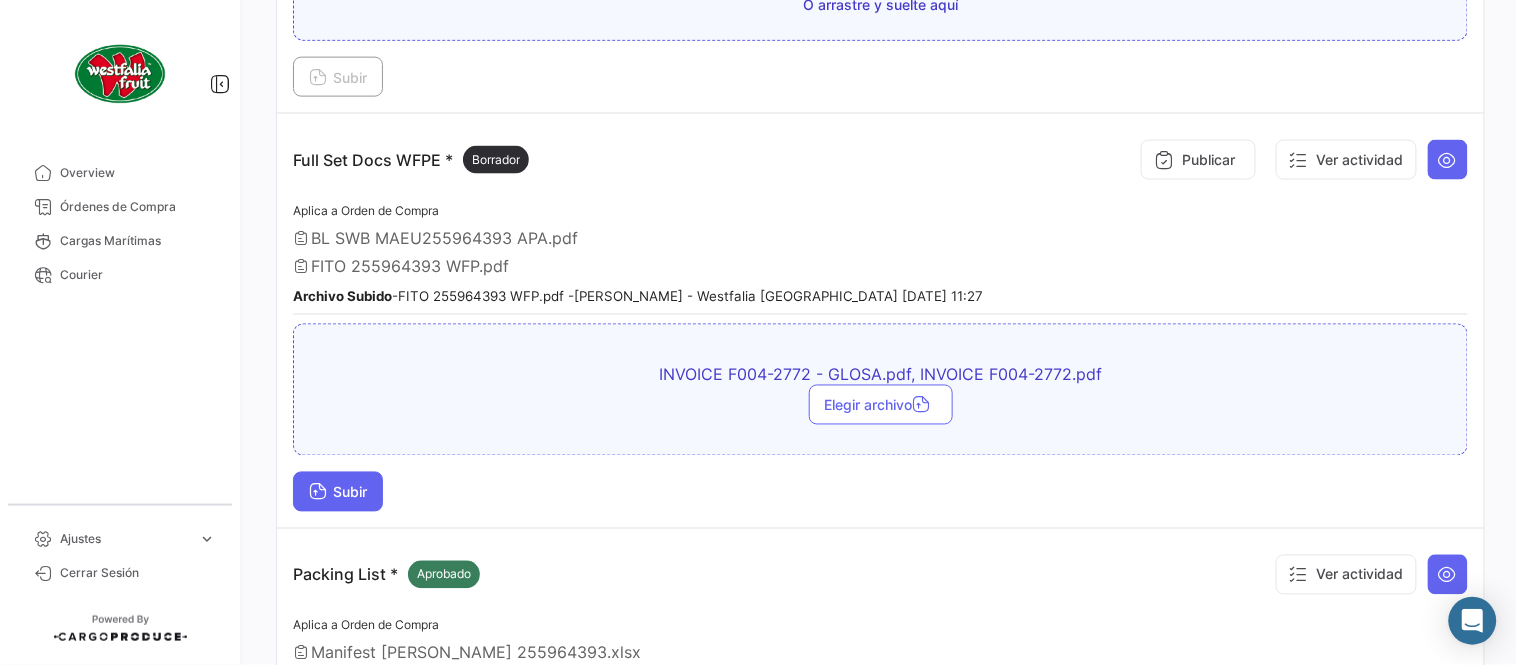 click on "Subir" at bounding box center (338, 492) 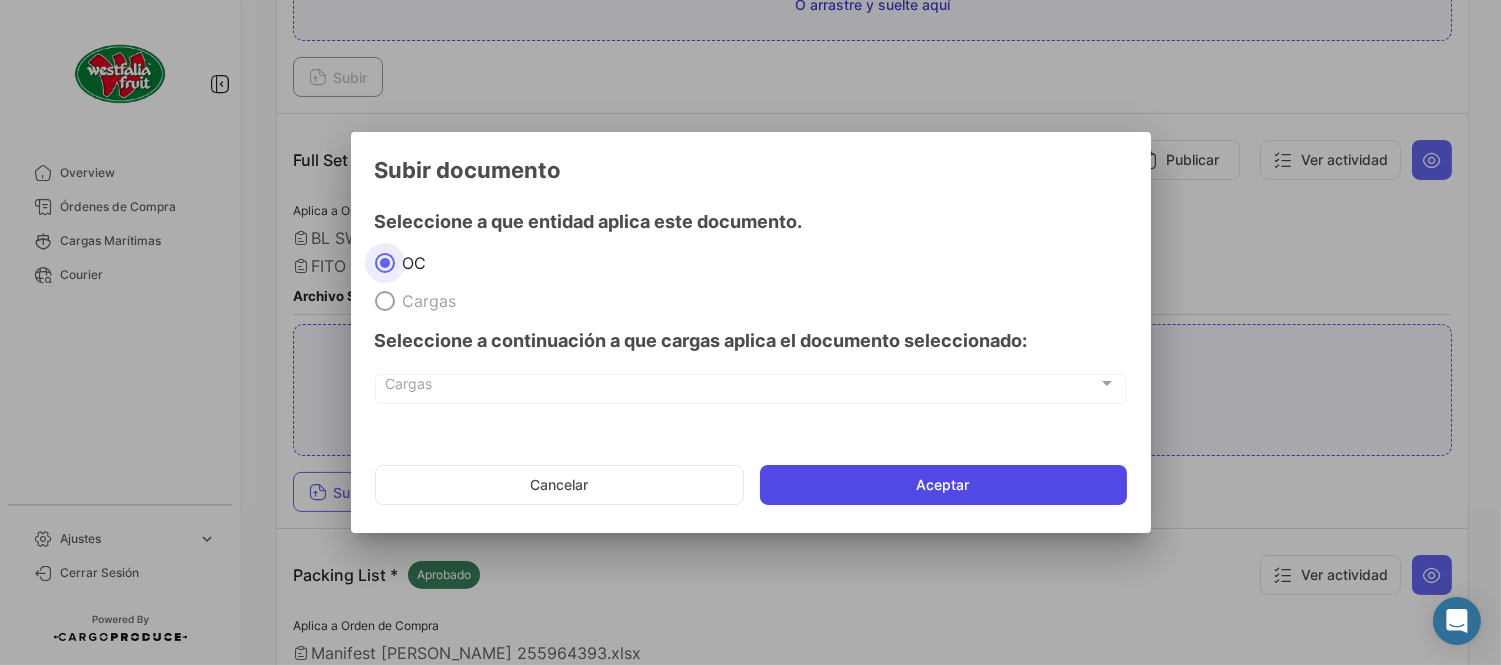 click on "Aceptar" 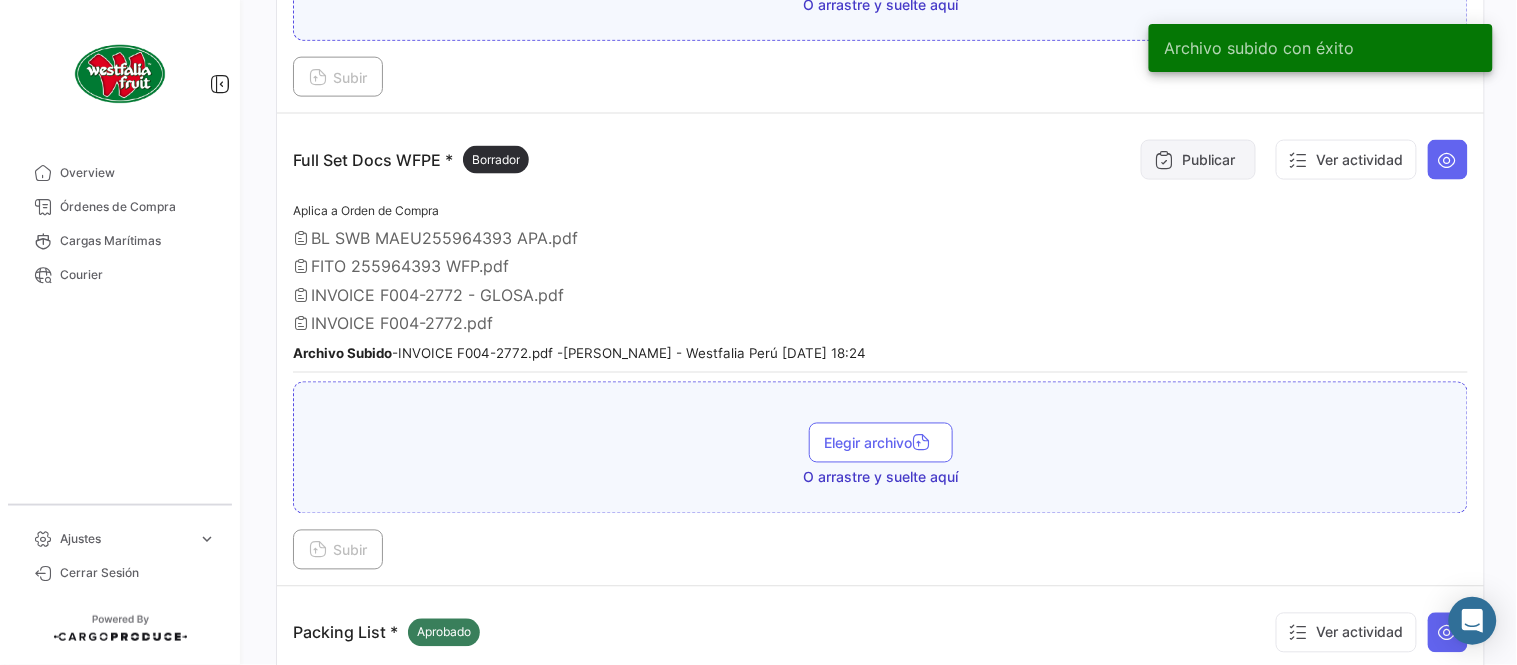 click on "Publicar" at bounding box center (1198, 160) 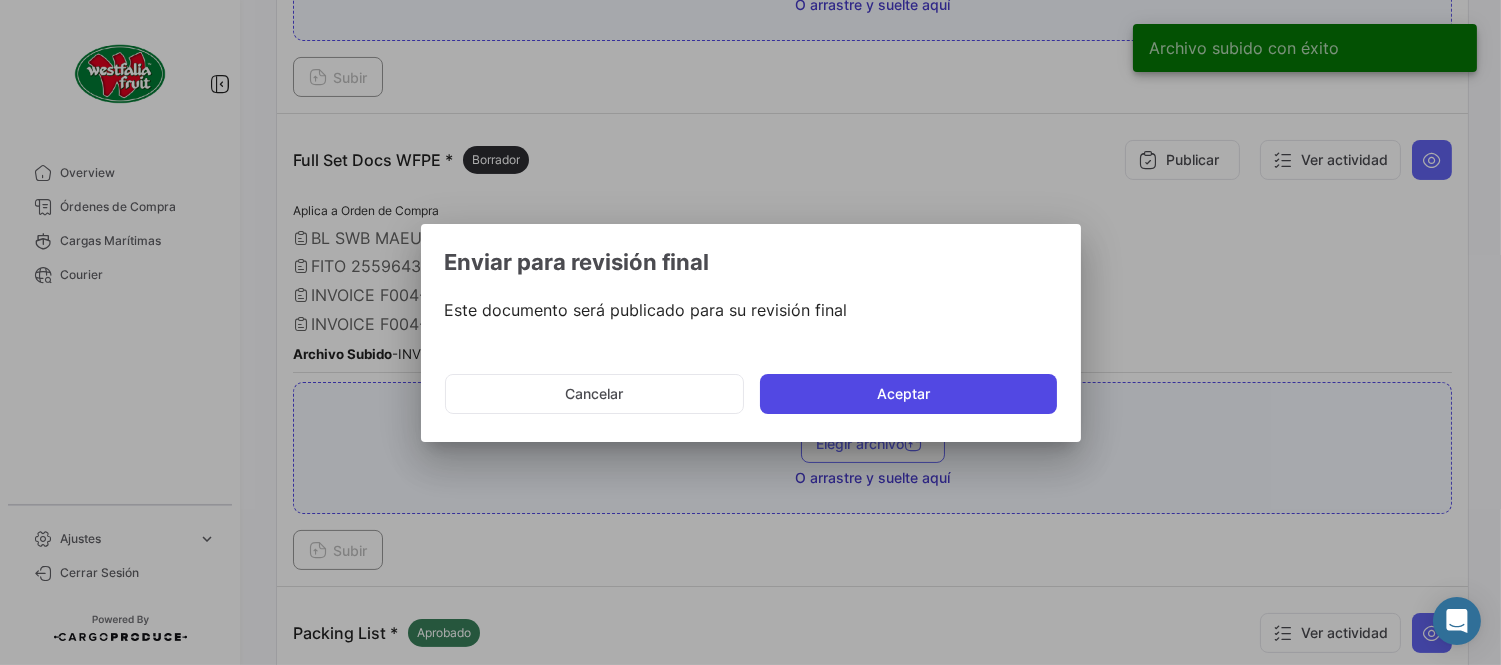 click on "Aceptar" 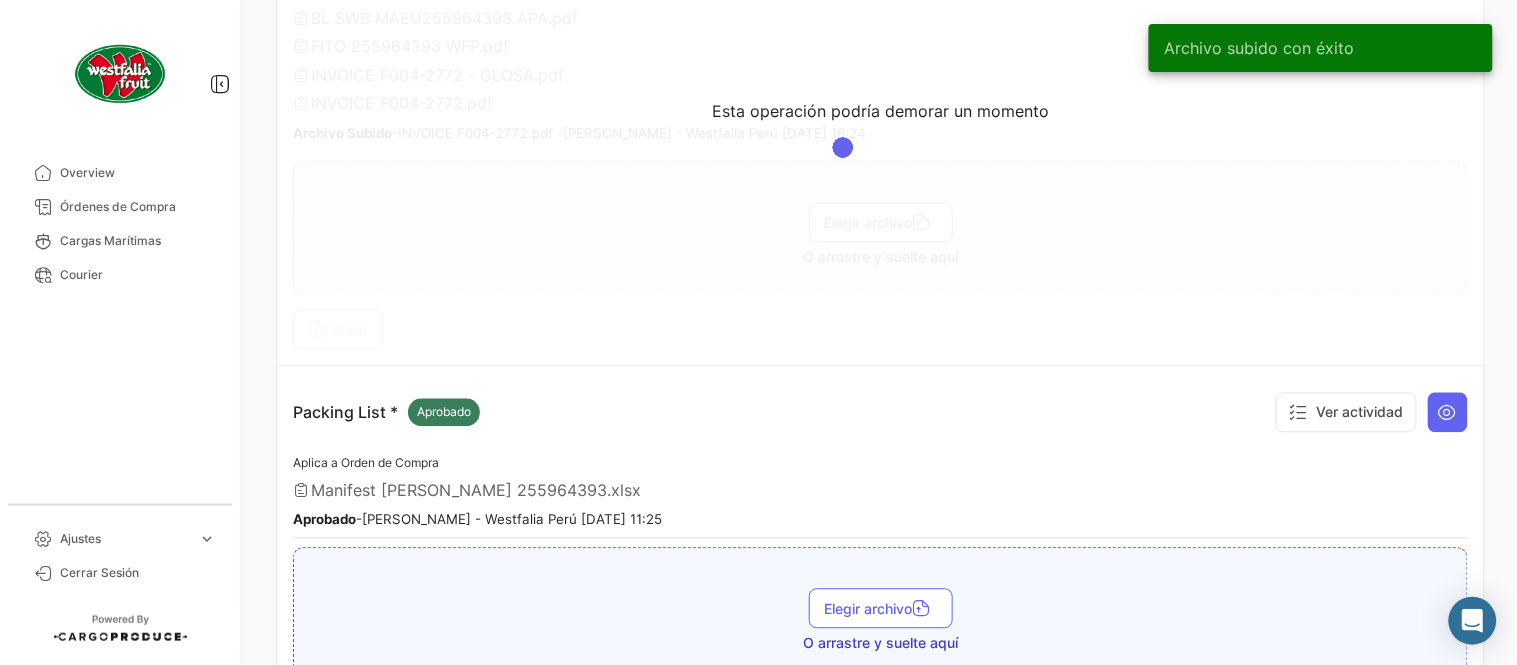 scroll, scrollTop: 887, scrollLeft: 0, axis: vertical 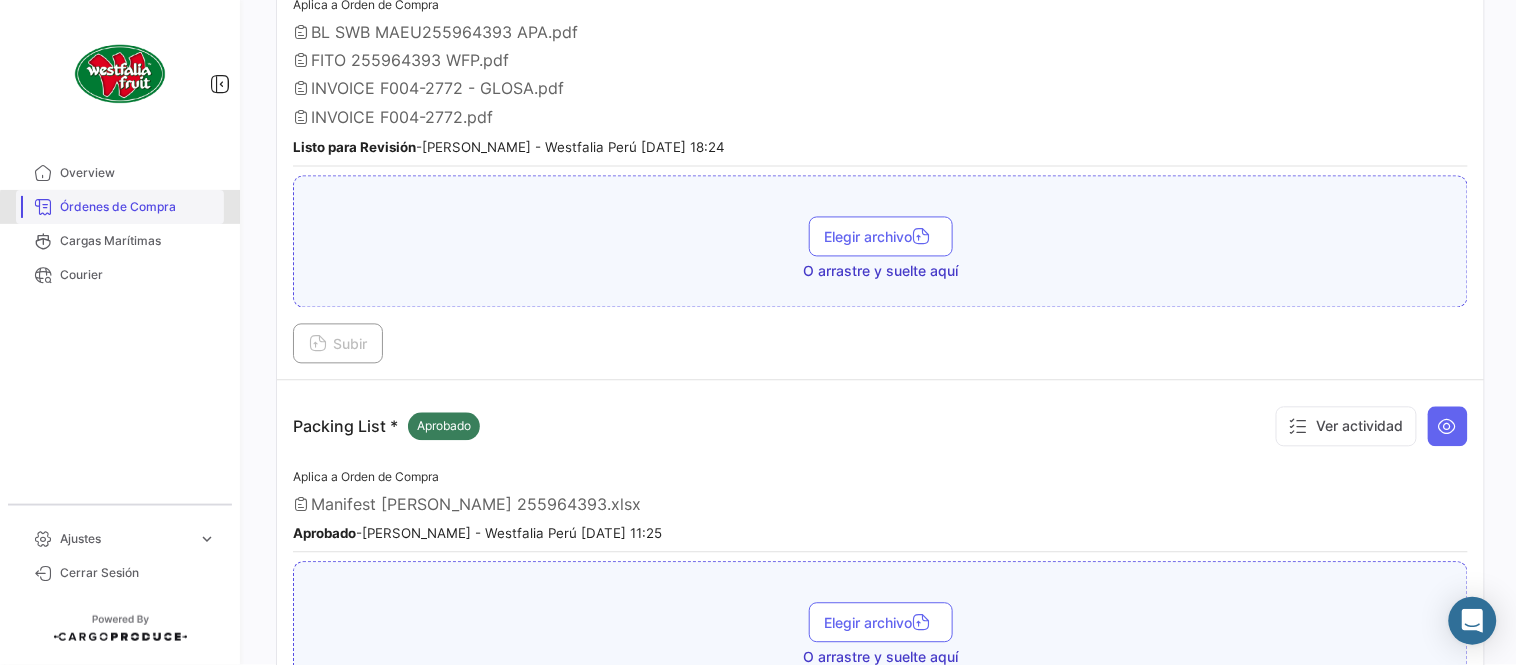 click on "Órdenes de Compra" at bounding box center [138, 207] 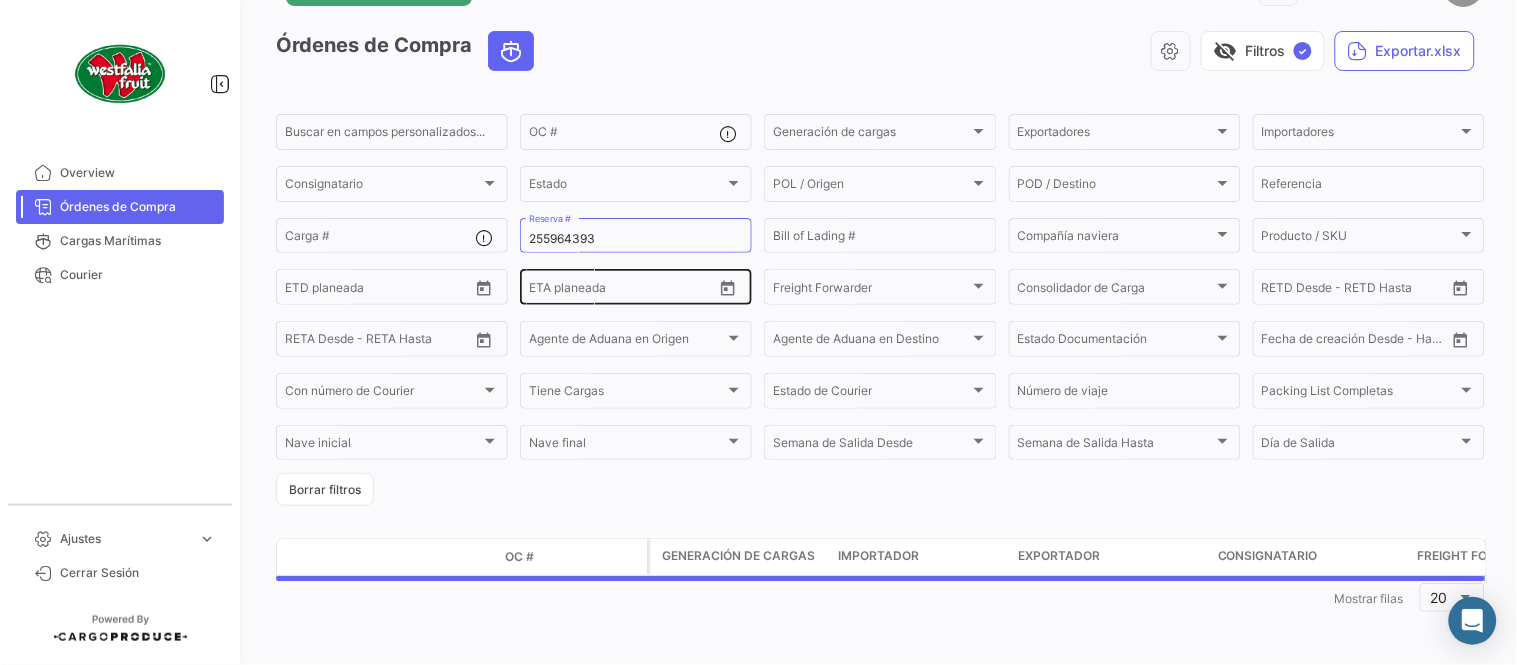 scroll, scrollTop: 0, scrollLeft: 0, axis: both 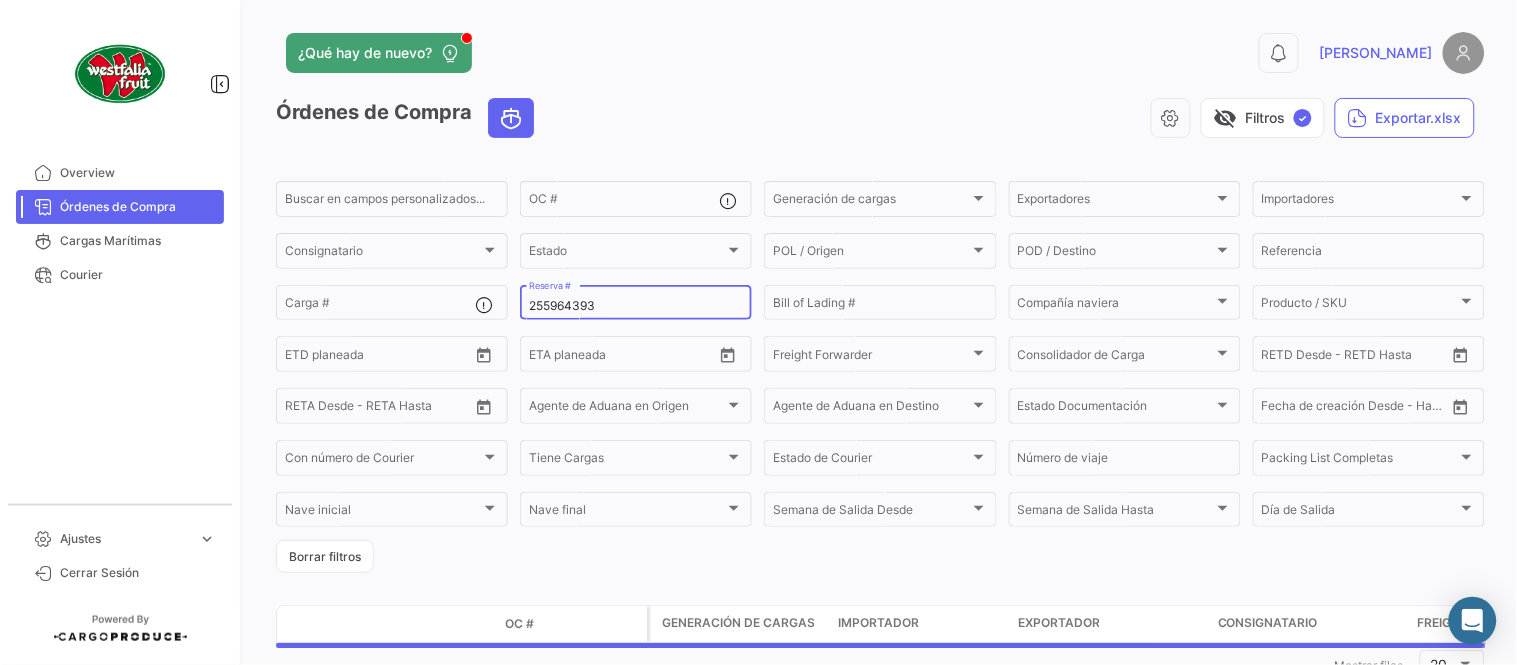 click on "255964393" at bounding box center [636, 306] 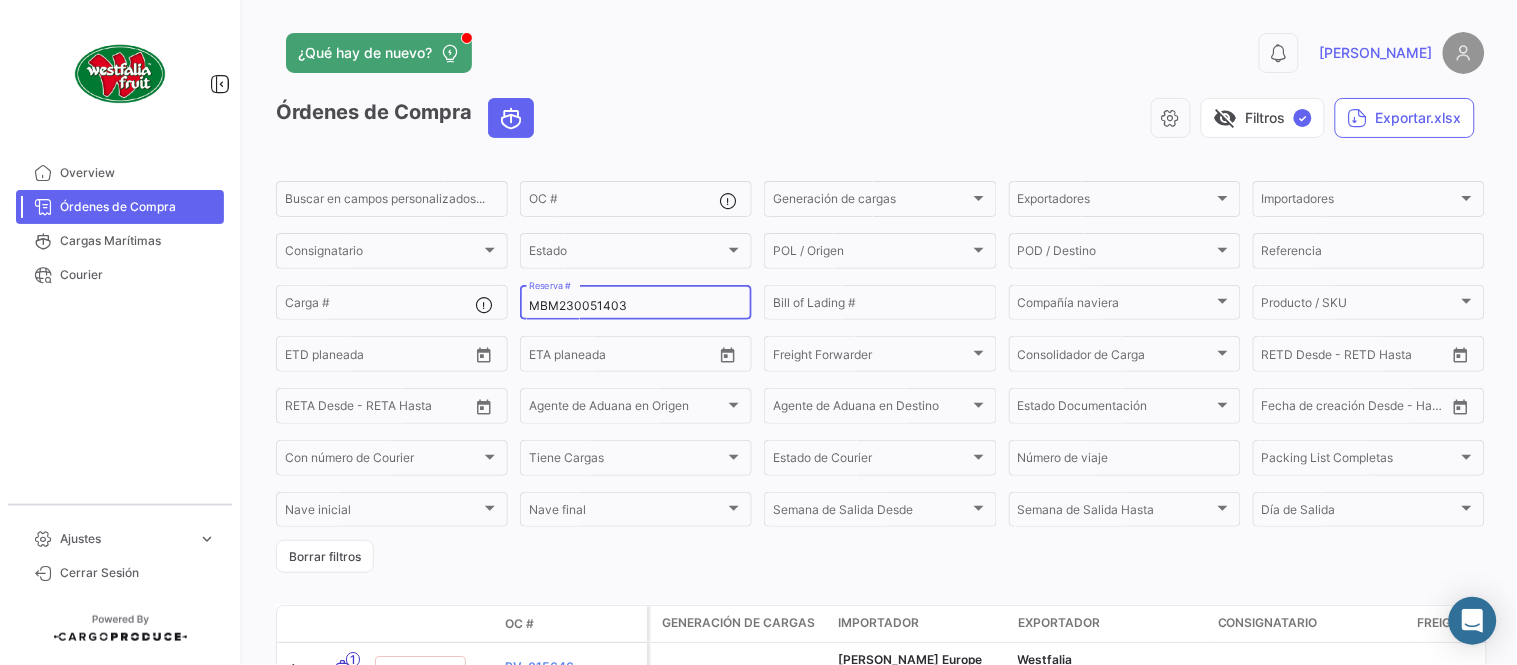 type on "MBM230051403" 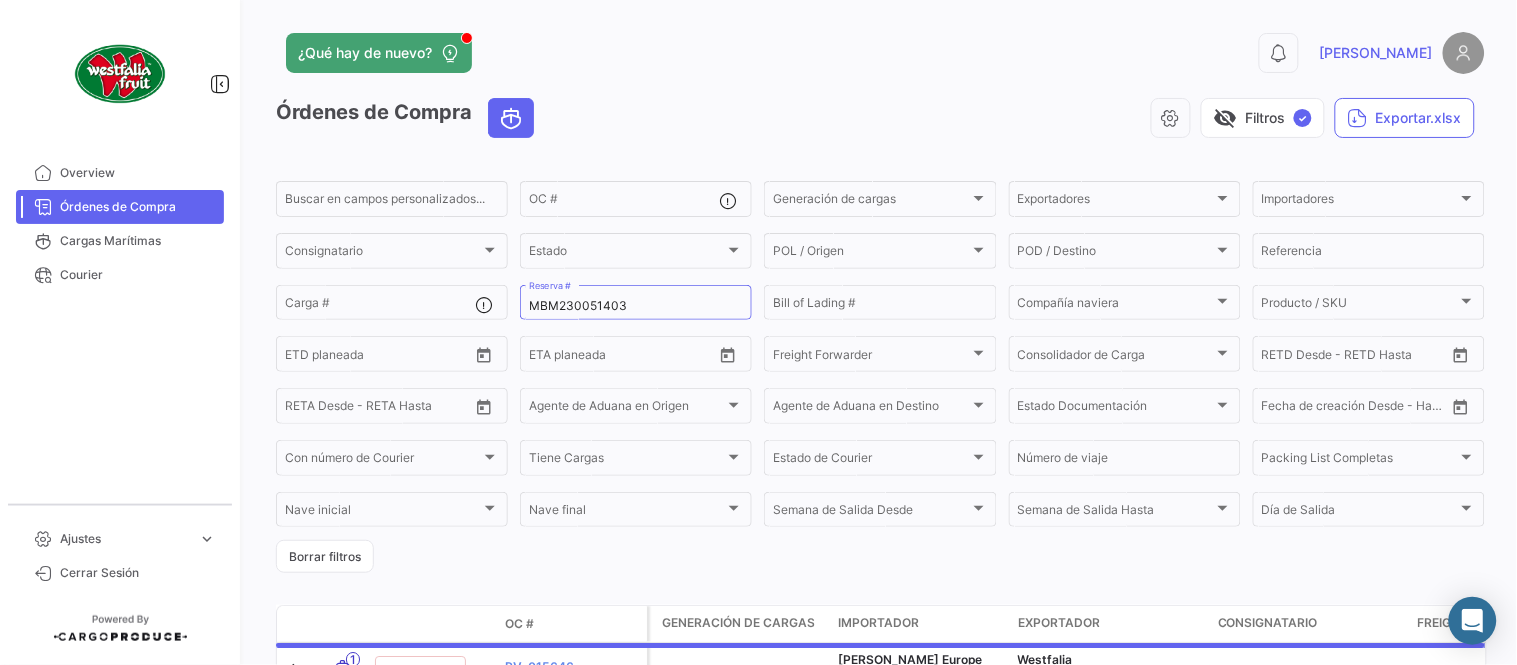 click on "¿Qué hay de nuevo?  0  [PERSON_NAME]" 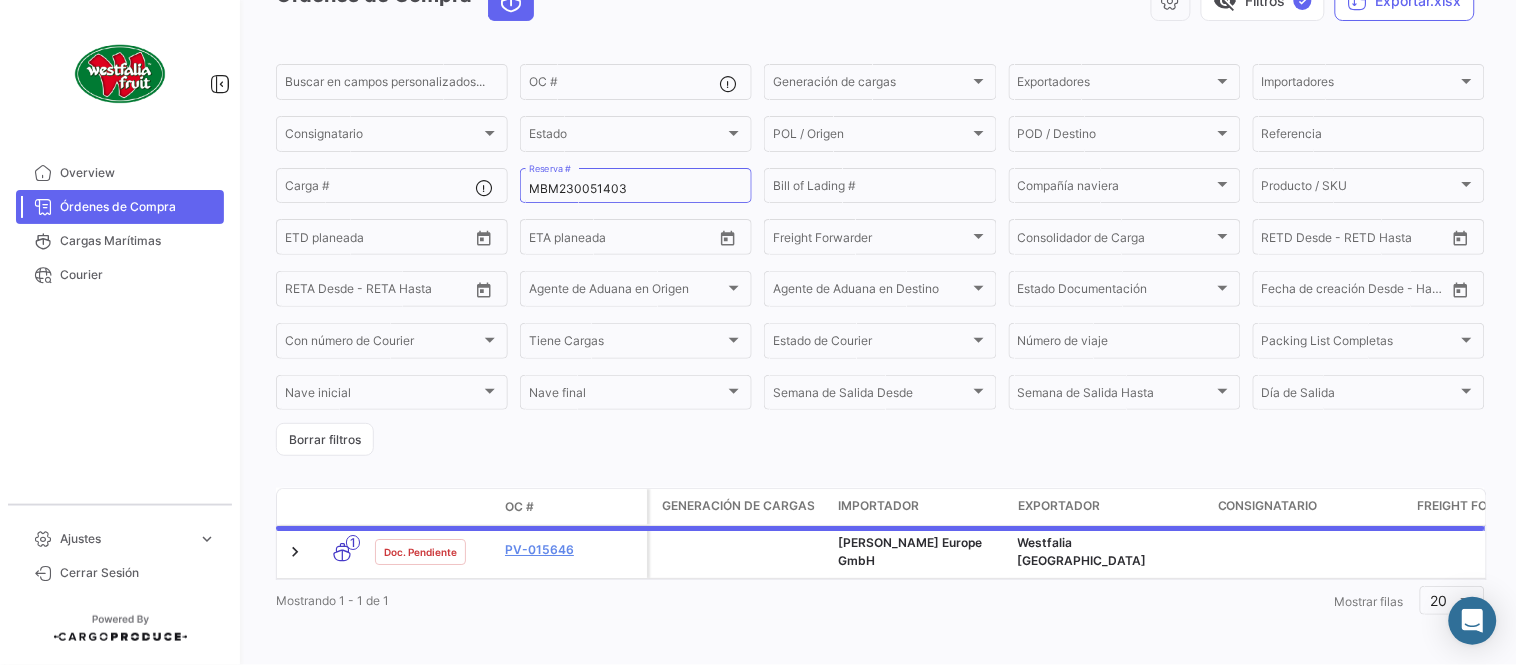 scroll, scrollTop: 128, scrollLeft: 0, axis: vertical 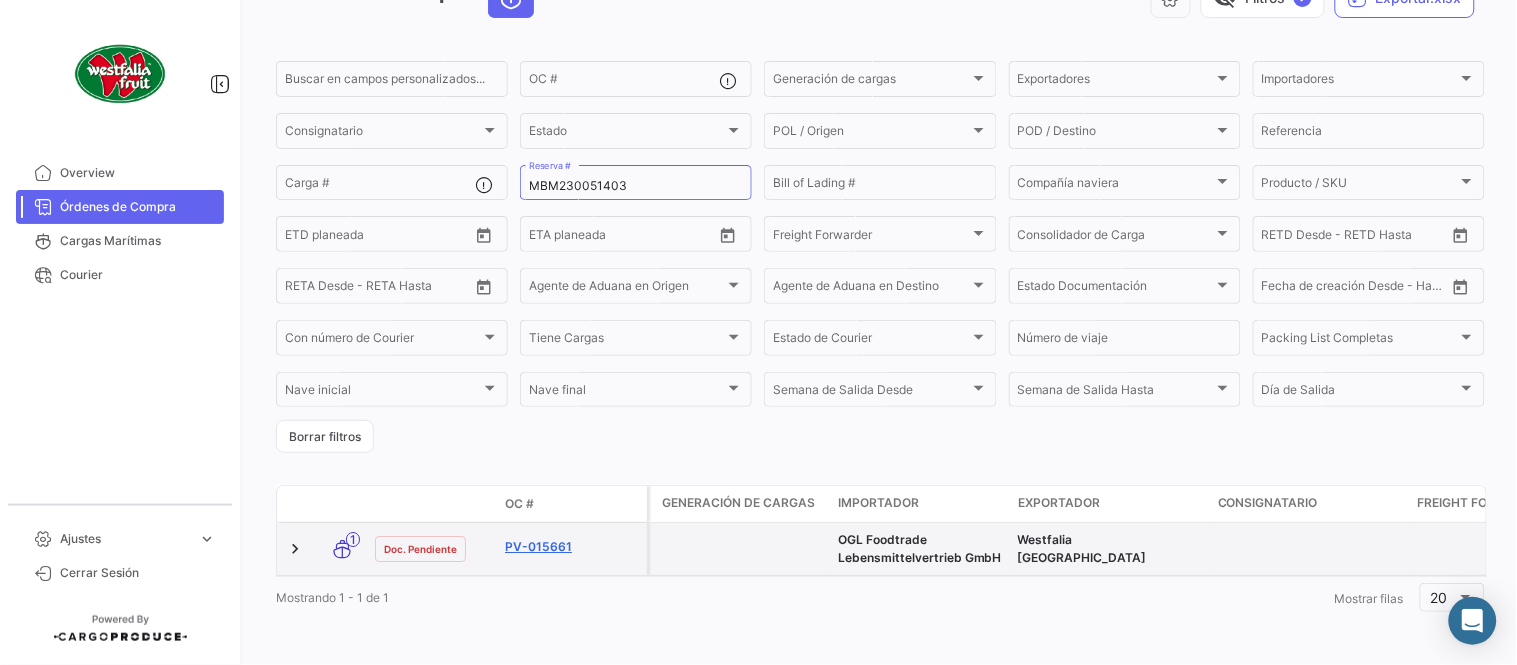 click on "PV-015661" 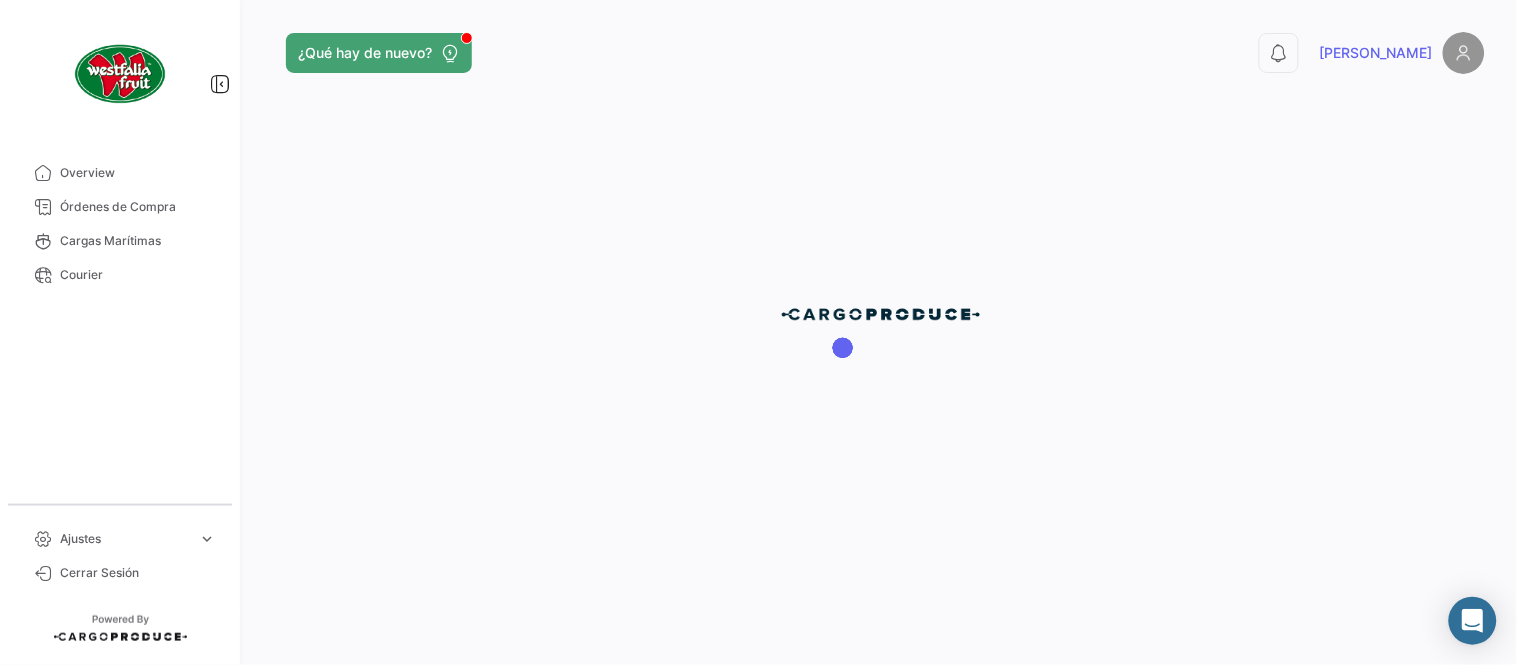 scroll, scrollTop: 0, scrollLeft: 0, axis: both 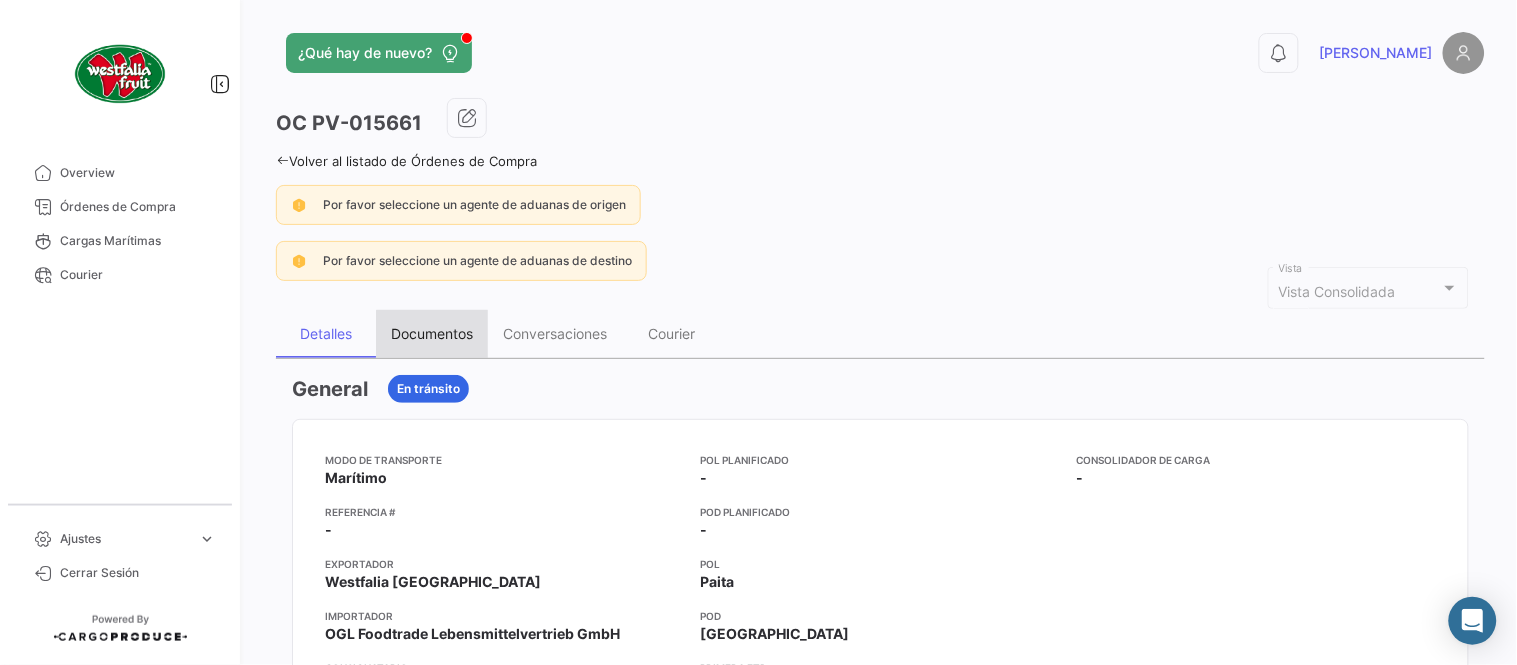 click on "Documentos" at bounding box center [432, 333] 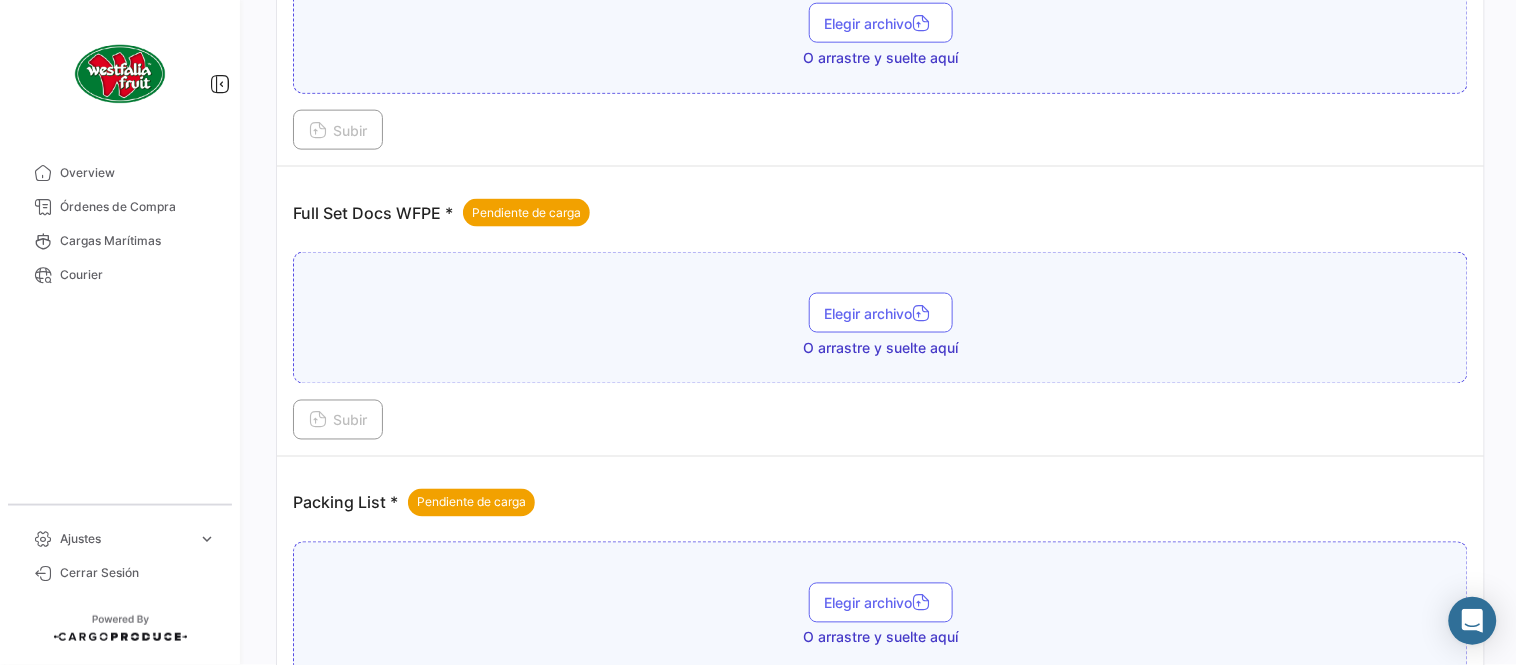 scroll, scrollTop: 806, scrollLeft: 0, axis: vertical 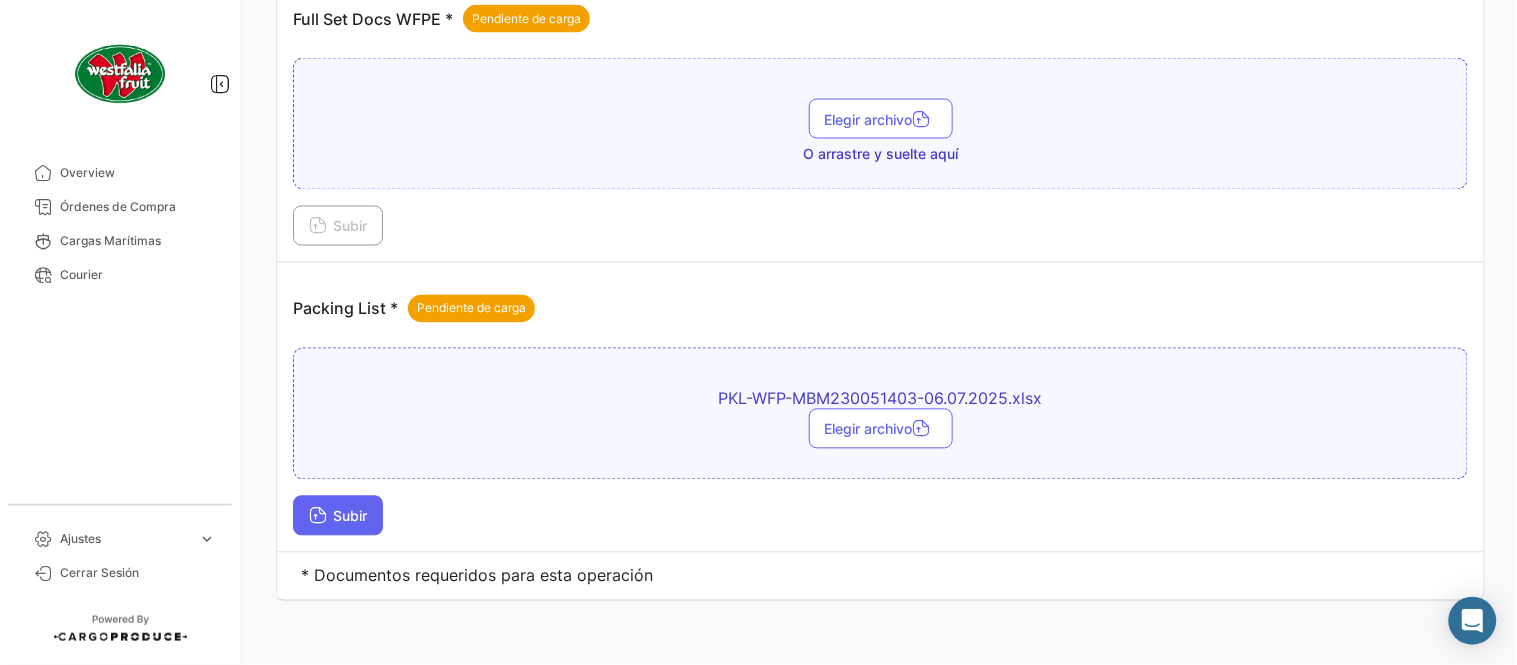 click on "Subir" at bounding box center (338, 516) 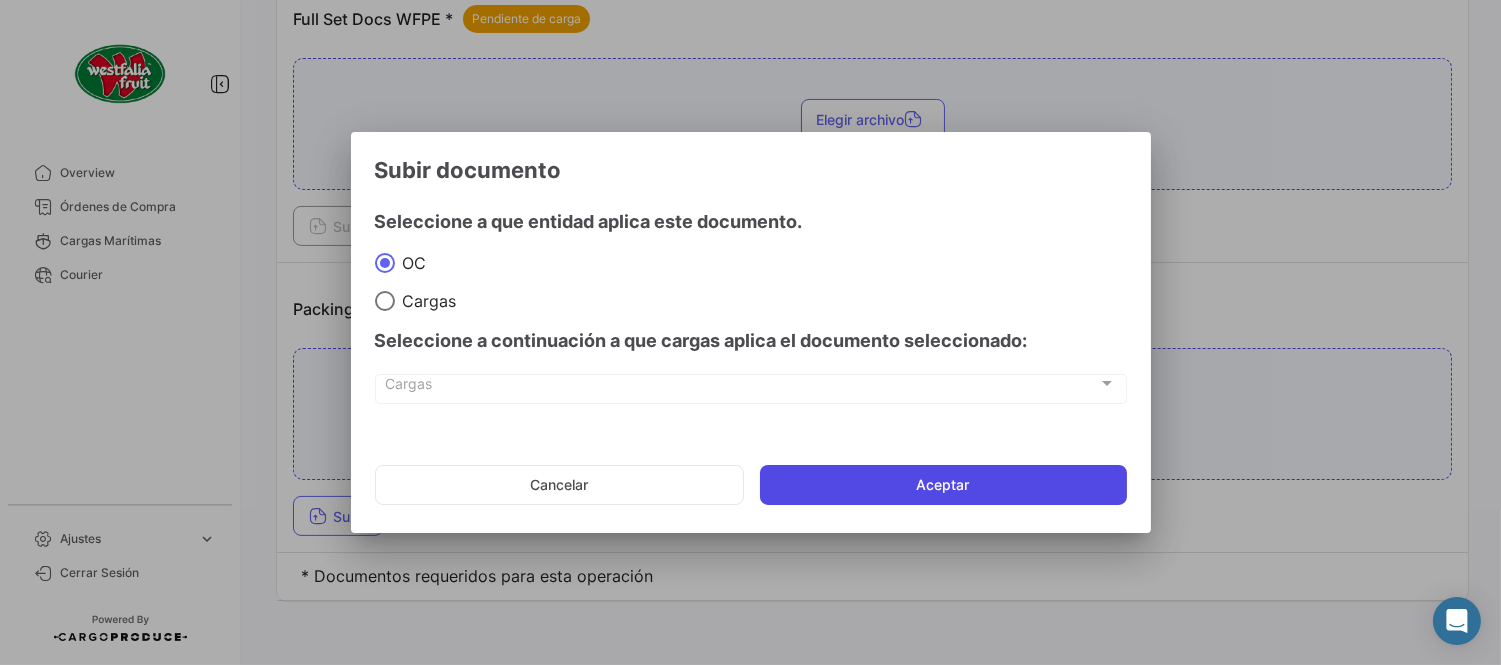 drag, startPoint x: 945, startPoint y: 456, endPoint x: 933, endPoint y: 474, distance: 21.633308 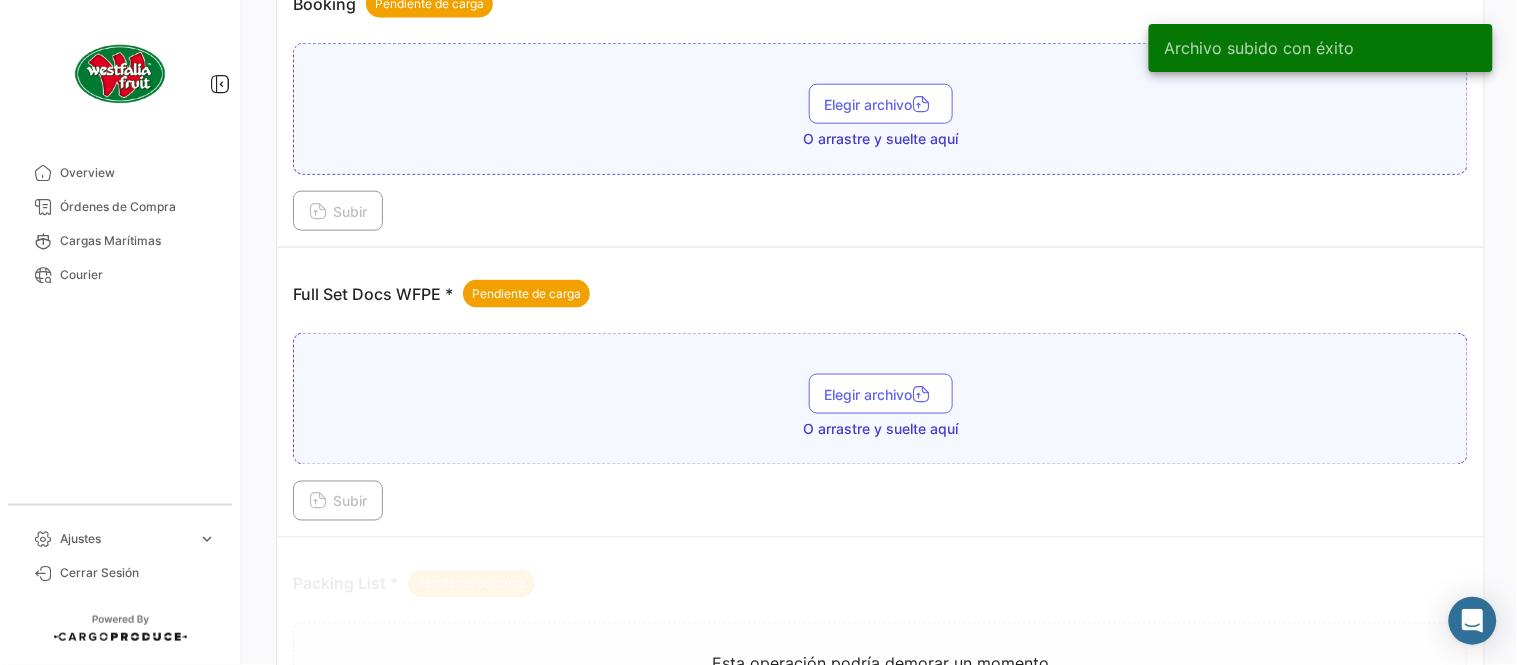 scroll, scrollTop: 584, scrollLeft: 0, axis: vertical 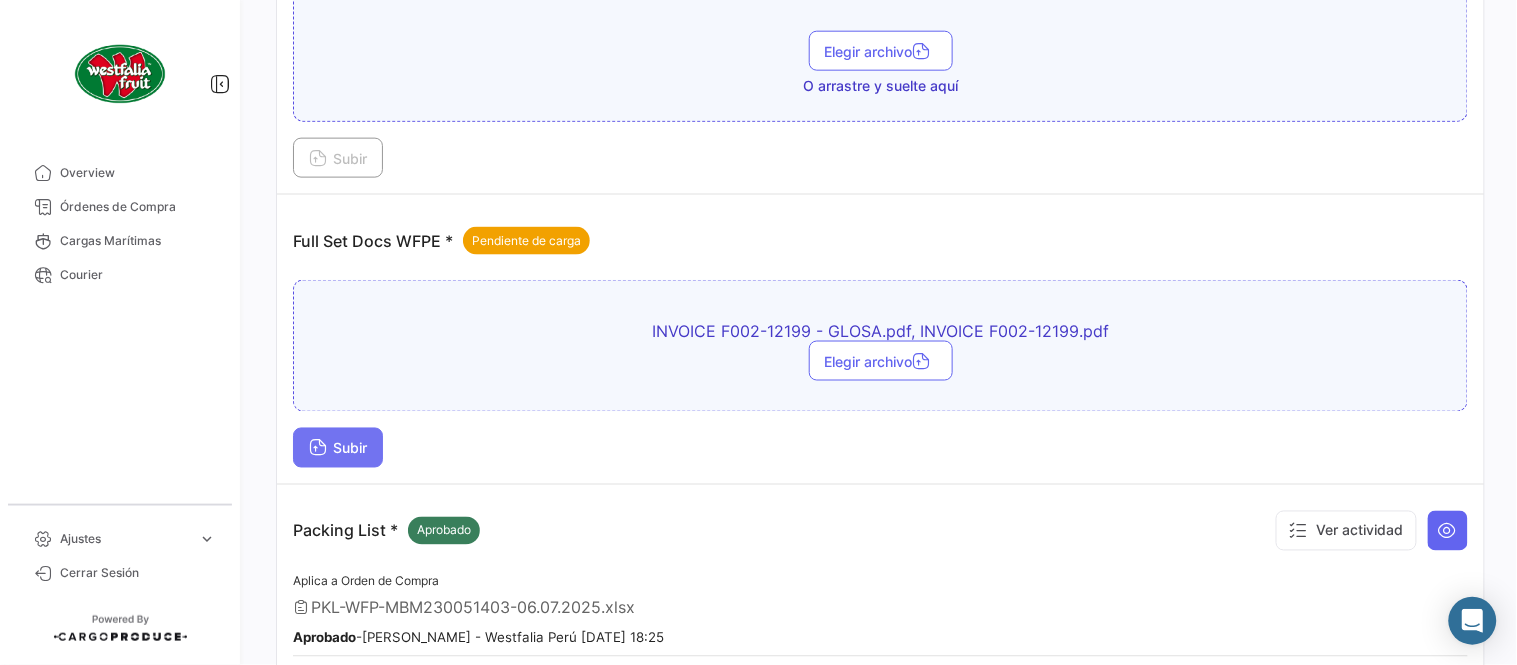 click at bounding box center [318, 450] 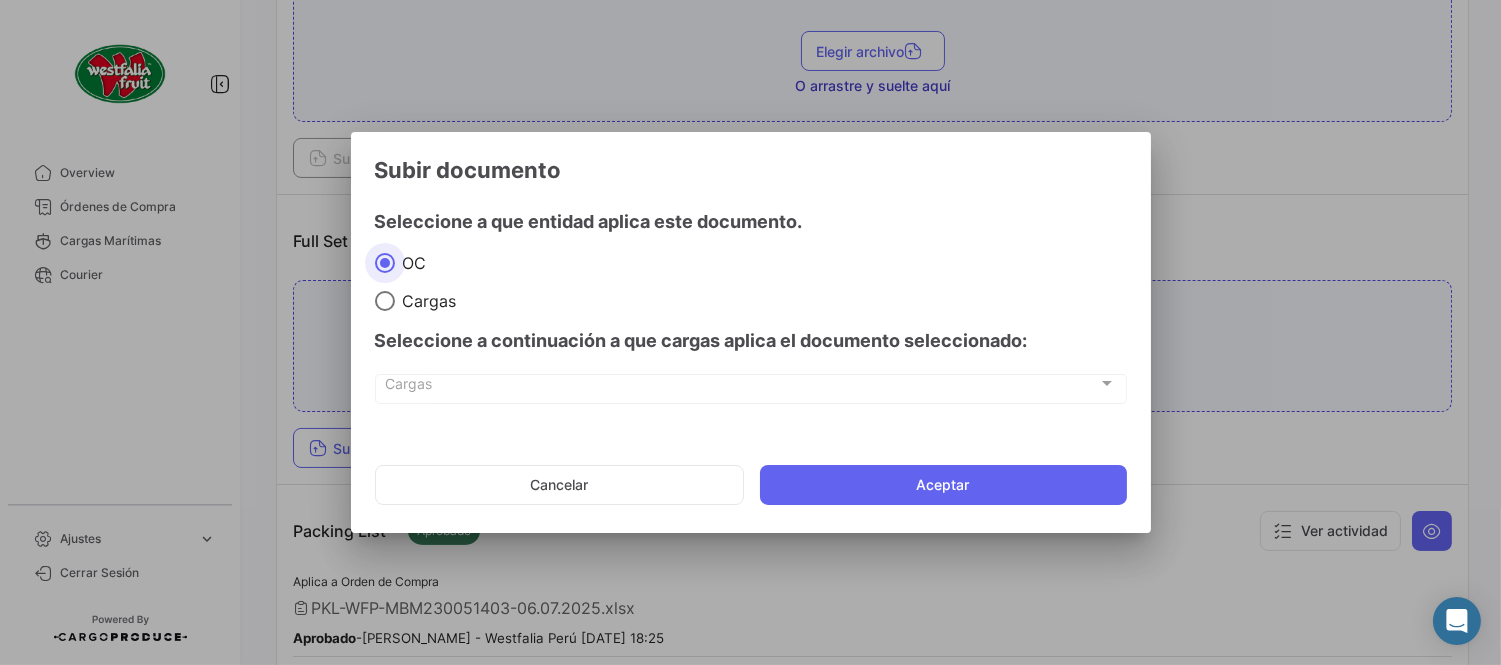 click on "Aceptar" 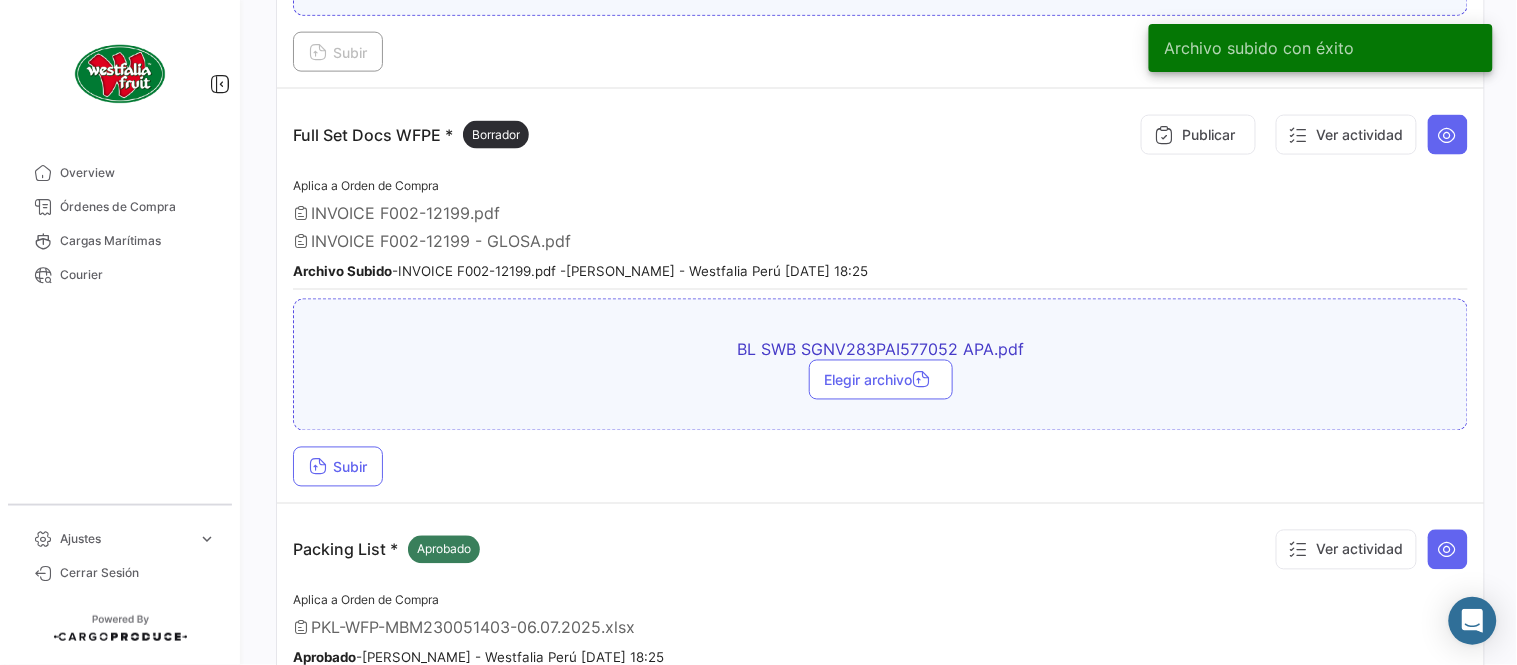 scroll, scrollTop: 695, scrollLeft: 0, axis: vertical 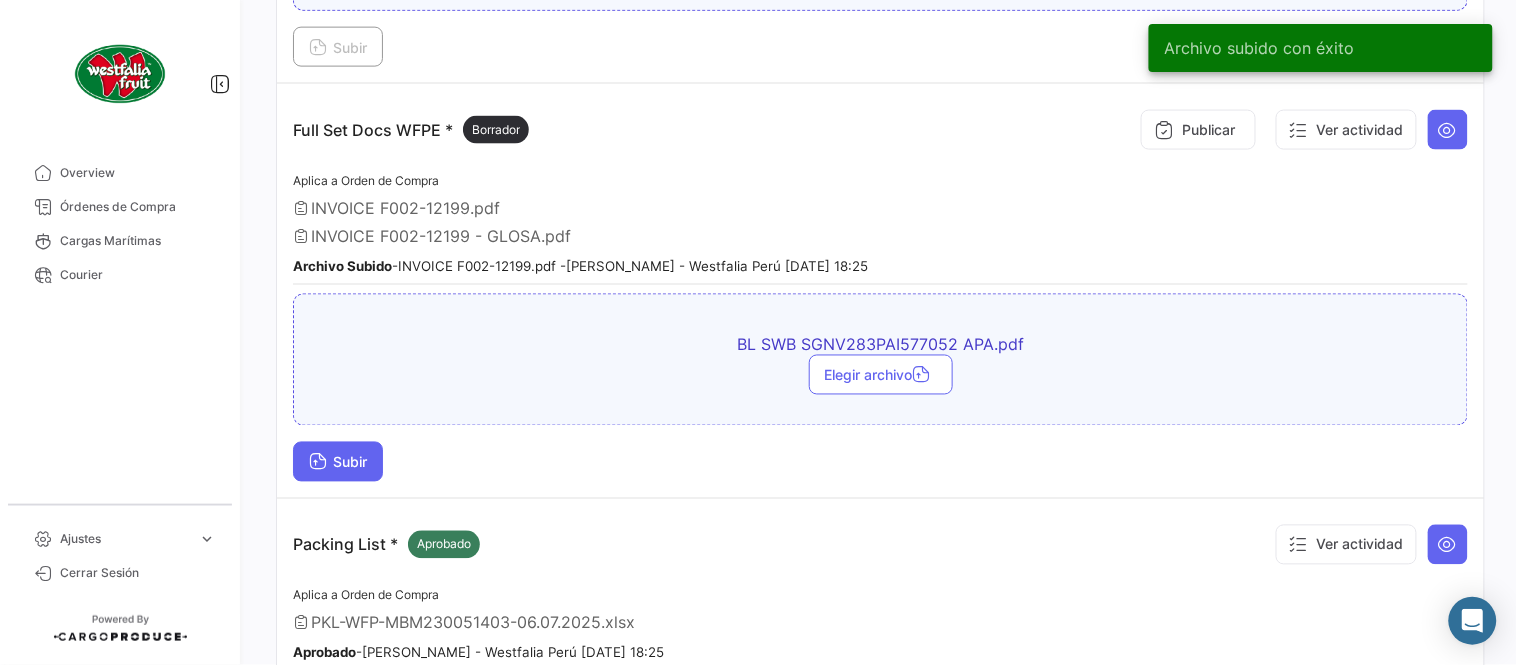click at bounding box center [318, 464] 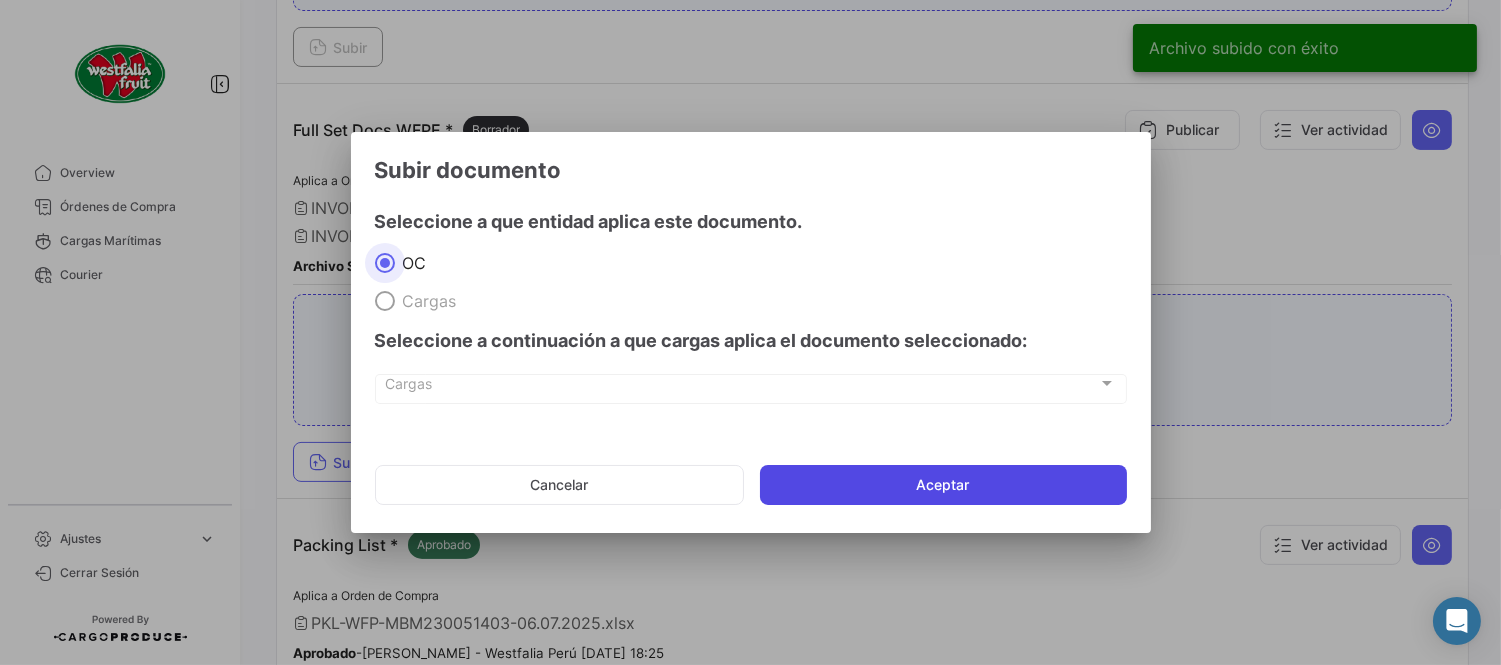 click on "Aceptar" 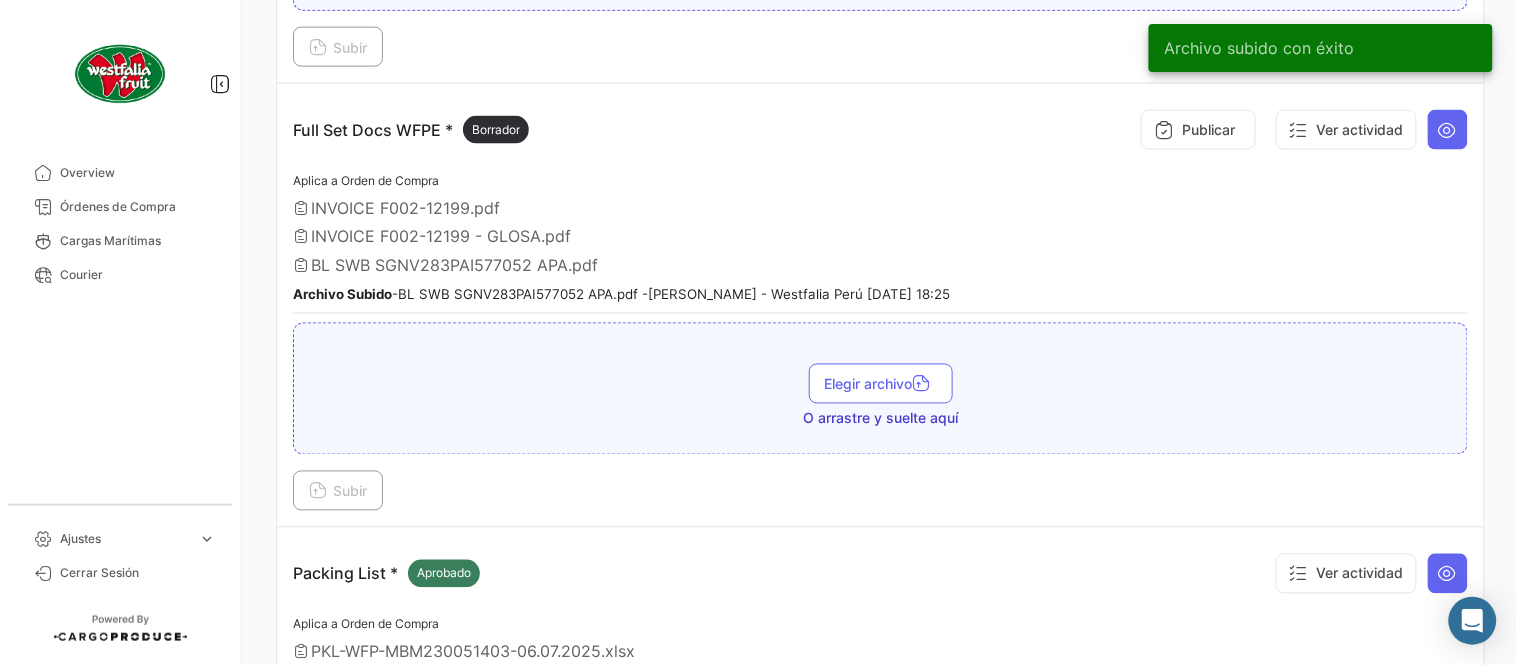click on "Elegir archivo  O arrastre y suelte aquí" at bounding box center [880, 389] 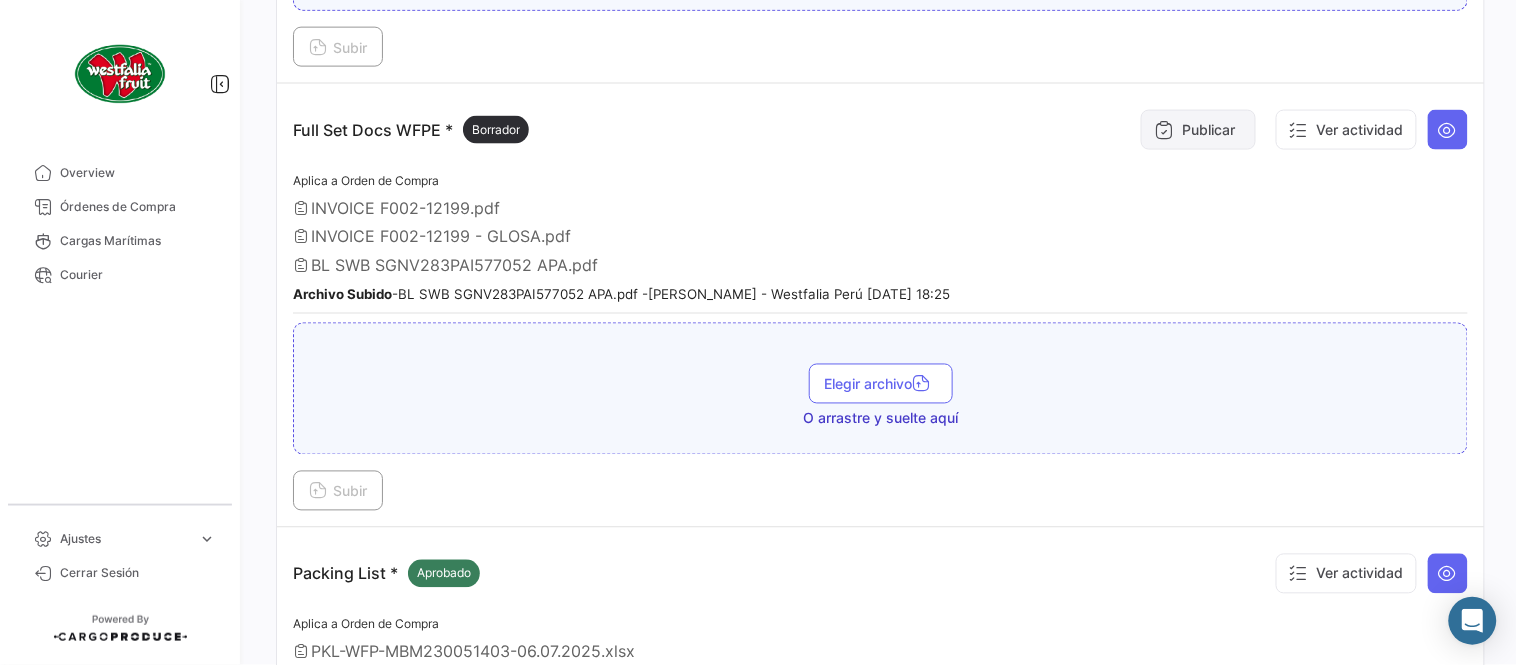click on "Publicar" at bounding box center (1198, 130) 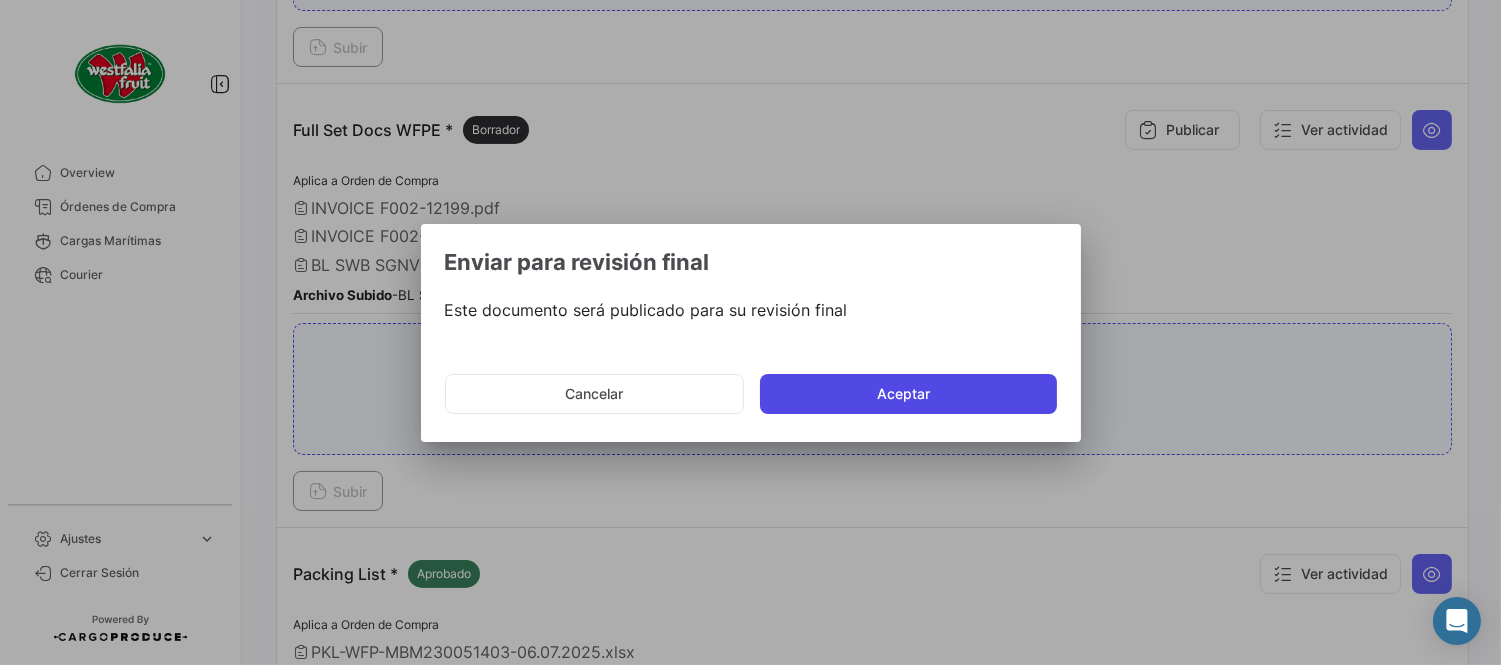 click on "Aceptar" 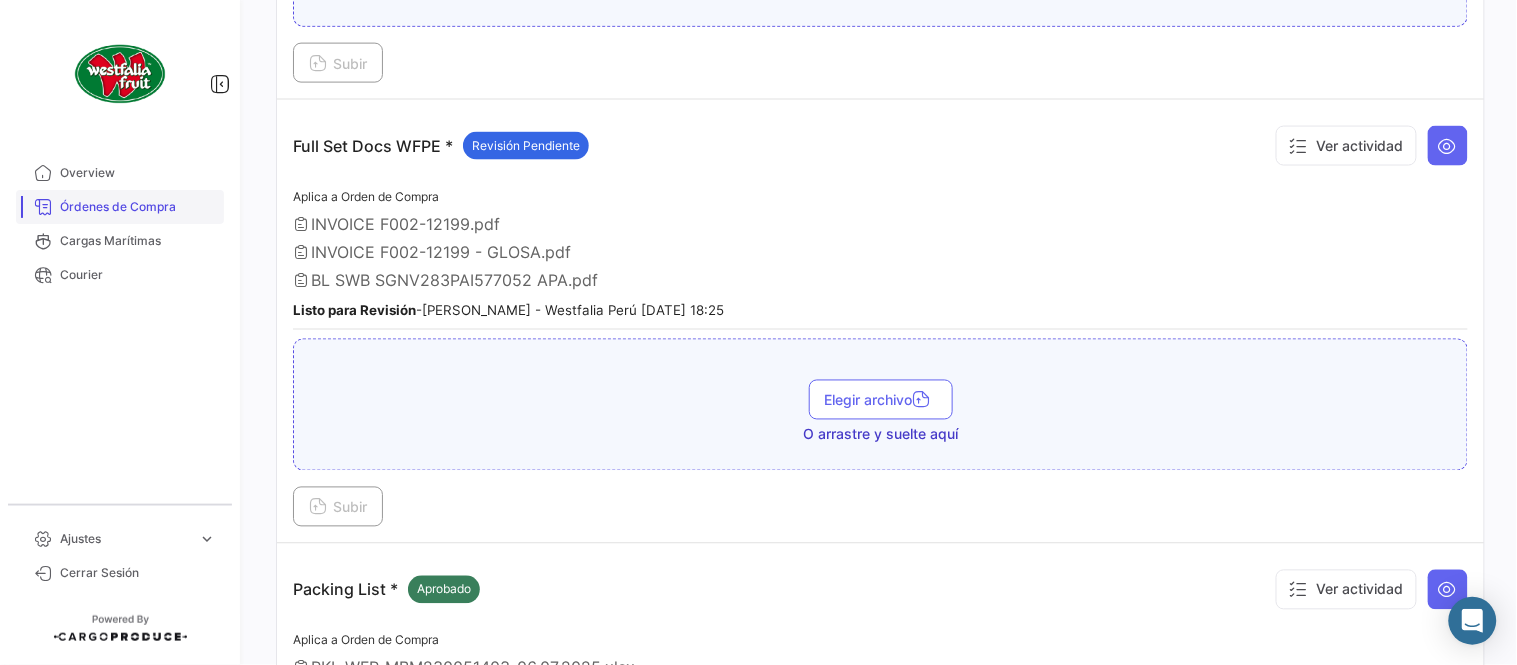click on "Órdenes de Compra" at bounding box center (120, 207) 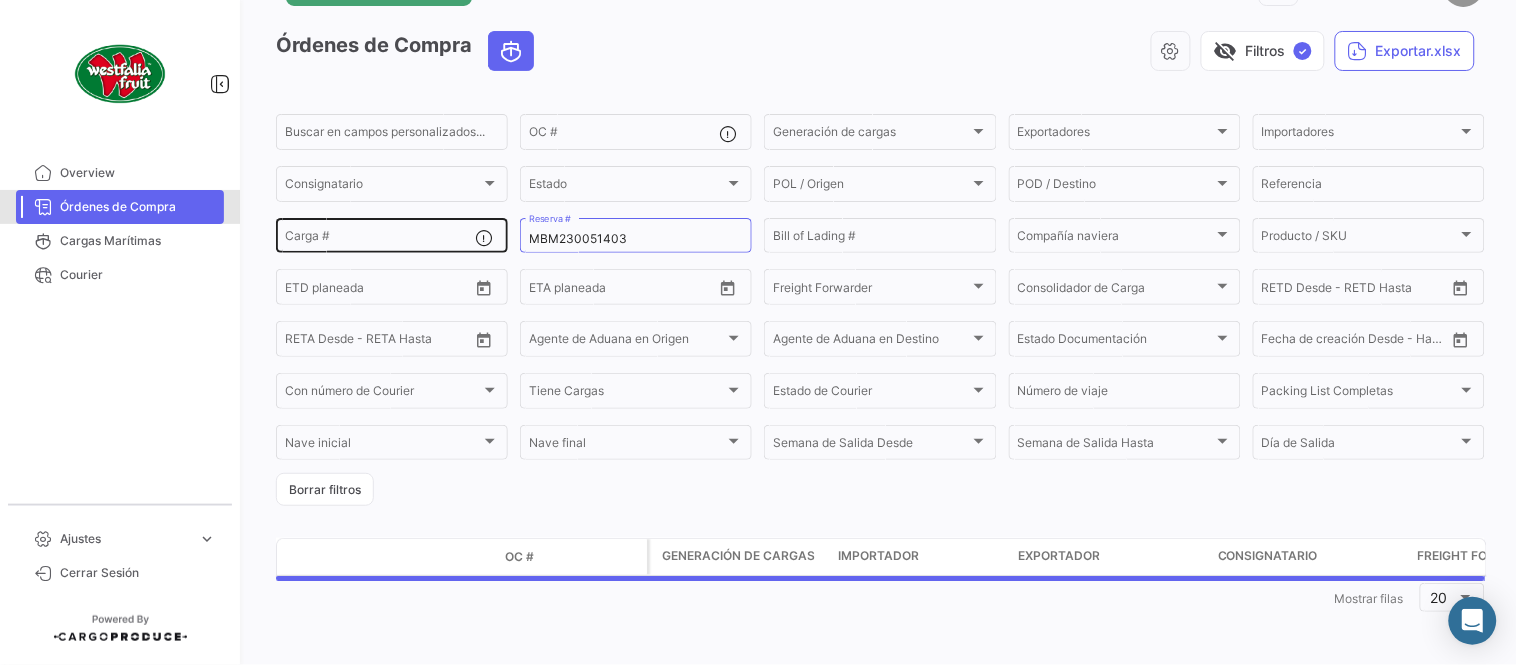 scroll, scrollTop: 0, scrollLeft: 0, axis: both 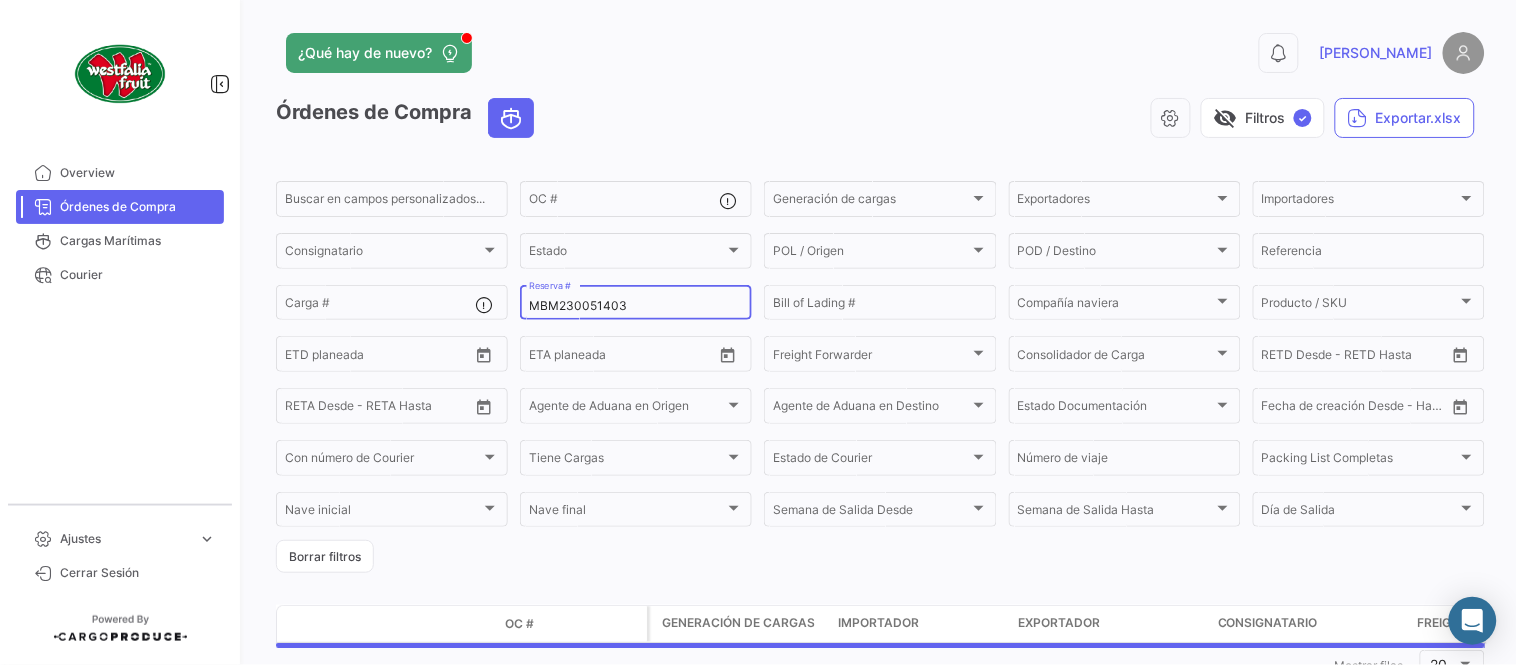 click on "MBM230051403" at bounding box center [636, 306] 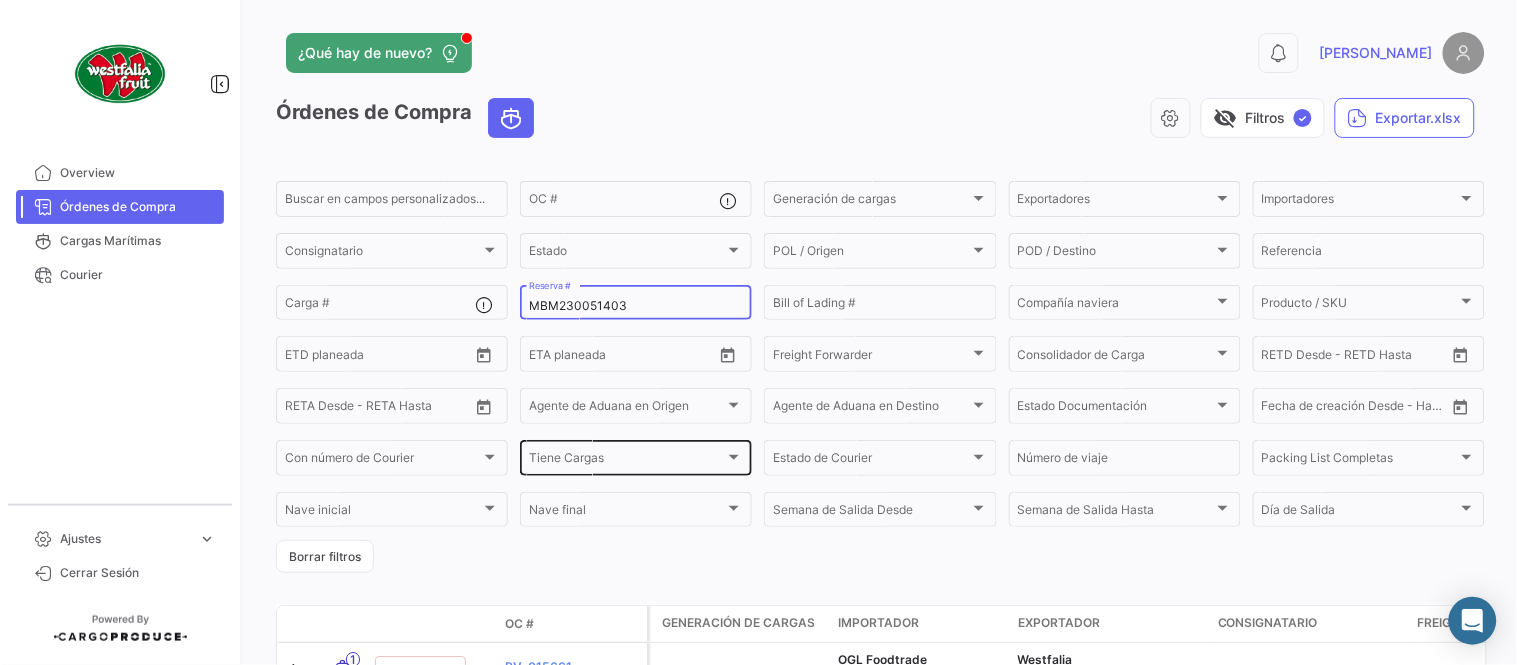 paste on "255706689" 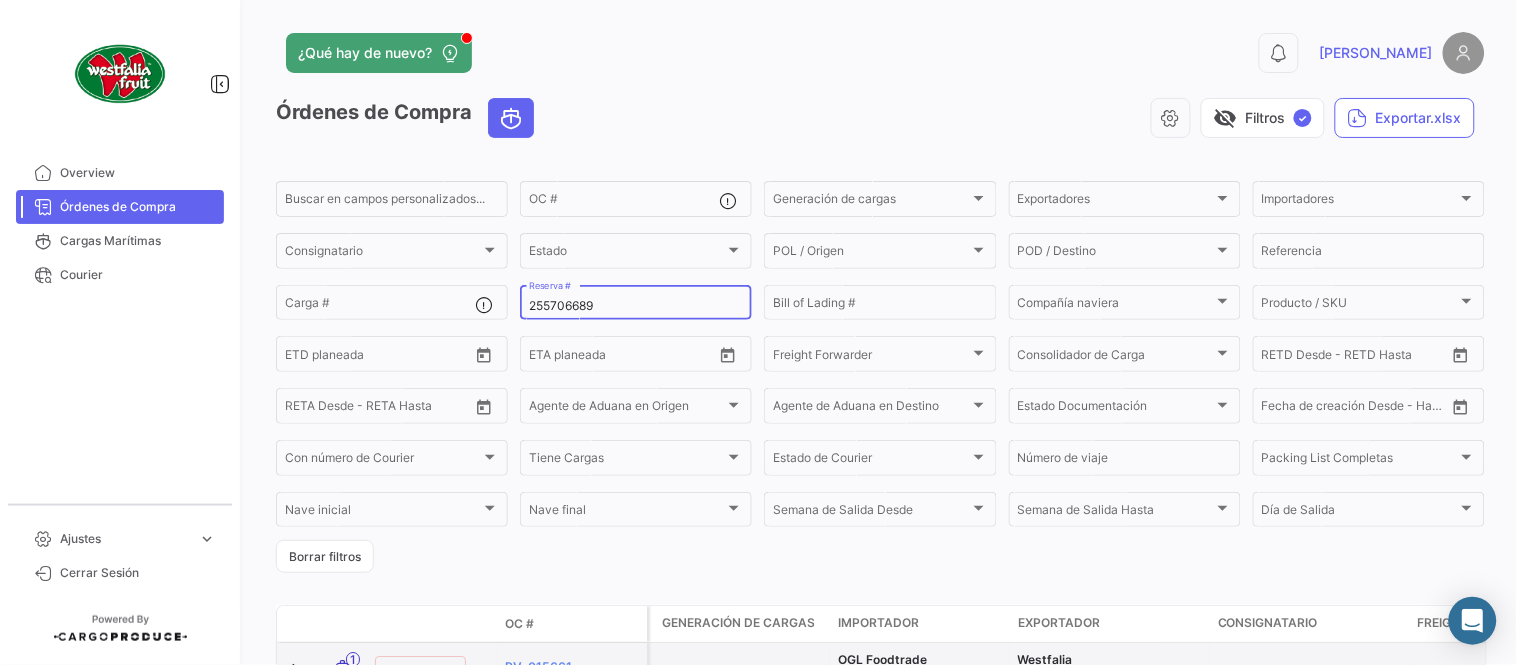 type on "255706689" 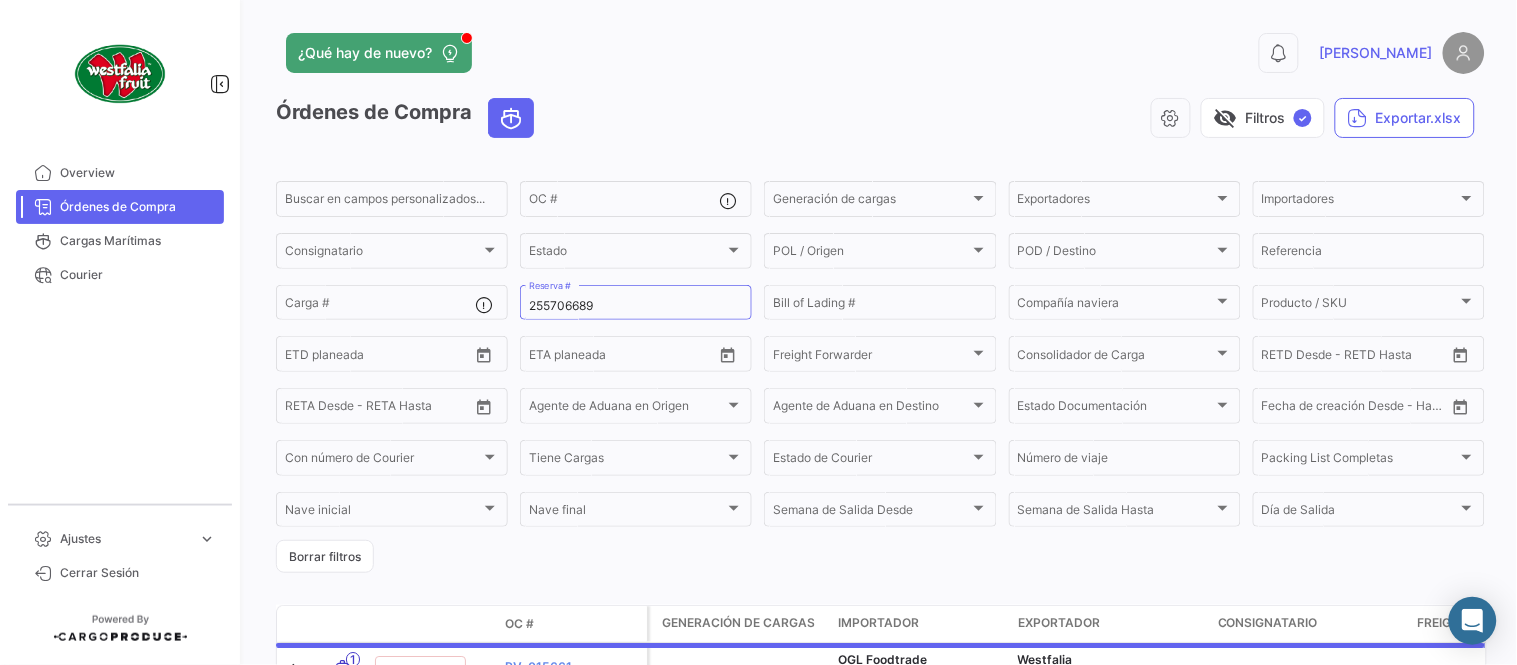 click on "¿Qué hay de nuevo?  0  [PERSON_NAME]" 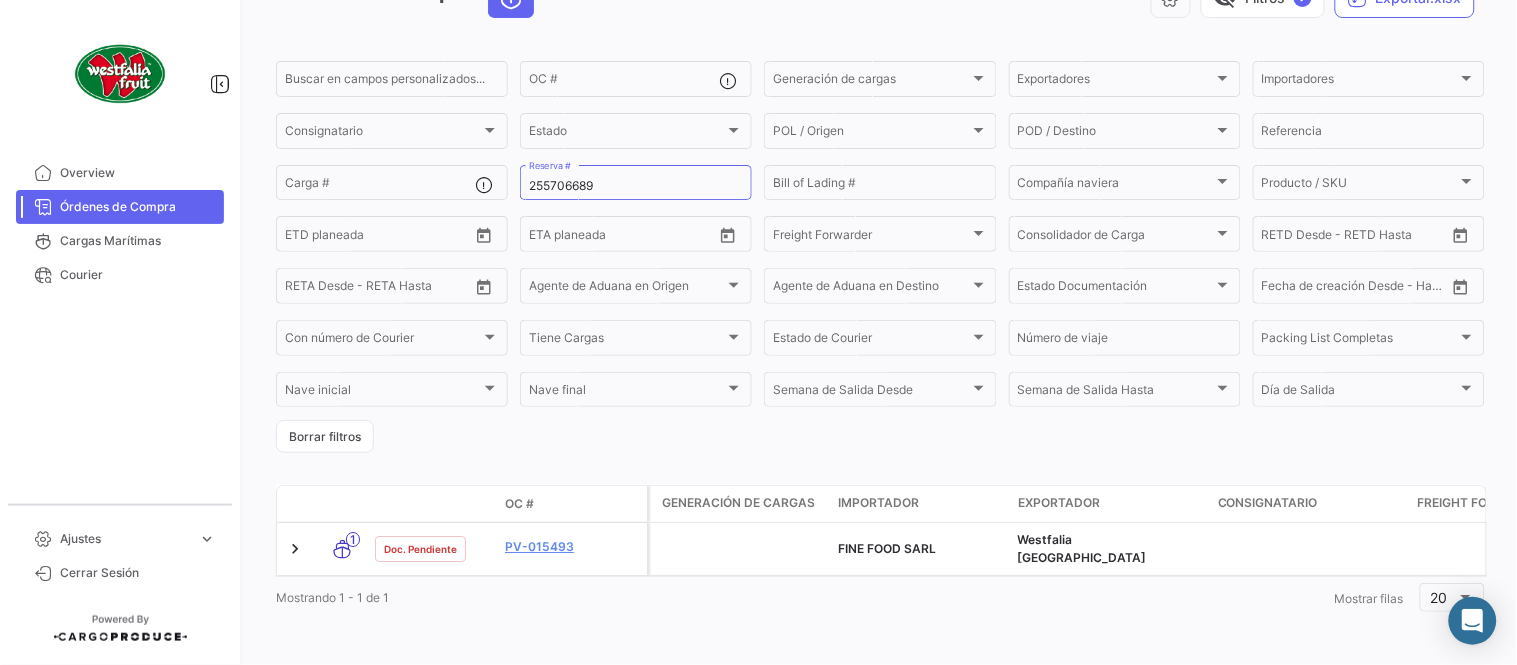 scroll, scrollTop: 128, scrollLeft: 0, axis: vertical 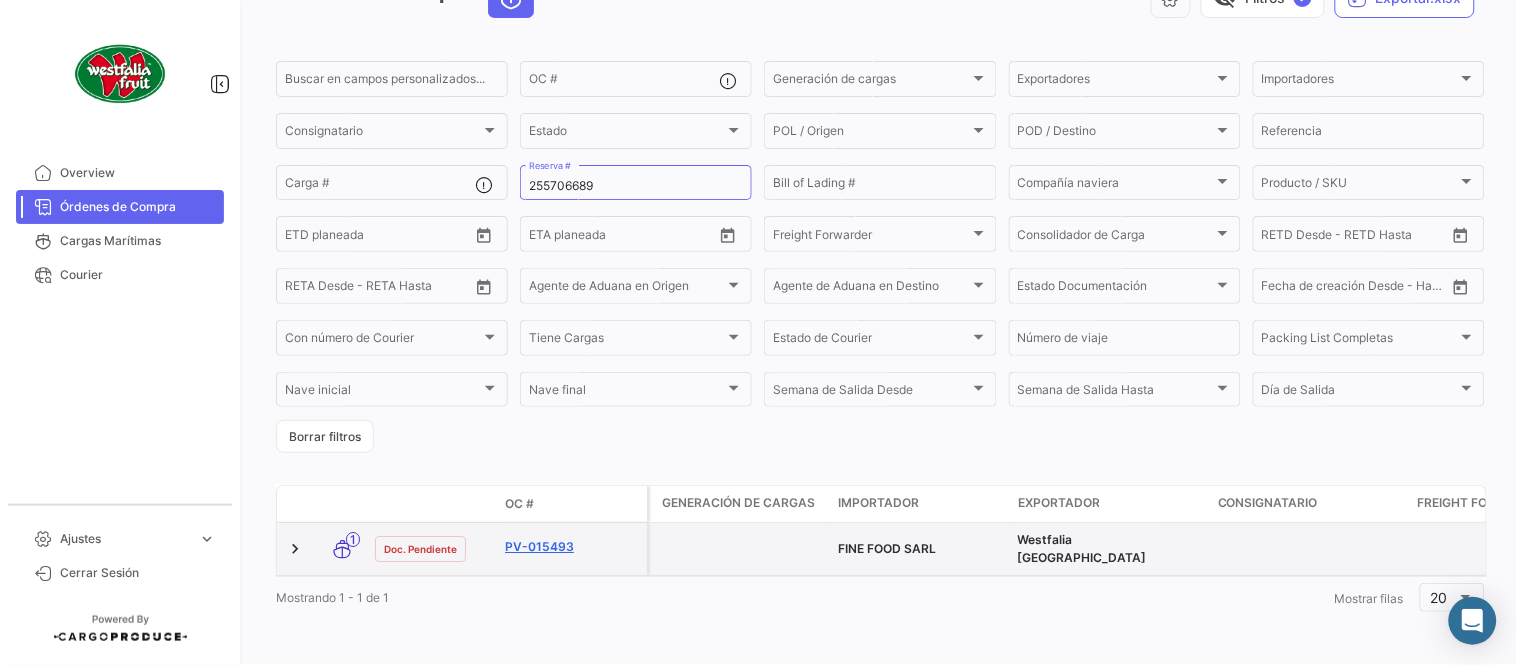 click on "PV-015493" 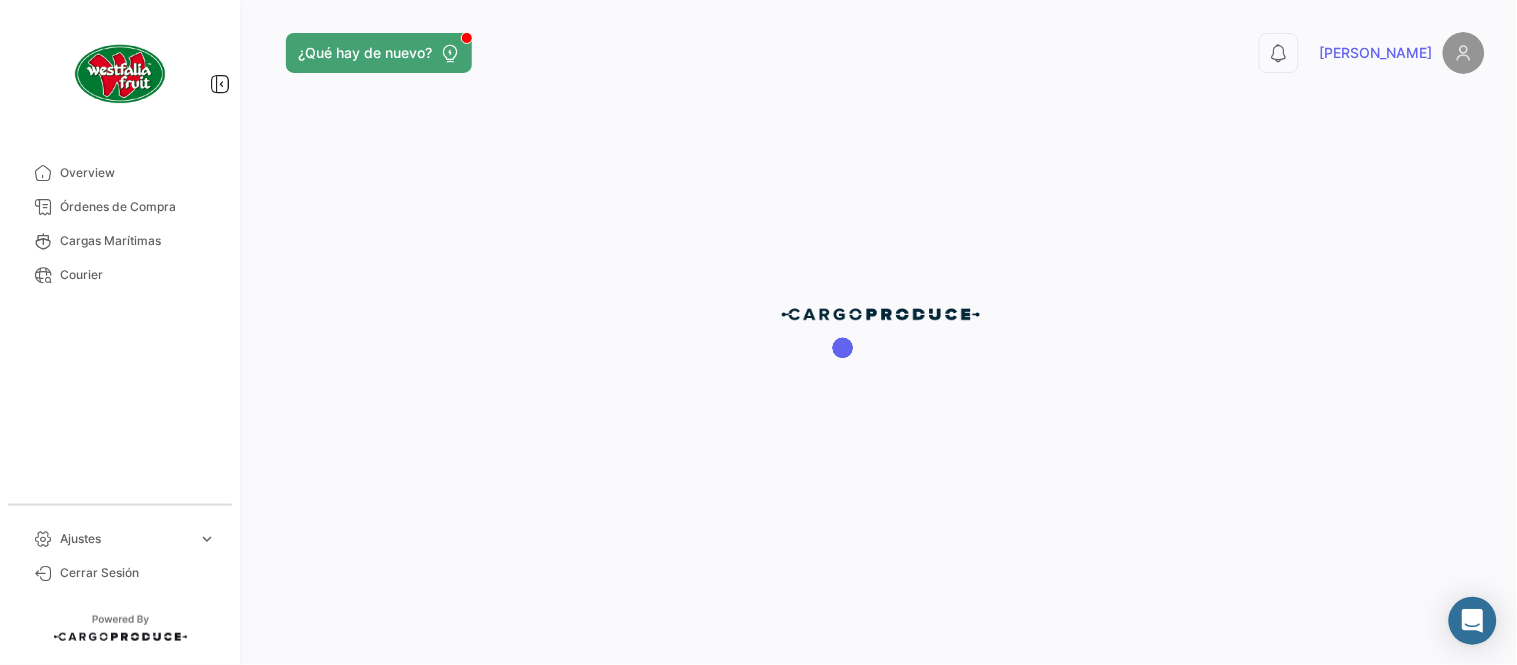 scroll, scrollTop: 0, scrollLeft: 0, axis: both 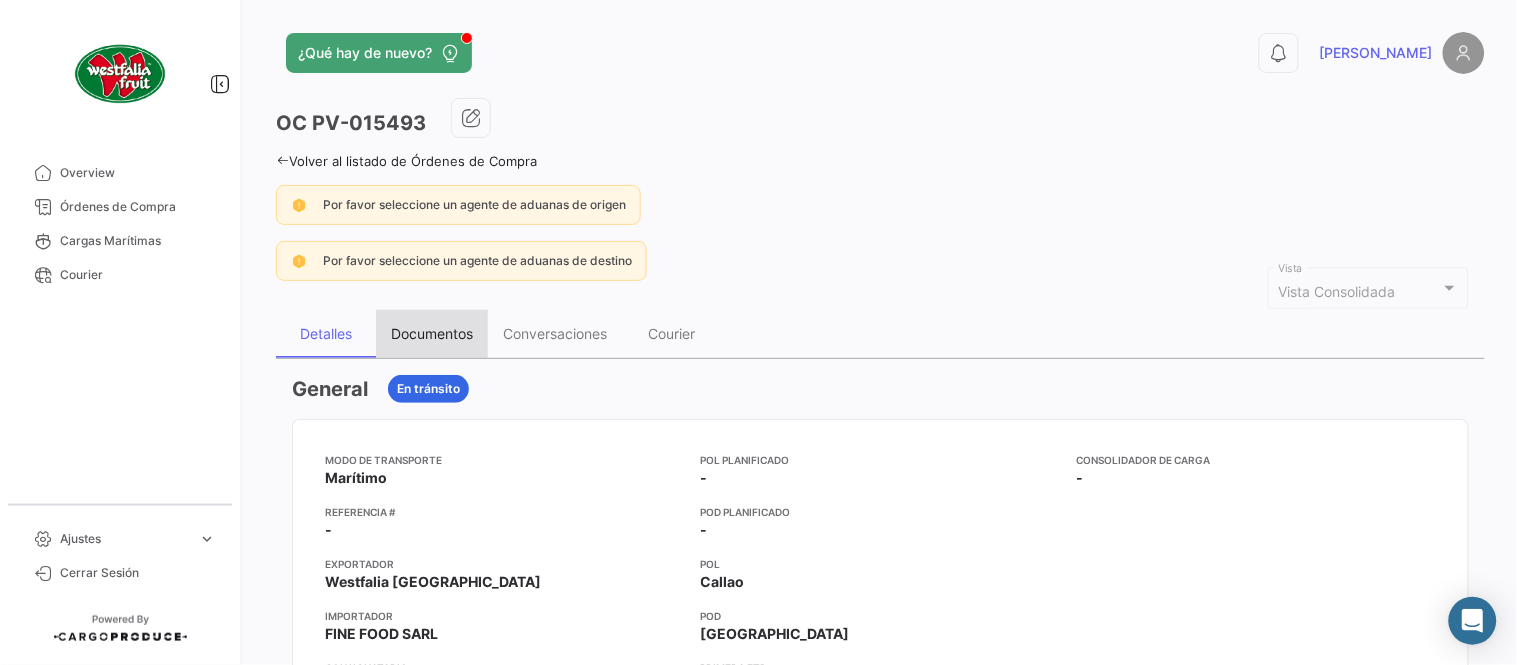 click on "Documentos" at bounding box center (432, 334) 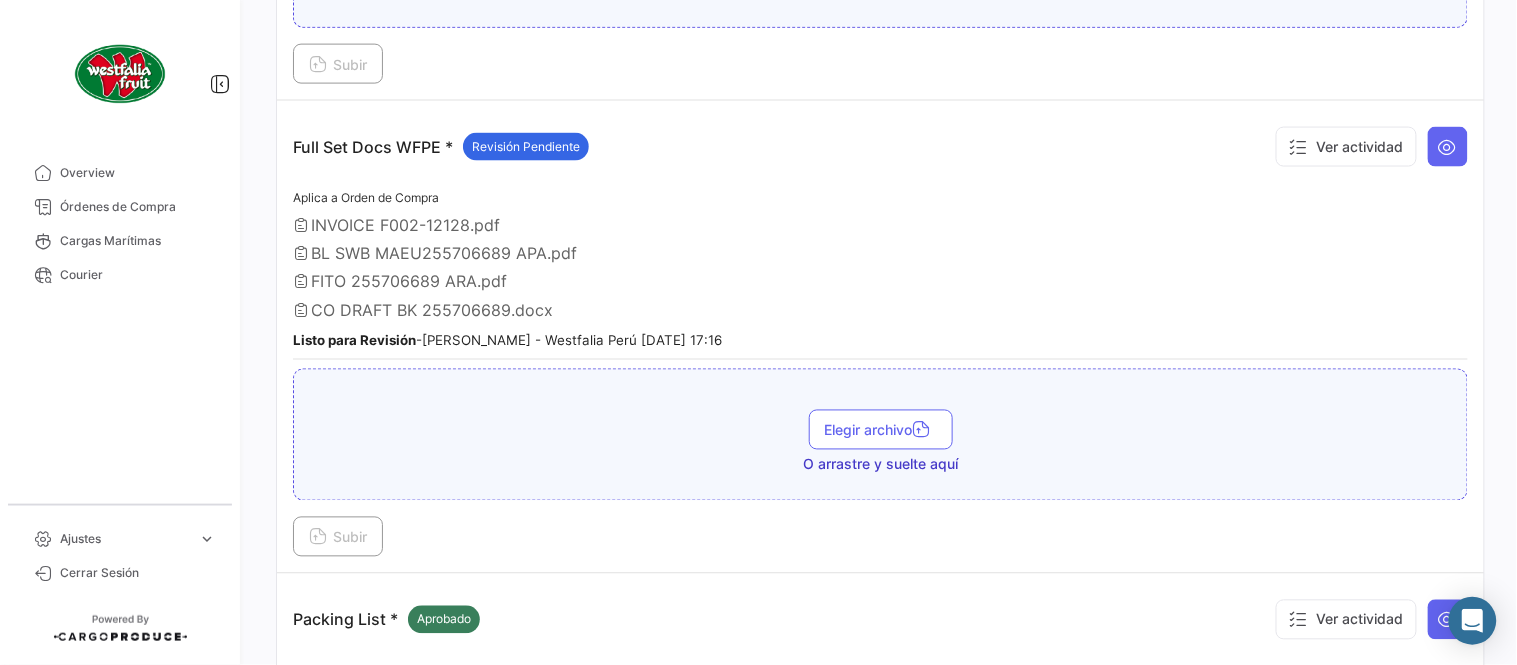 scroll, scrollTop: 665, scrollLeft: 0, axis: vertical 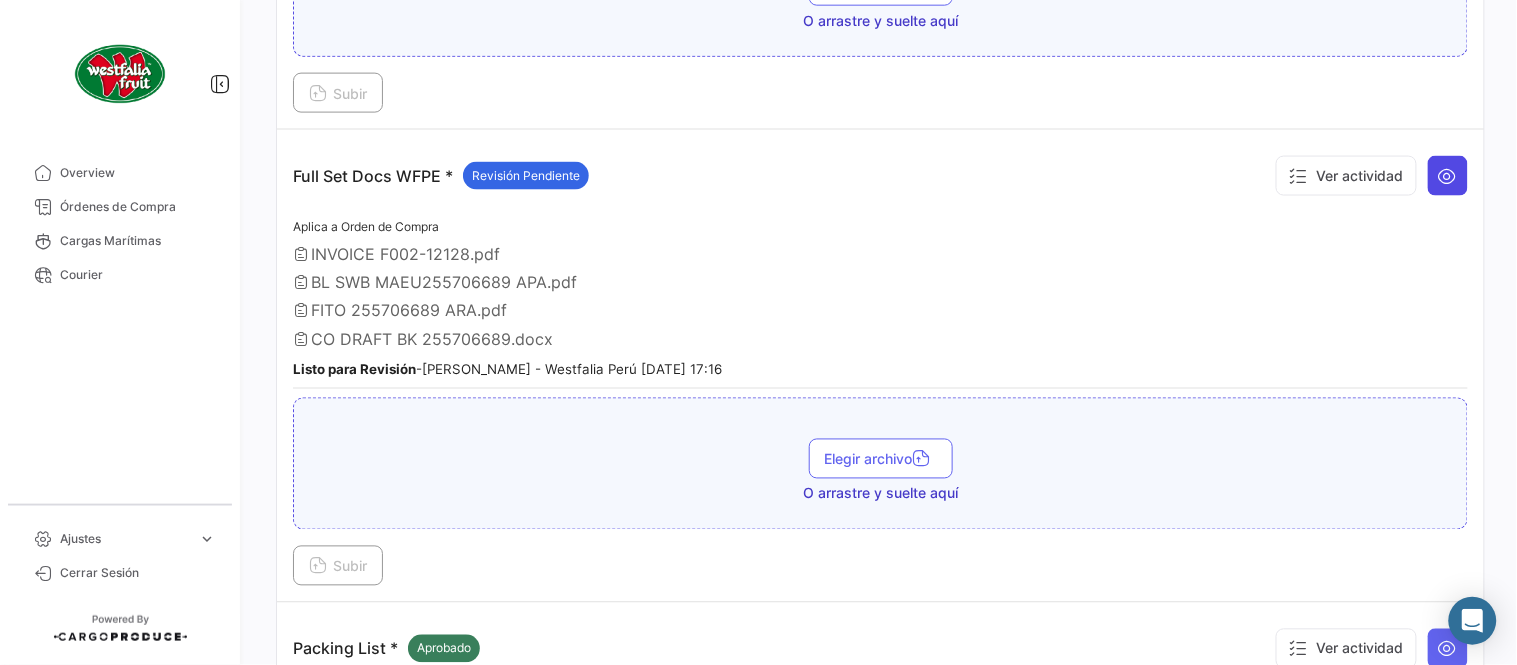 click at bounding box center [1448, 176] 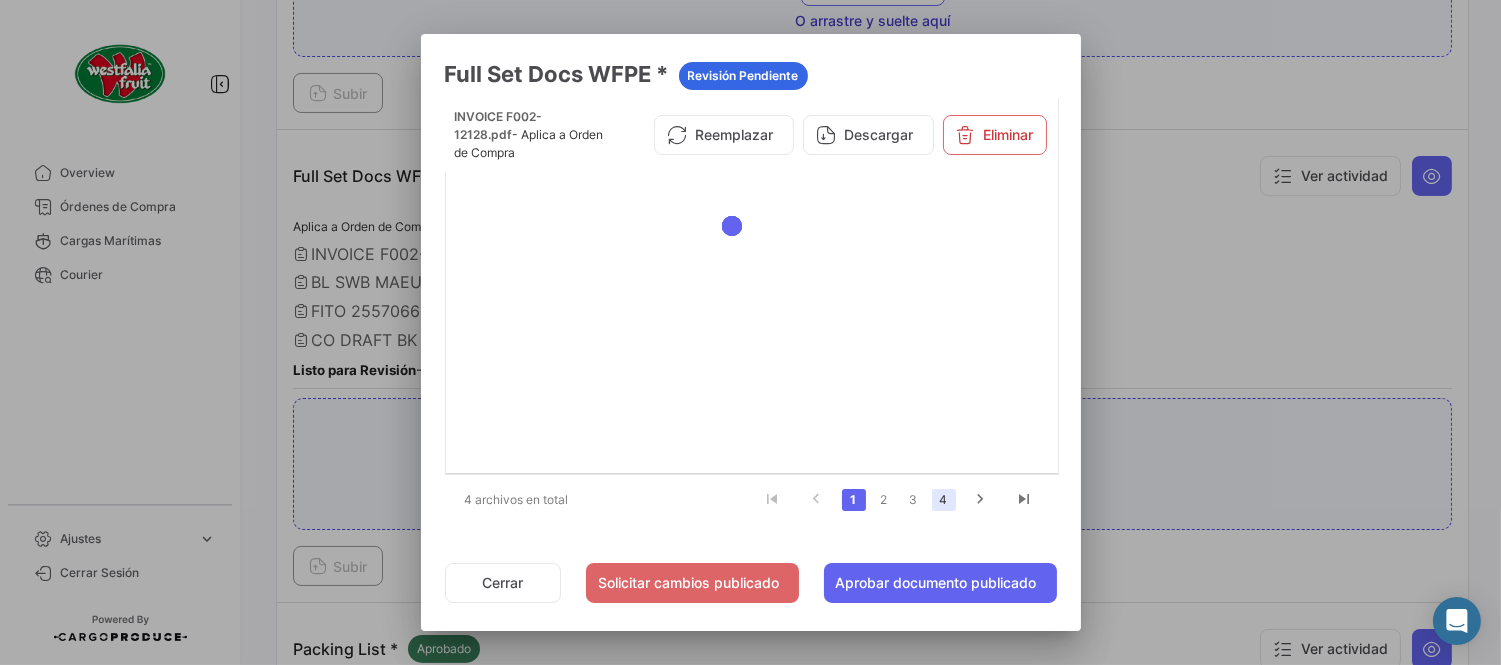 click on "4" 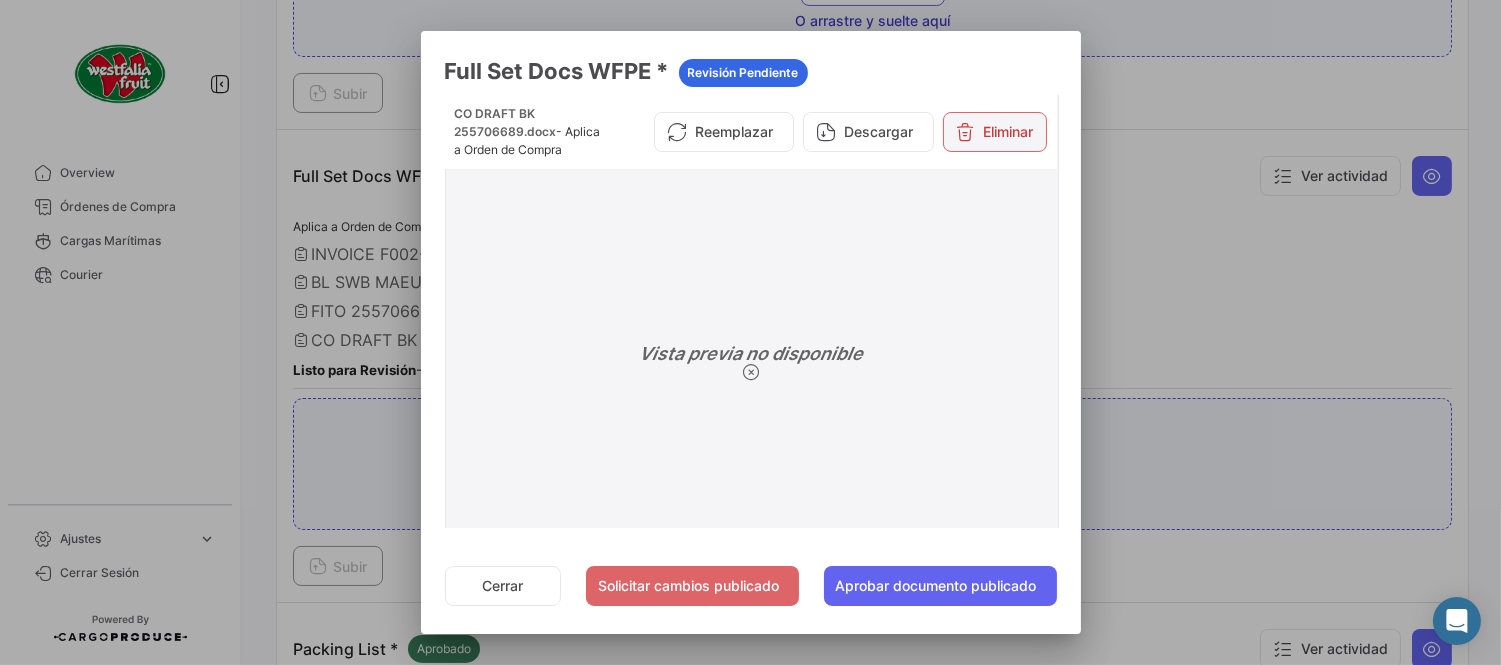 click on "Eliminar" at bounding box center [995, 132] 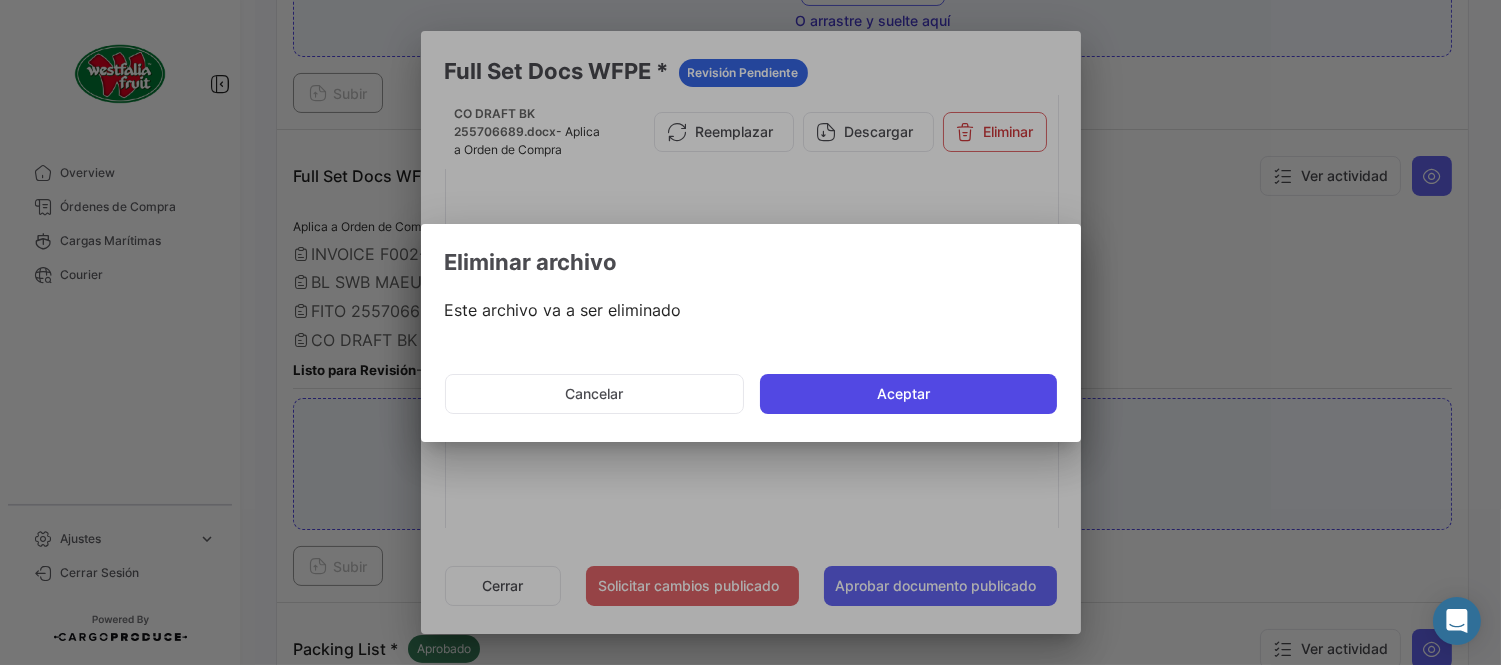 click on "Aceptar" 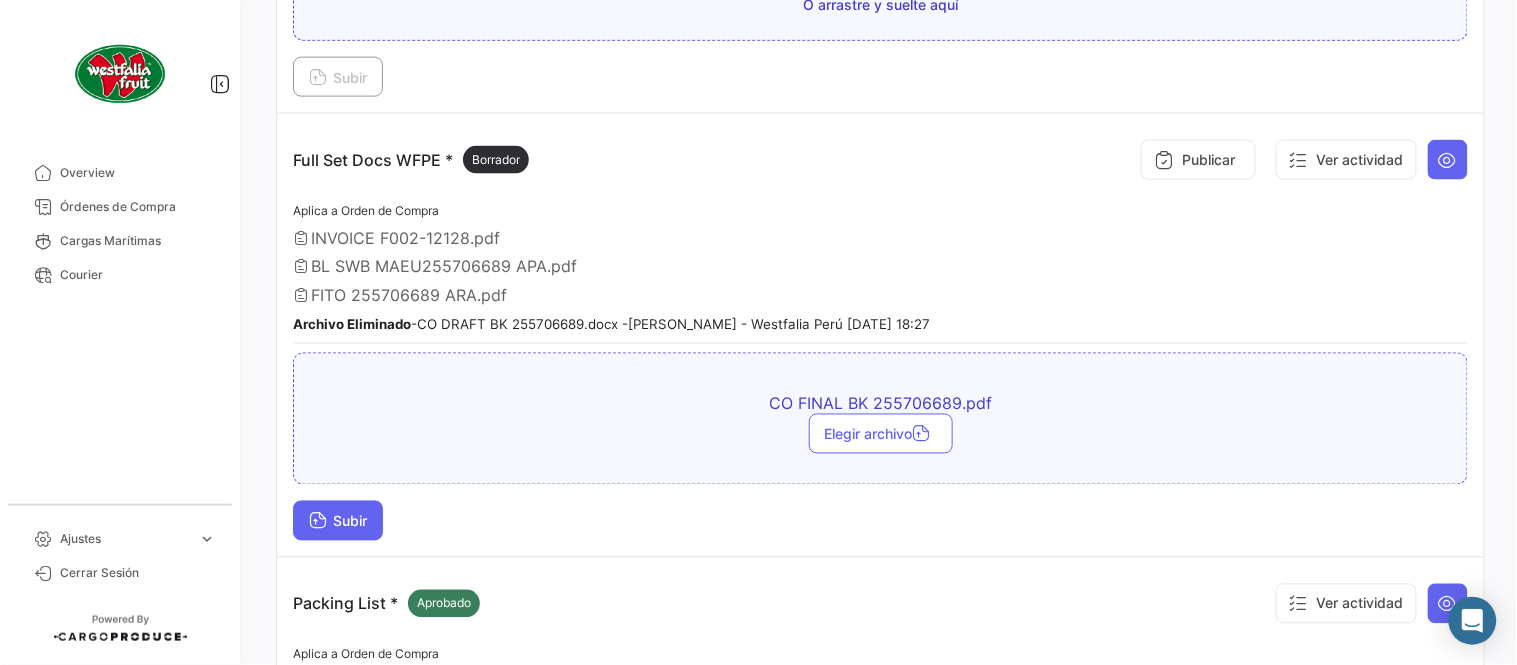 click on "Subir" at bounding box center [338, 521] 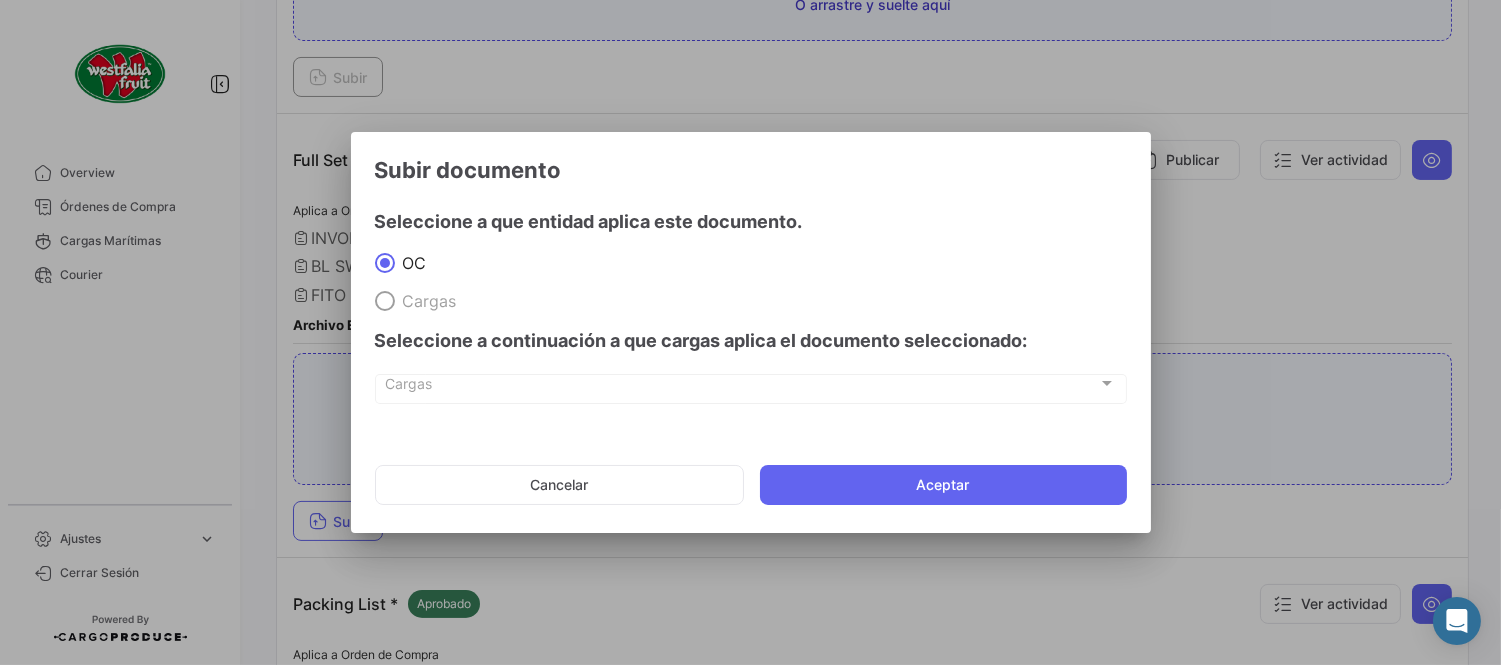 drag, startPoint x: 822, startPoint y: 478, endPoint x: 768, endPoint y: 445, distance: 63.28507 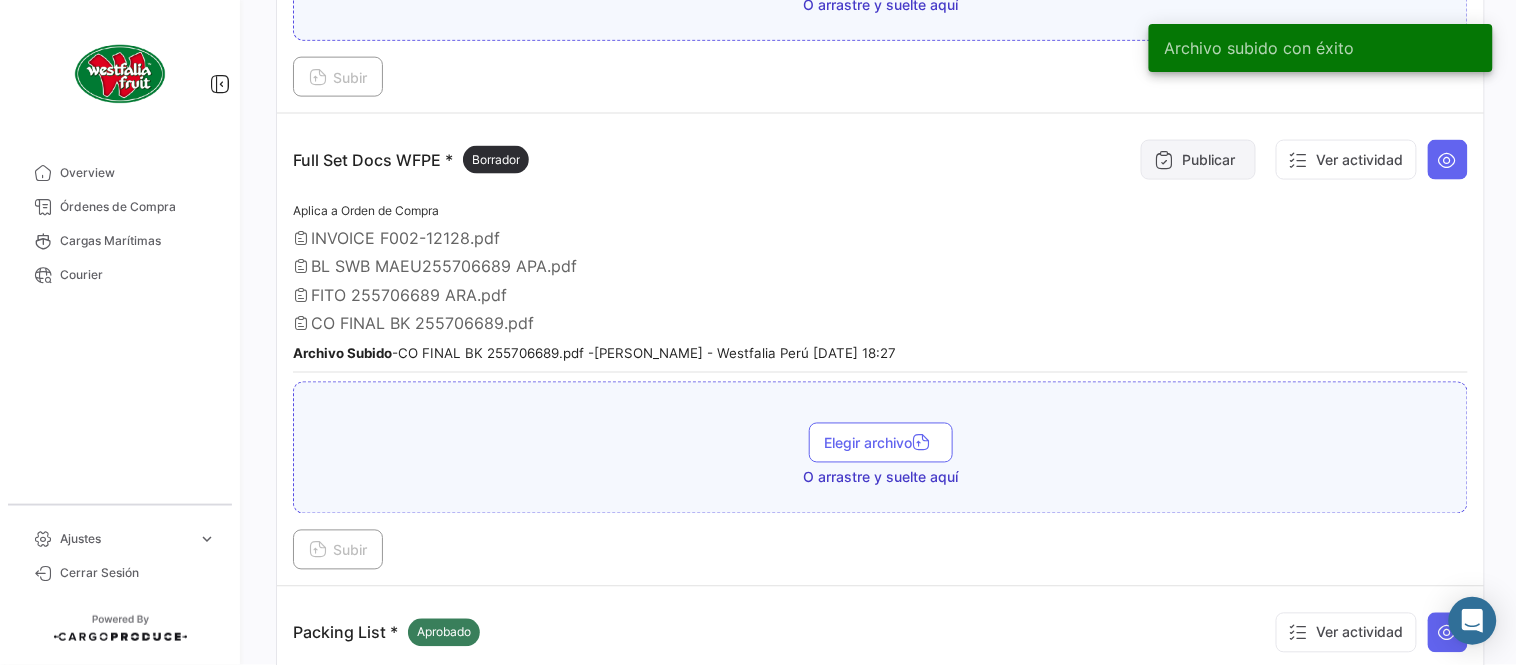 click on "Publicar" at bounding box center [1198, 160] 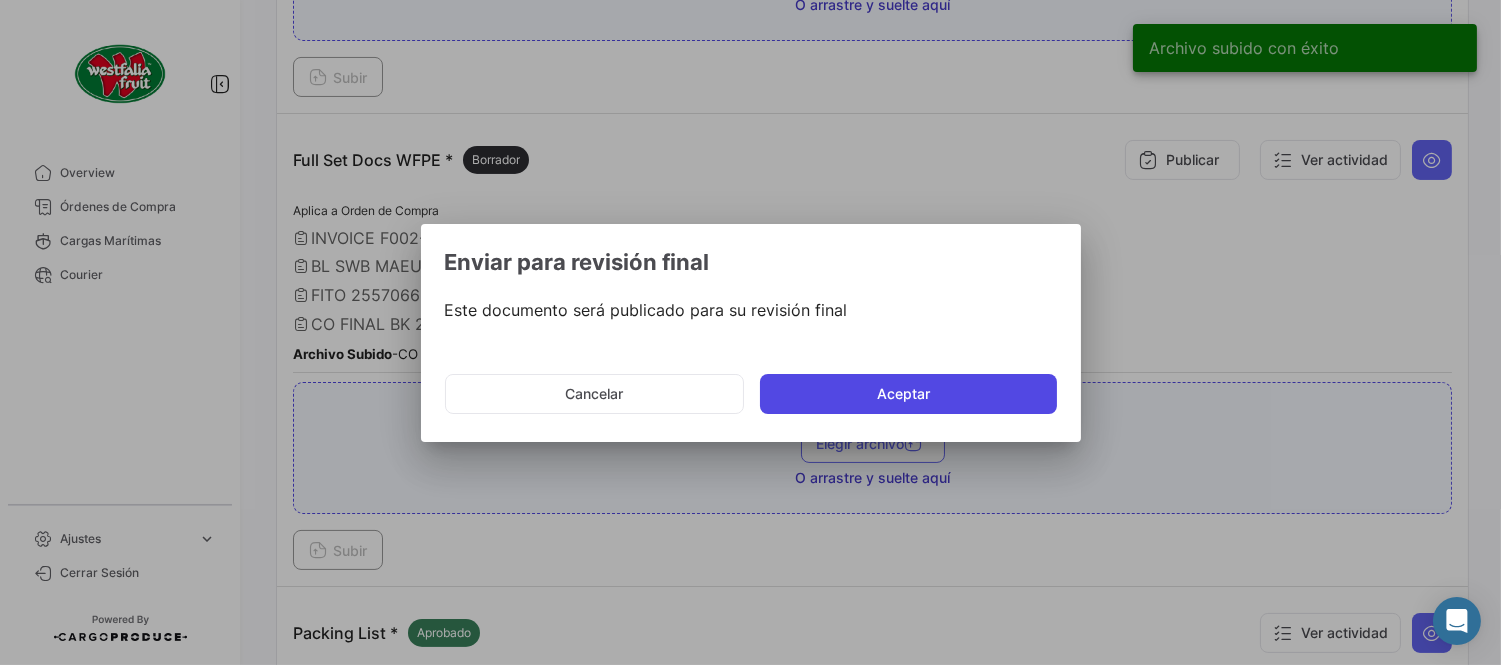 drag, startPoint x: 920, startPoint y: 388, endPoint x: 907, endPoint y: 406, distance: 22.203604 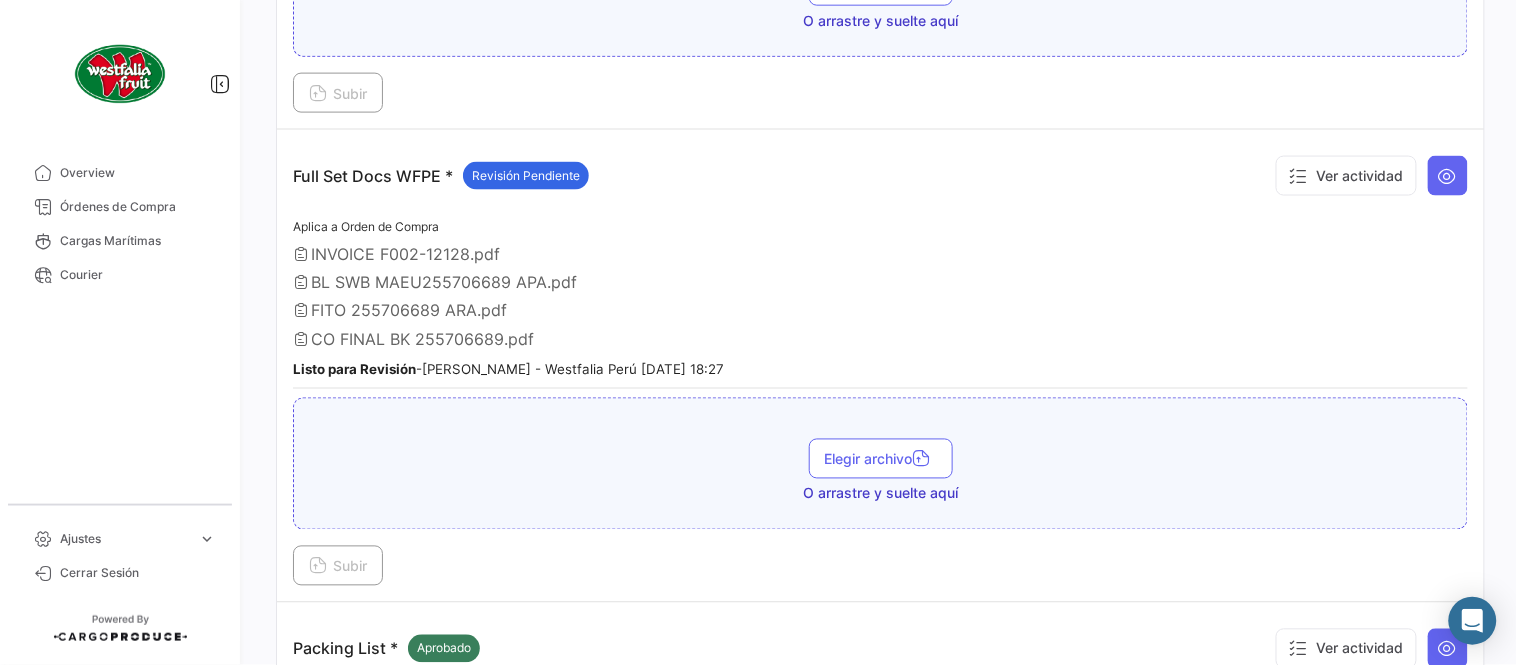 click on "Aplica a Orden de Compra   INVOICE F002-12128.pdf   BL SWB MAEU255706689 APA.pdf   FITO 255706689 ARA.pdf   CO FINAL BK 255706689.pdf  Listo para Revisión  -   [PERSON_NAME]  - Westfalia Perú [DATE] 18:27" at bounding box center [880, 302] 